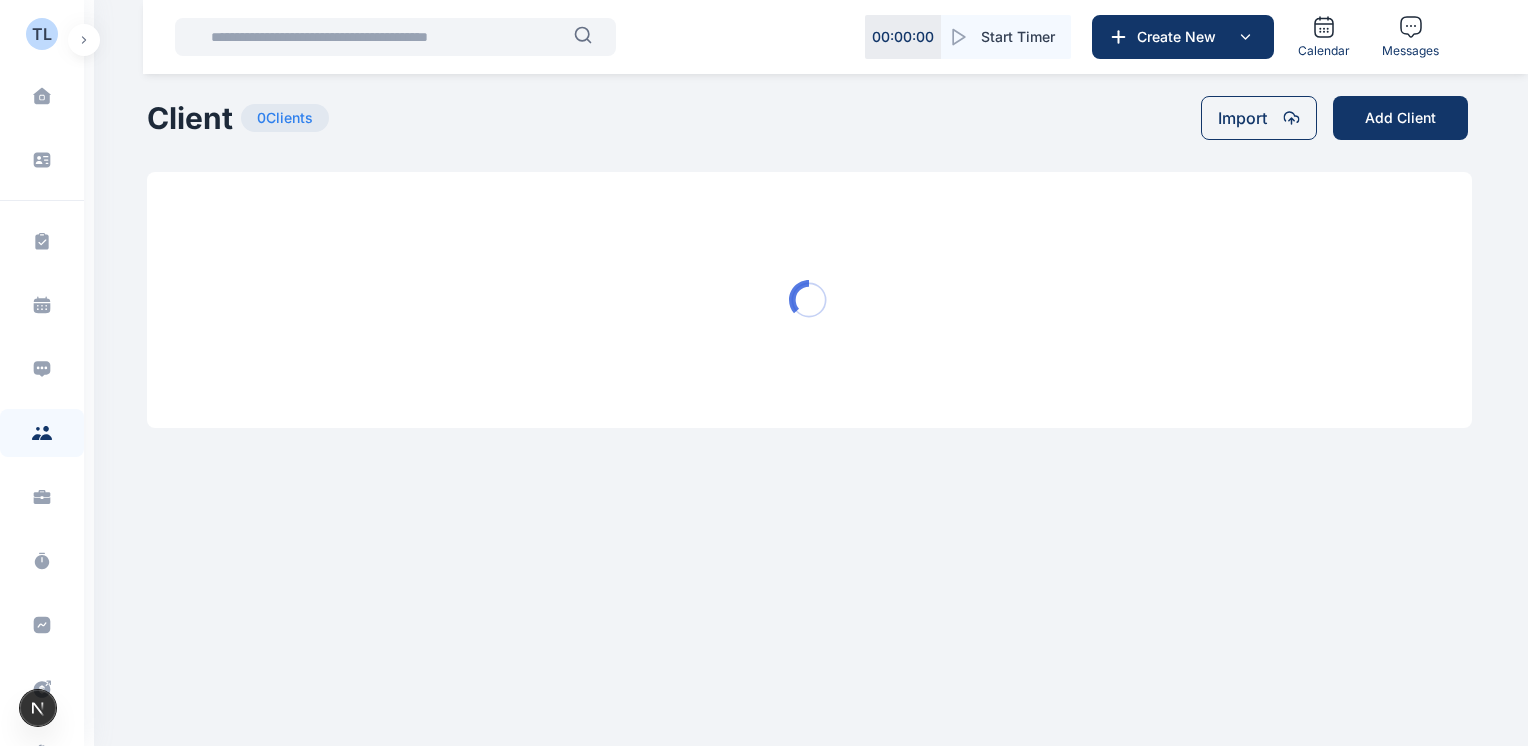 scroll, scrollTop: 0, scrollLeft: 0, axis: both 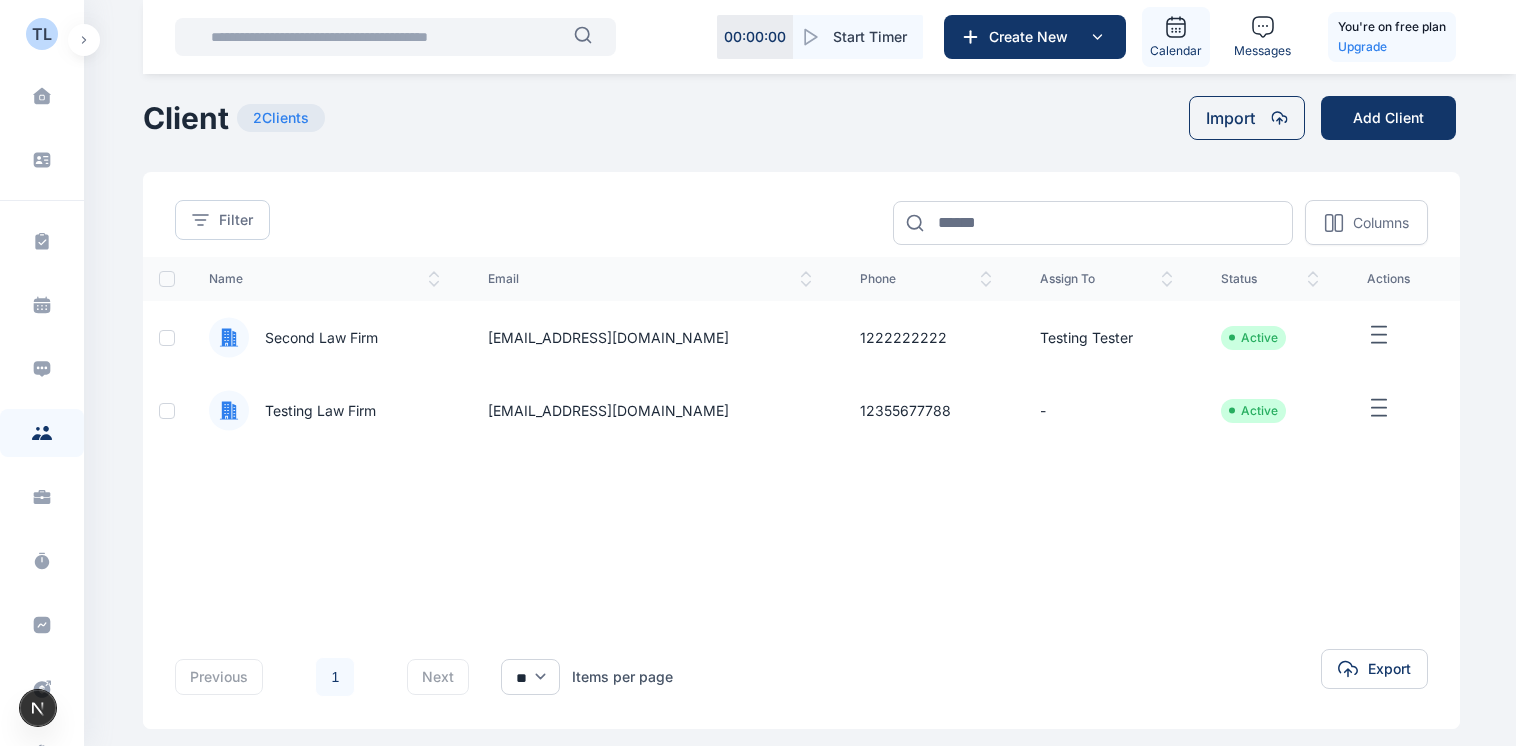click on "Calendar" at bounding box center (1176, 37) 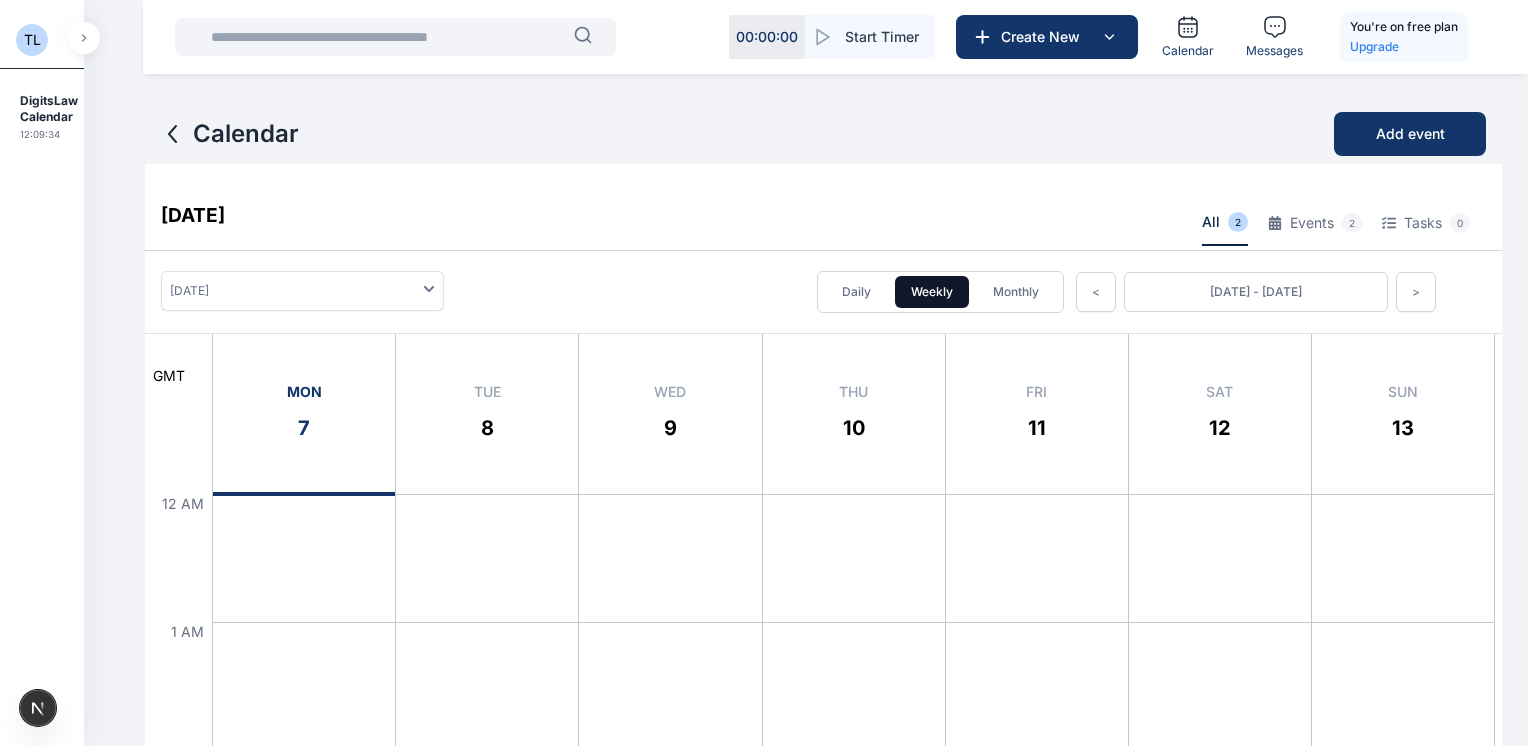 click on "TL DigitsLaw Calendar 12:09:34 Calendar Add event July 07, 2025 All 2  Events 2  Tasks 0 July 2025 Daily Weekly Monthly < Jul 07 - Jul 13 > GMT 12 AM 1 AM 2 AM 3 AM 4 AM 5 AM 6 AM 7 AM 8 AM 9 AM 10 AM 11 AM 12 PM 1 PM 2 PM 3 PM 4 PM 5 PM 6 PM 7 PM 8 PM 9 PM 10 PM 11 PM Mon 7 Tue 8 Wed 9 Thu 10 Fri 11 Job to do 10:43 AM  -  11:43 AM Join Meeting Sat 12 Sun 13" at bounding box center (764, 405) 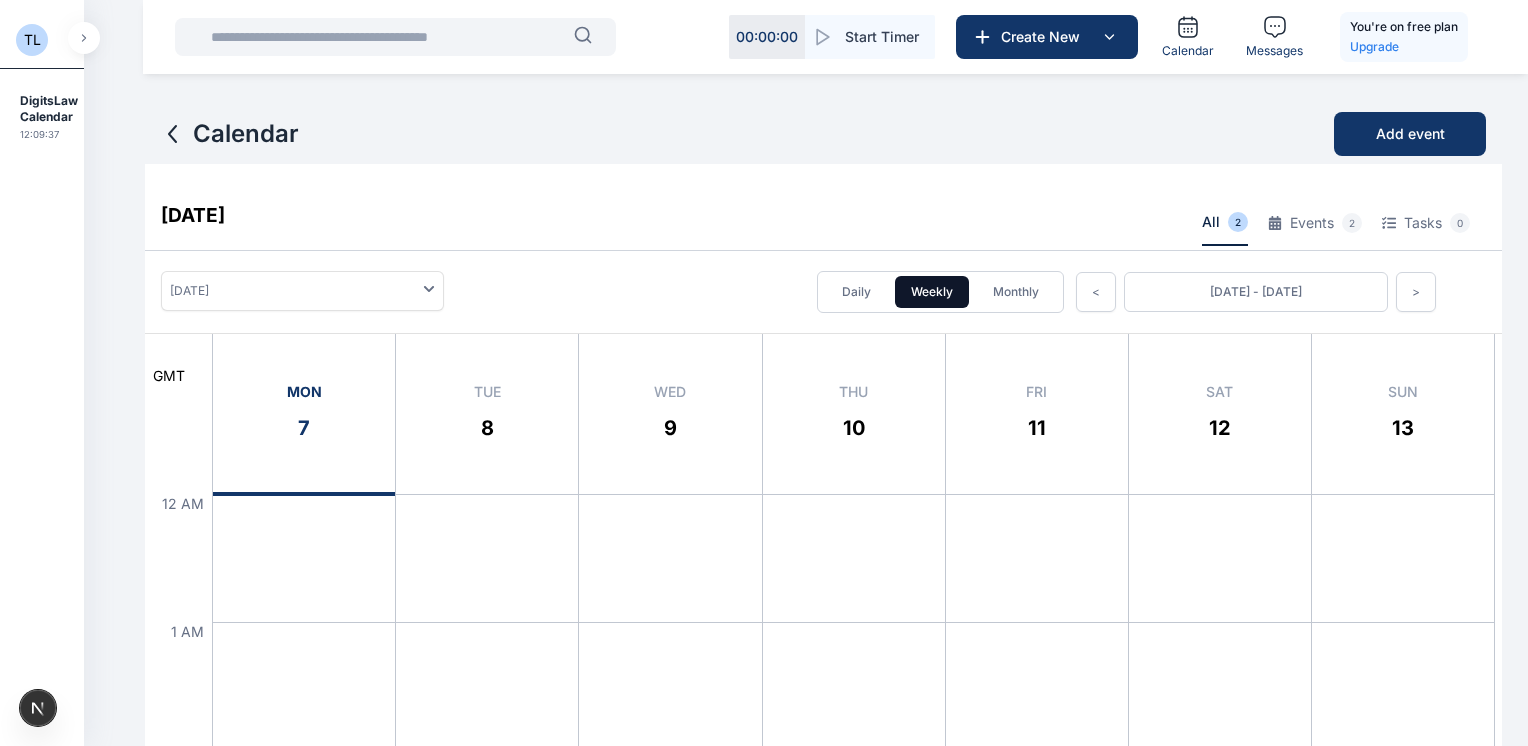 click on "July 07, 2025 All 2  Events 2  Tasks 0" at bounding box center (823, 217) 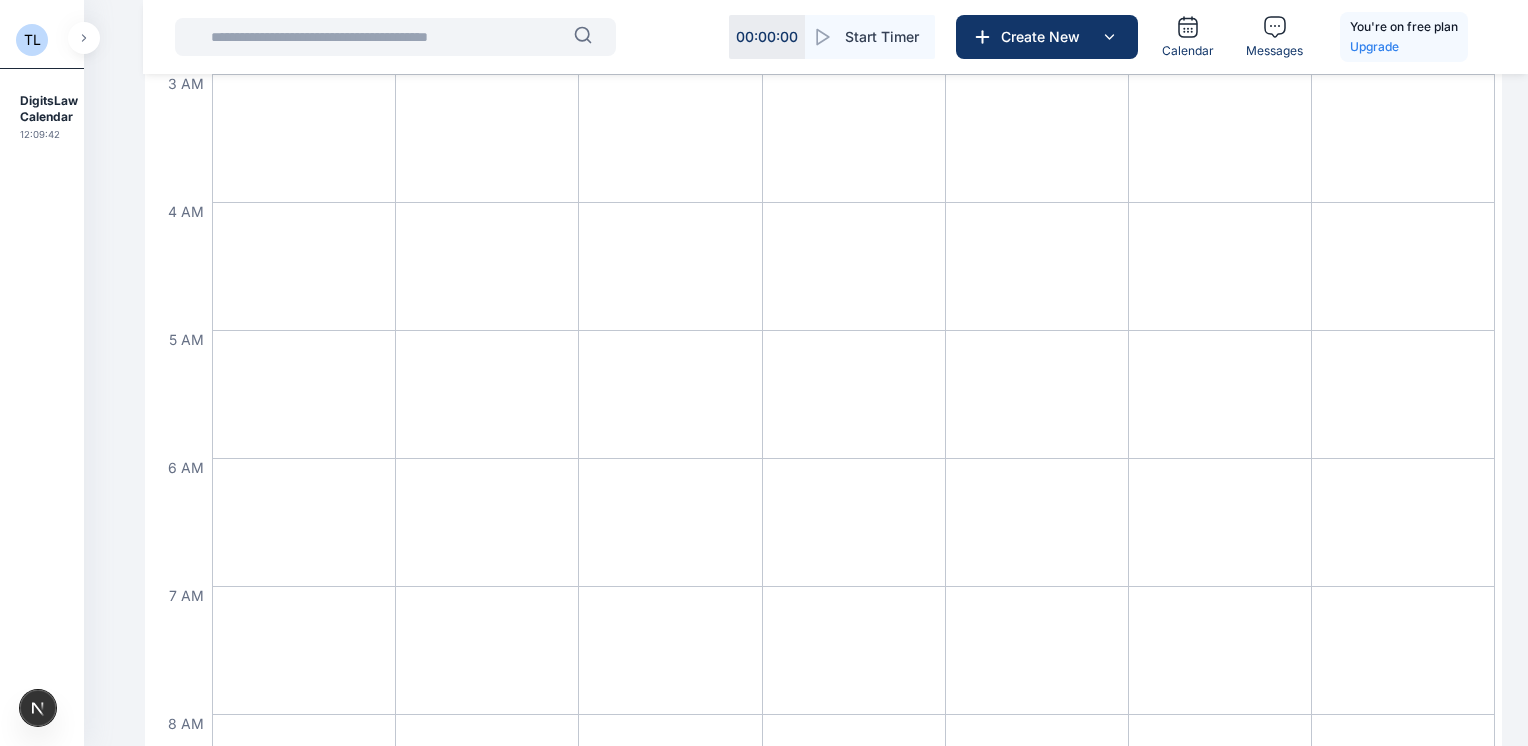 scroll, scrollTop: 800, scrollLeft: 0, axis: vertical 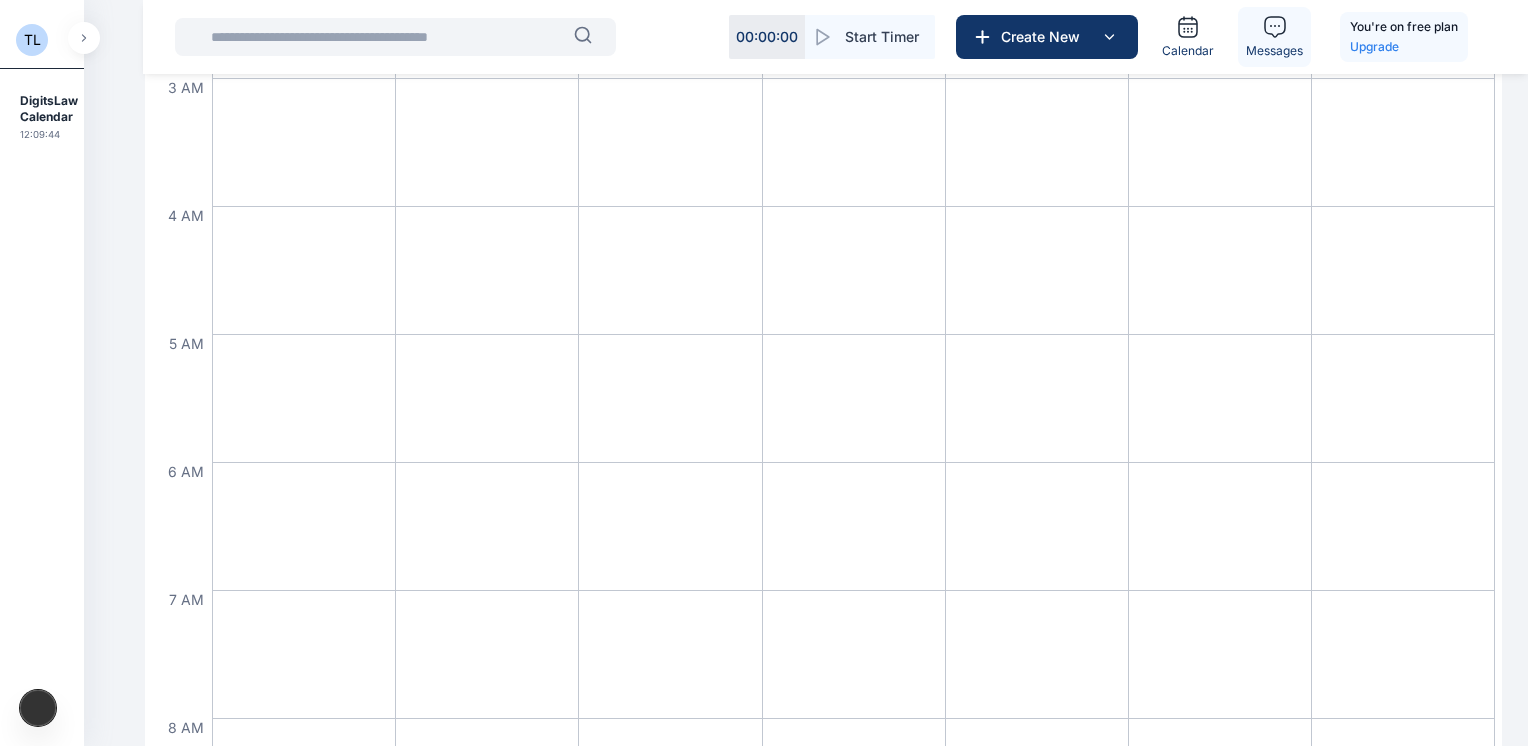 click 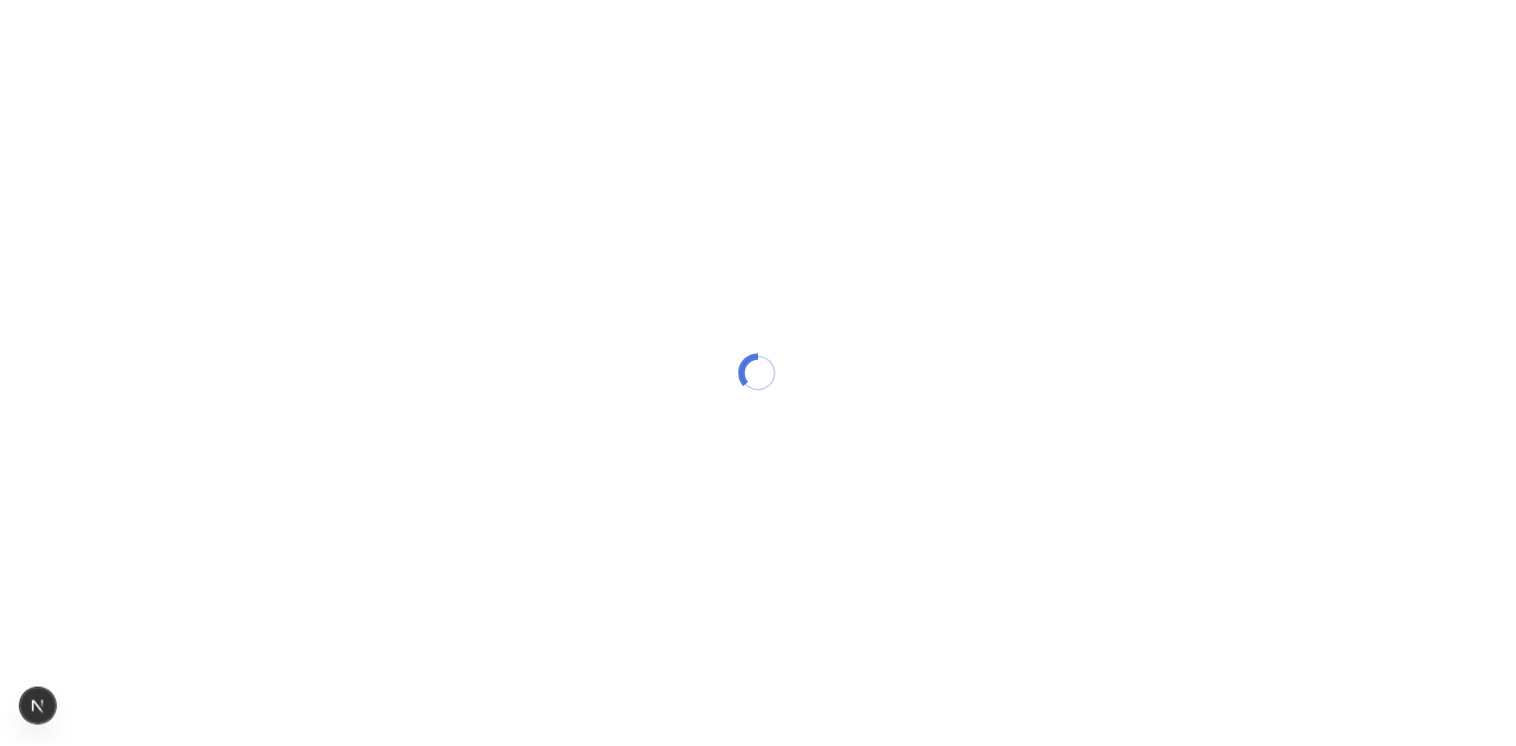 scroll, scrollTop: 0, scrollLeft: 0, axis: both 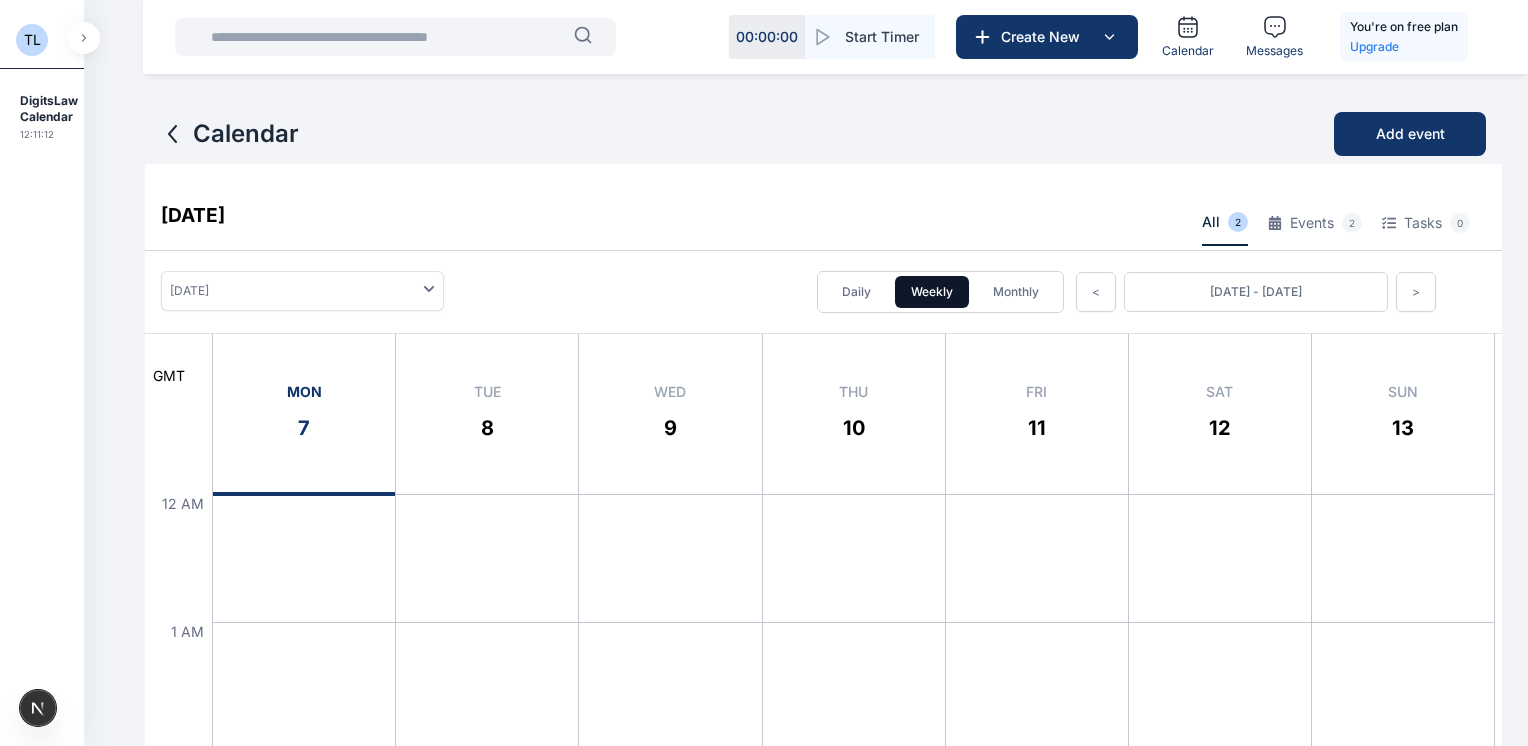 click at bounding box center [84, 38] 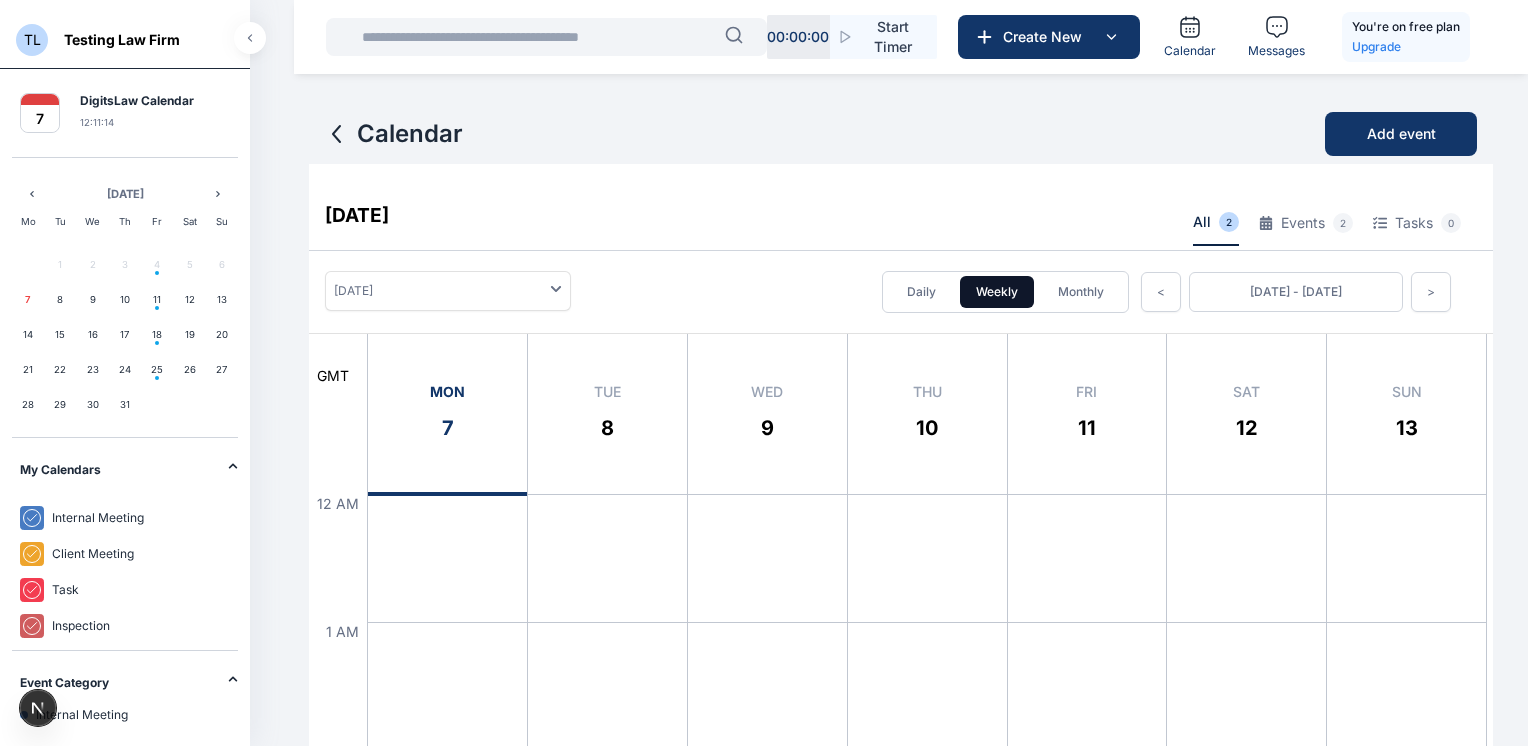 click on "TL" at bounding box center (32, 40) 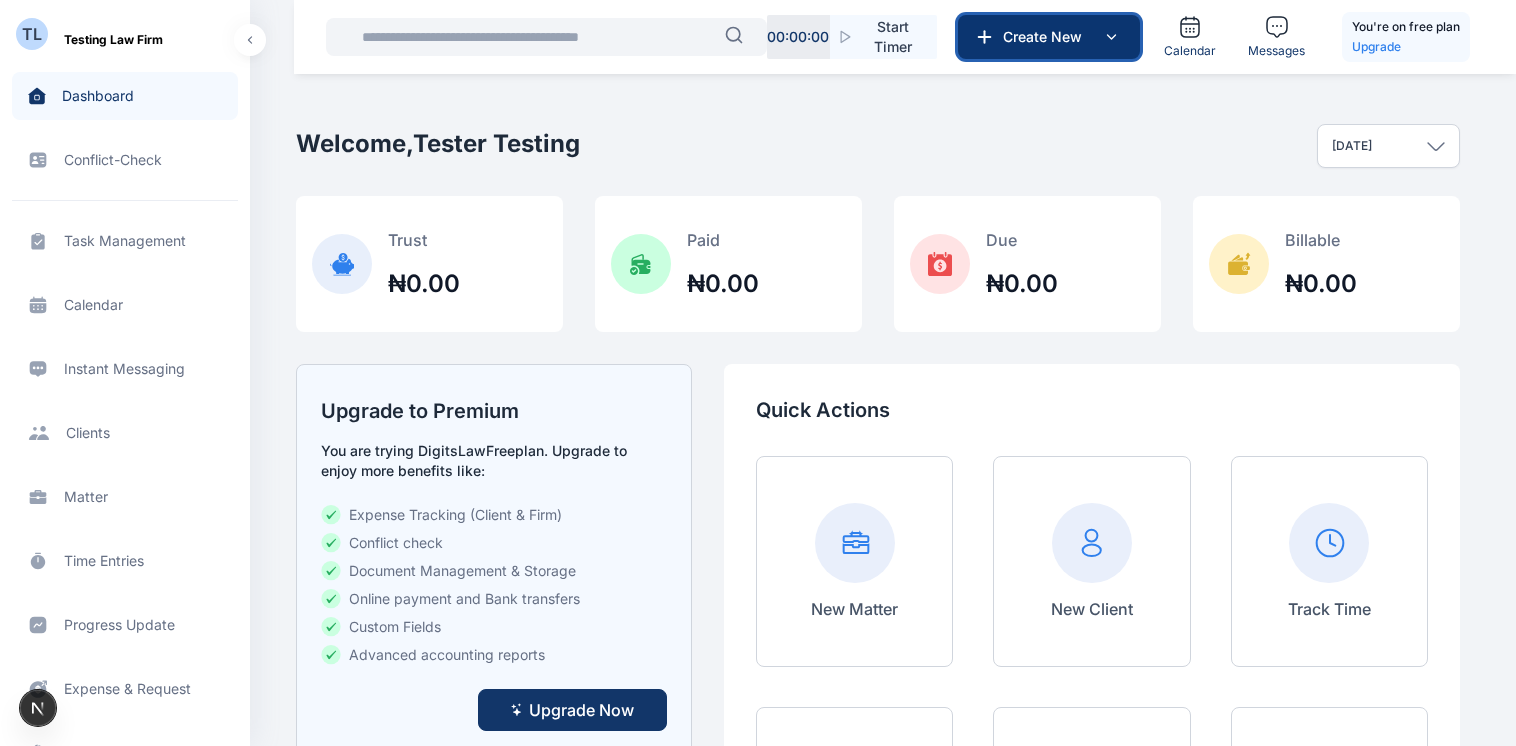 click on "Create New" at bounding box center [1047, 37] 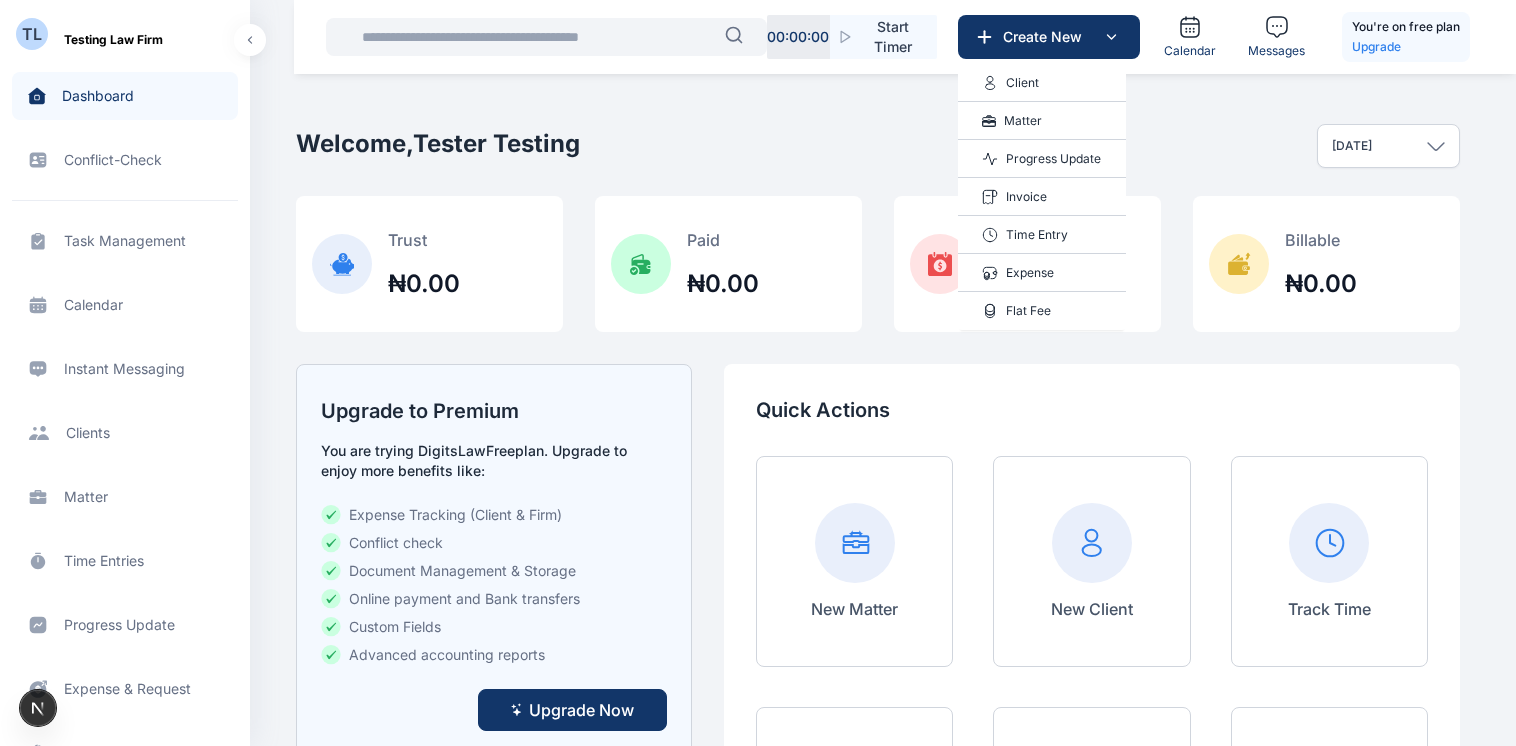 click on "Matter" at bounding box center (1023, 121) 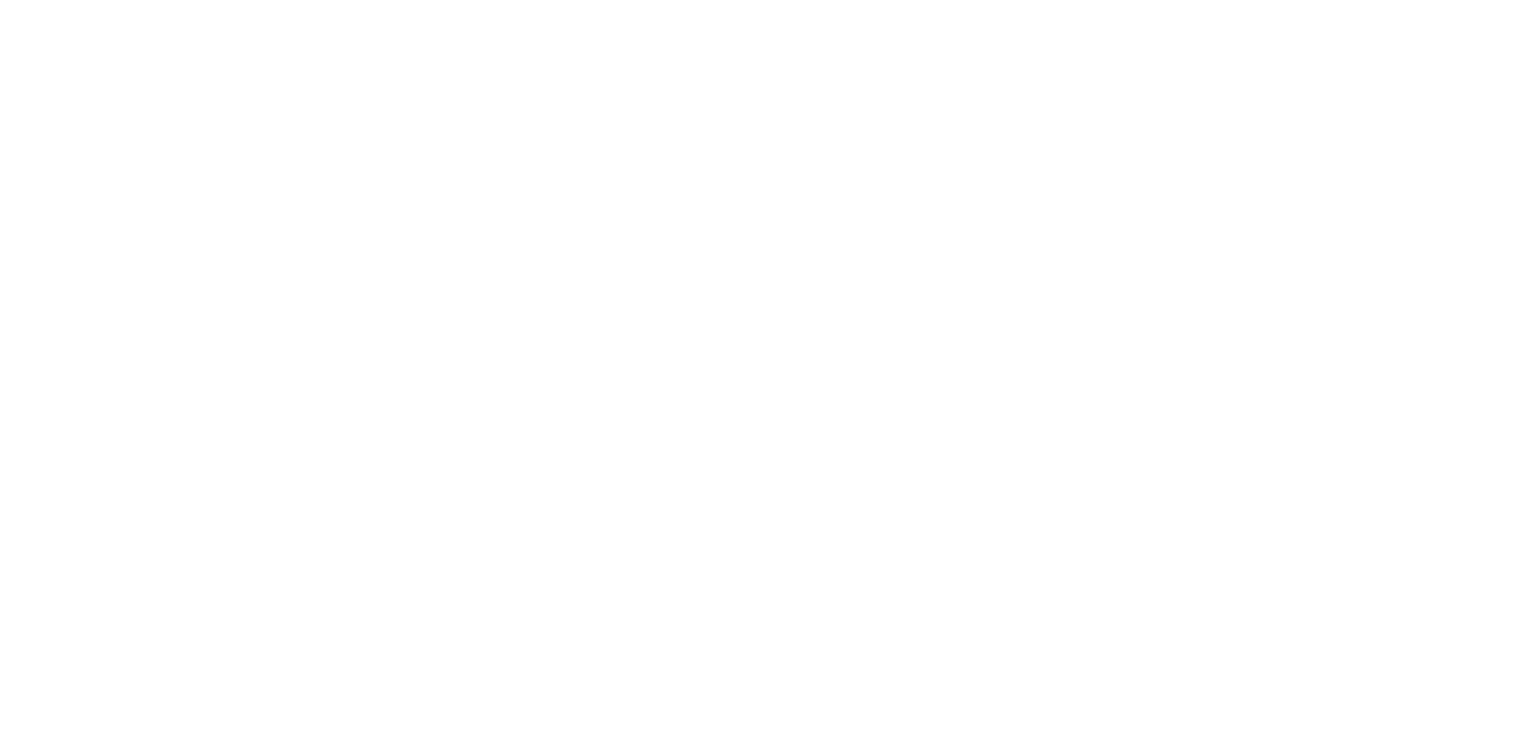 scroll, scrollTop: 0, scrollLeft: 0, axis: both 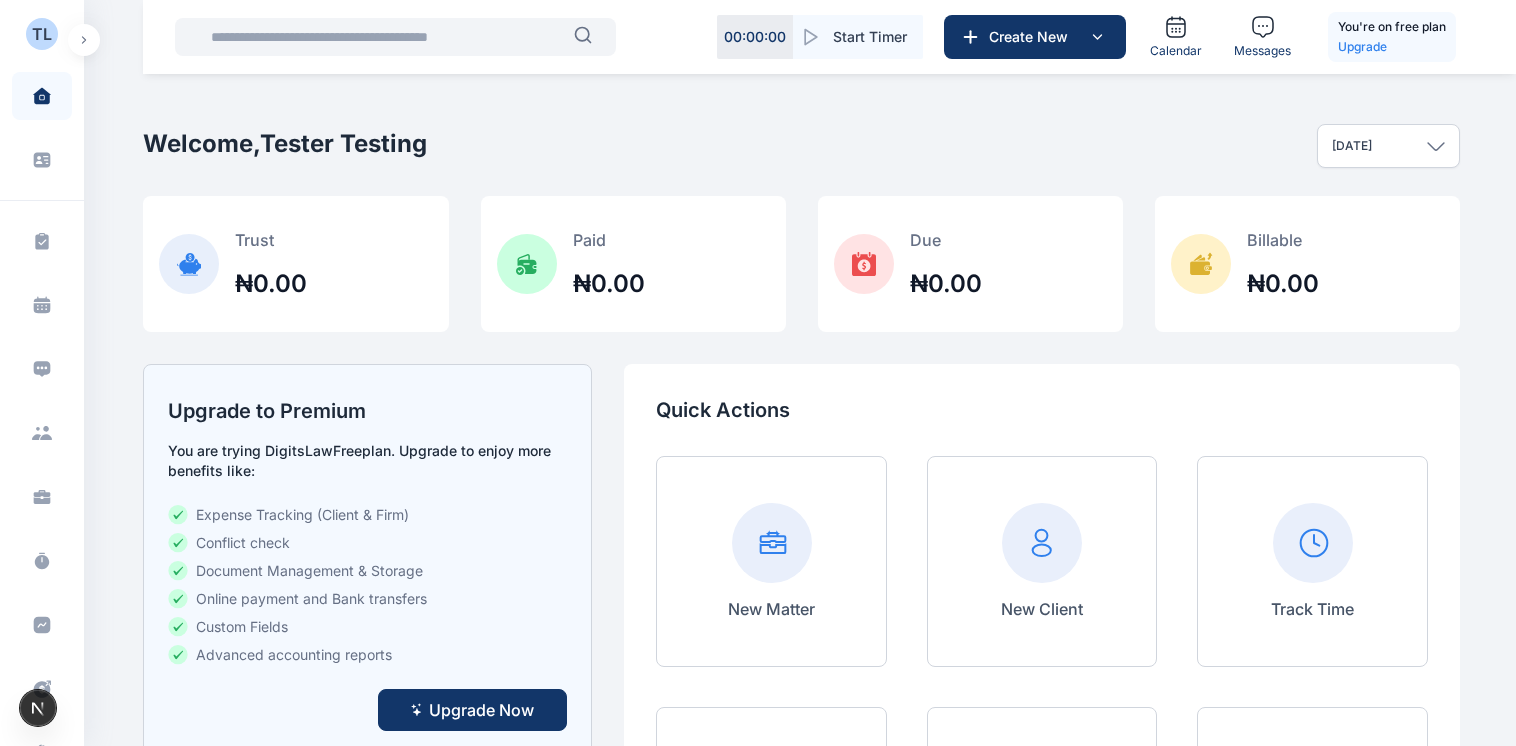 click 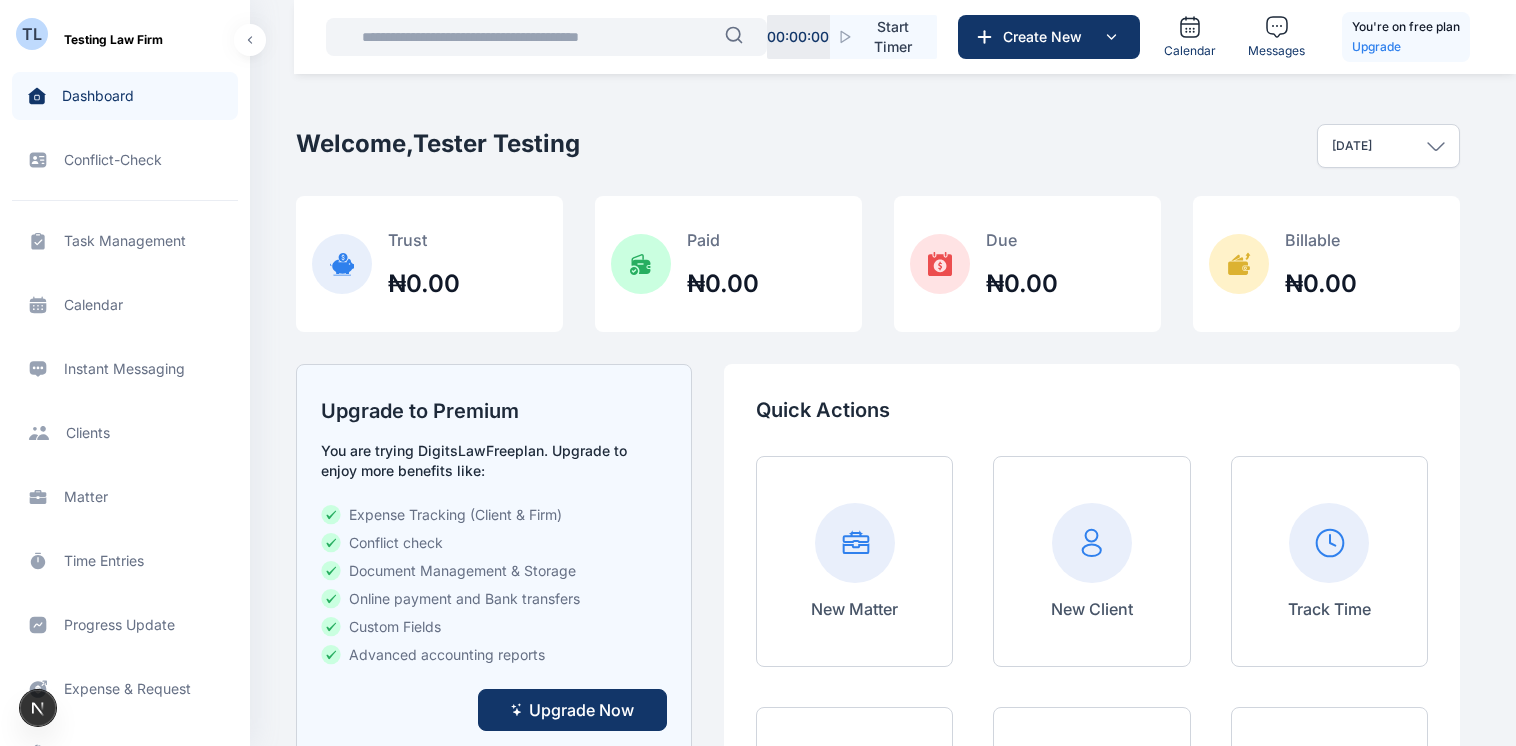 click on "Matter matter matter" at bounding box center [125, 497] 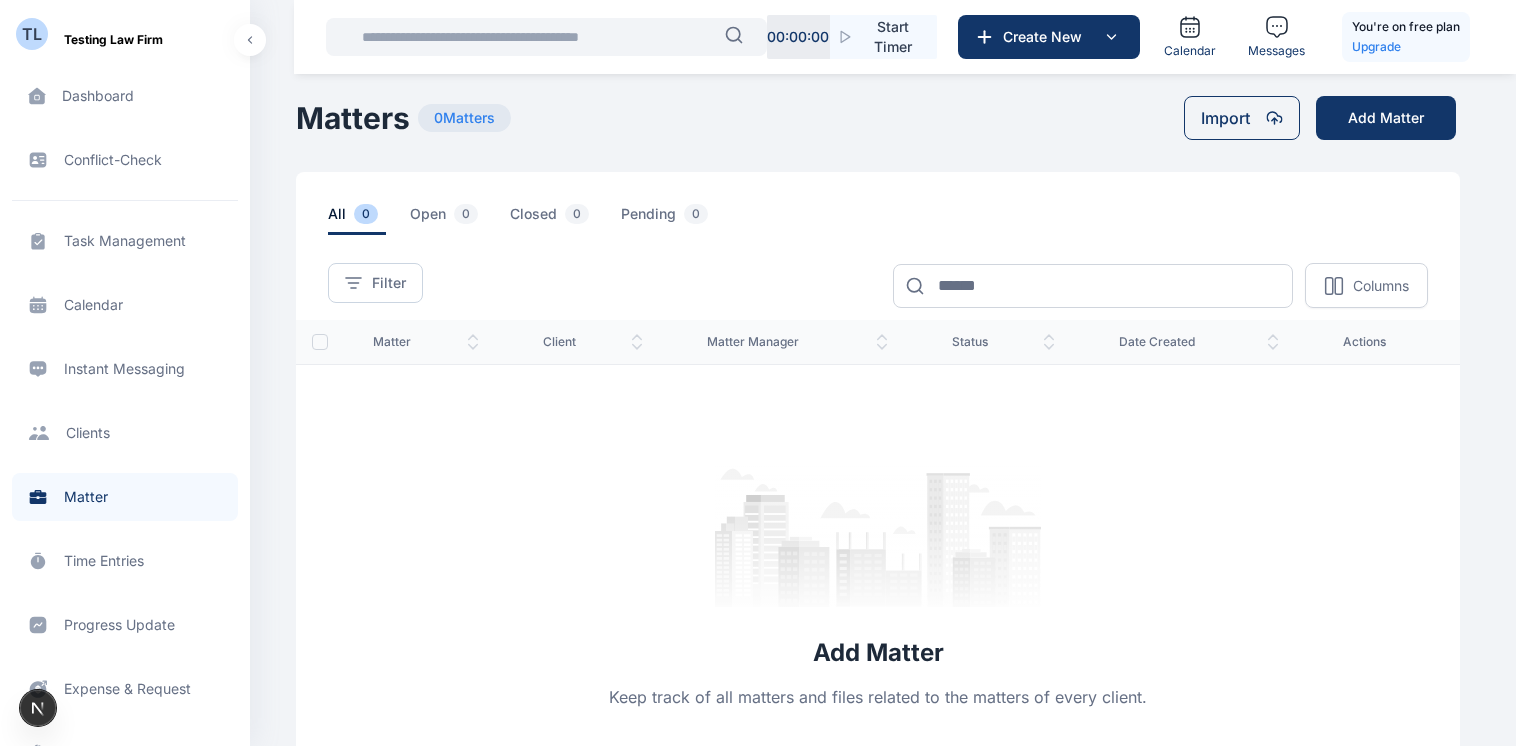 click on "Matters  0  Matters Import   Add Matter" at bounding box center [878, 118] 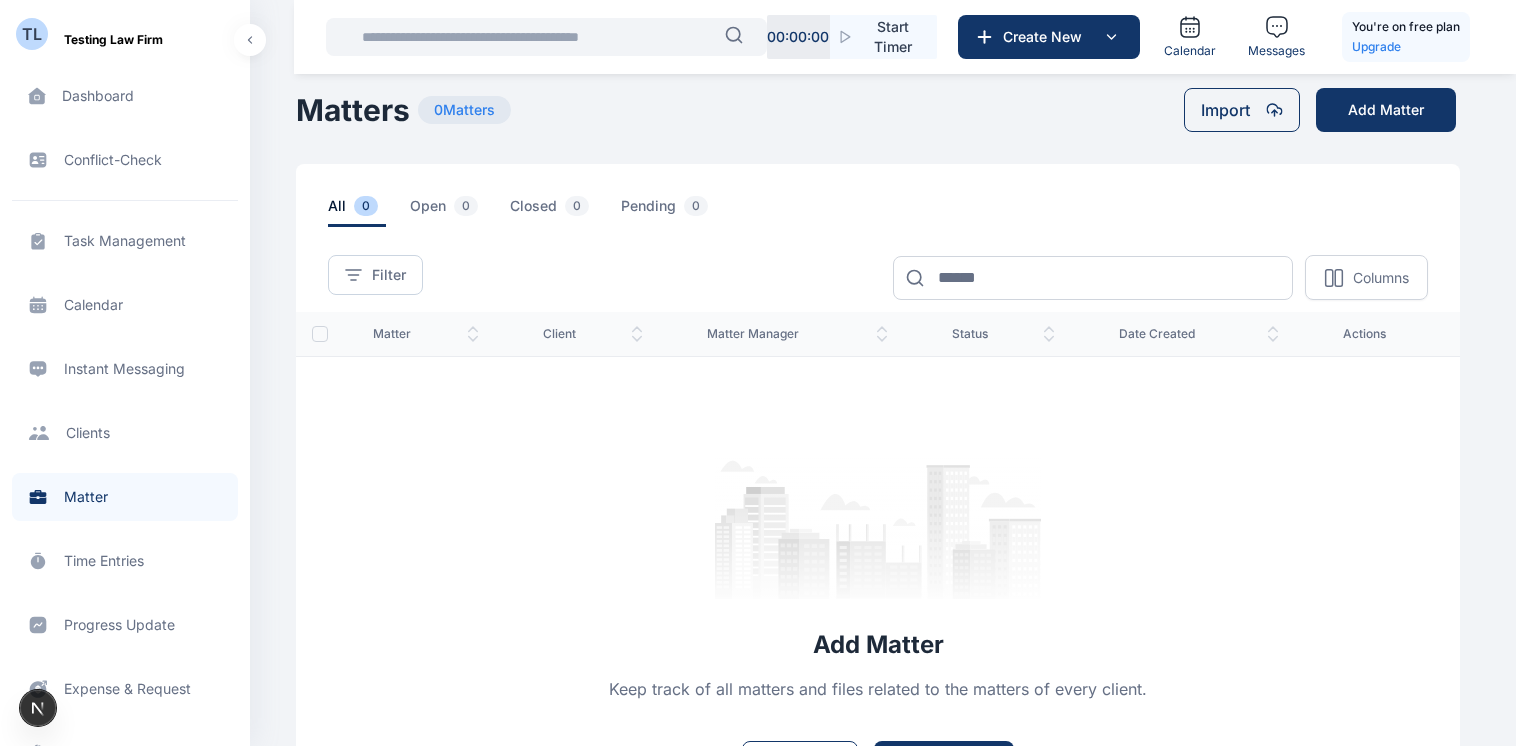 scroll, scrollTop: 0, scrollLeft: 0, axis: both 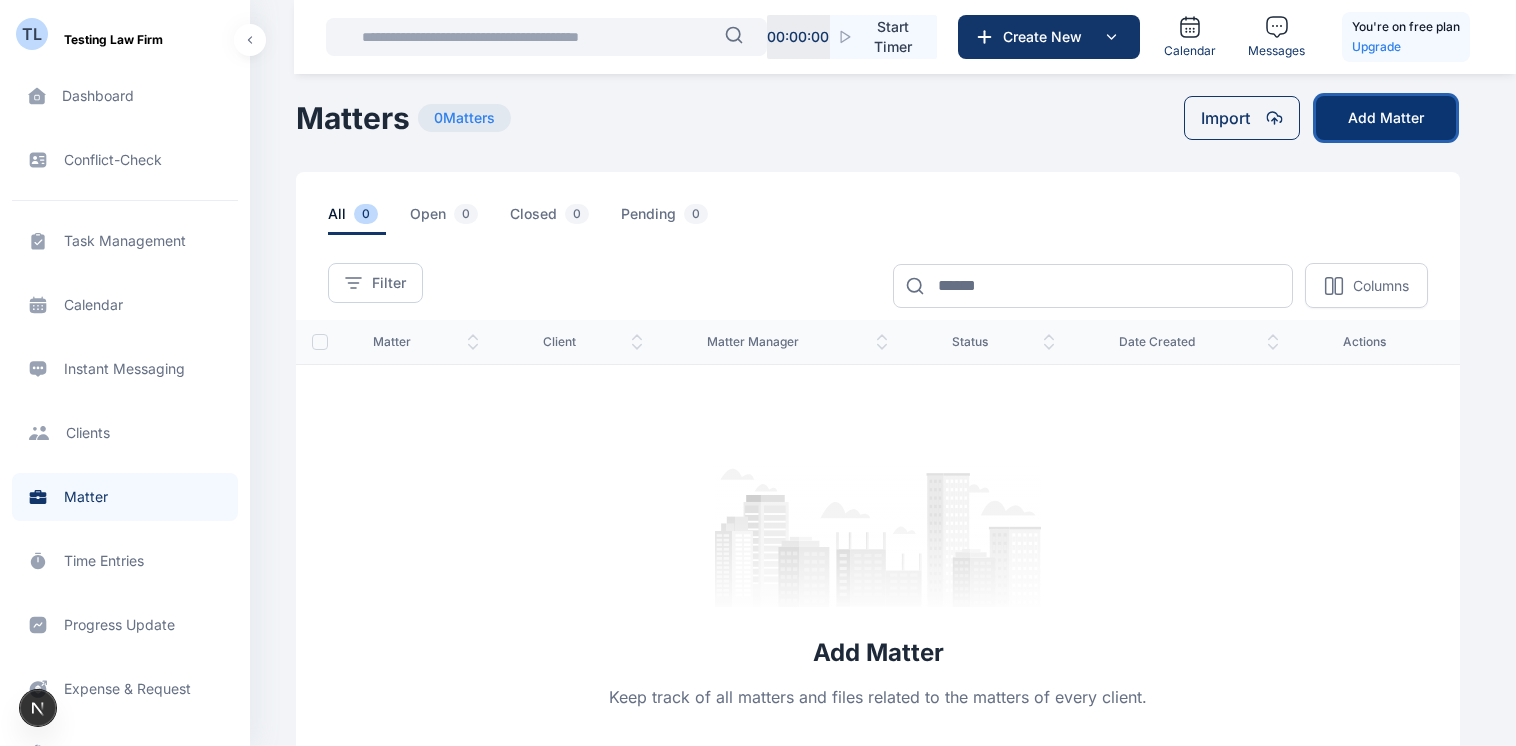 click on "Add Matter" at bounding box center [1386, 118] 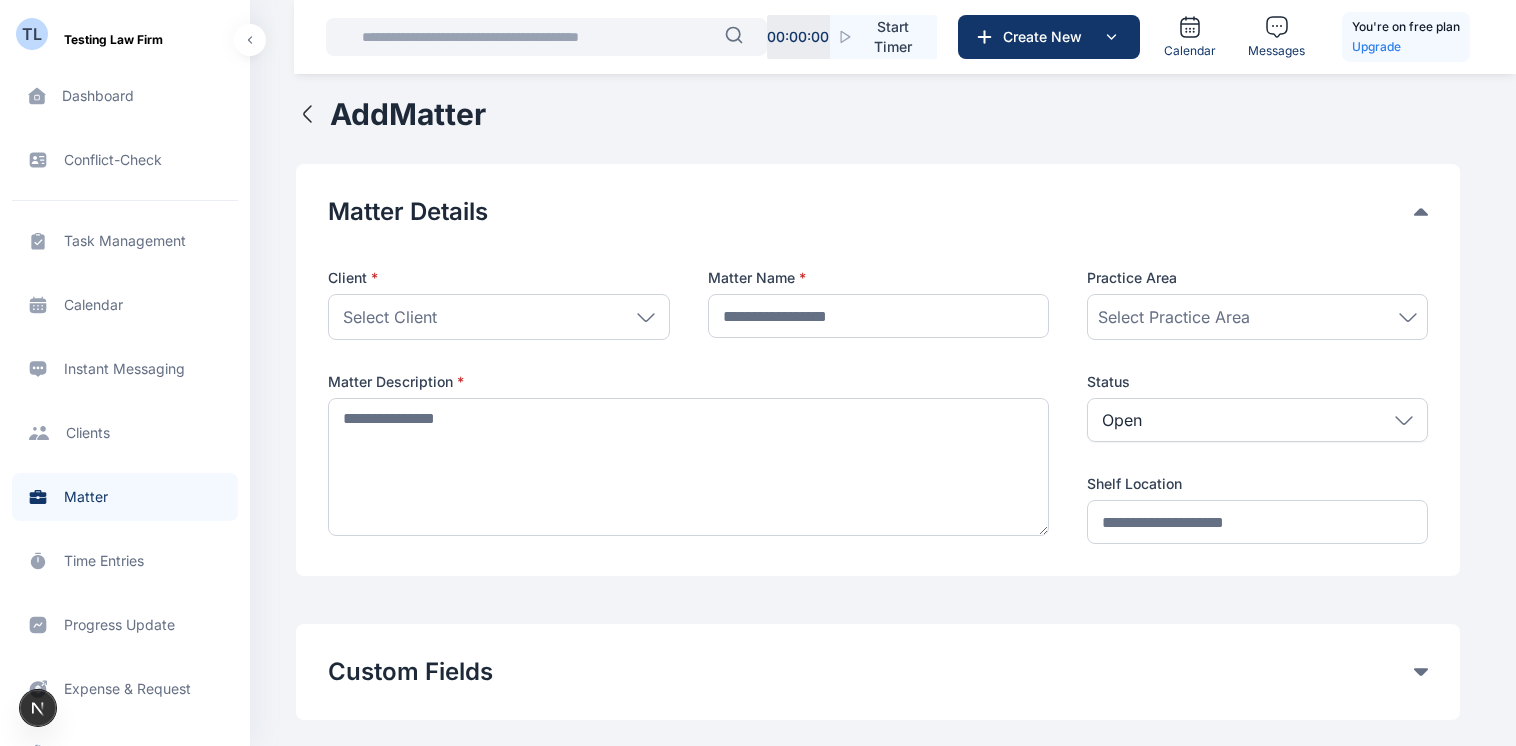 click on "Select Client" at bounding box center (498, 317) 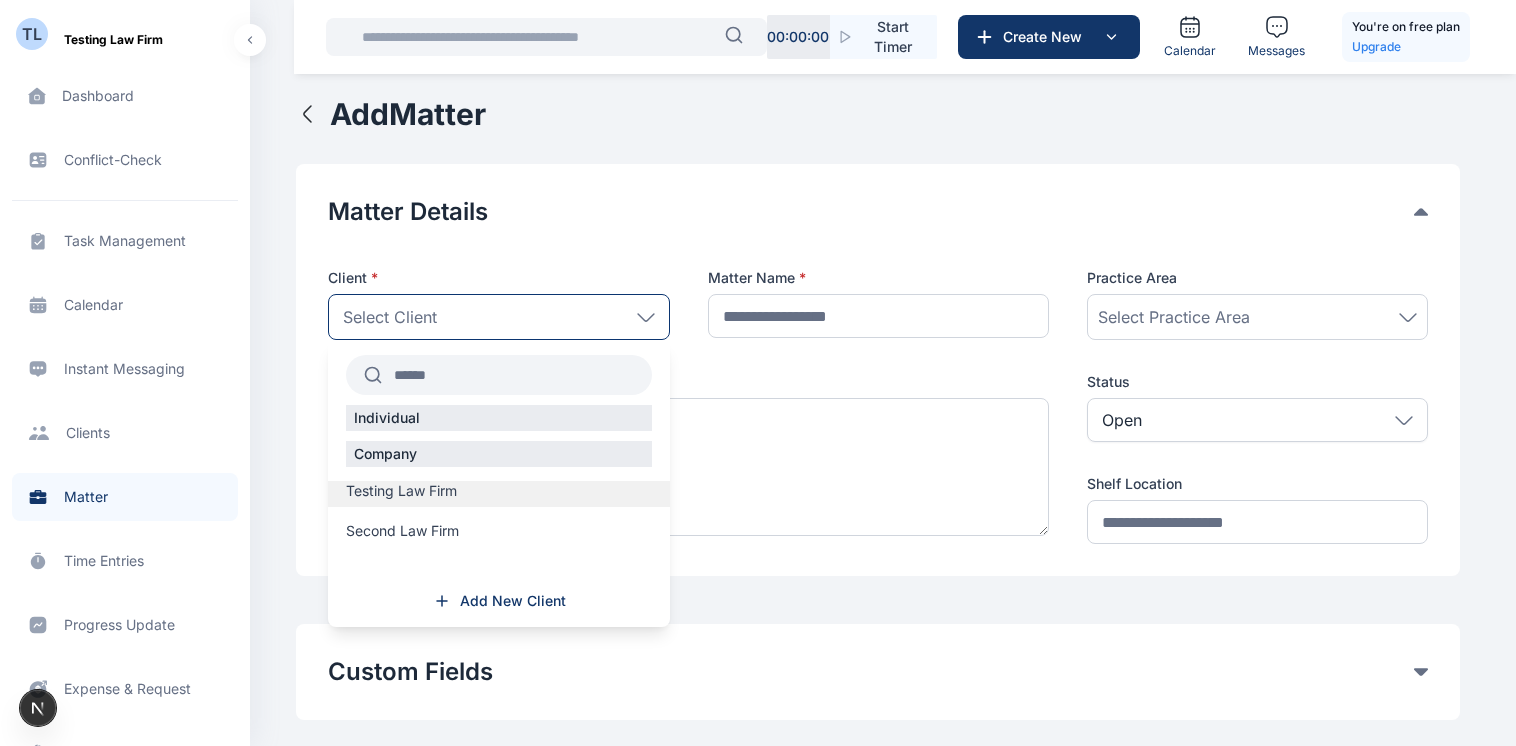 click on "Testing Law Firm" at bounding box center [401, 491] 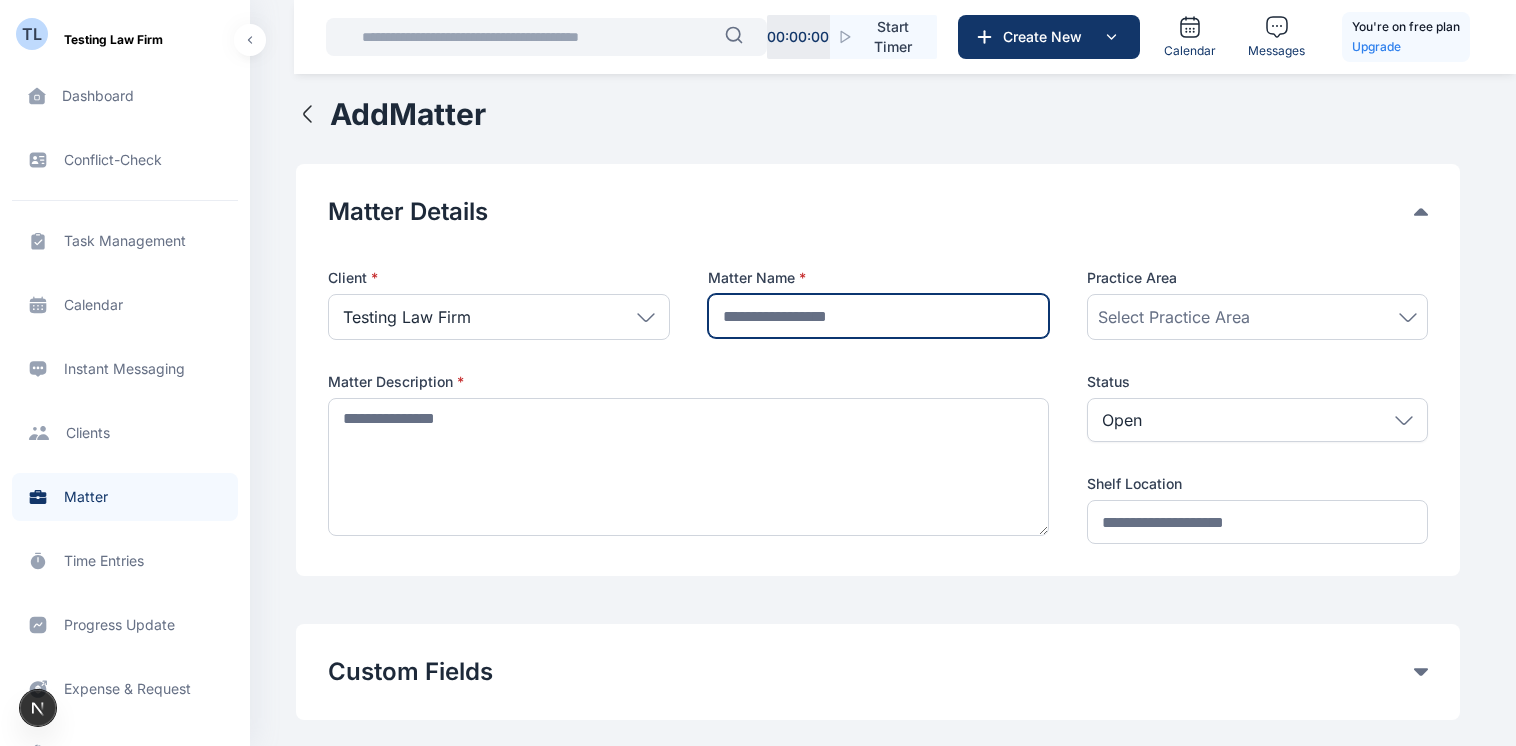 click at bounding box center (878, 316) 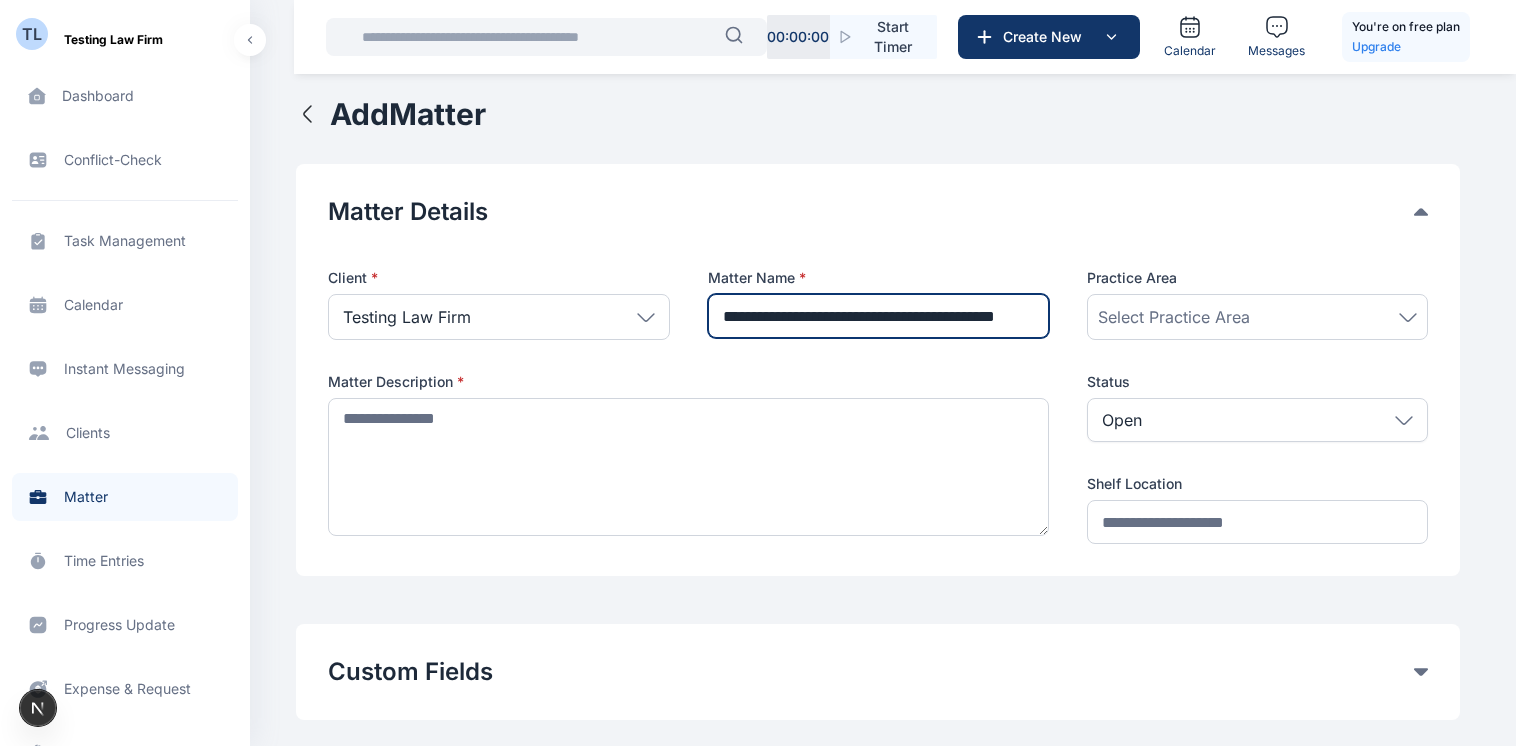scroll, scrollTop: 0, scrollLeft: 44, axis: horizontal 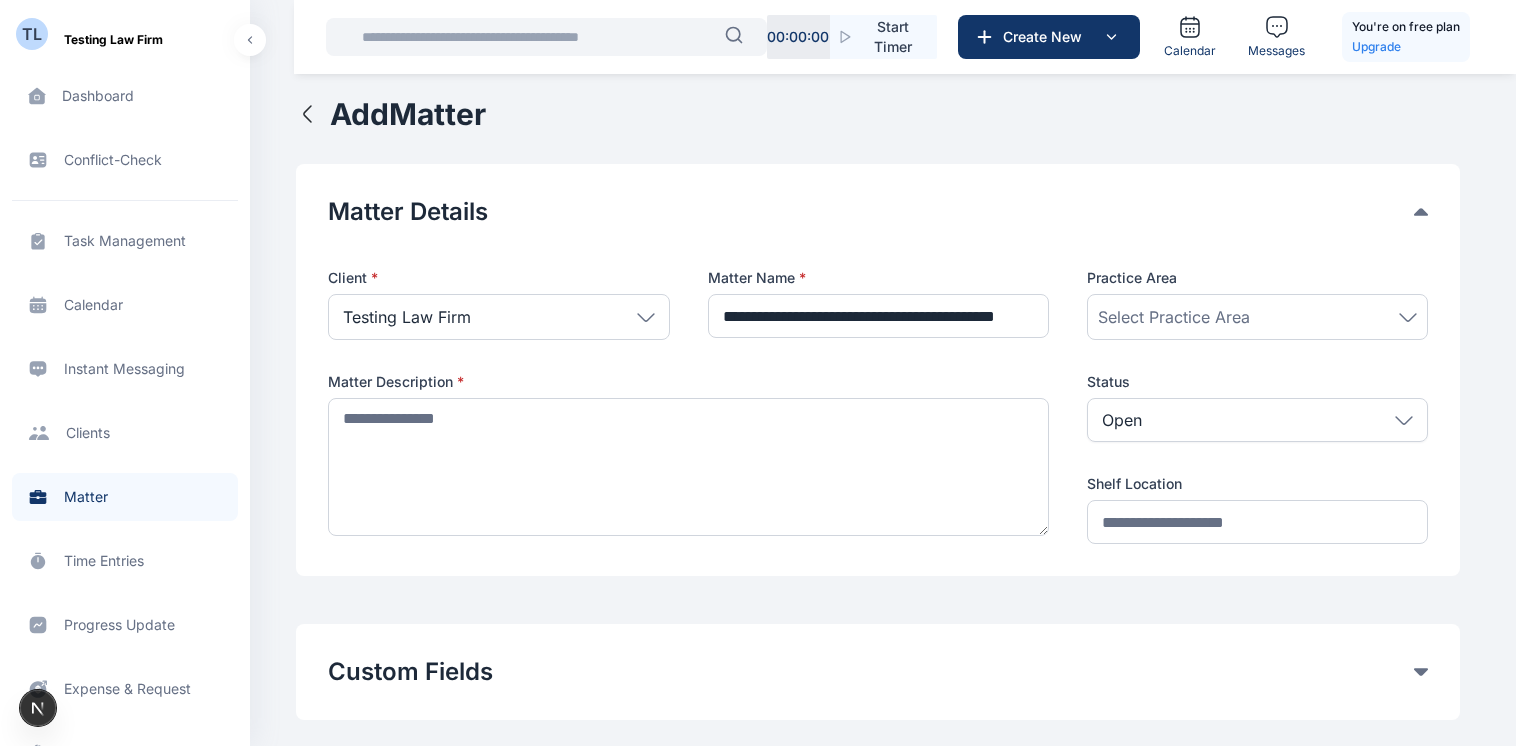 click on "Select Practice Area" at bounding box center (1174, 317) 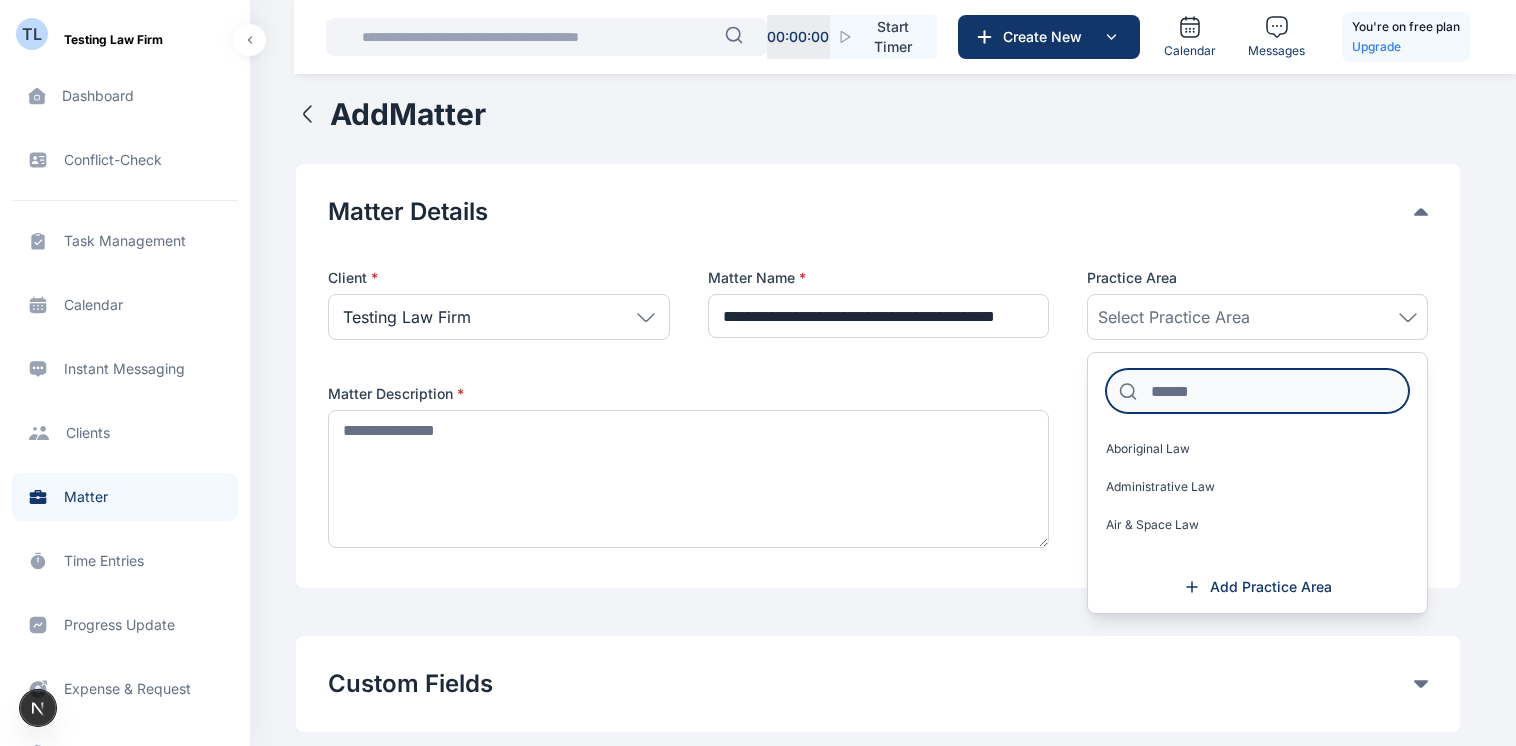 click at bounding box center (1257, 391) 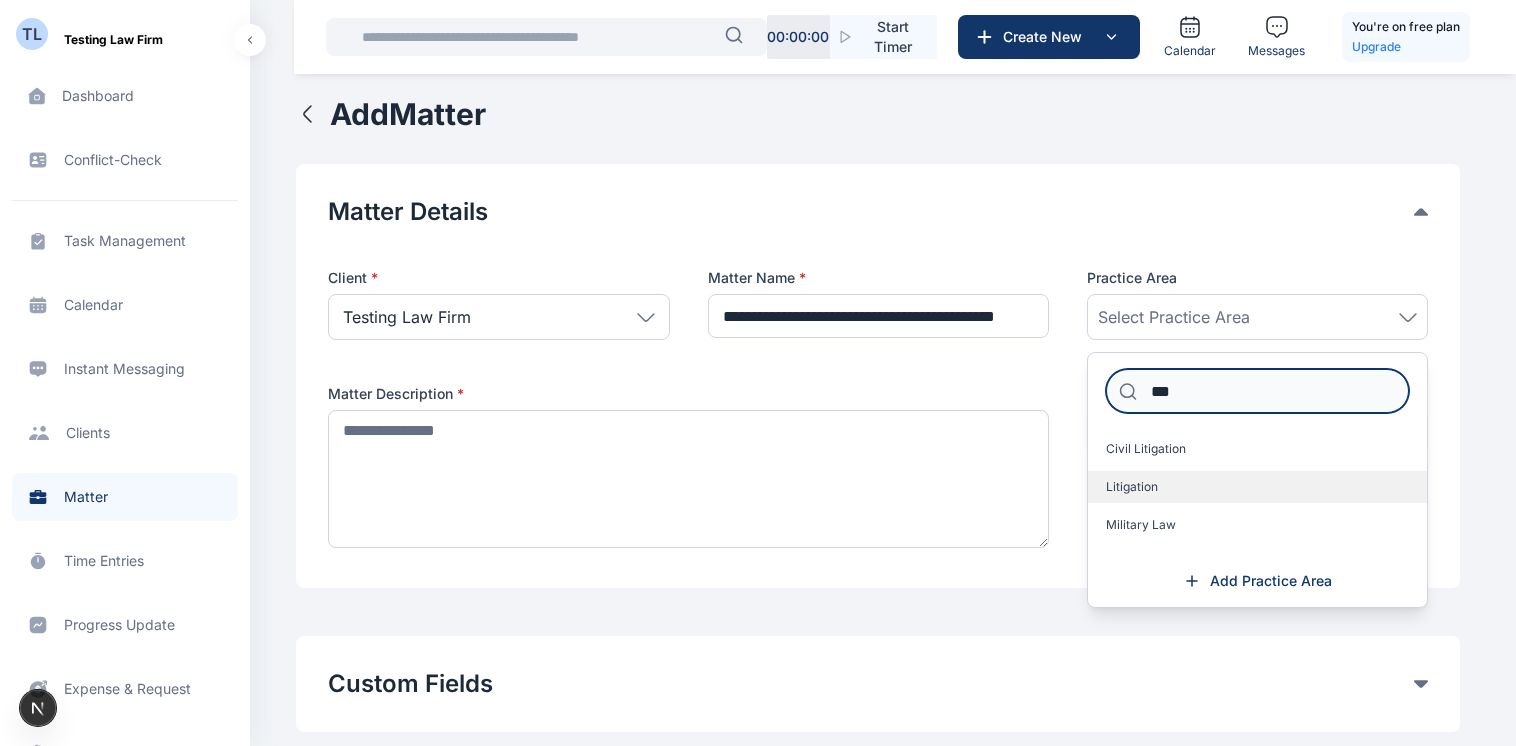 type on "***" 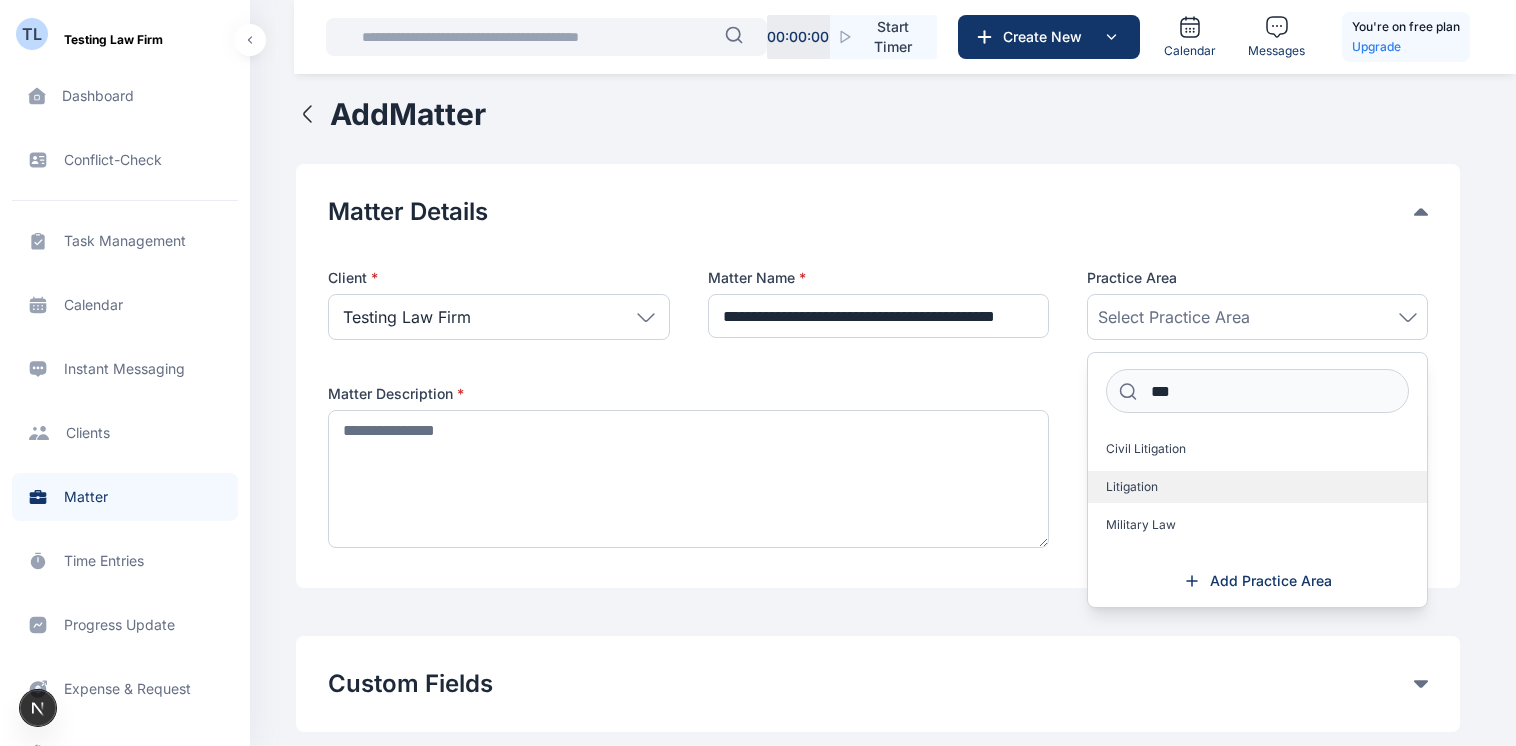 click on "Litigation" at bounding box center (1132, 487) 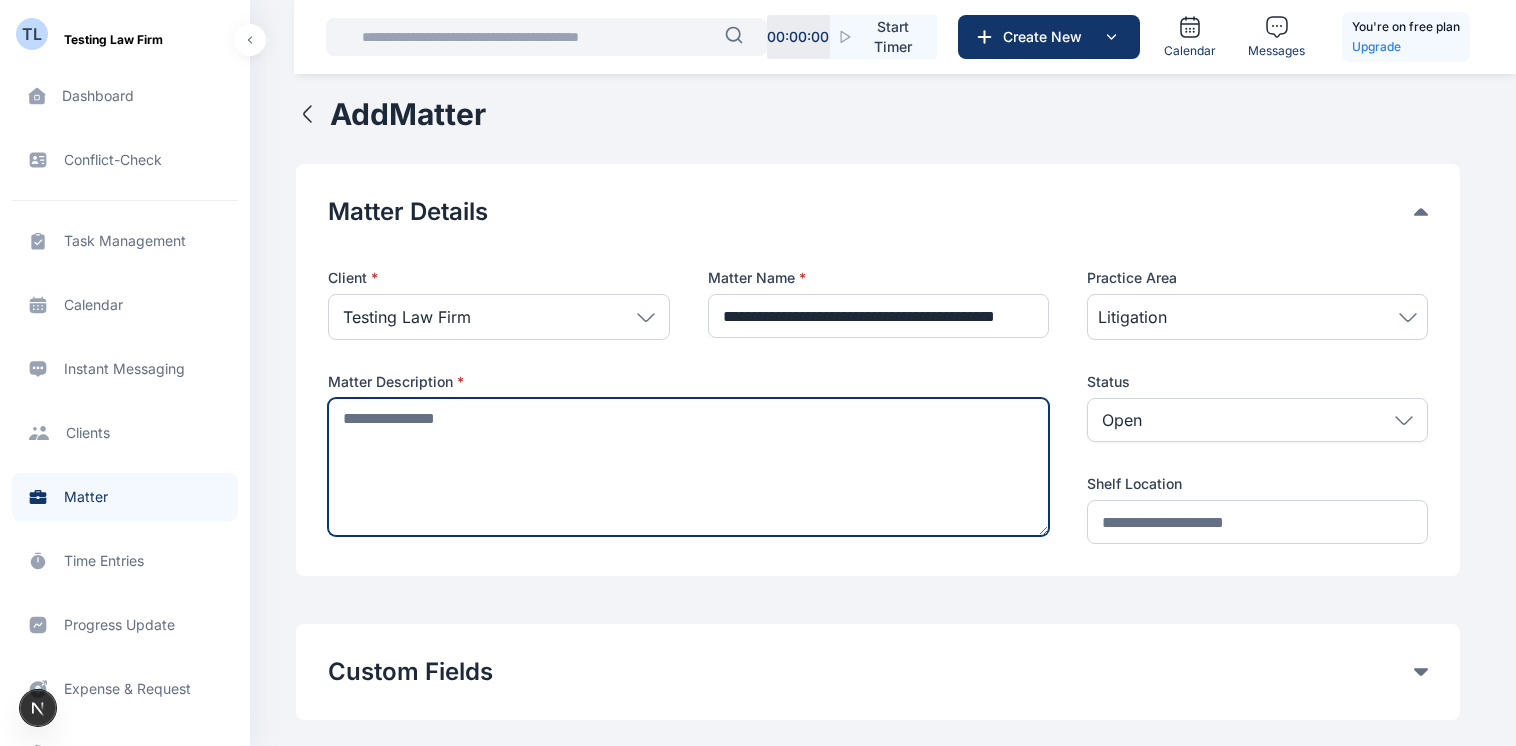 click at bounding box center [688, 467] 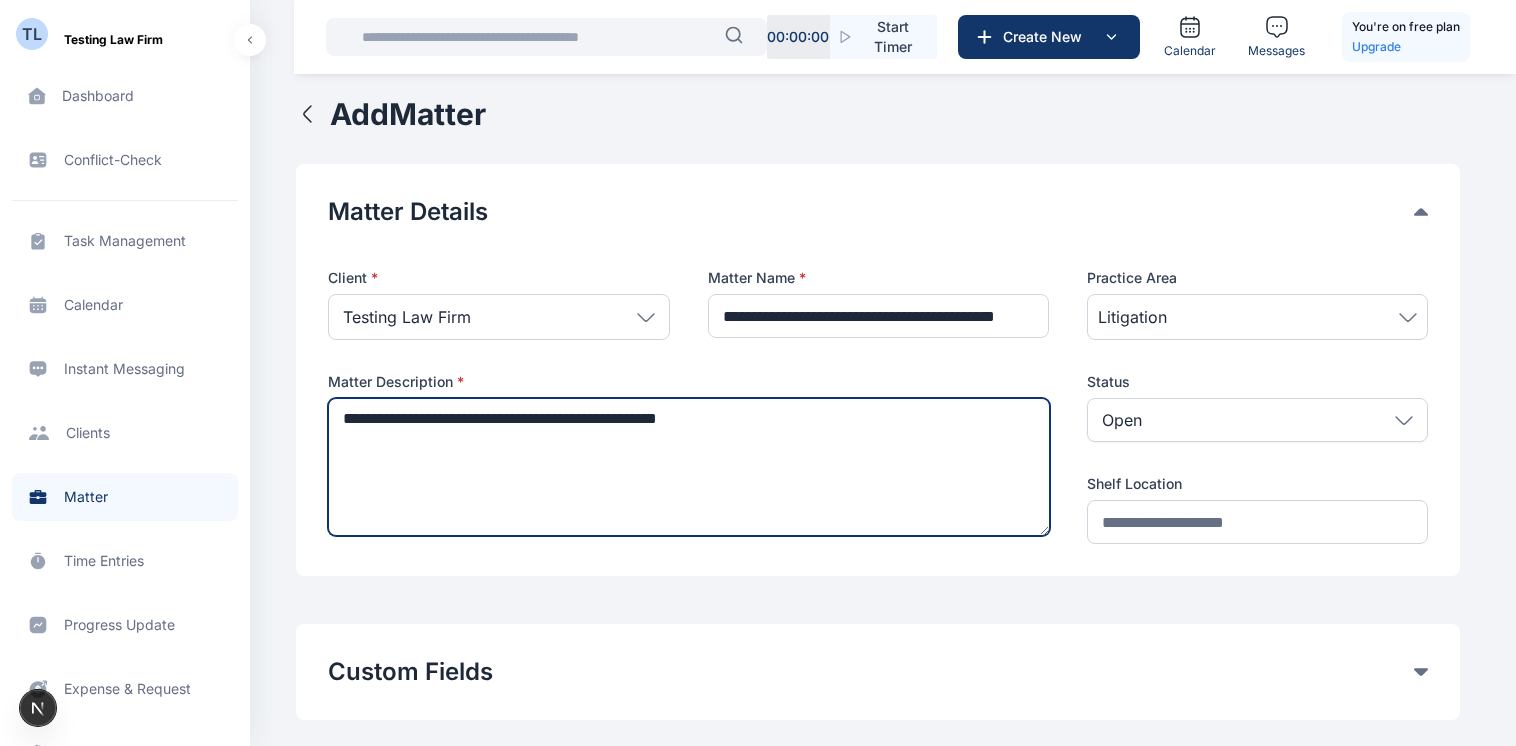 type on "**********" 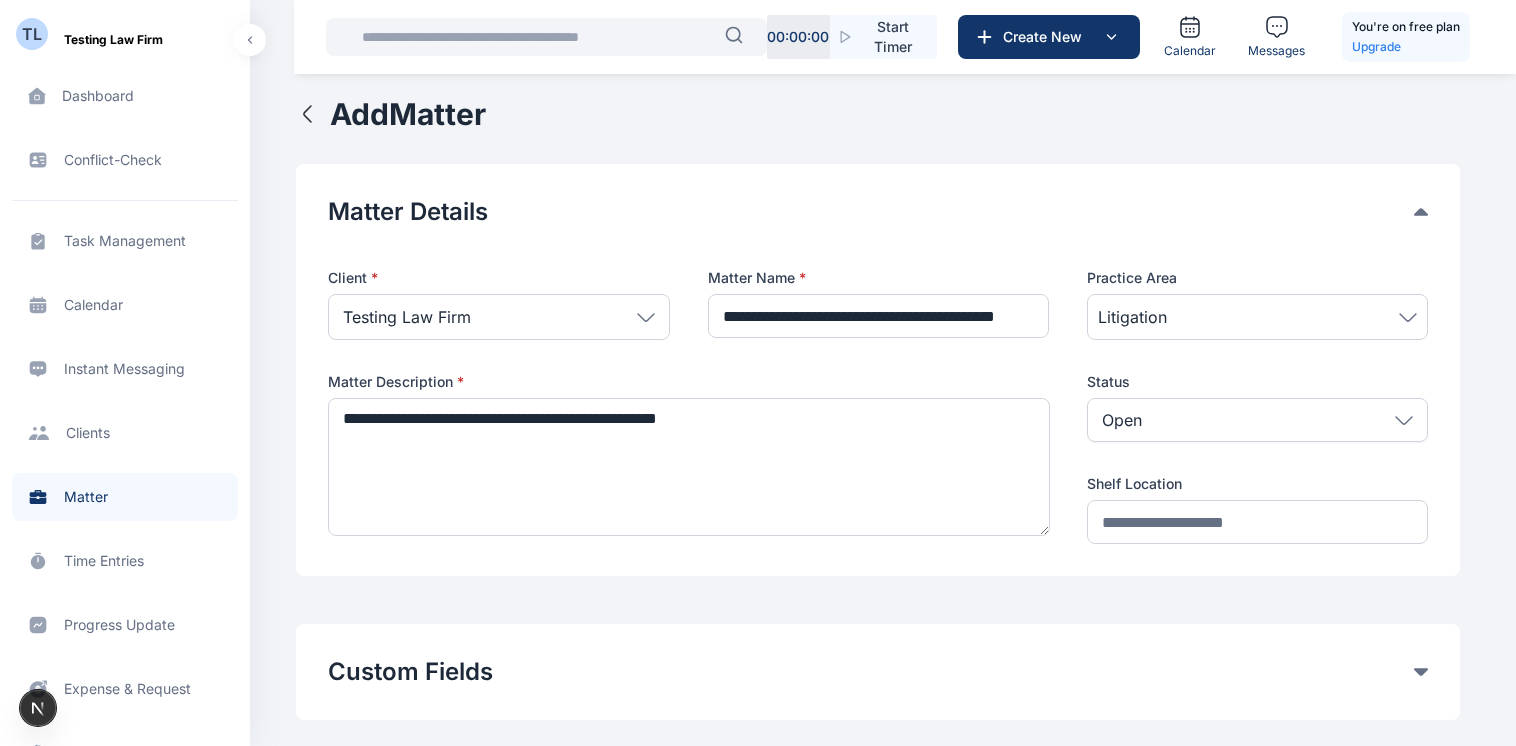 click on "Open" at bounding box center (1257, 420) 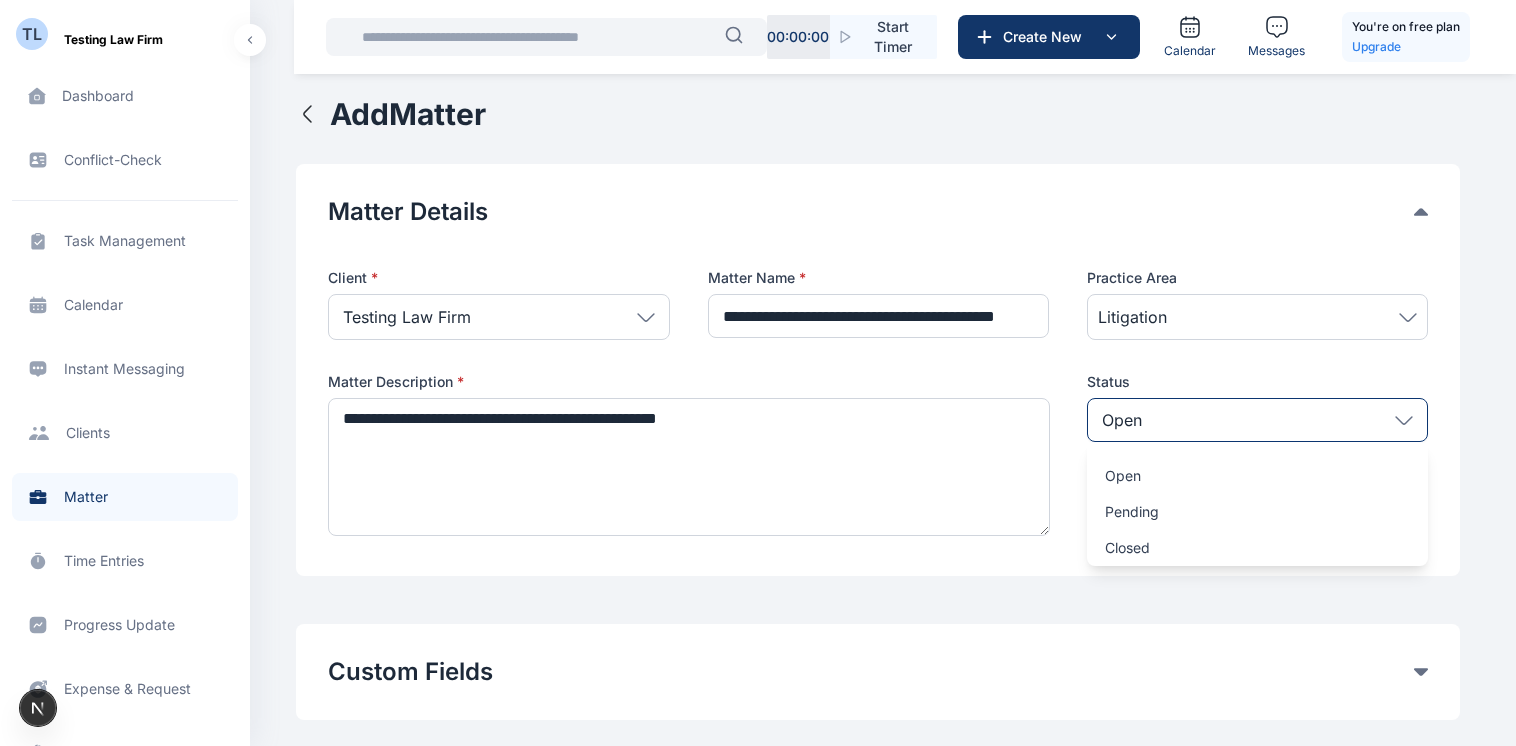 click on "**********" at bounding box center [878, 406] 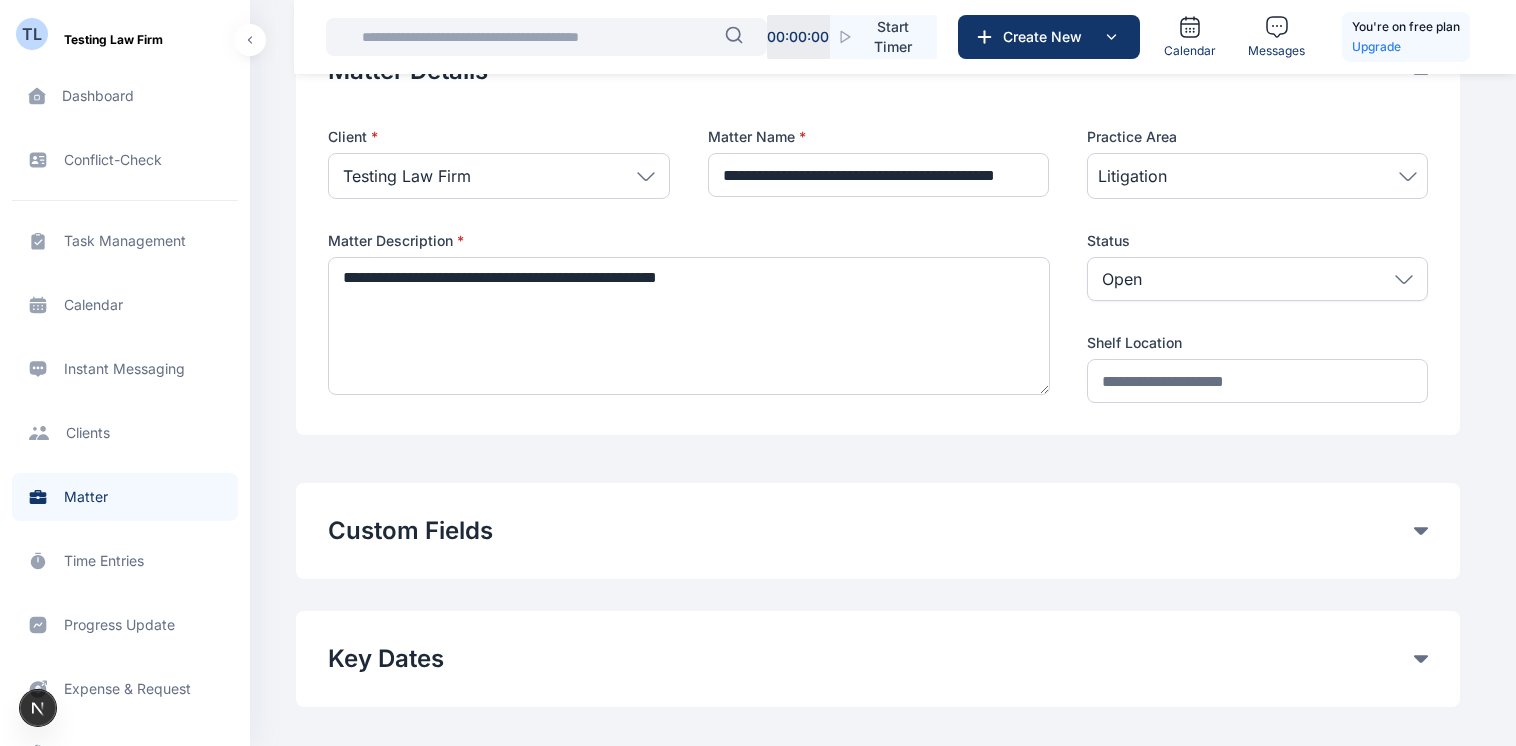 scroll, scrollTop: 159, scrollLeft: 0, axis: vertical 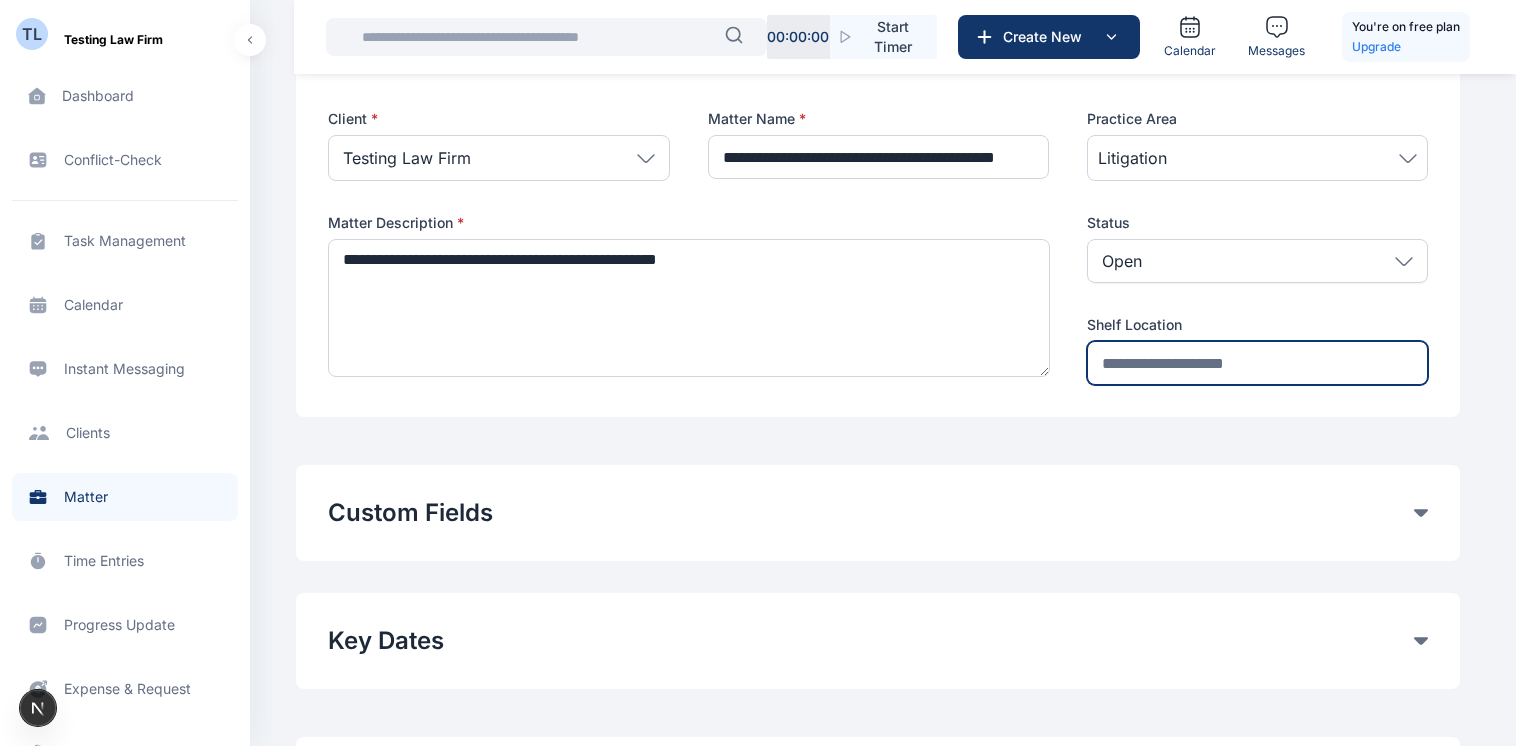 click at bounding box center (1257, 363) 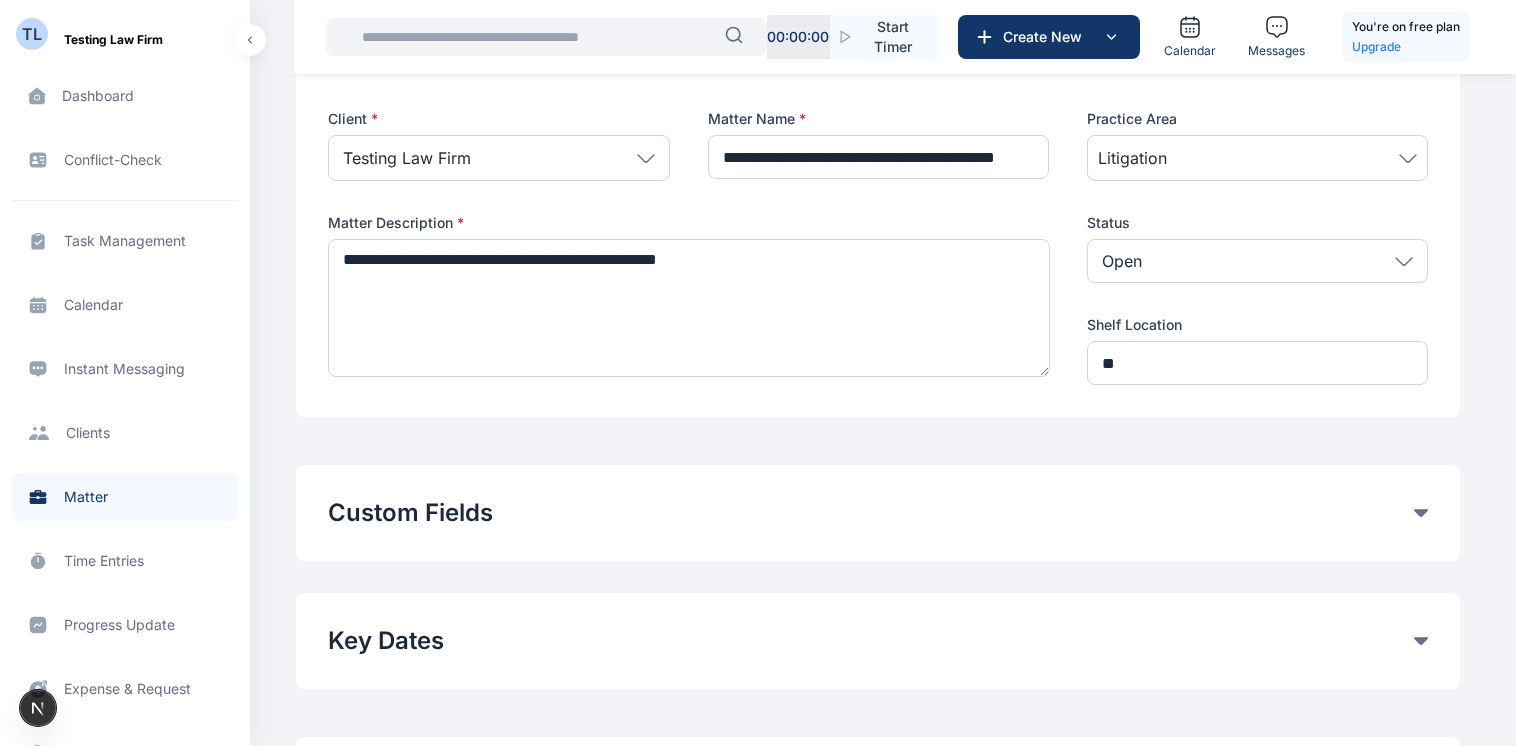 click on "Status   Open Open Pending Closed Shelf Location   **" at bounding box center [1257, 299] 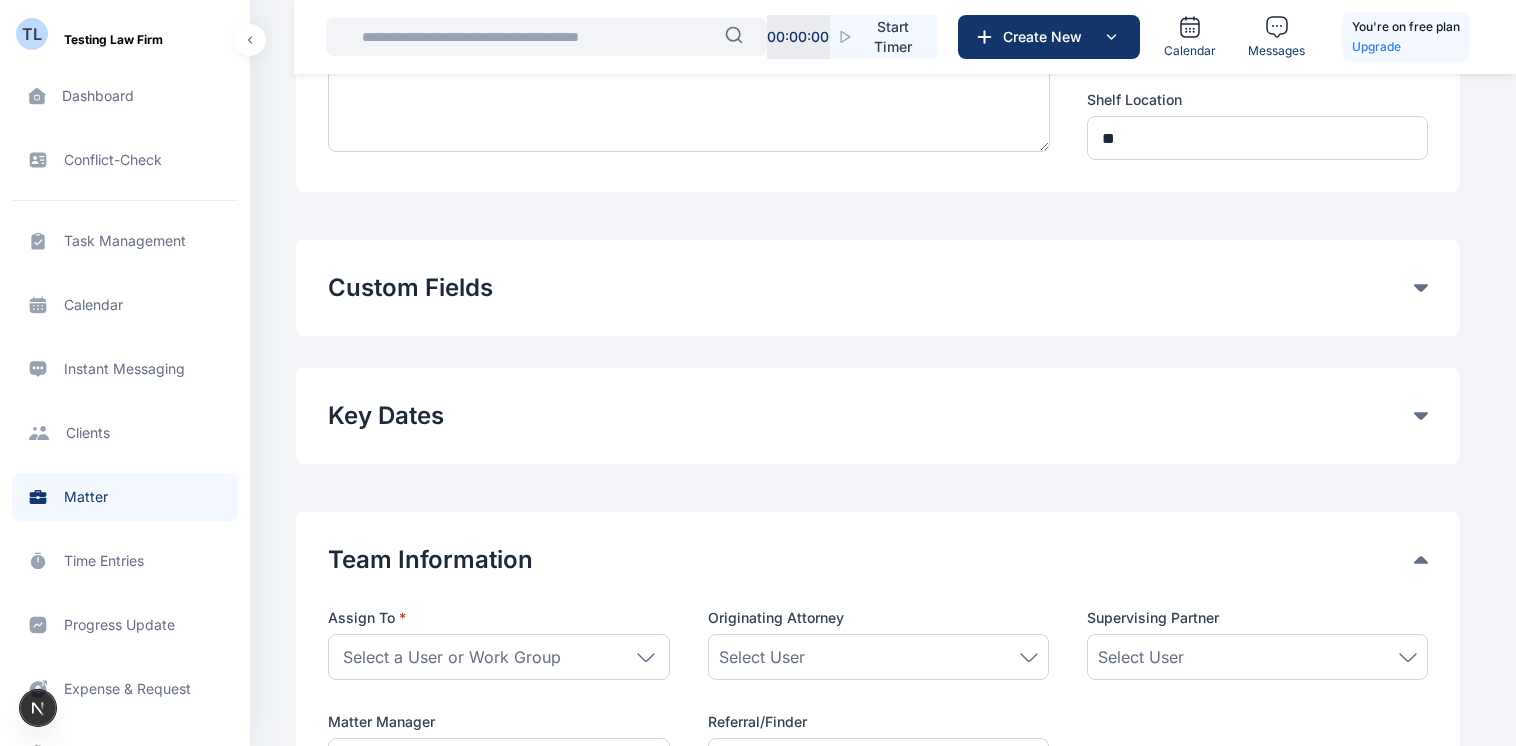 scroll, scrollTop: 402, scrollLeft: 0, axis: vertical 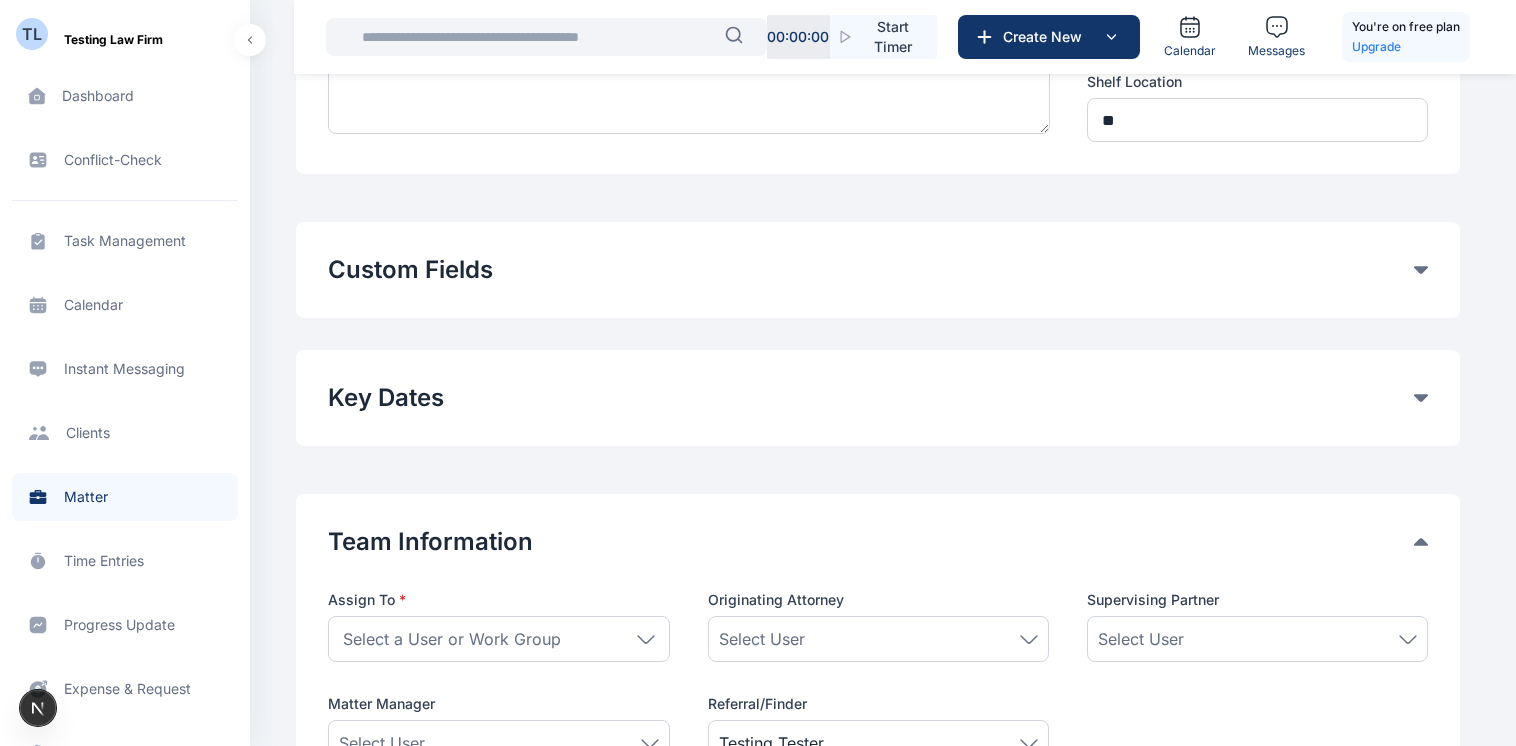 click on "Key Dates" at bounding box center (878, 398) 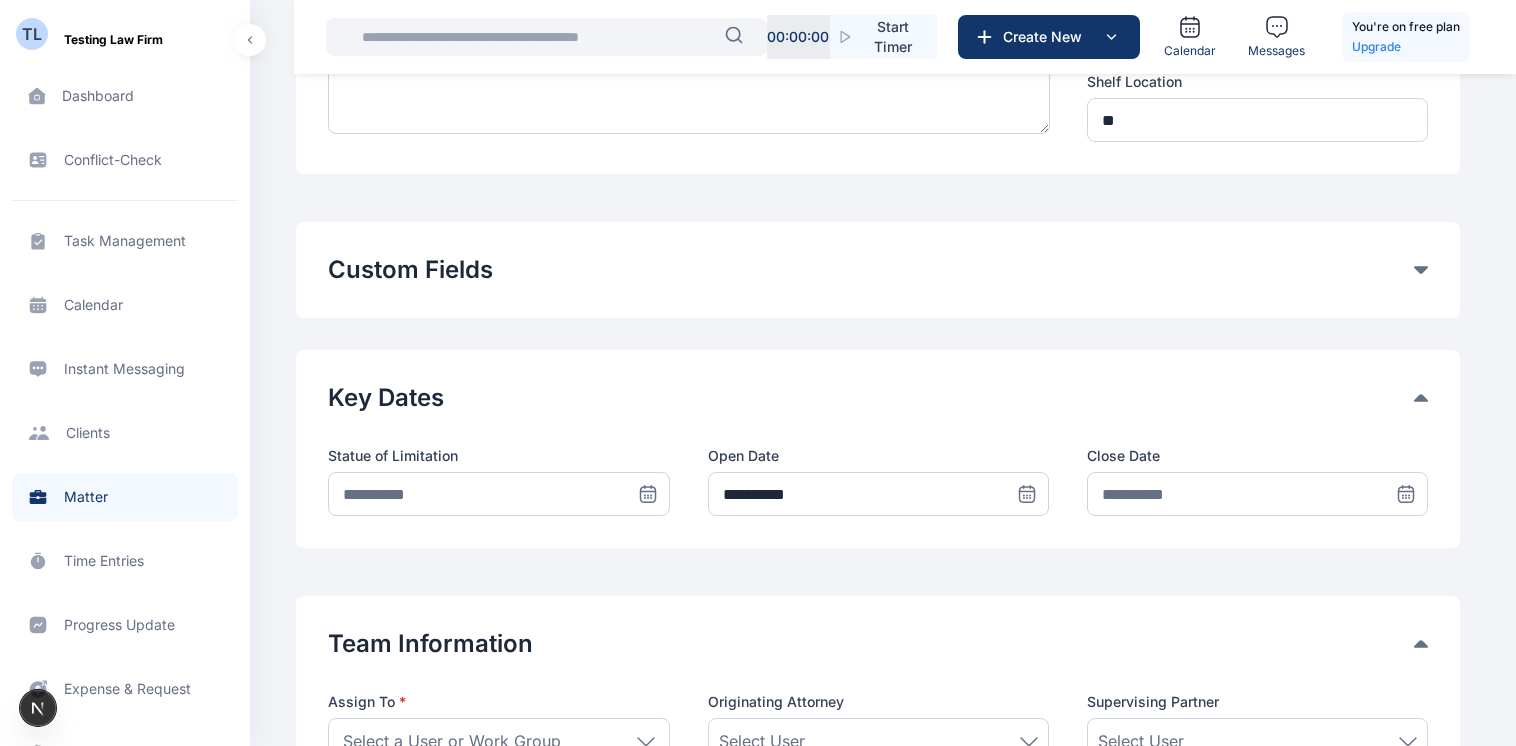 click 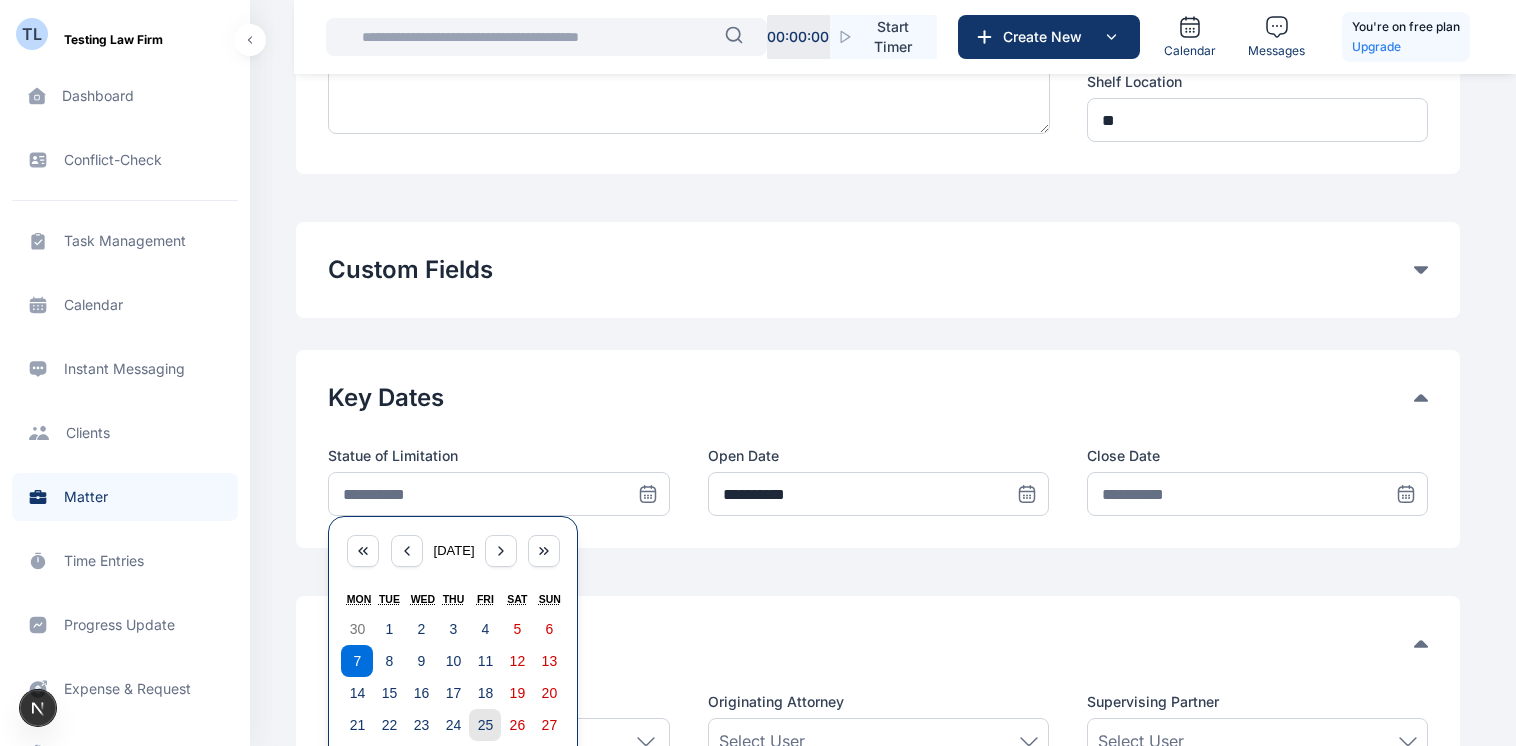 click on "25" at bounding box center (486, 725) 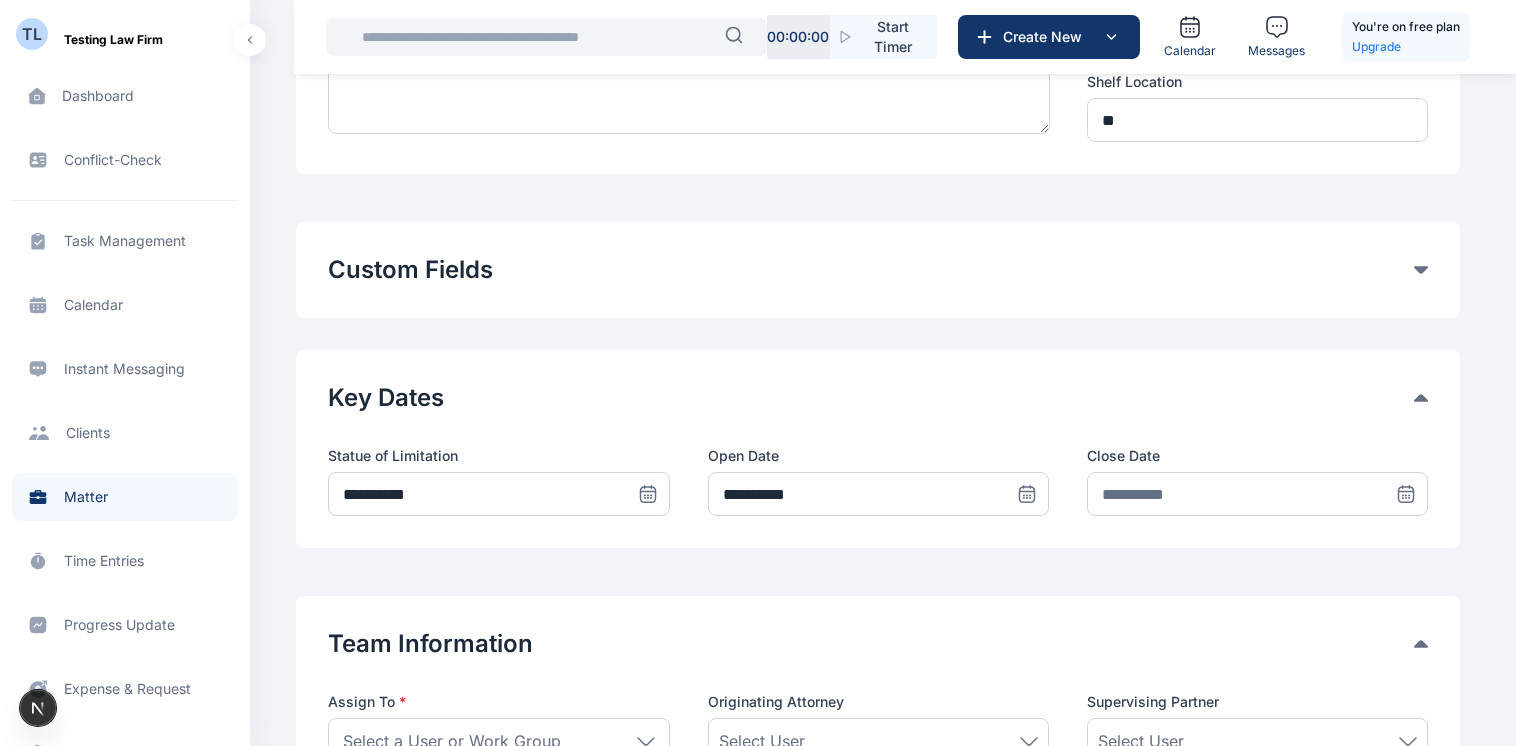 click 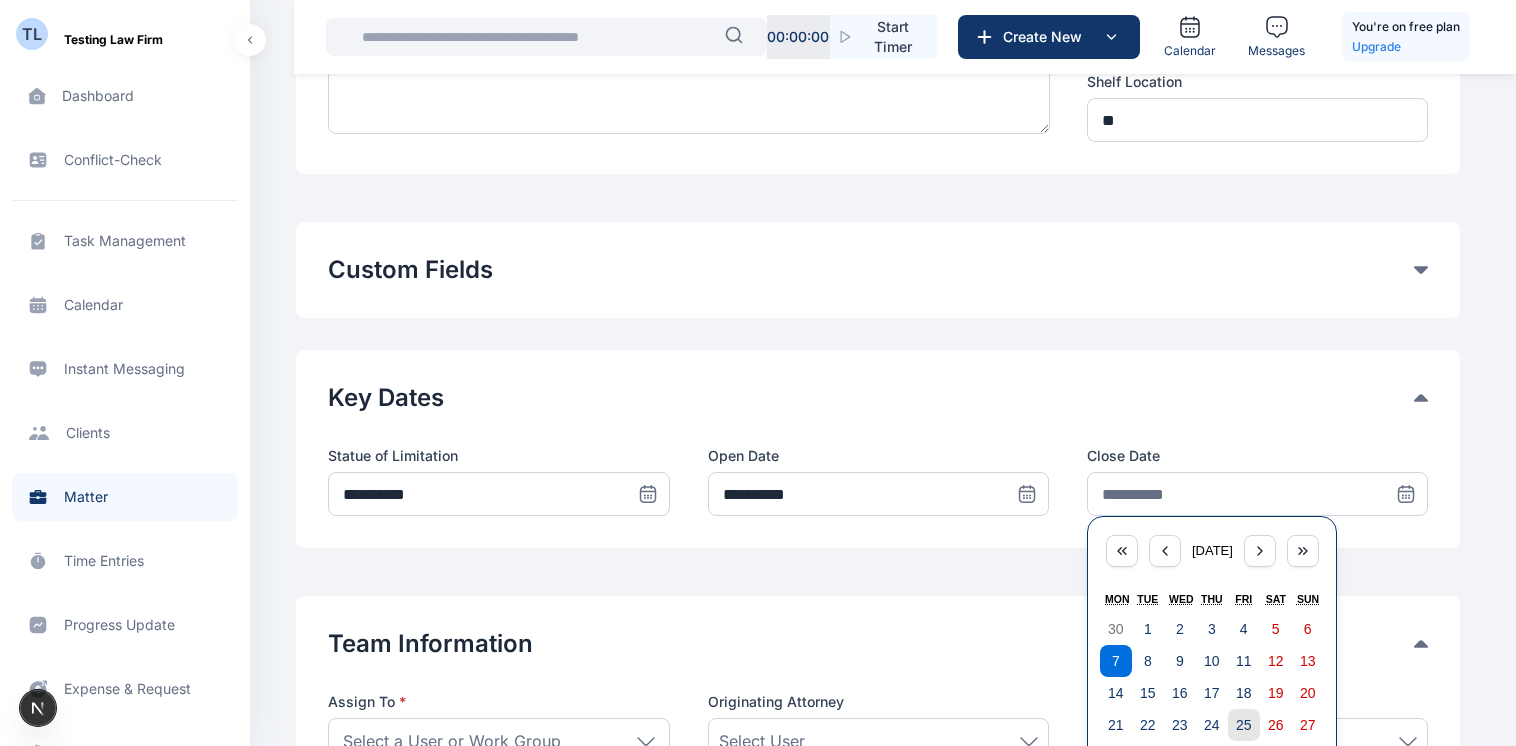 click on "25" at bounding box center (1244, 725) 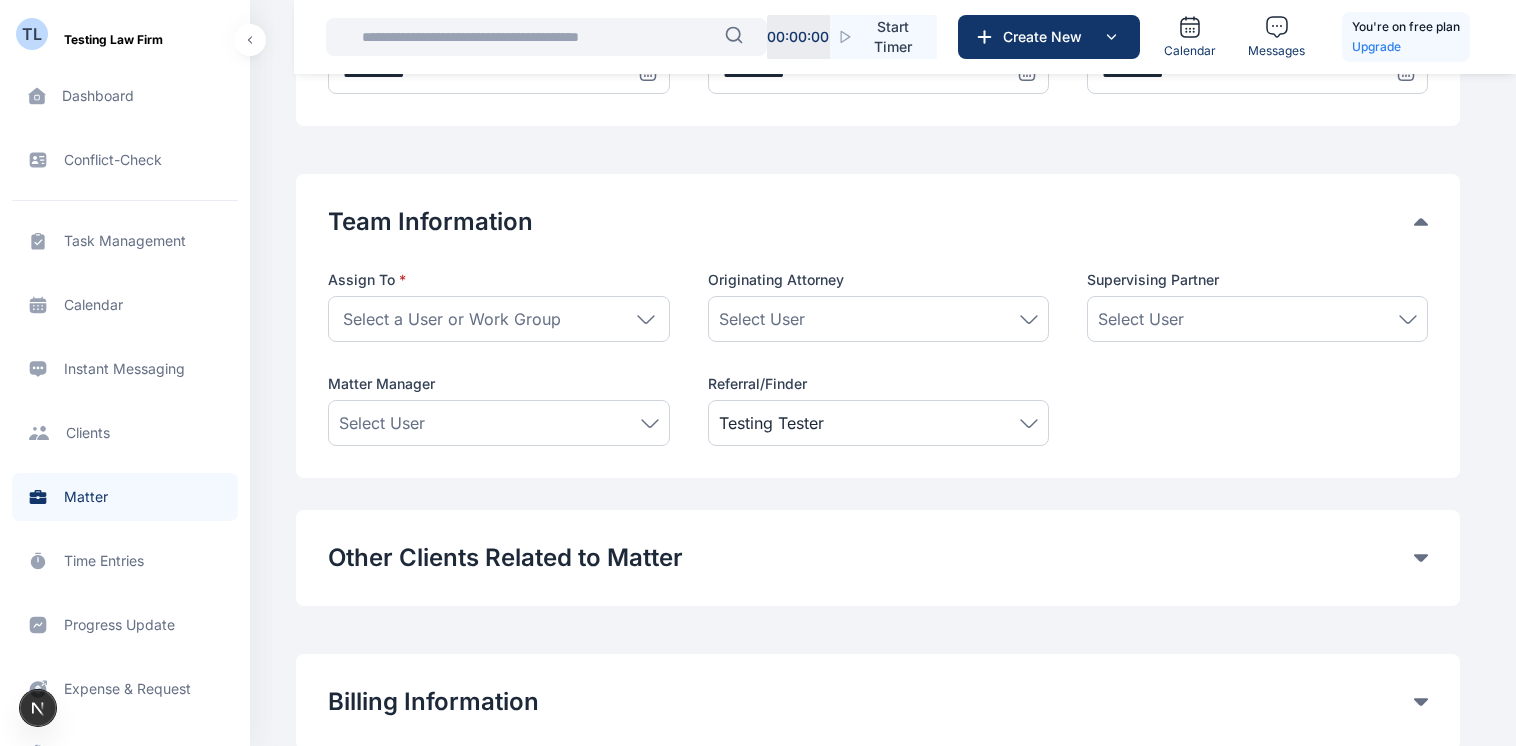 scroll, scrollTop: 837, scrollLeft: 0, axis: vertical 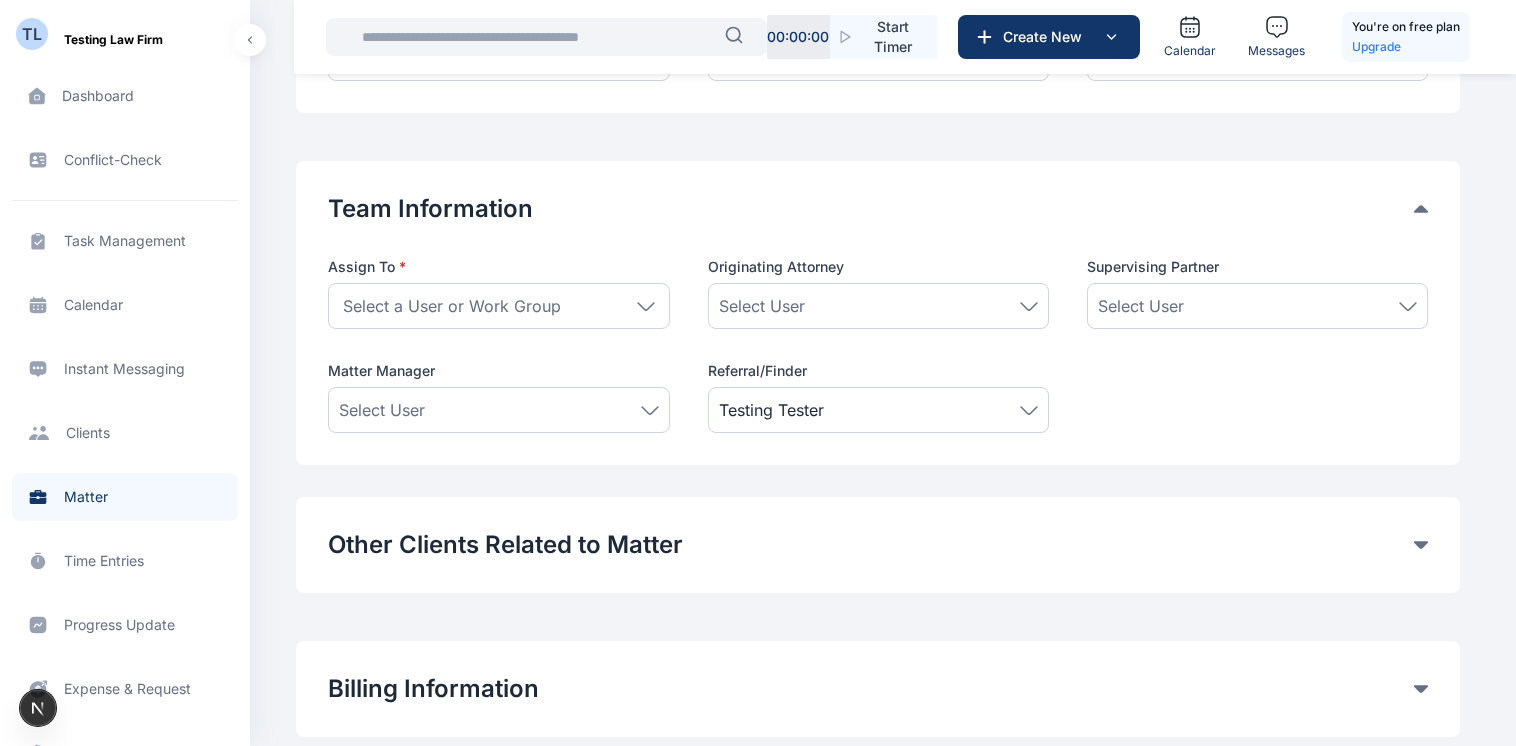 click on "Select a User or Work Group" at bounding box center (498, 306) 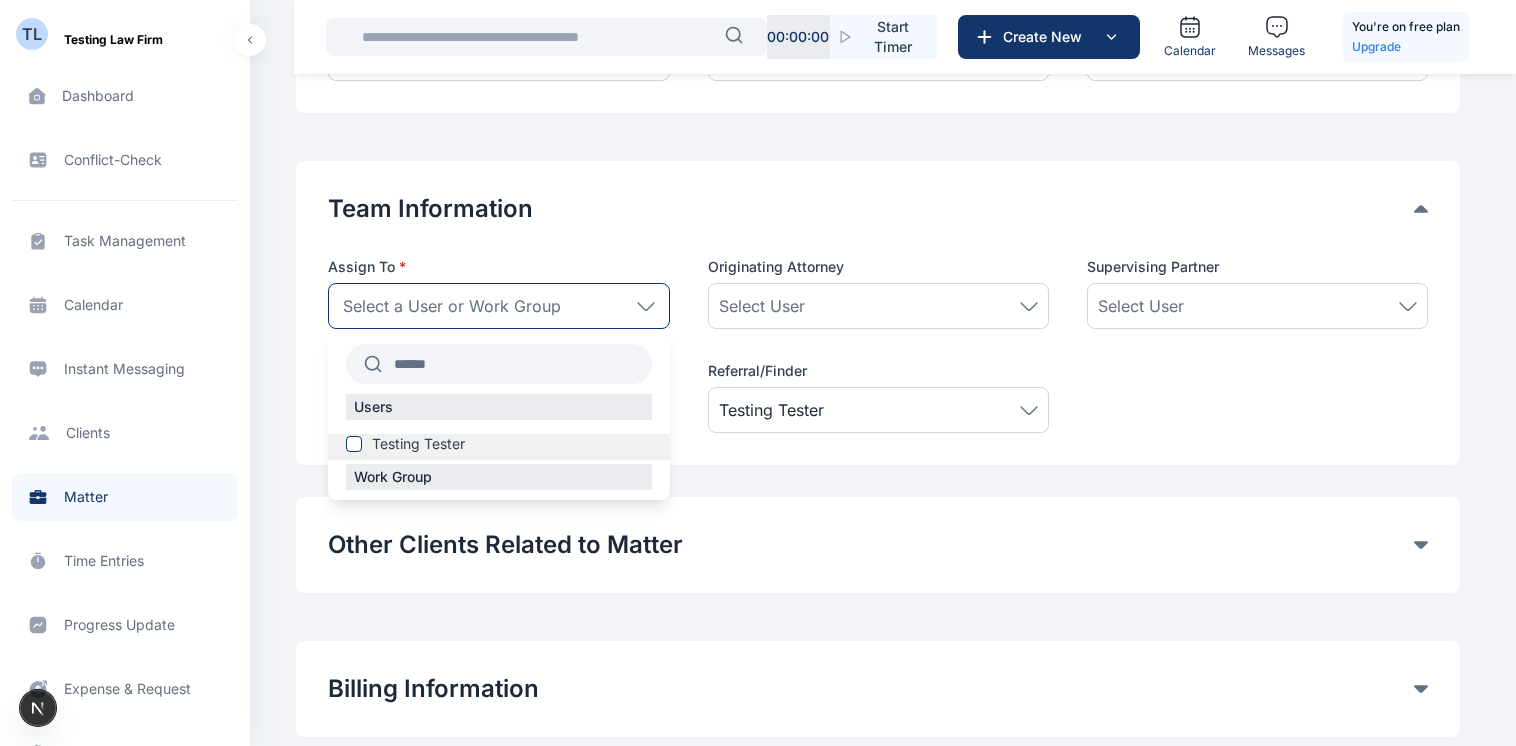 click on "Testing Tester" at bounding box center [418, 444] 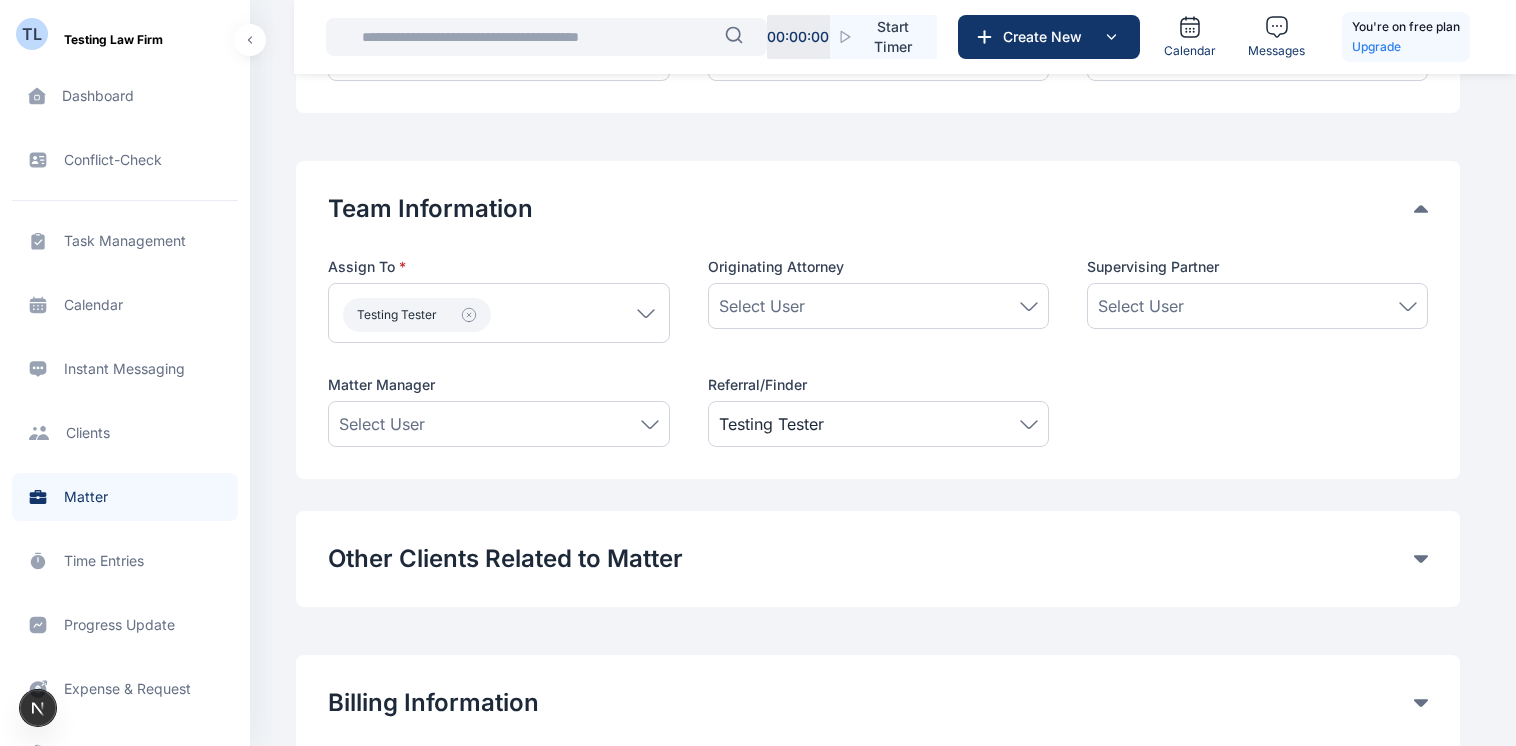 click on "Select User" at bounding box center (762, 306) 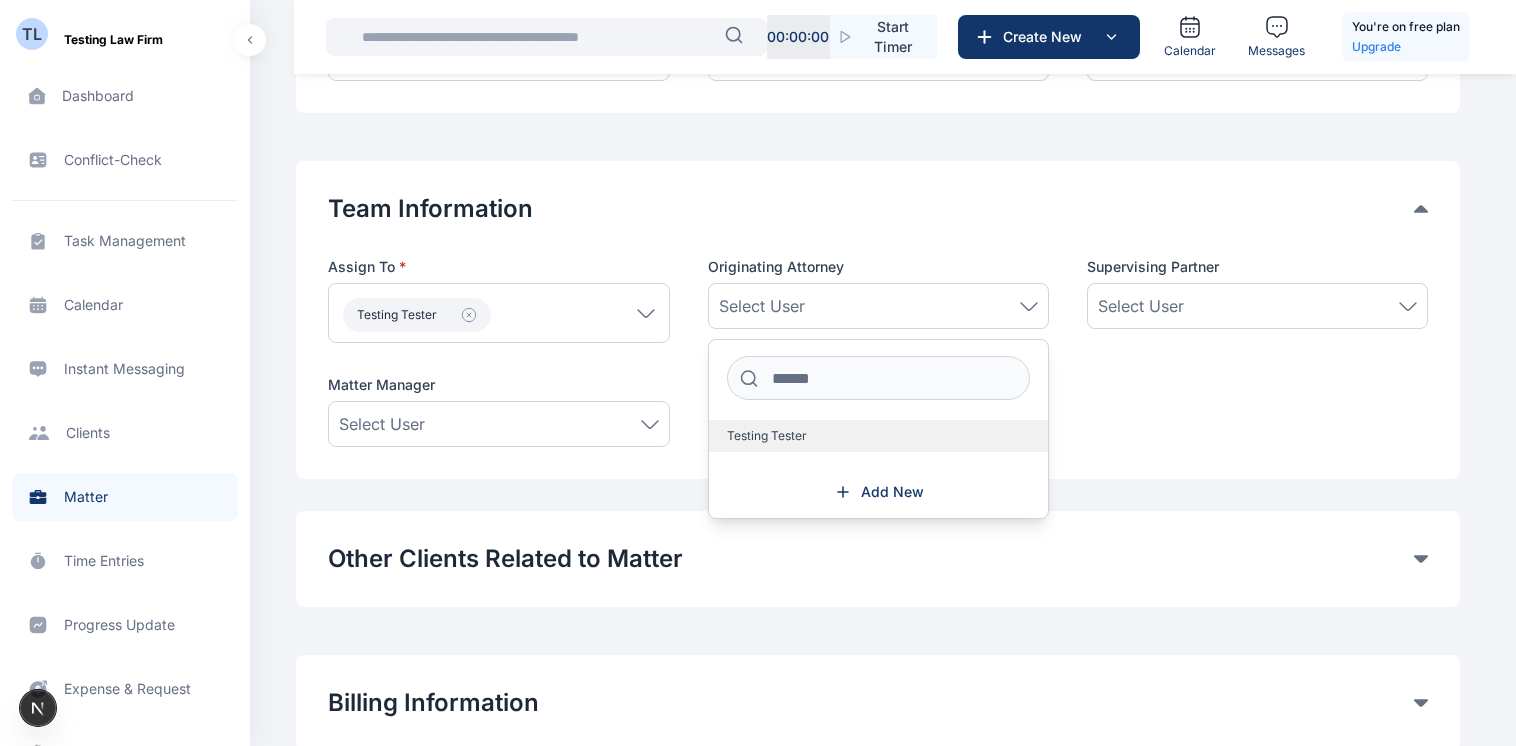 click on "Testing Tester" at bounding box center [767, 436] 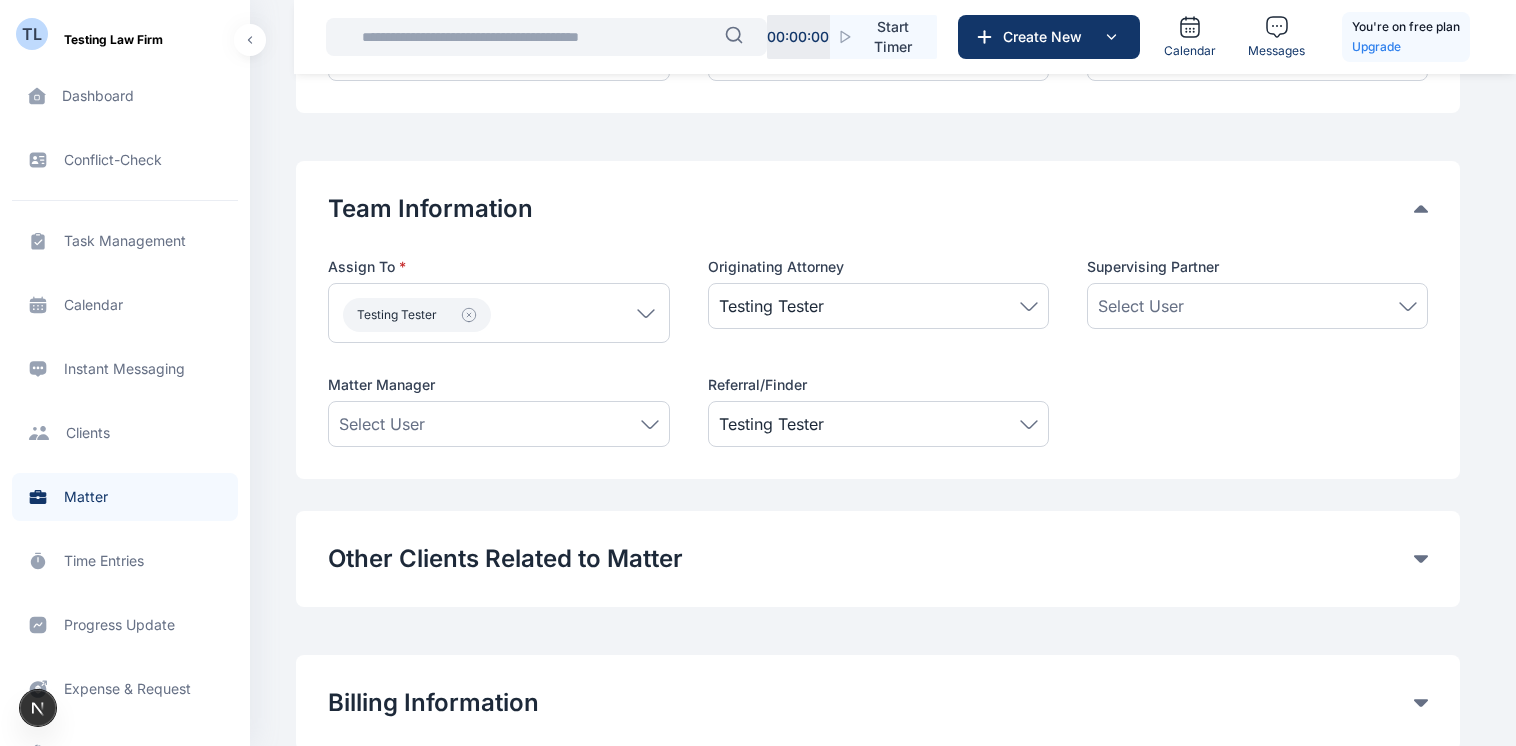 click on "Select User" at bounding box center [1141, 306] 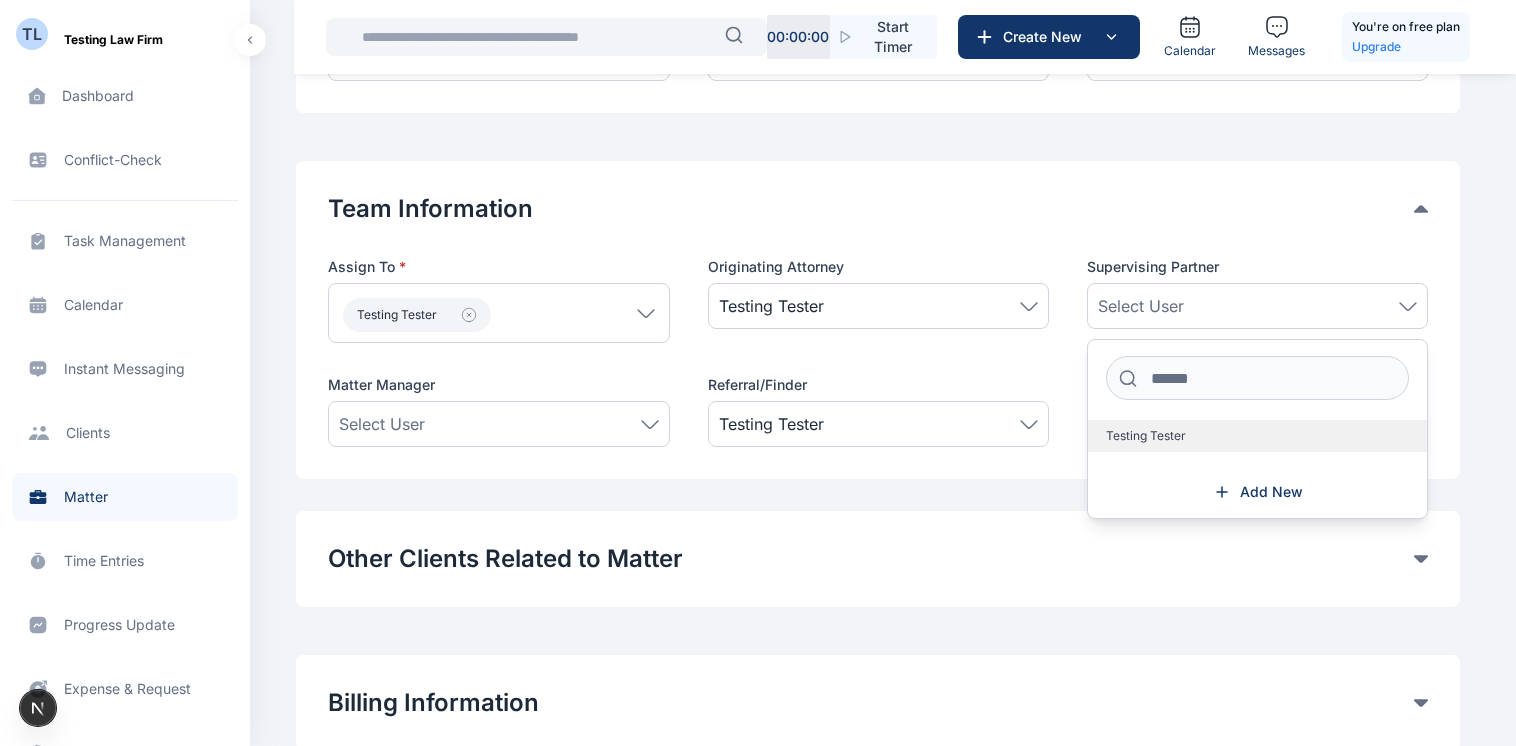 click on "Testing Tester" at bounding box center [1257, 436] 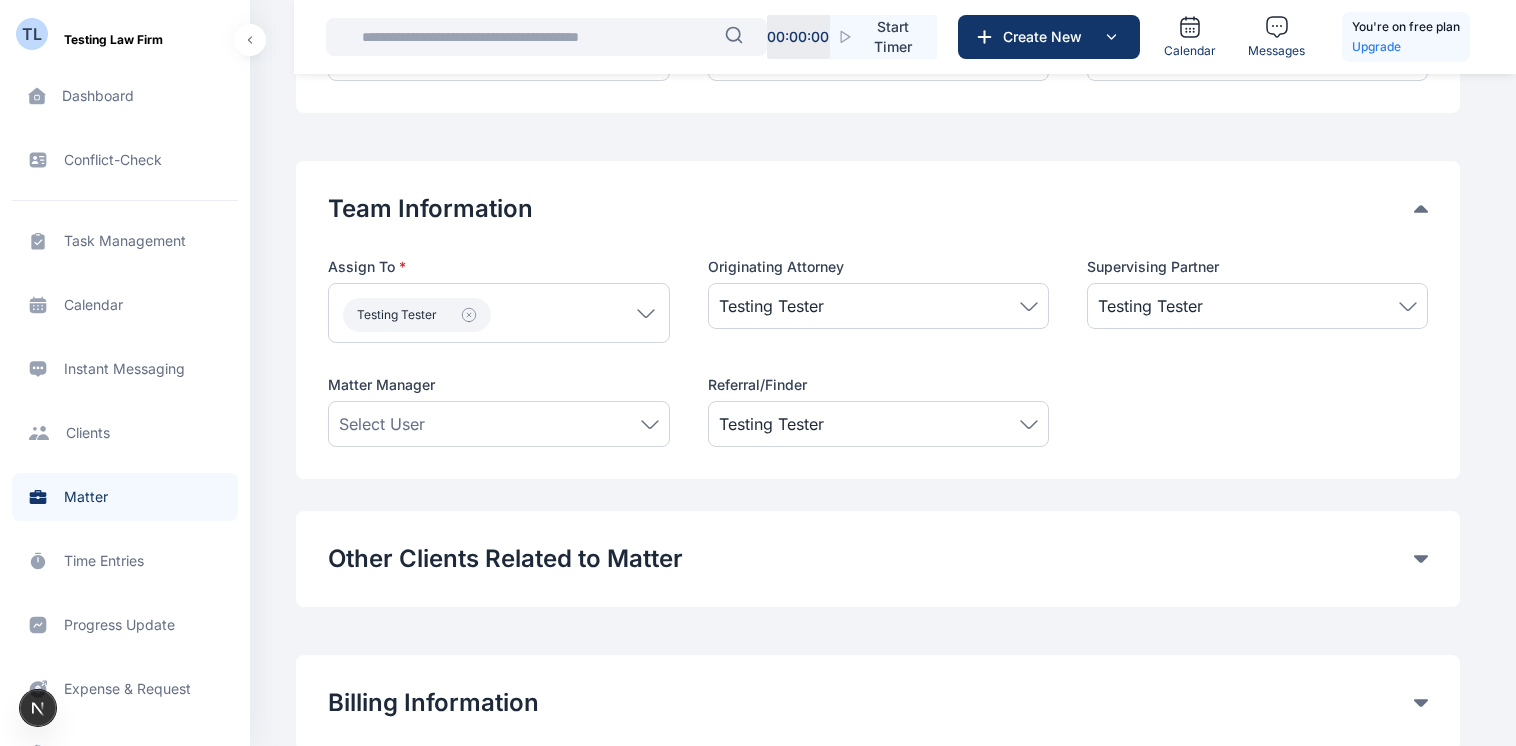 click on "Assign To   * Testing Tester Users Testing Tester Work Group Originating Attorney   Testing Tester Supervising Partner   Testing Tester Matter Manager   Select User Referral/Finder   Testing Tester" at bounding box center [878, 352] 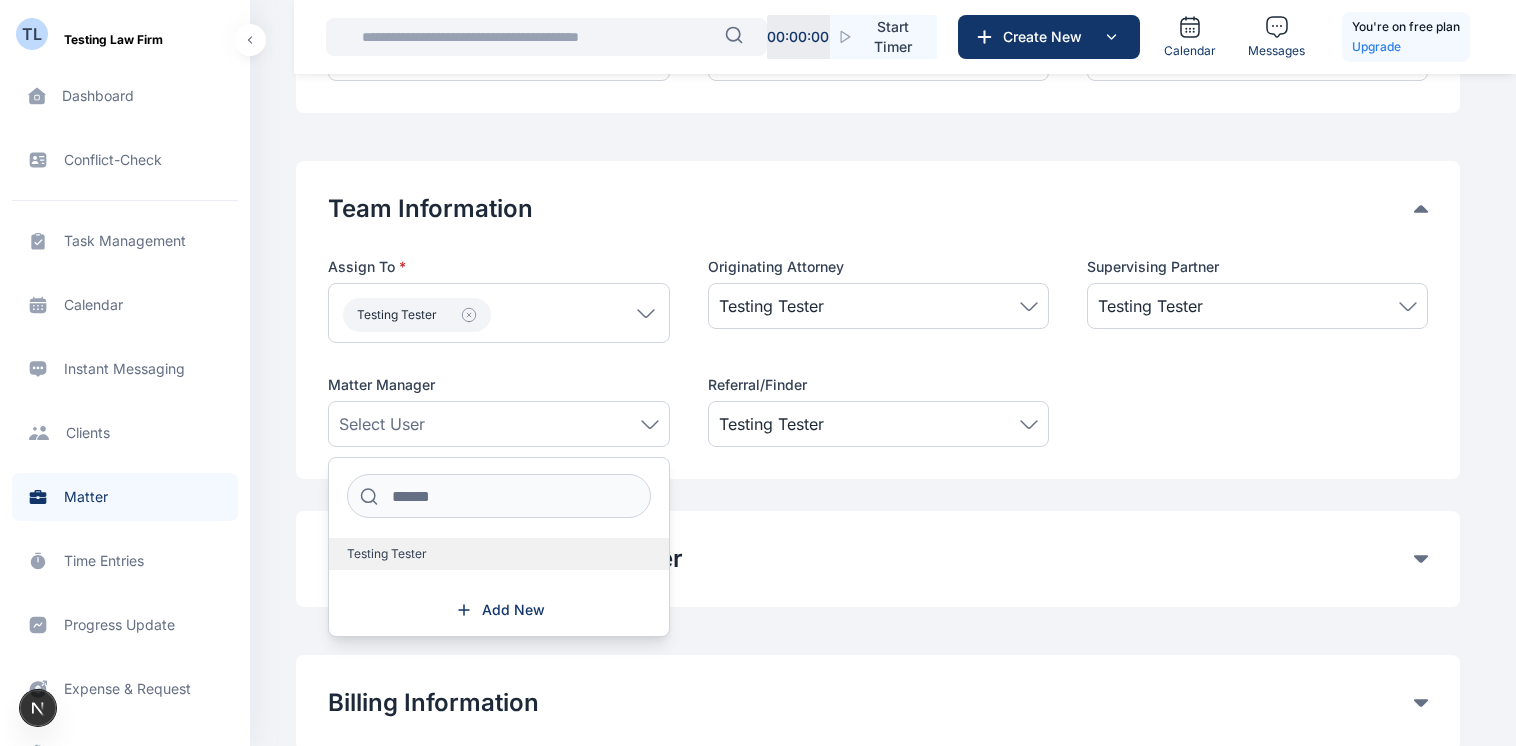 click on "Testing Tester" at bounding box center [498, 554] 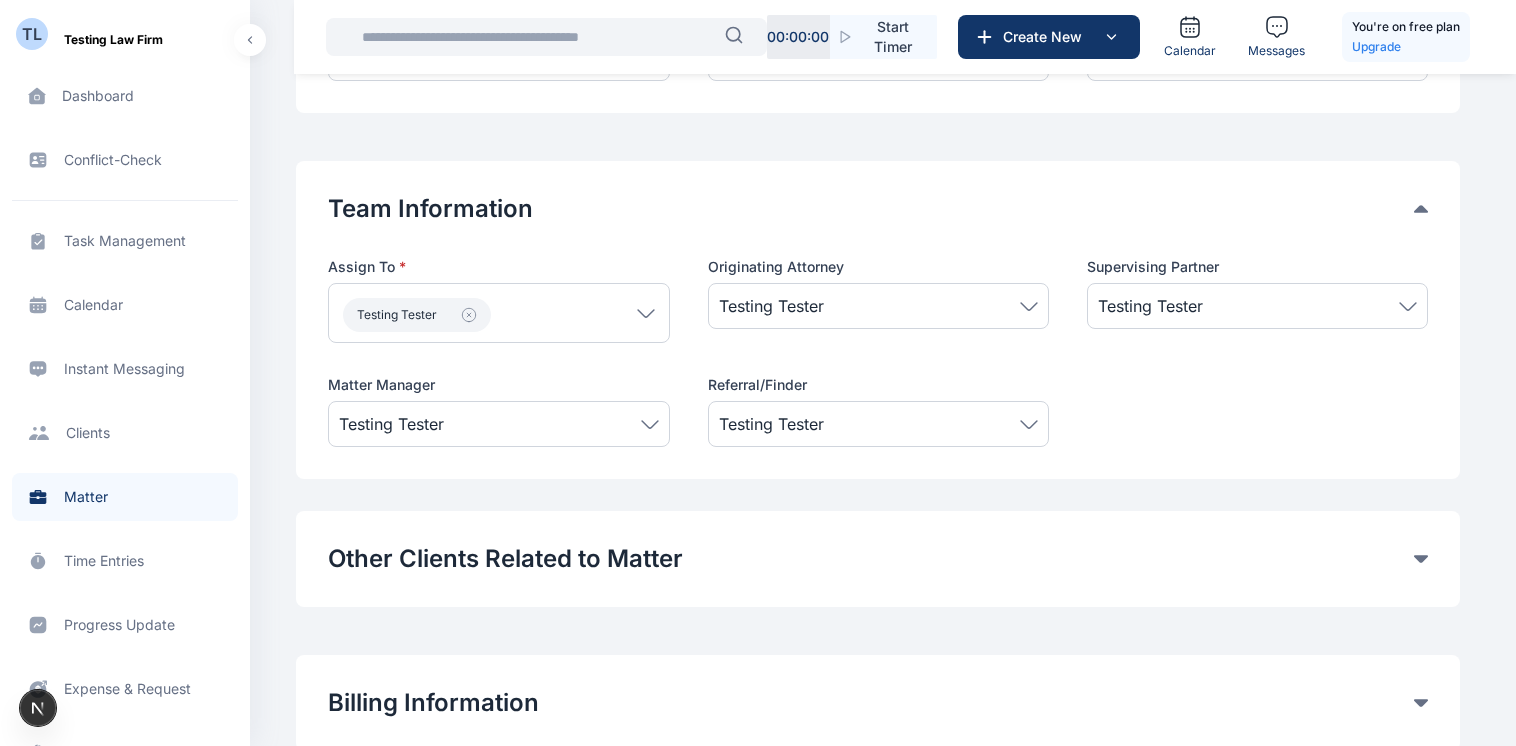 click on "Assign To   * Testing Tester Users Testing Tester Work Group Originating Attorney   Testing Tester Supervising Partner   Testing Tester Matter Manager   Testing Tester Referral/Finder   Testing Tester" at bounding box center (878, 352) 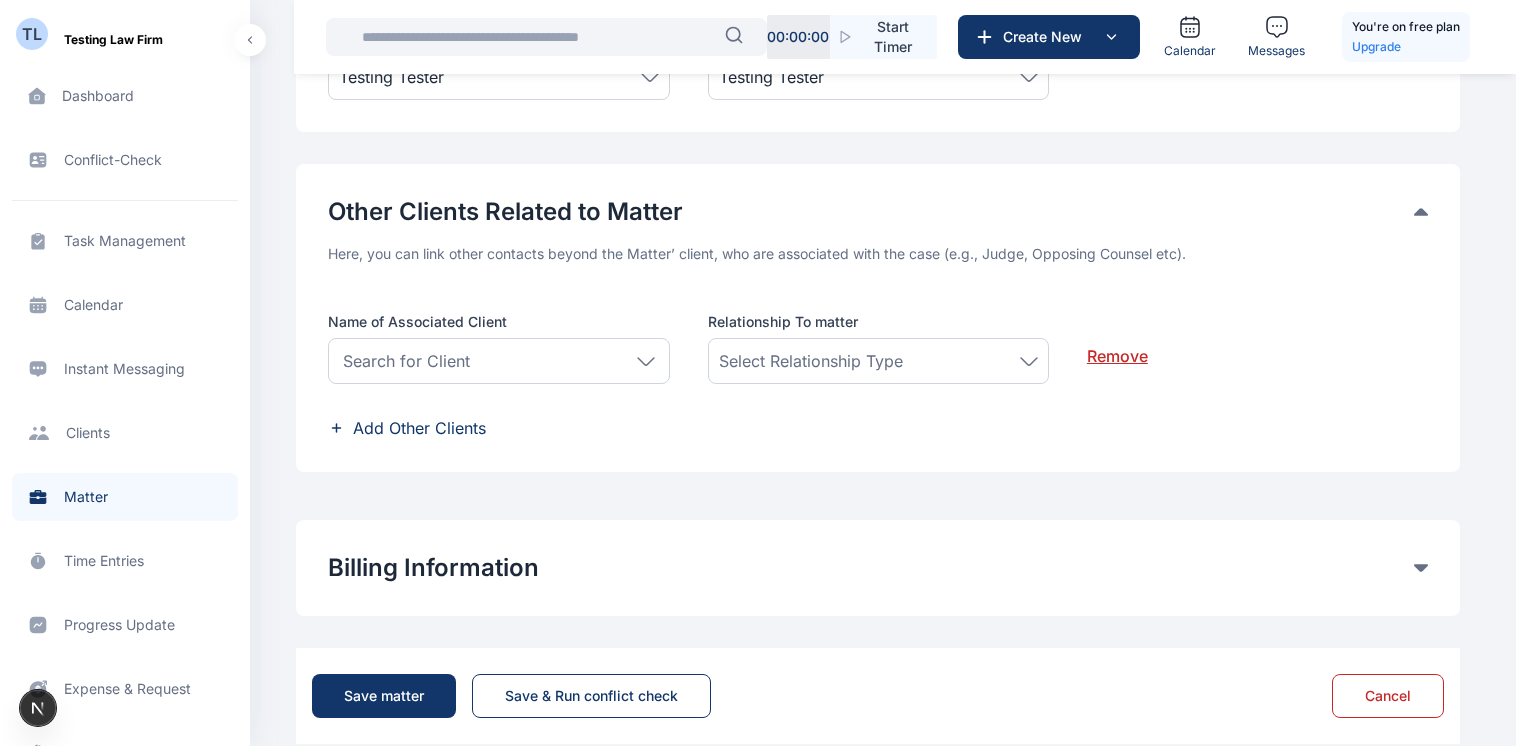 scroll, scrollTop: 1212, scrollLeft: 0, axis: vertical 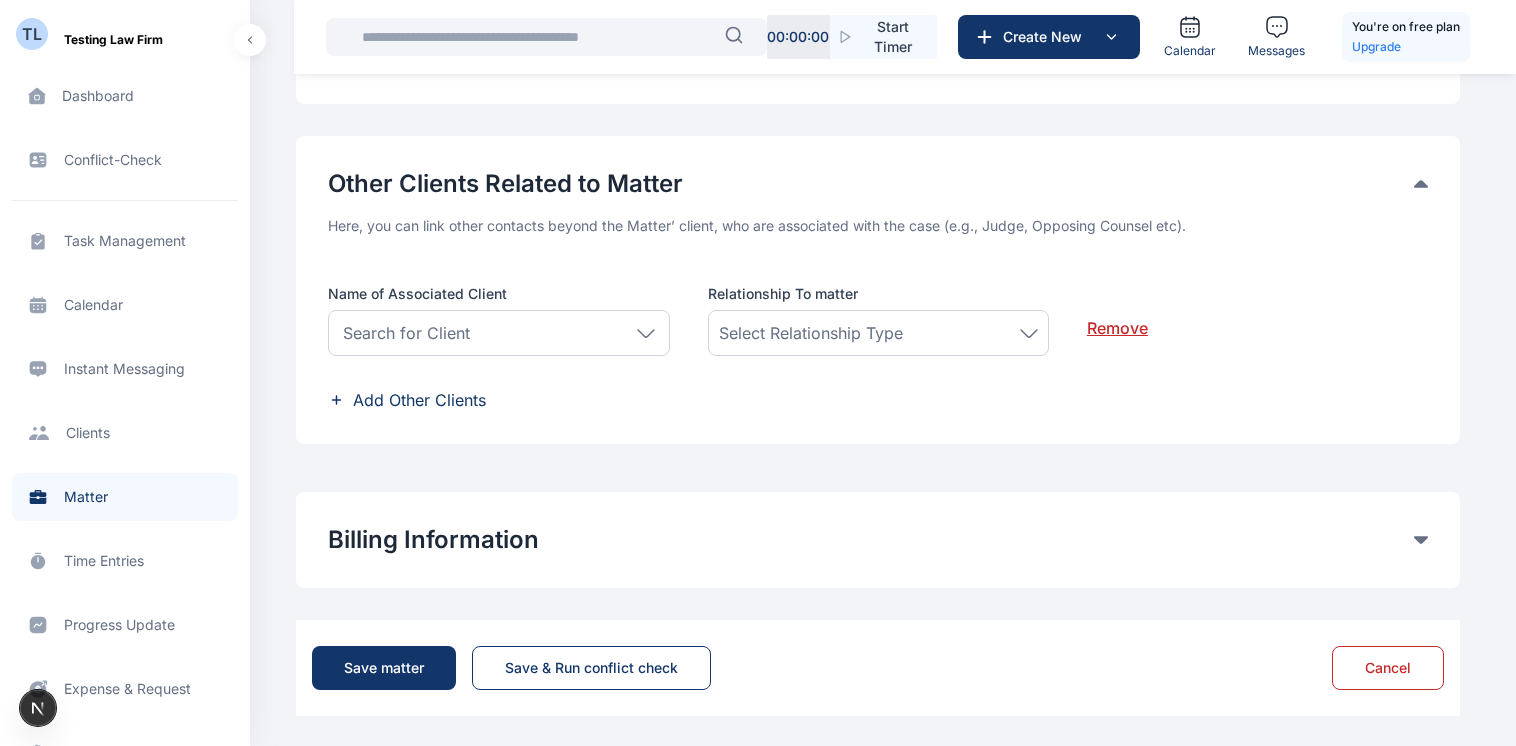 click on "Search for Client" at bounding box center (498, 333) 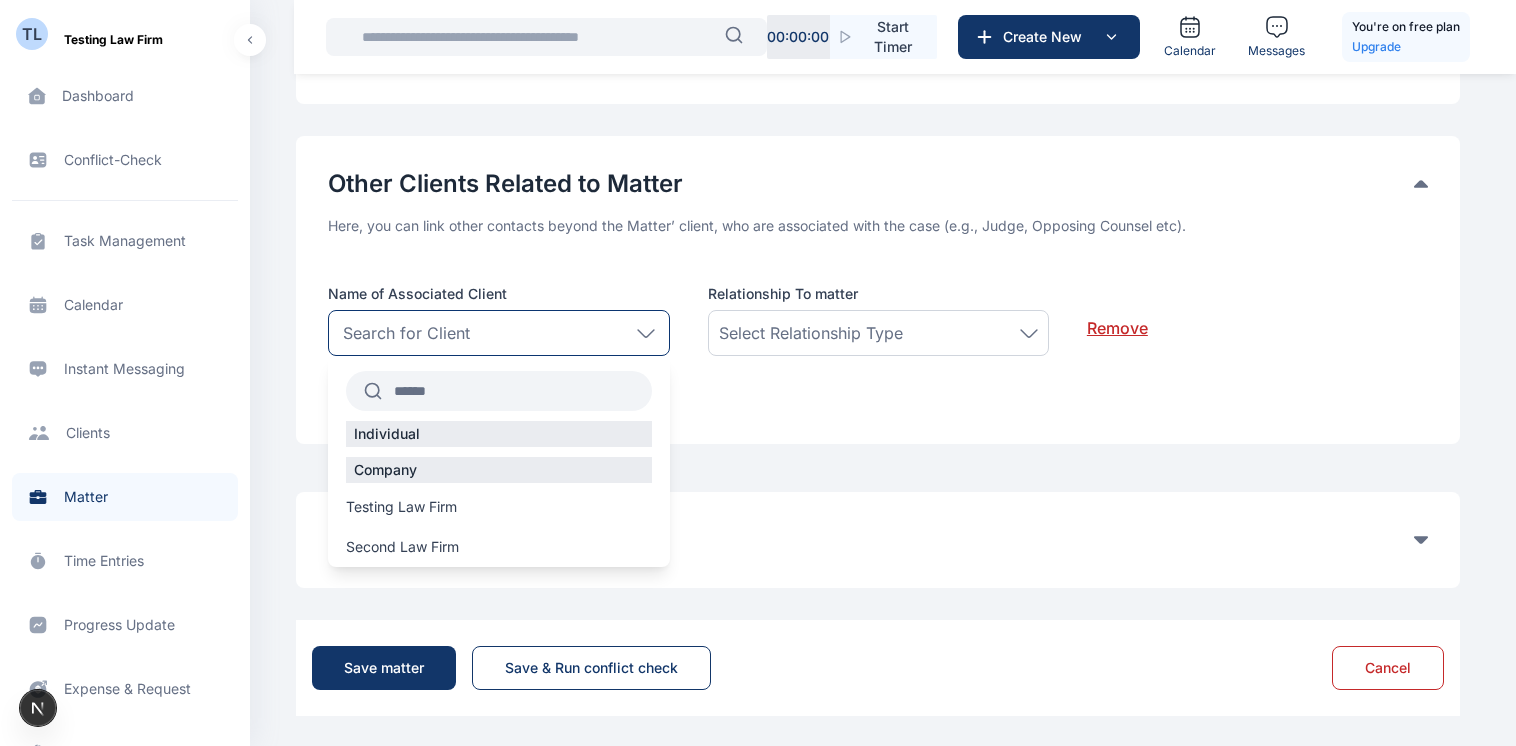 click on "Search for Client" at bounding box center (498, 333) 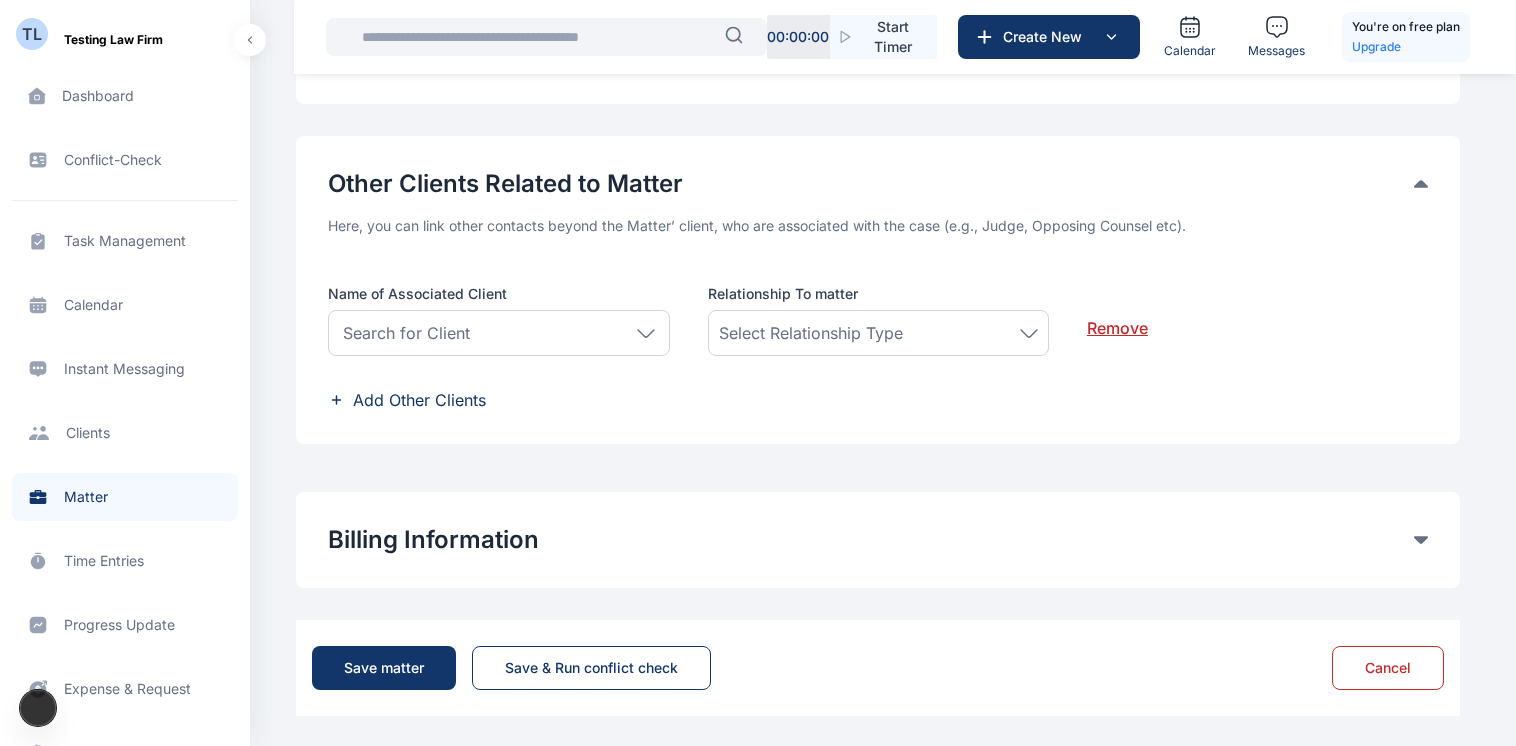 click on "Select Relationship Type" at bounding box center (811, 333) 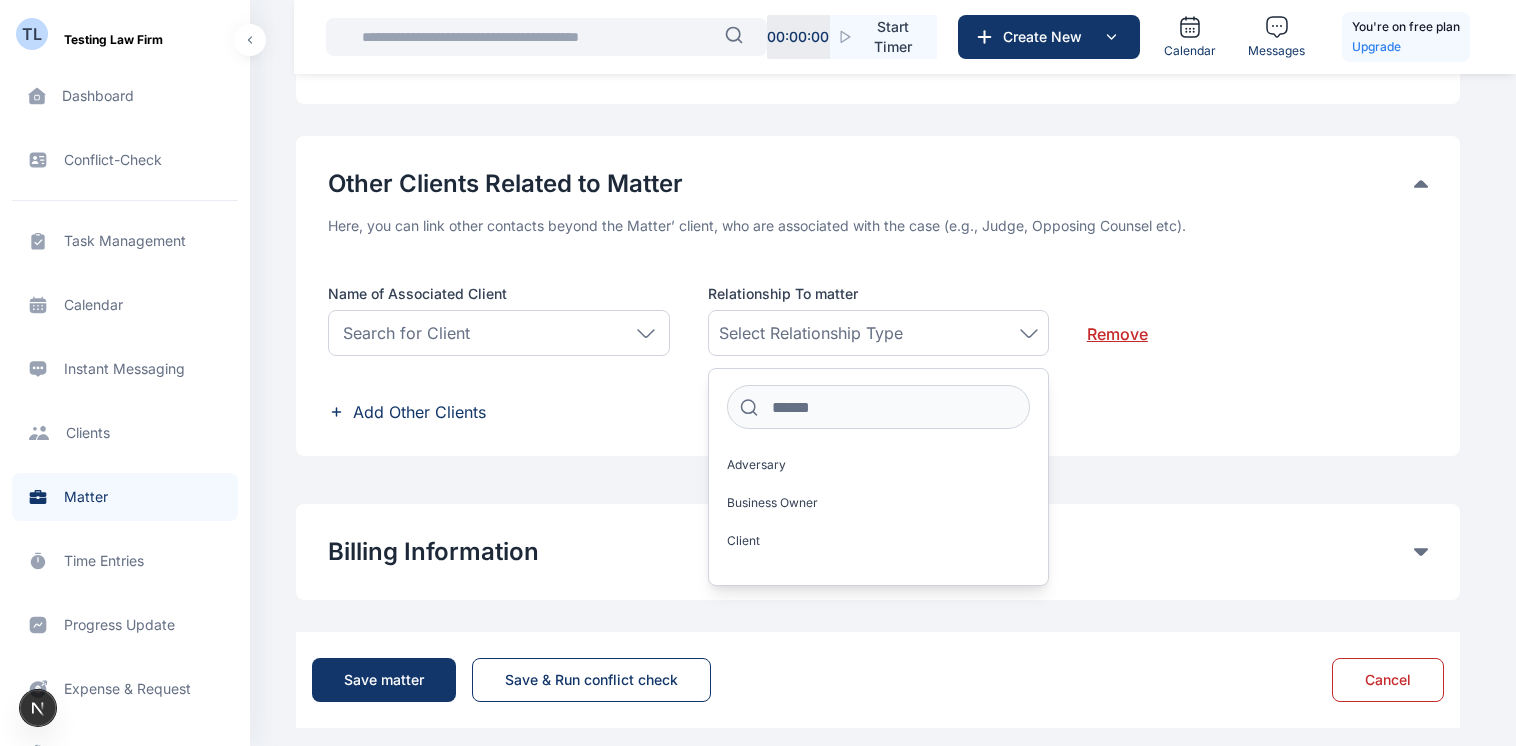 click on "Select Relationship Type" at bounding box center (811, 333) 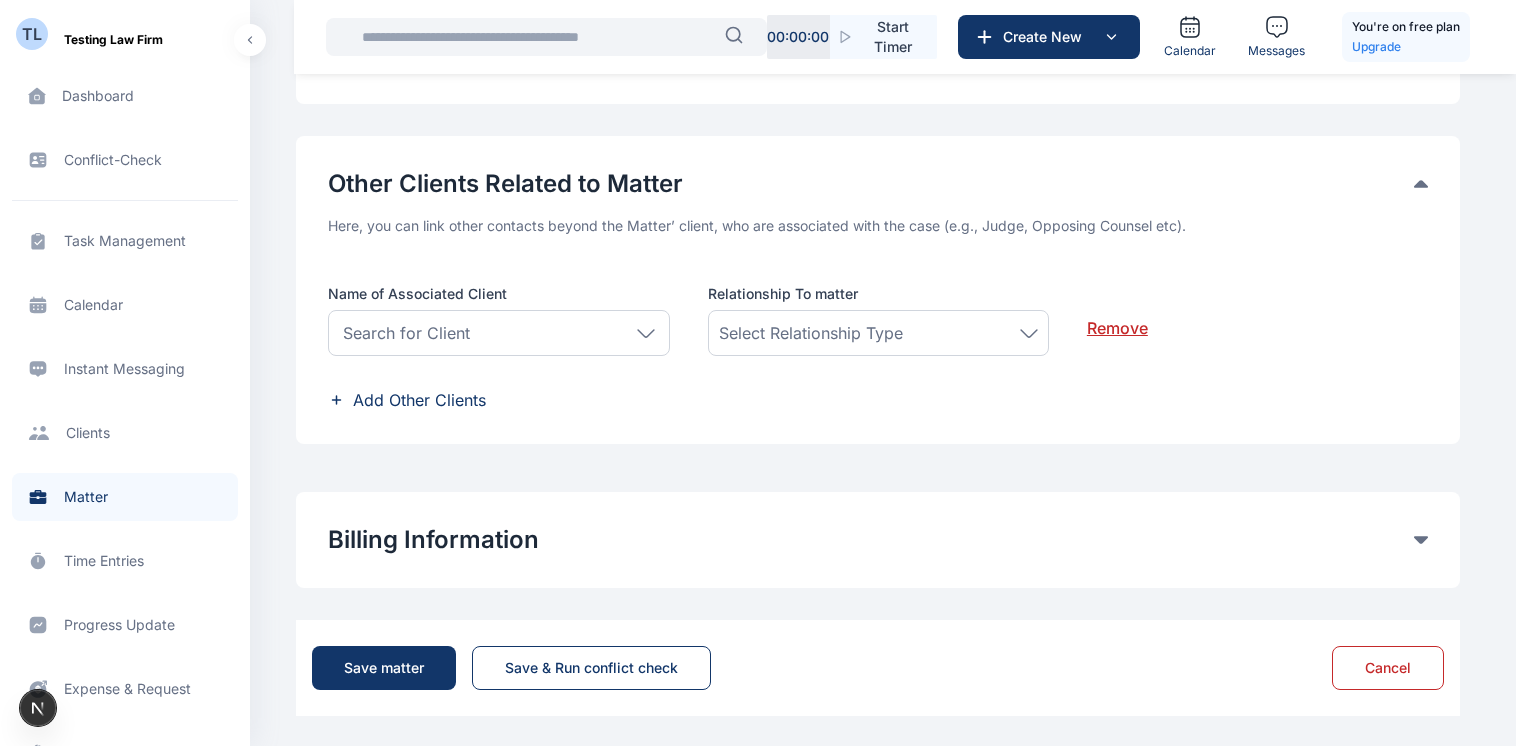click on "Select Relationship Type" at bounding box center (878, 333) 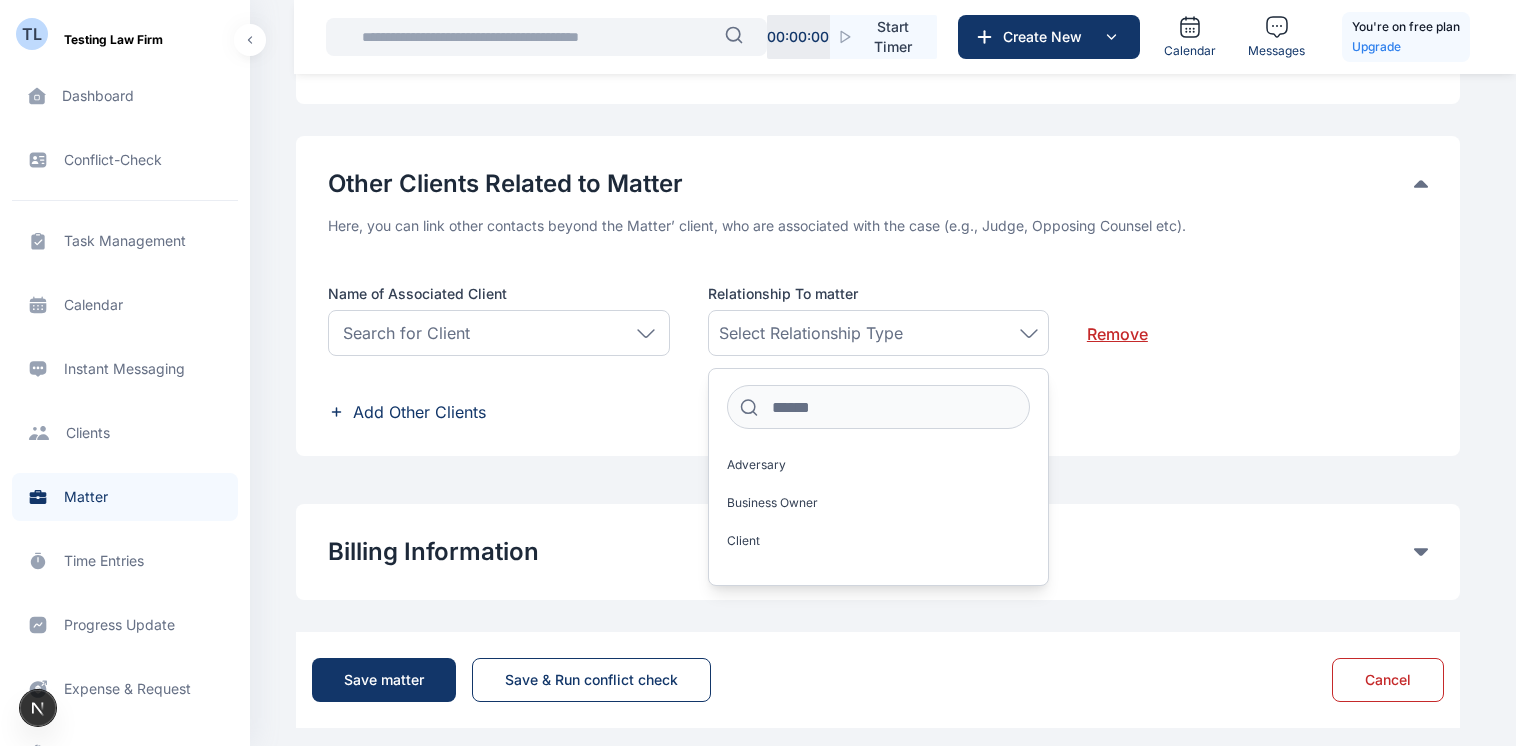 click on "Select Relationship Type" at bounding box center (878, 333) 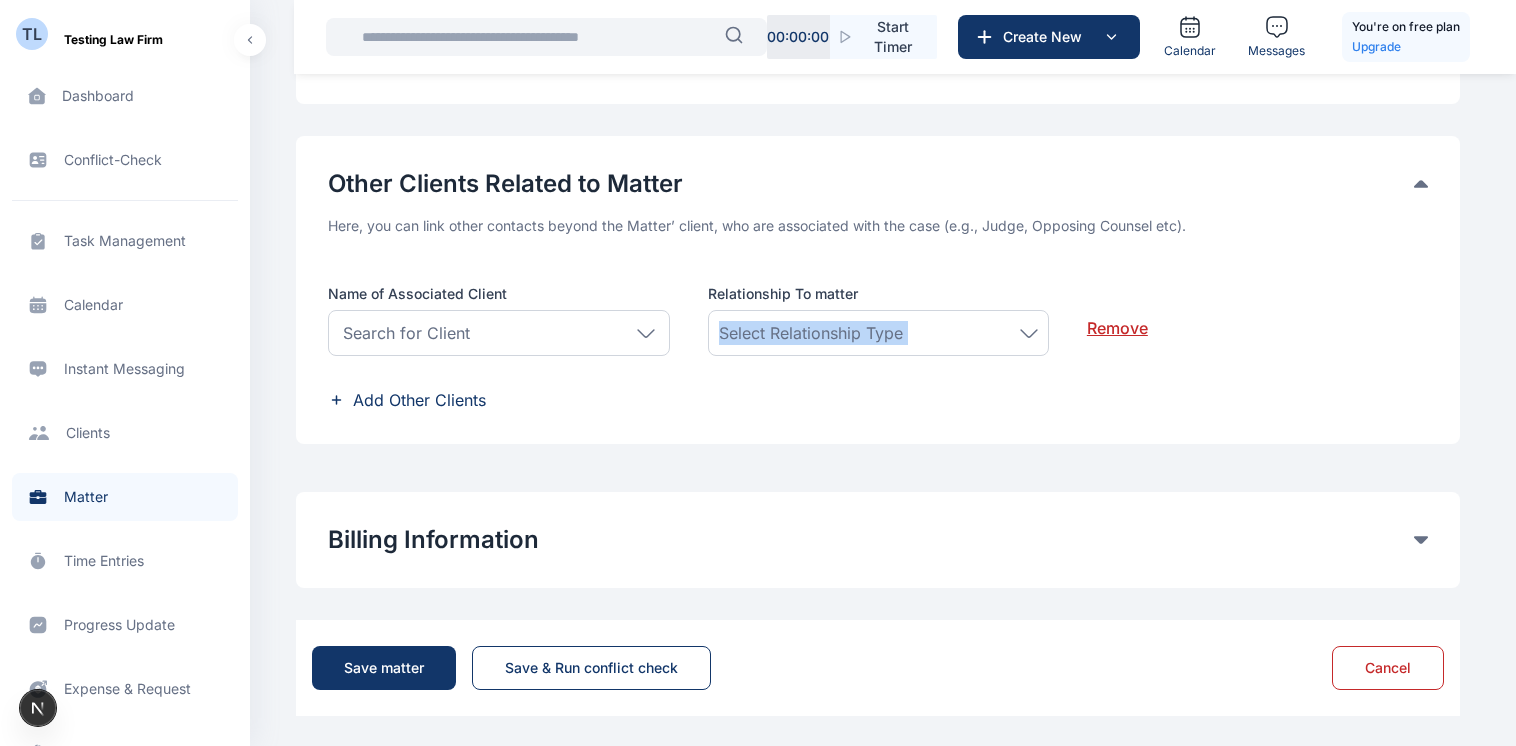 click on "Select Relationship Type" at bounding box center (878, 333) 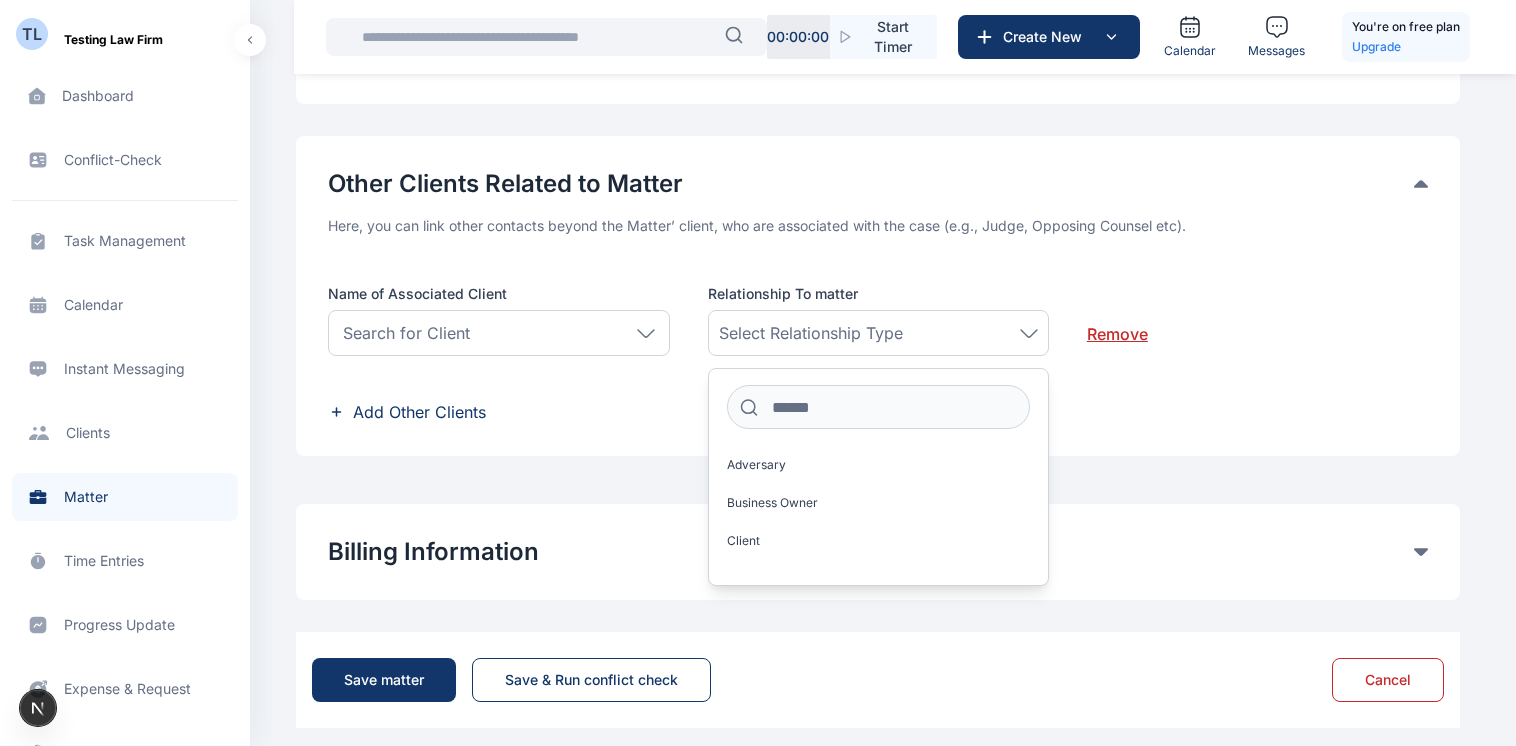 drag, startPoint x: 936, startPoint y: 318, endPoint x: 849, endPoint y: 257, distance: 106.25441 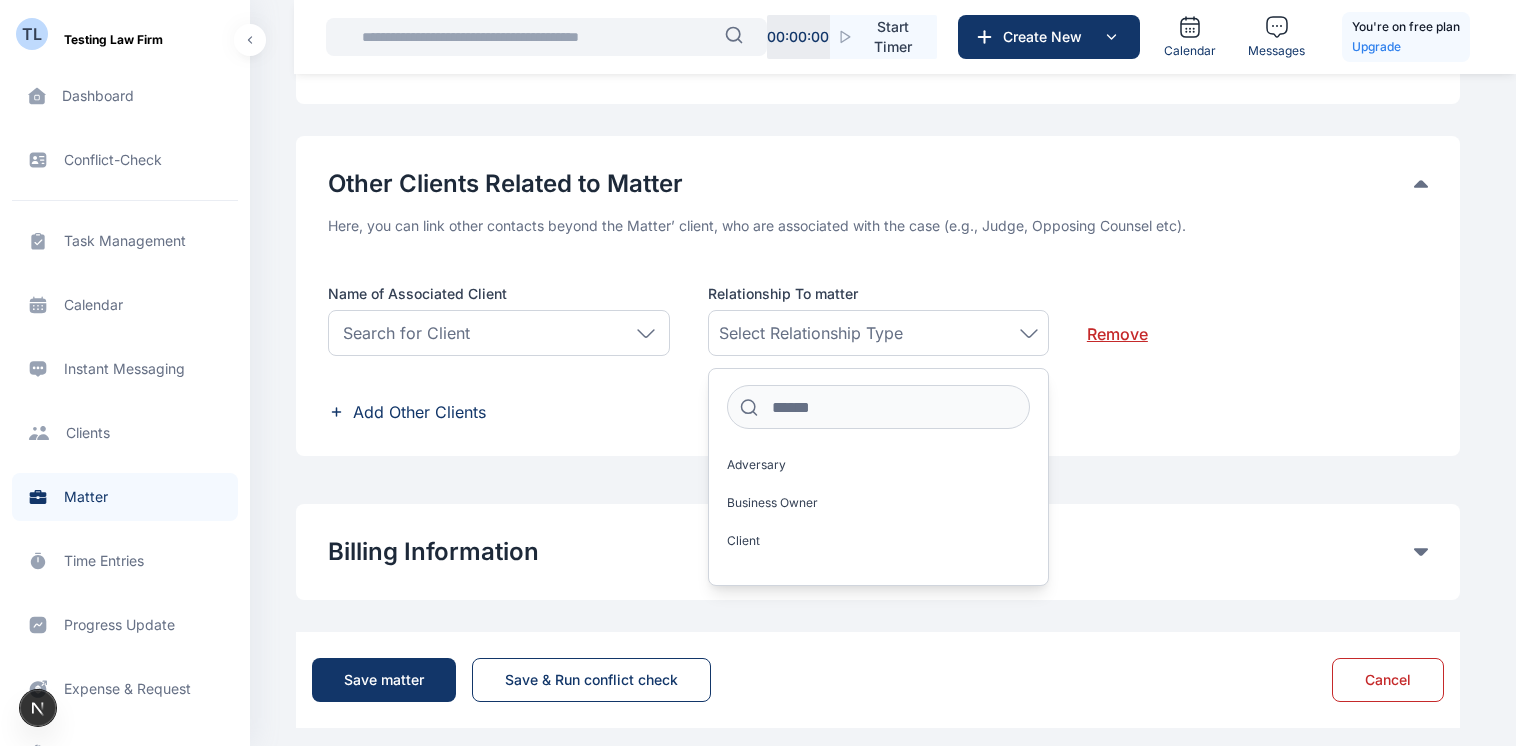click on "Here, you can link other contacts beyond the Matter’ client, who are associated with the case (e.g., Judge, Opposing Counsel etc).   Name of Associated Client   Search for Client Individual Company Testing Law Firm Second Law Firm Relationship To matter   Select Relationship Type Adversary Business Owner Client Expert Witness Judge Opposite Side Witness Remove" at bounding box center (878, 284) 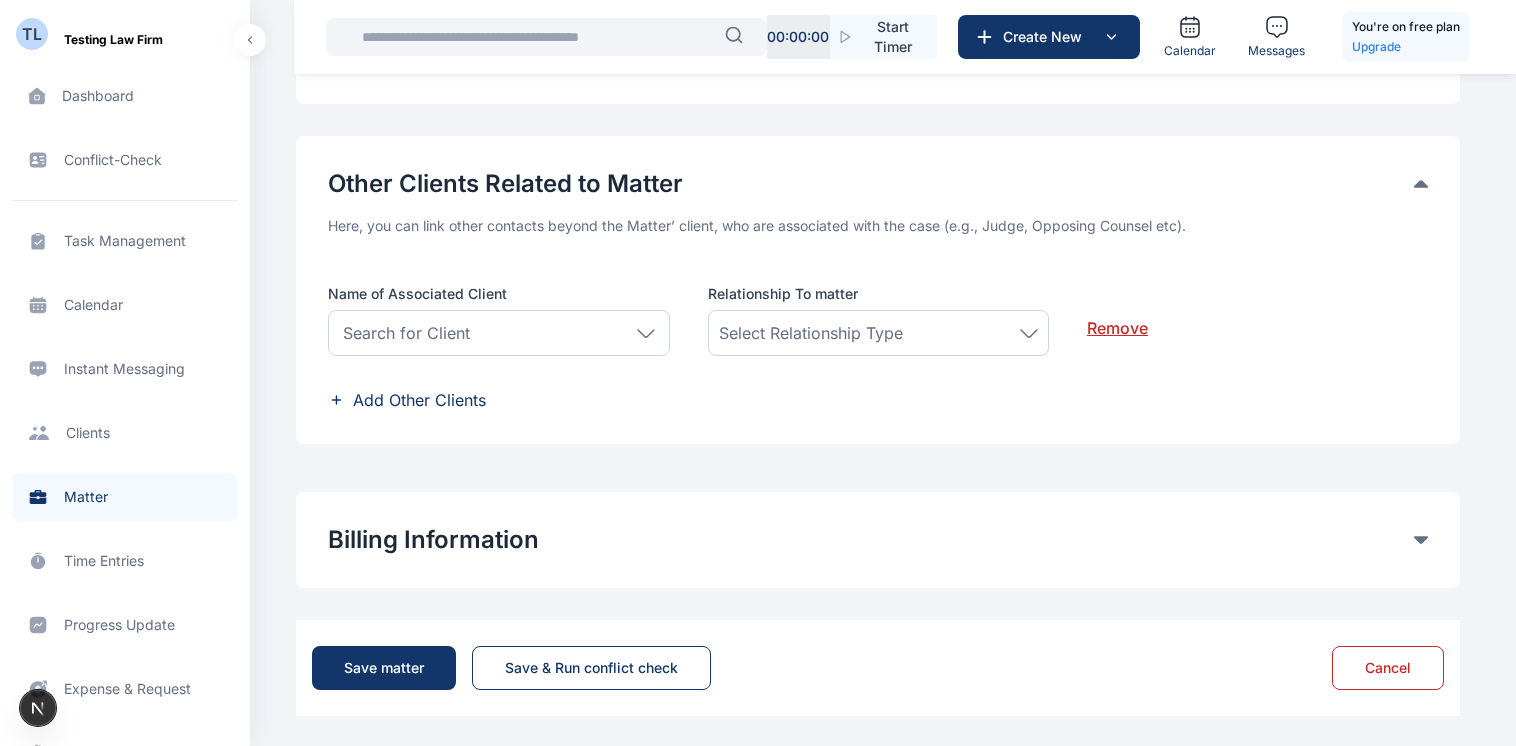 click 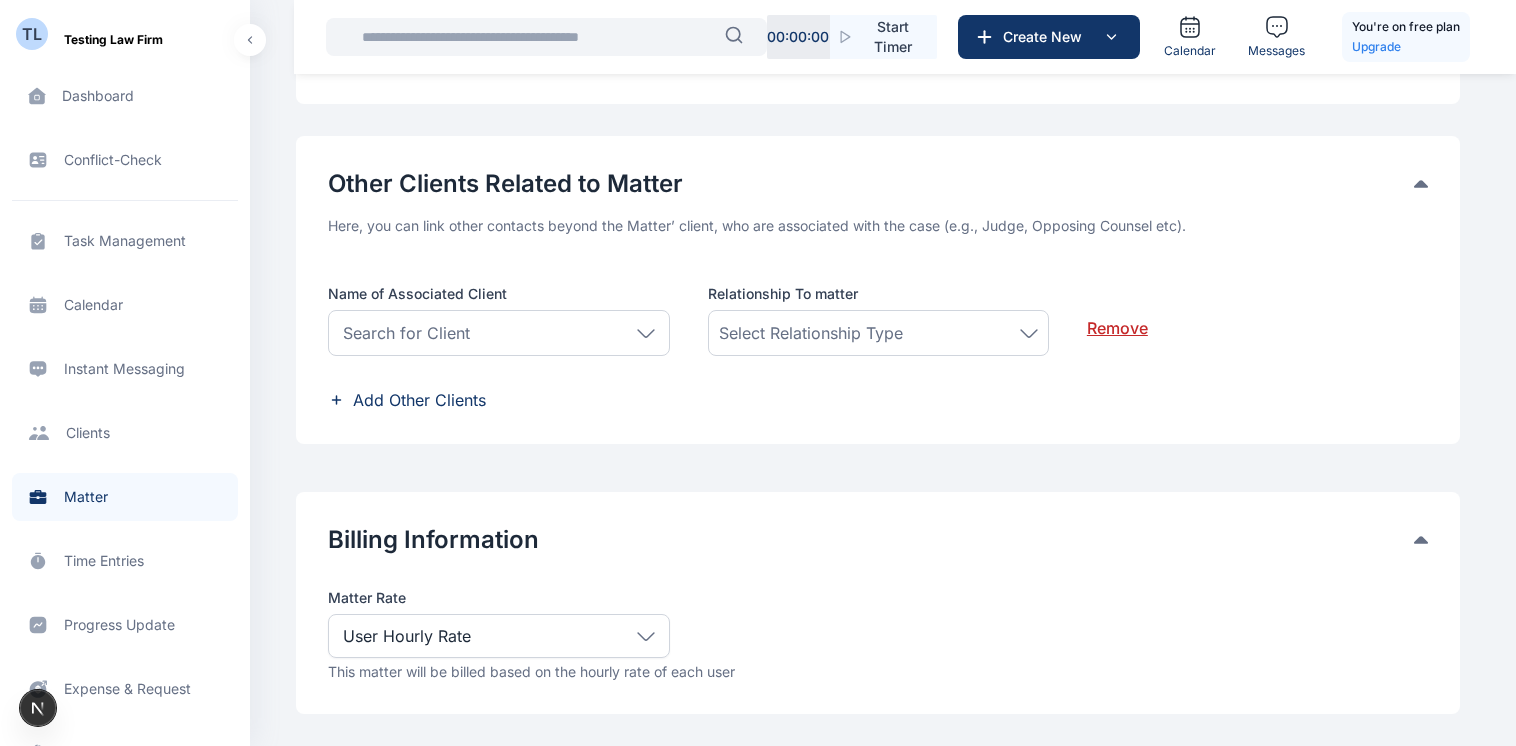 scroll, scrollTop: 1338, scrollLeft: 0, axis: vertical 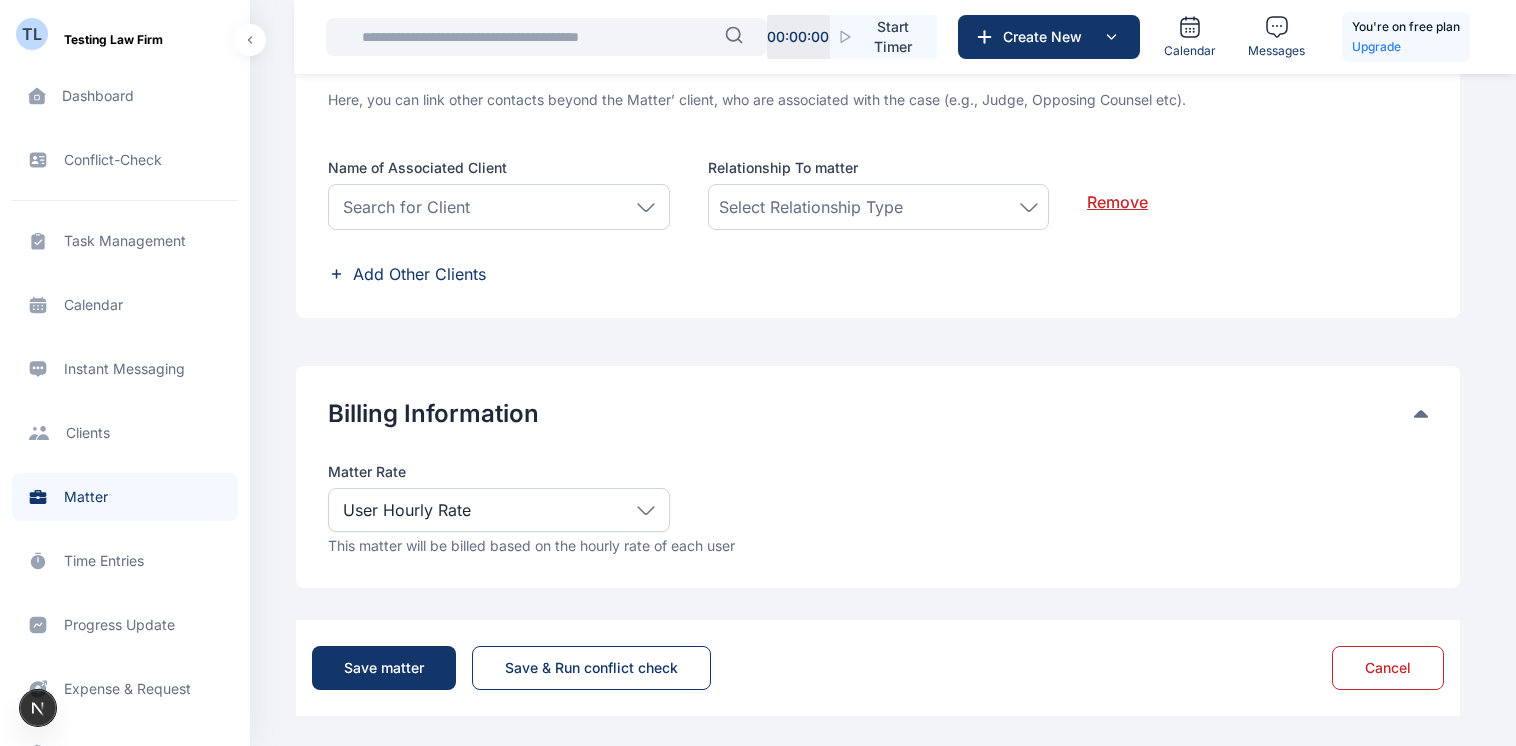 click on "User Hourly Rate" at bounding box center [498, 510] 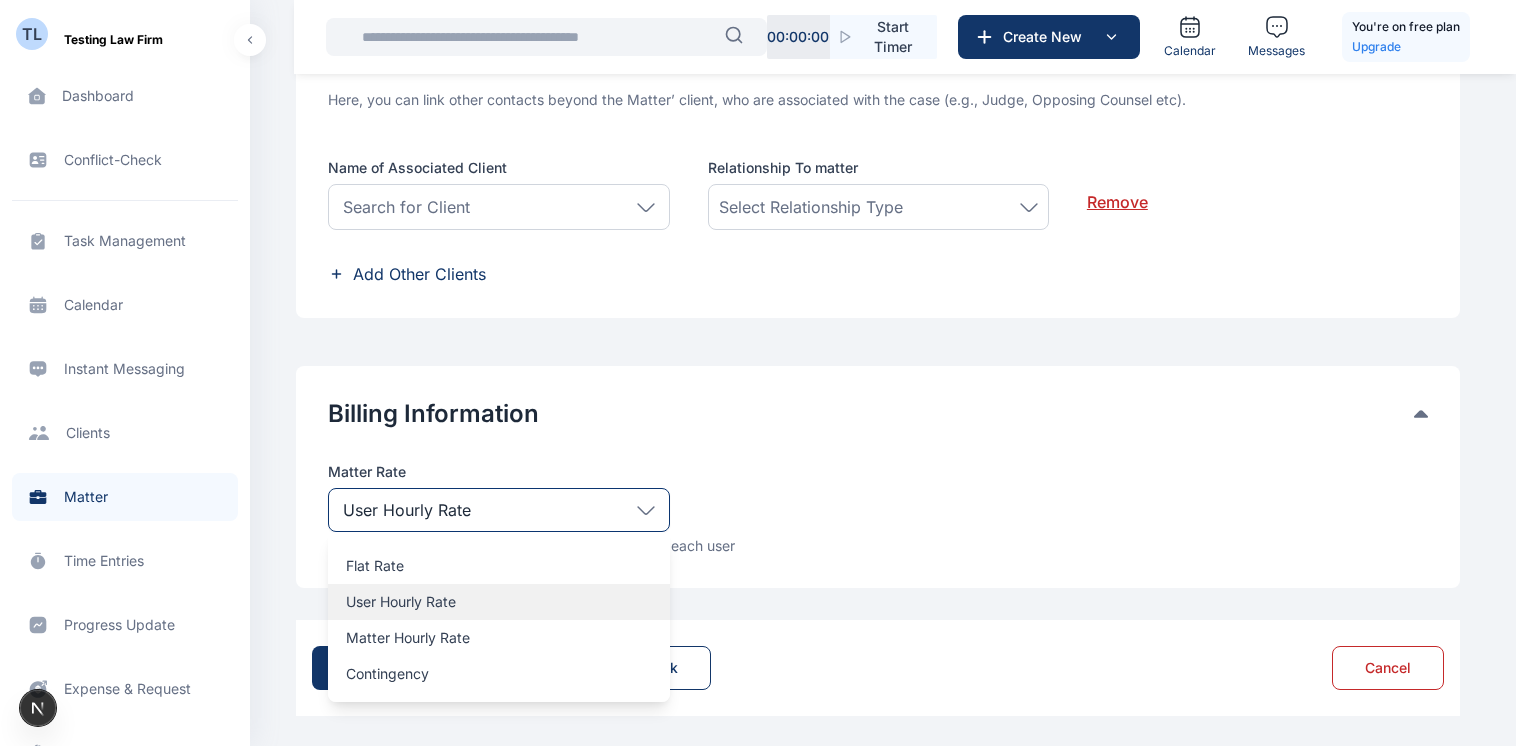 click on "User Hourly Rate" at bounding box center [498, 602] 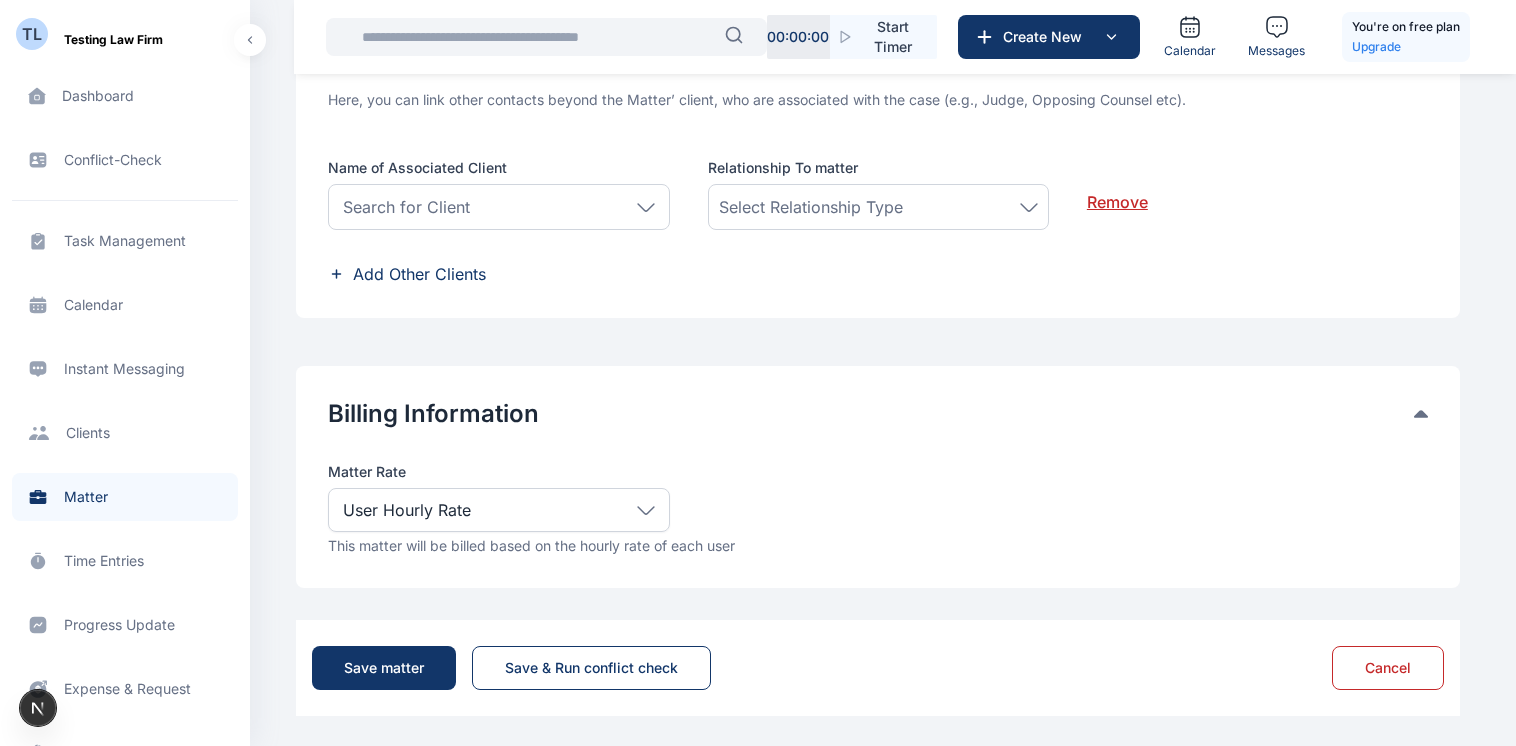 click on "Matter Rate   User Hourly Rate Flat Rate User Hourly Rate Matter Hourly Rate Contingency Retainer" at bounding box center [878, 497] 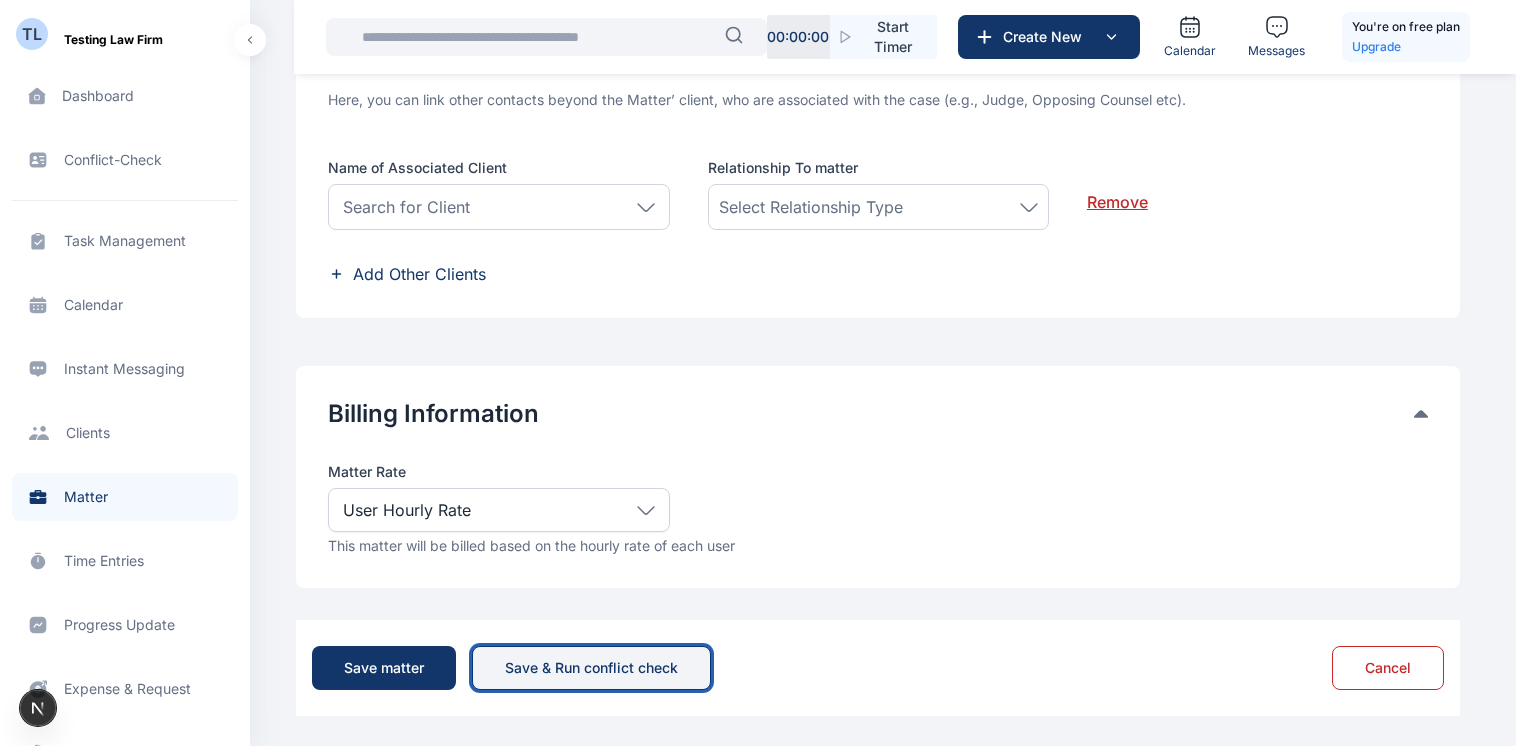 click on "Save & Run conflict check" at bounding box center [591, 668] 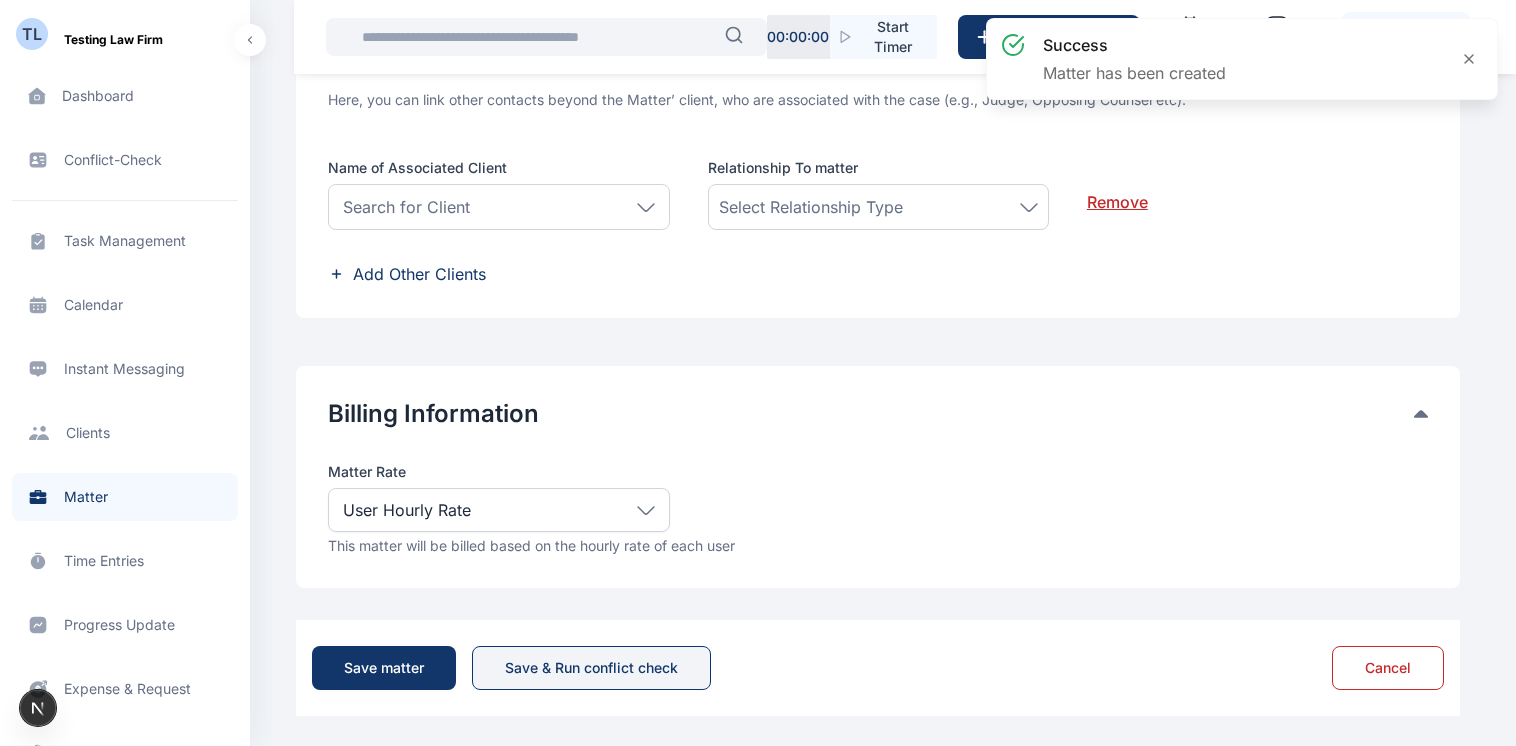 scroll, scrollTop: 0, scrollLeft: 0, axis: both 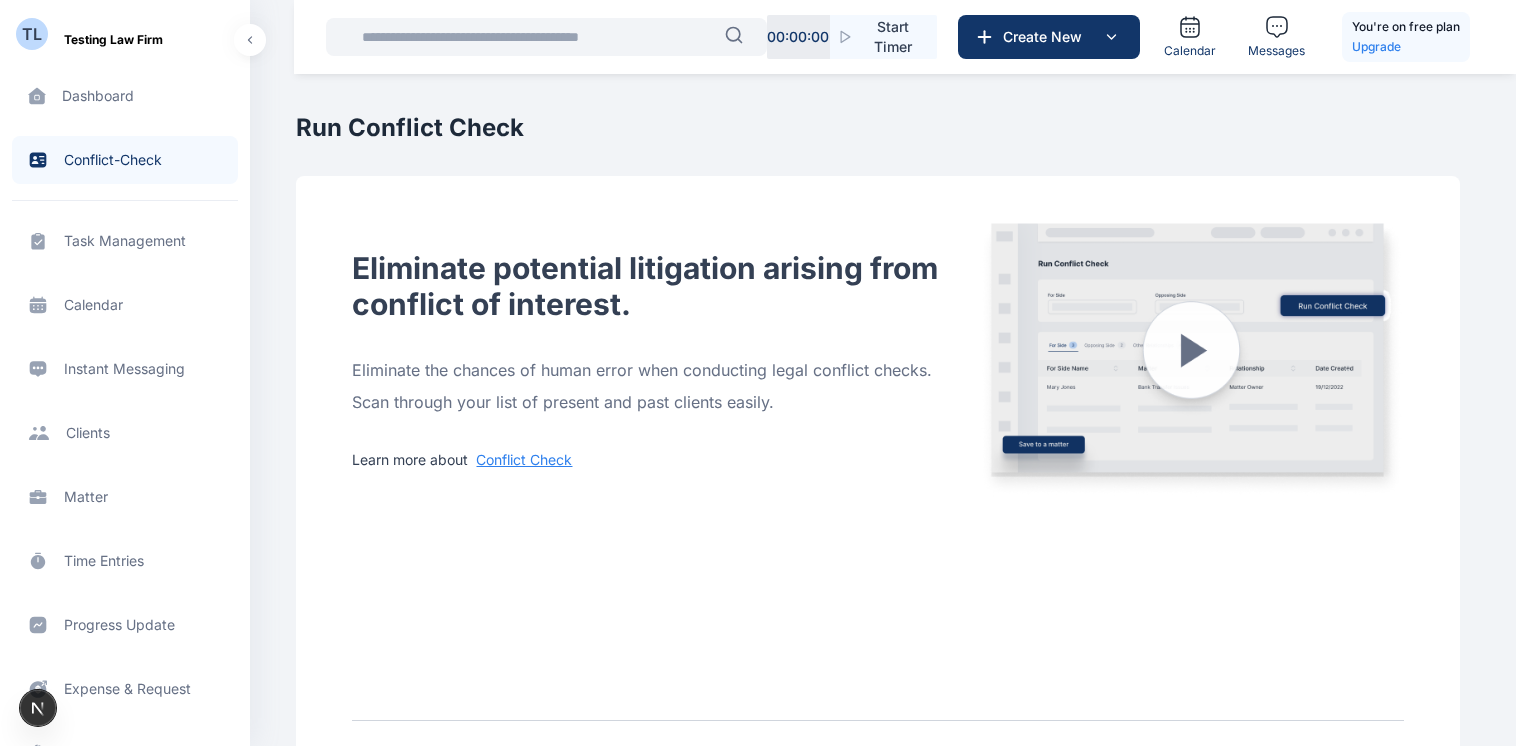 click on "Matter matter matter" at bounding box center (125, 497) 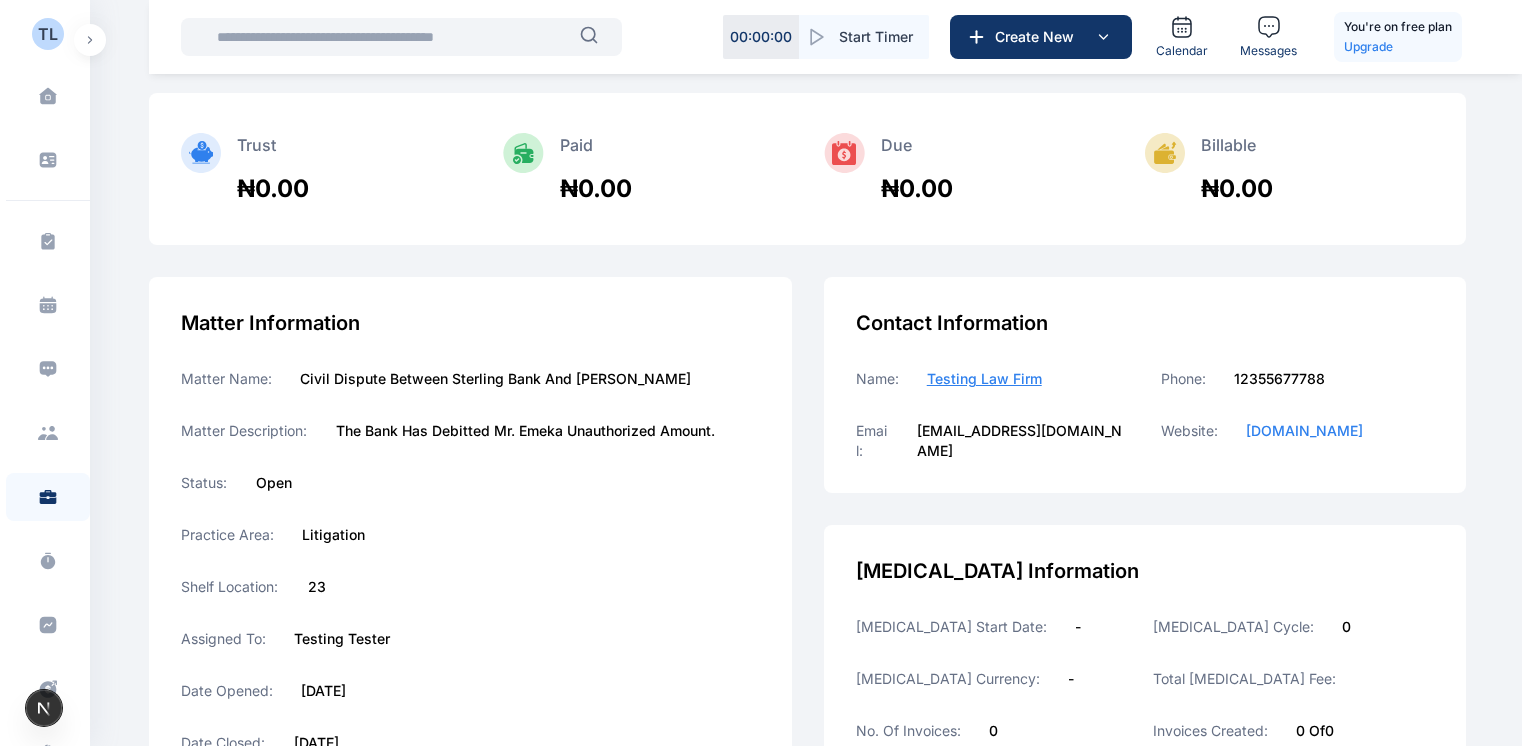 scroll, scrollTop: 0, scrollLeft: 0, axis: both 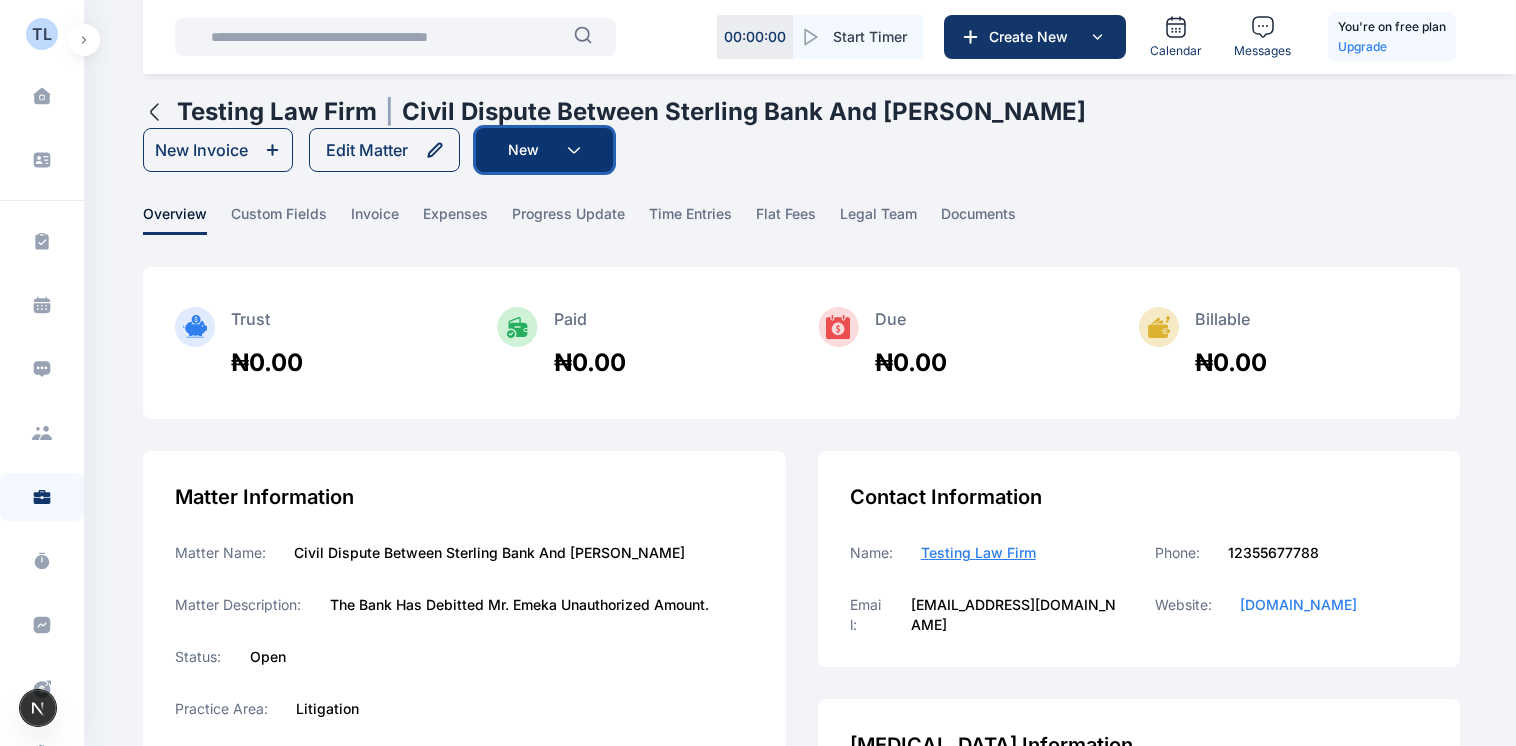 click on "New" at bounding box center (544, 150) 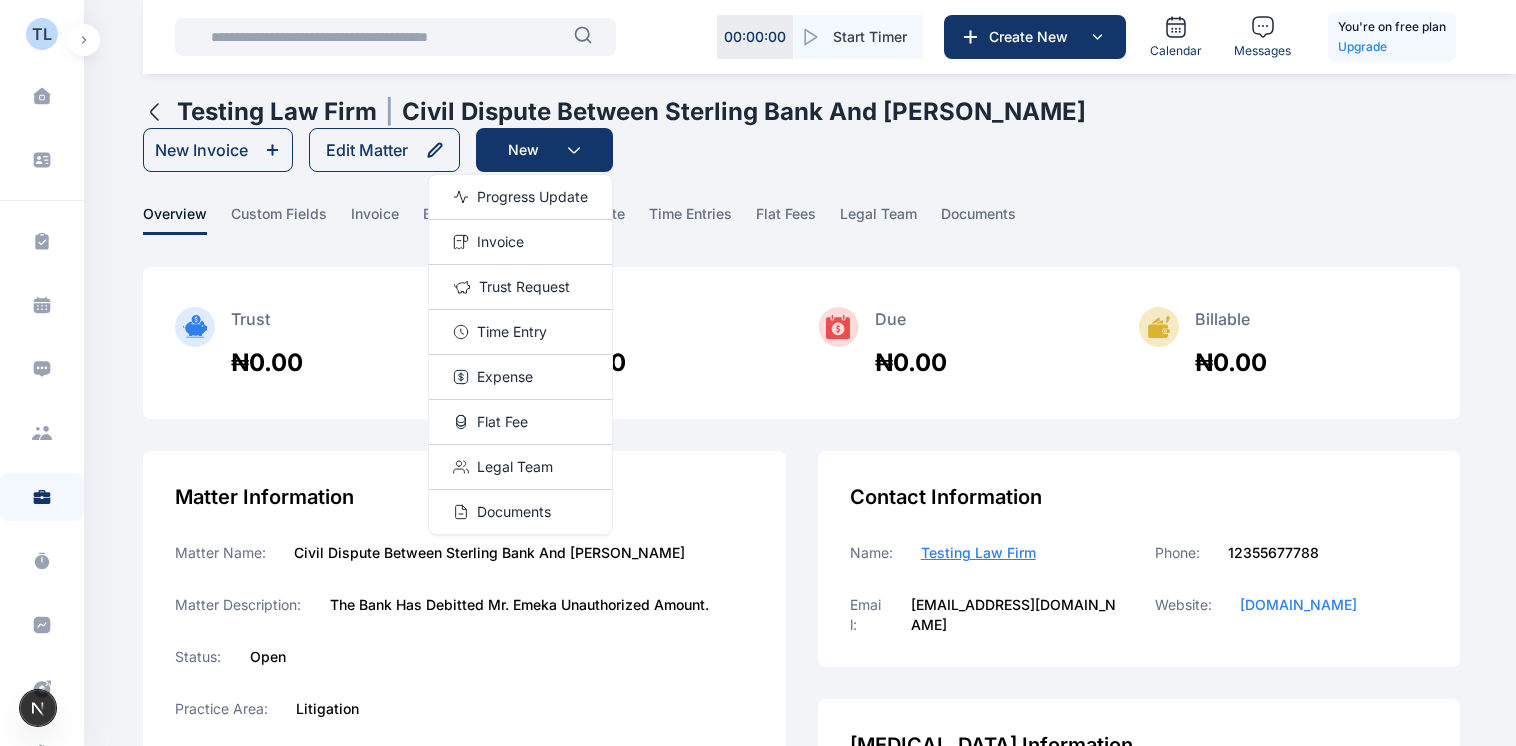 click on "overview custom fields invoice expenses progress update time entries flat fees legal team documents" at bounding box center [801, 219] 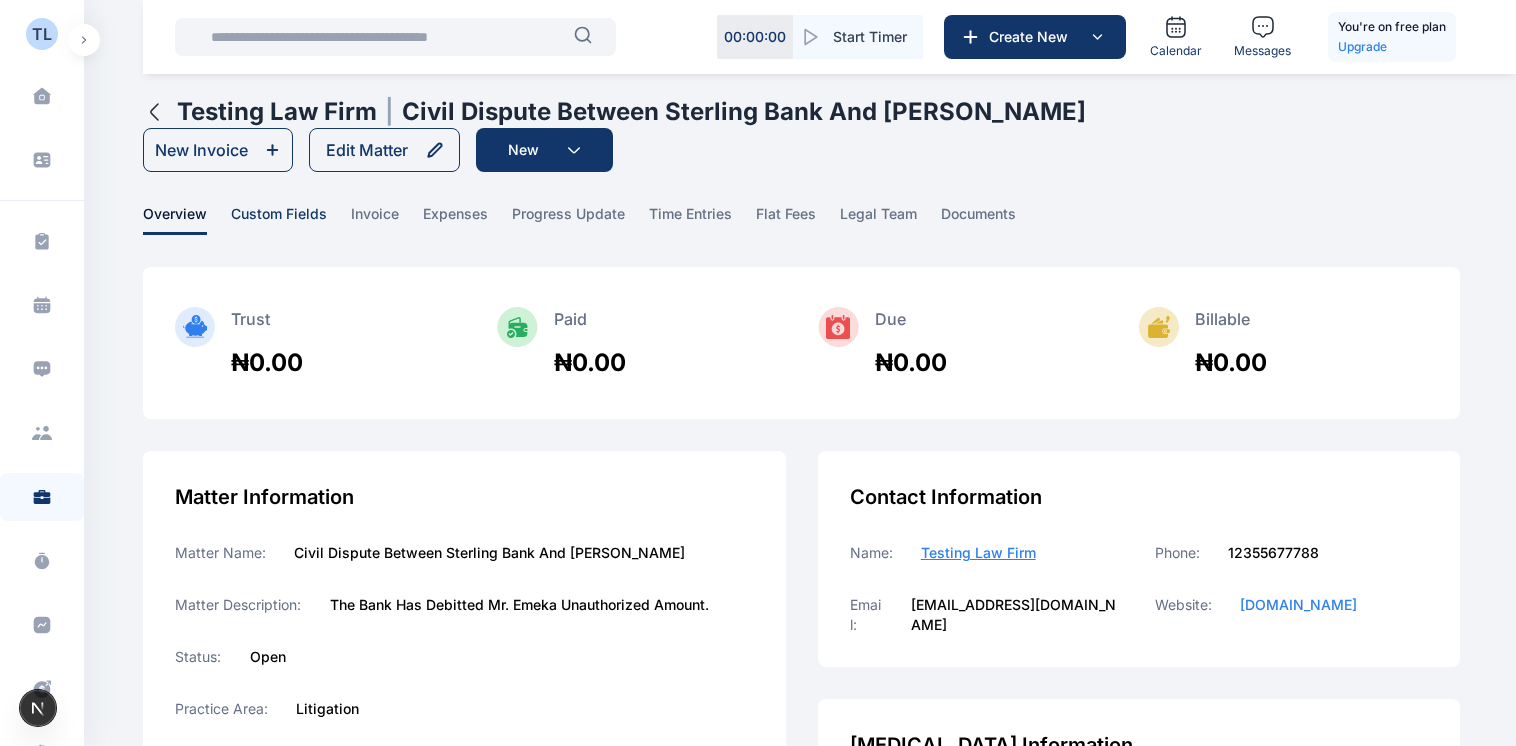 click on "custom fields" at bounding box center (279, 219) 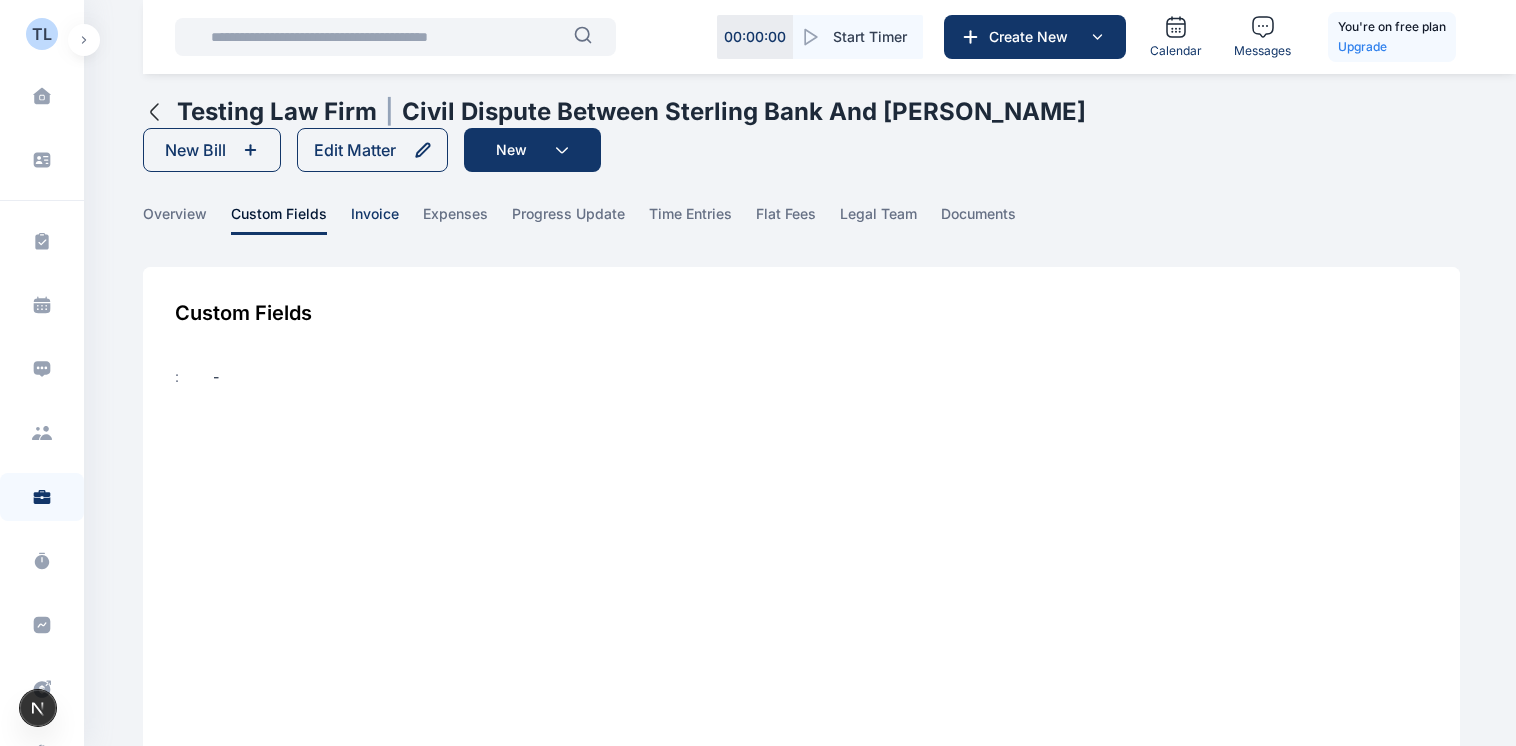 click on "invoice" at bounding box center [375, 219] 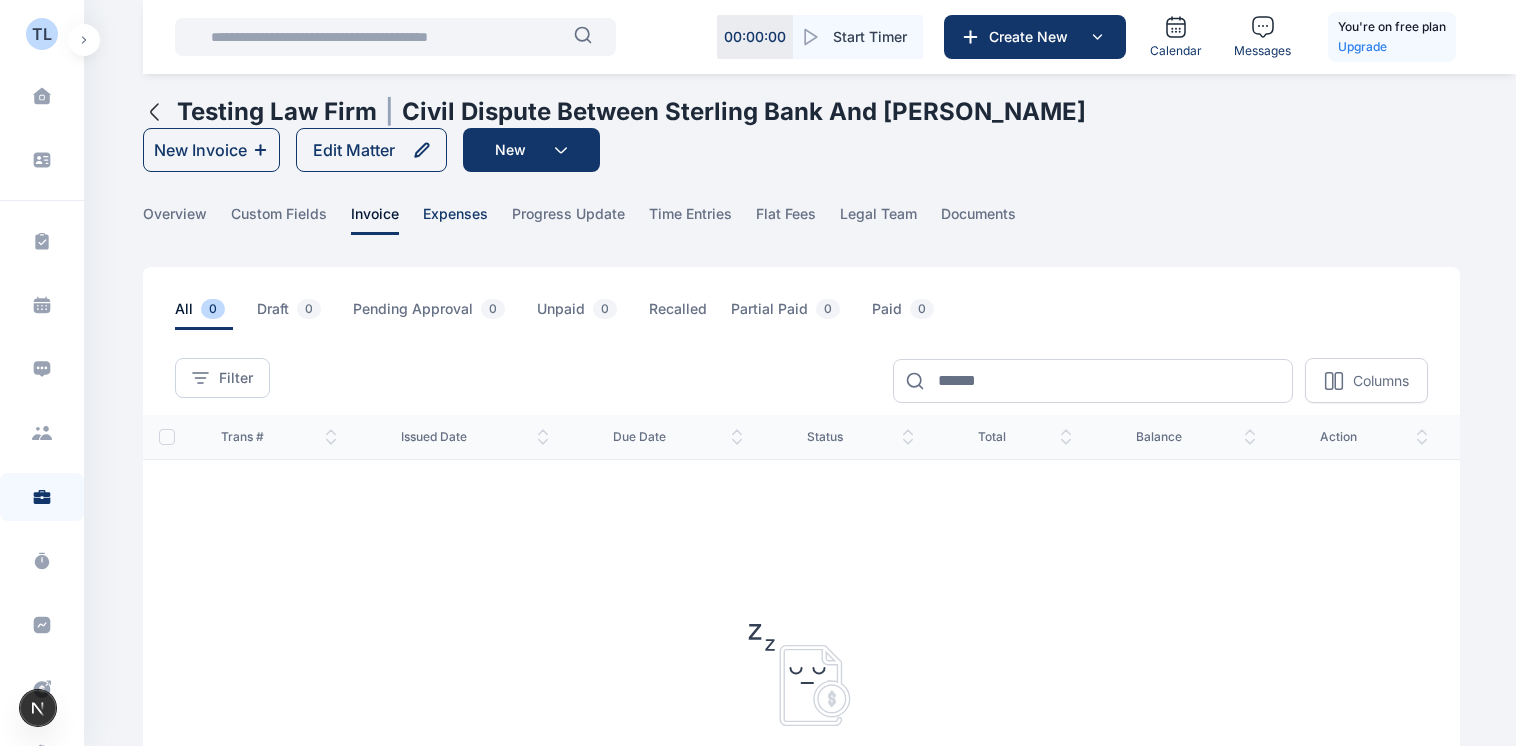 click on "expenses" at bounding box center [455, 219] 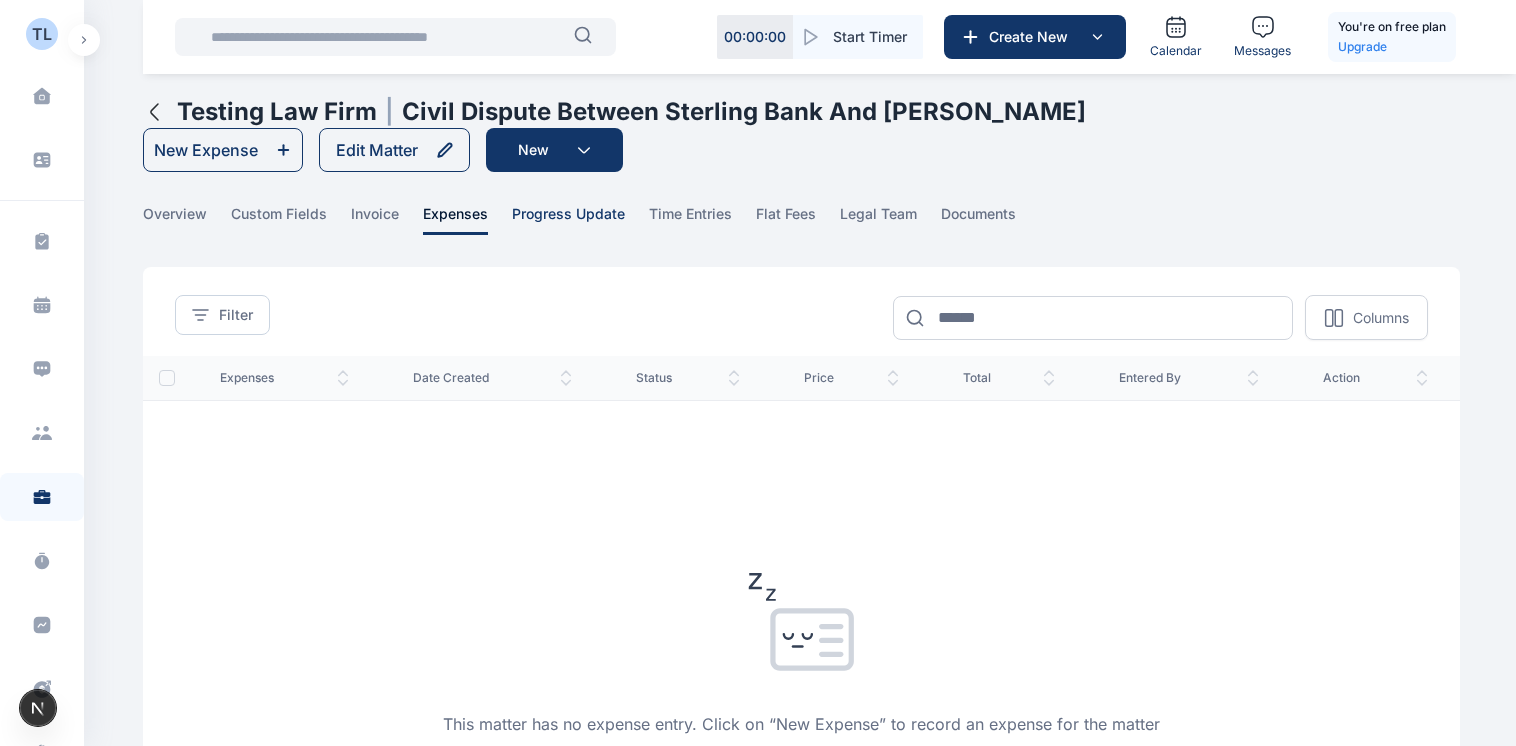 click on "progress update" at bounding box center [568, 219] 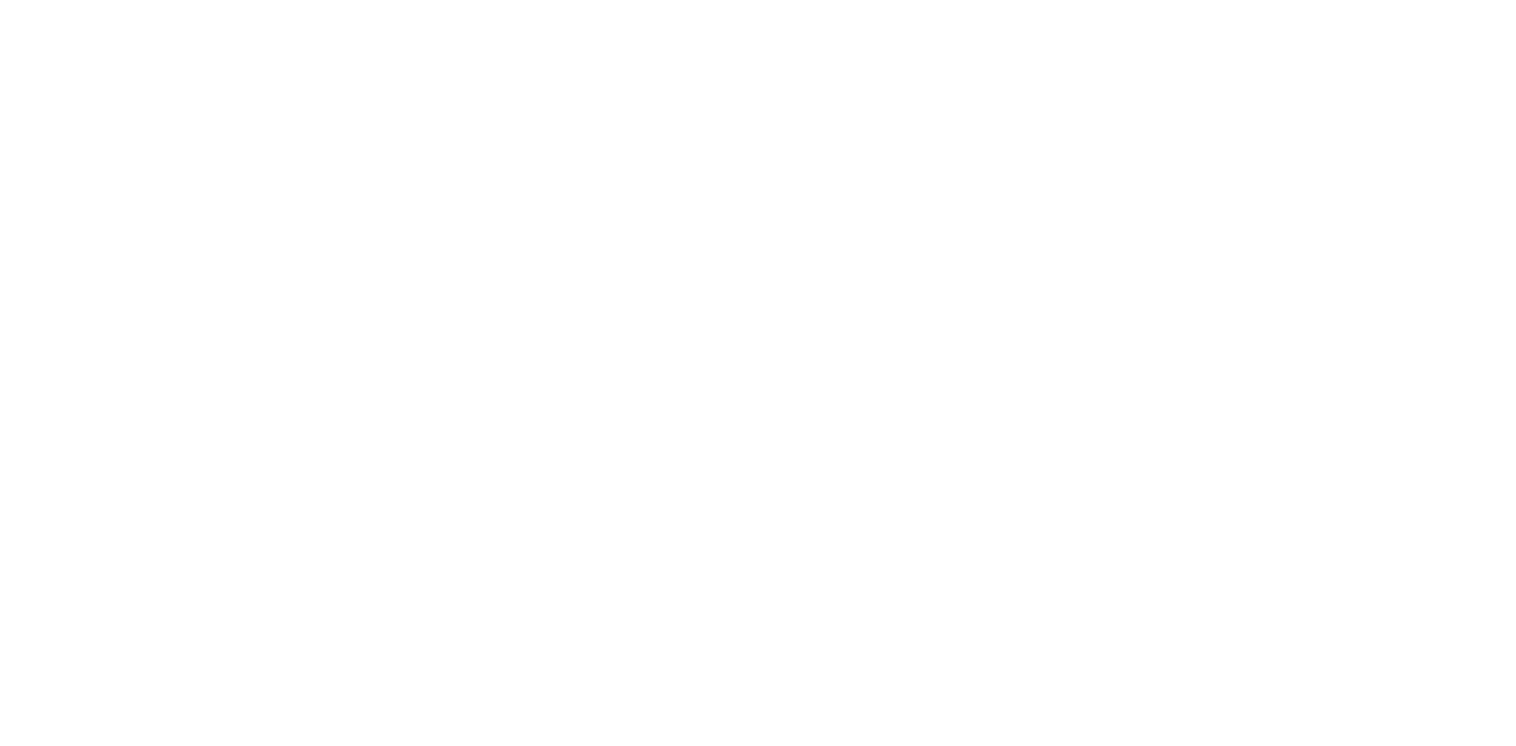 scroll, scrollTop: 0, scrollLeft: 0, axis: both 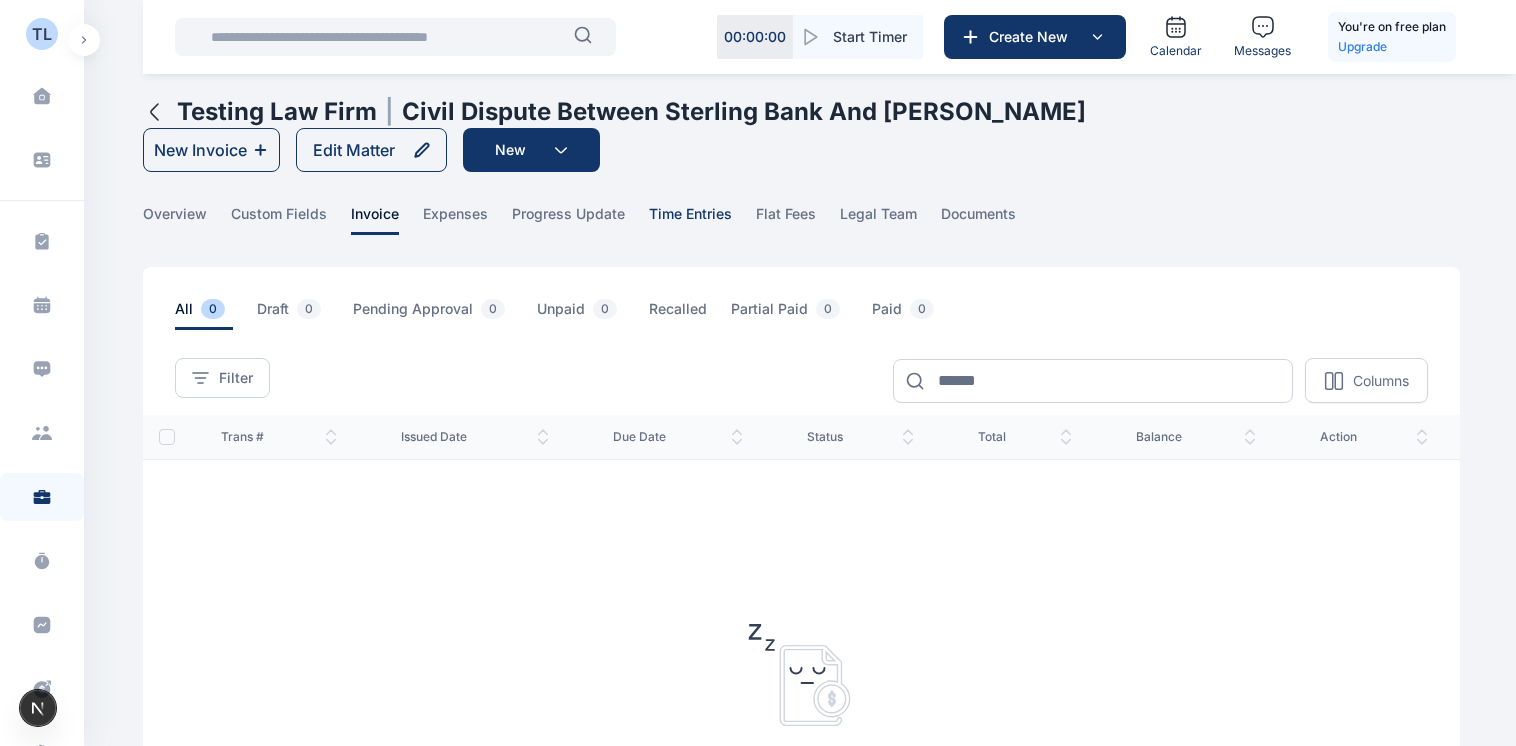 click on "time entries" at bounding box center [690, 219] 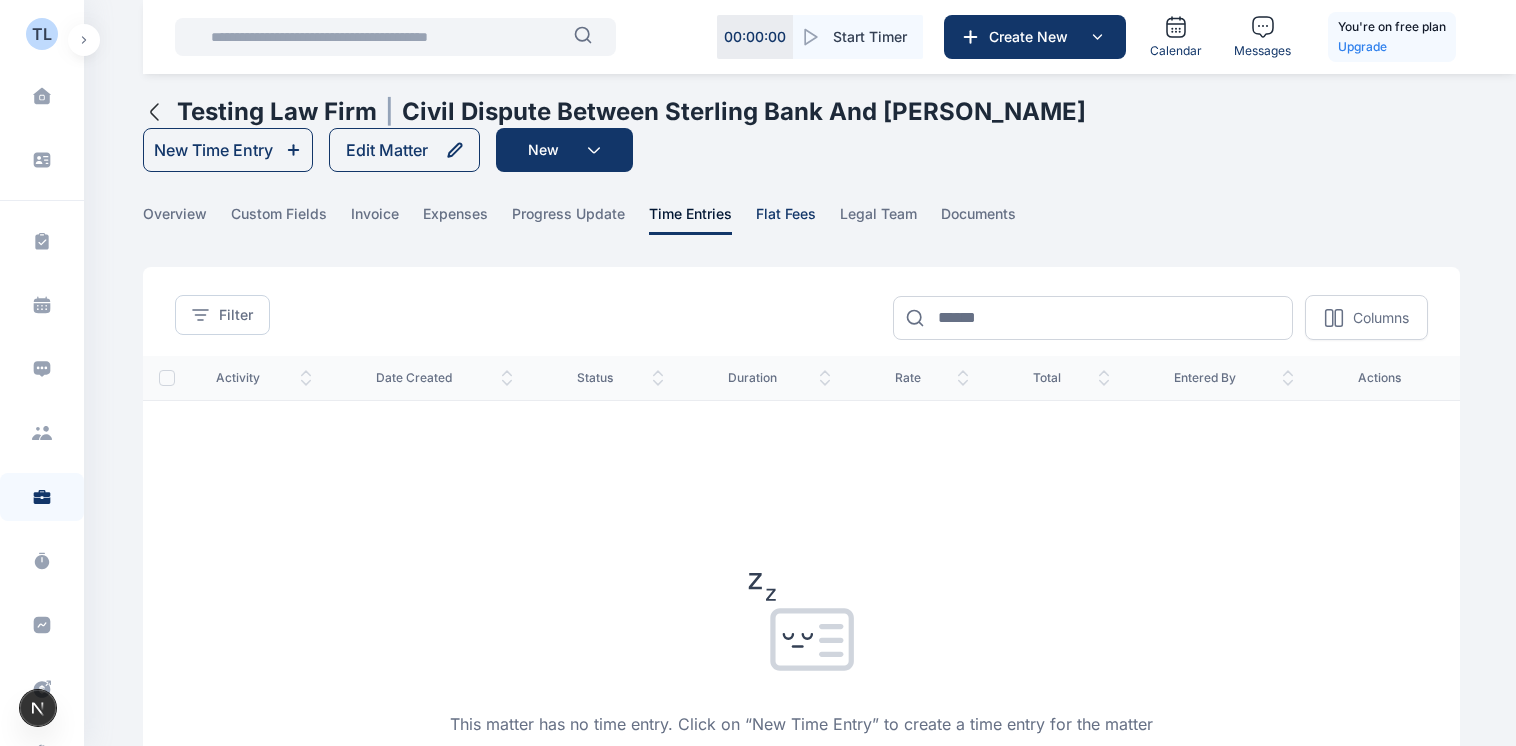 click on "flat fees" at bounding box center [786, 219] 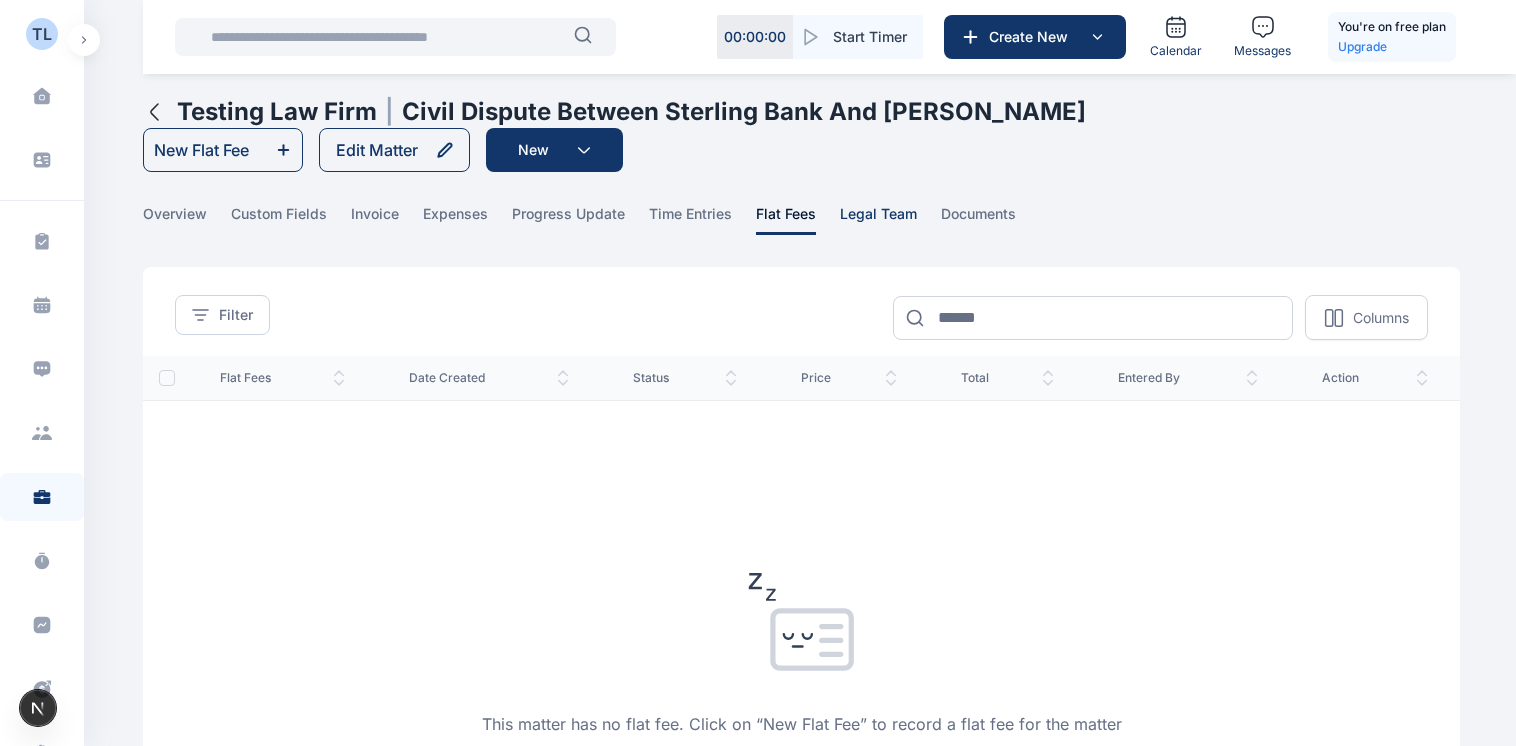 click on "legal team" at bounding box center (878, 219) 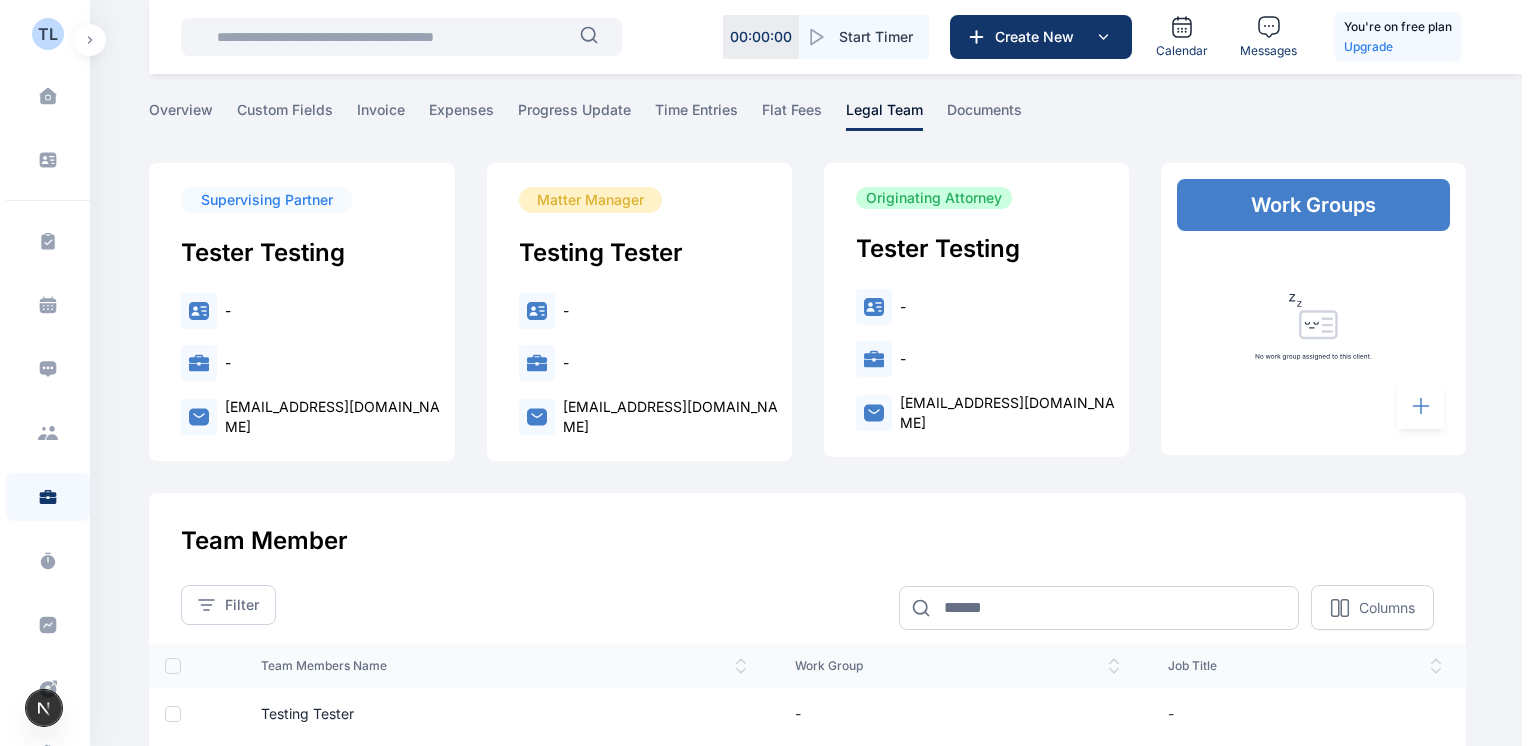 scroll, scrollTop: 0, scrollLeft: 0, axis: both 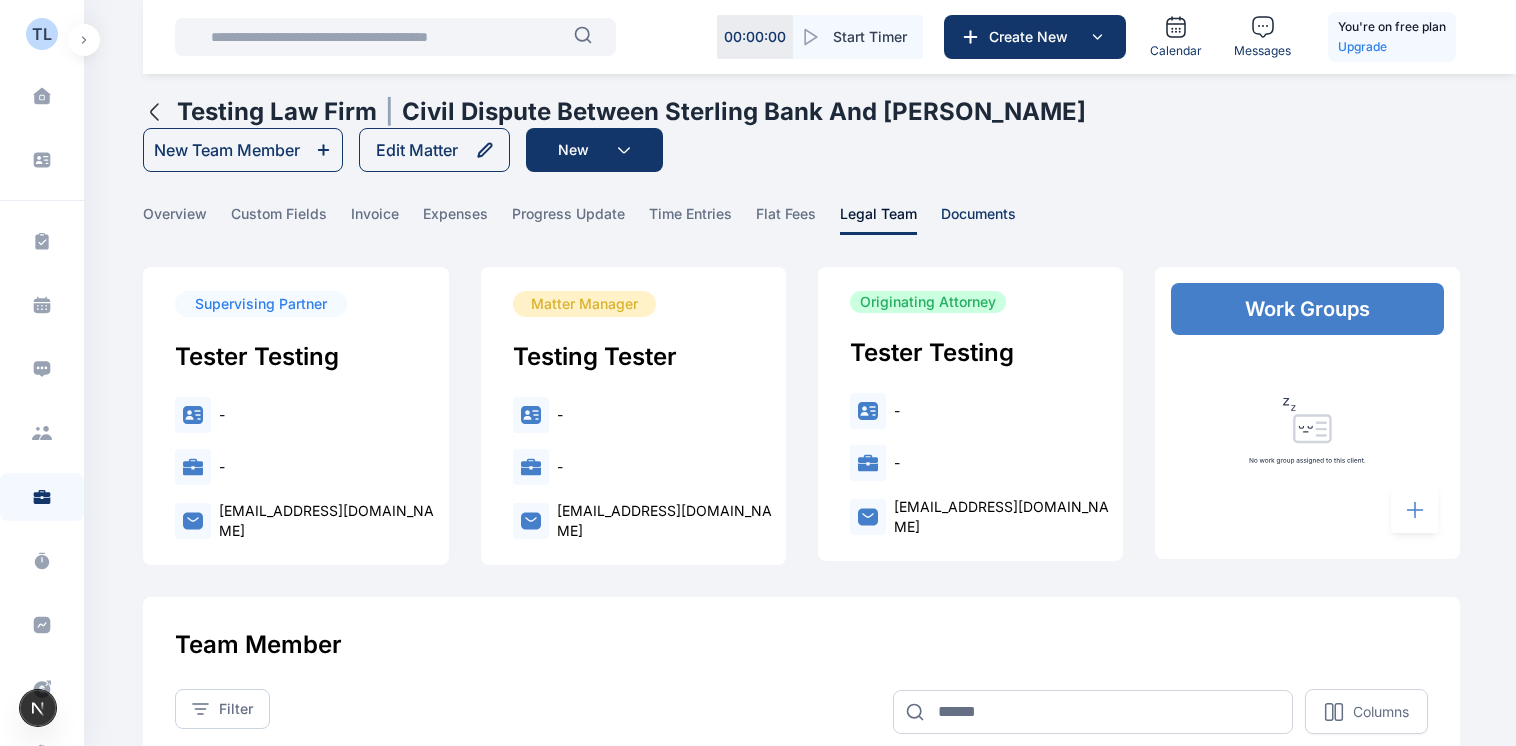 click on "documents" at bounding box center (978, 219) 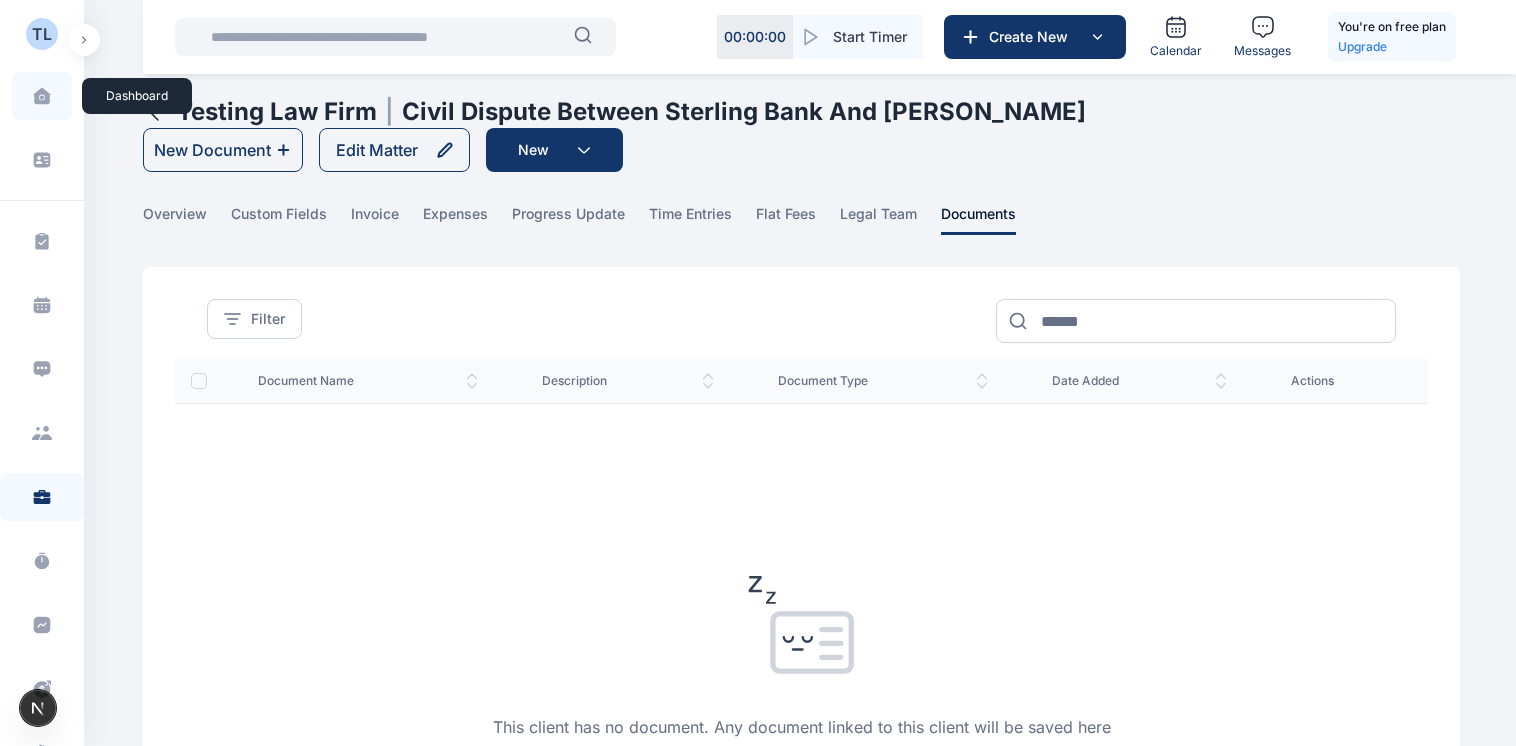 click 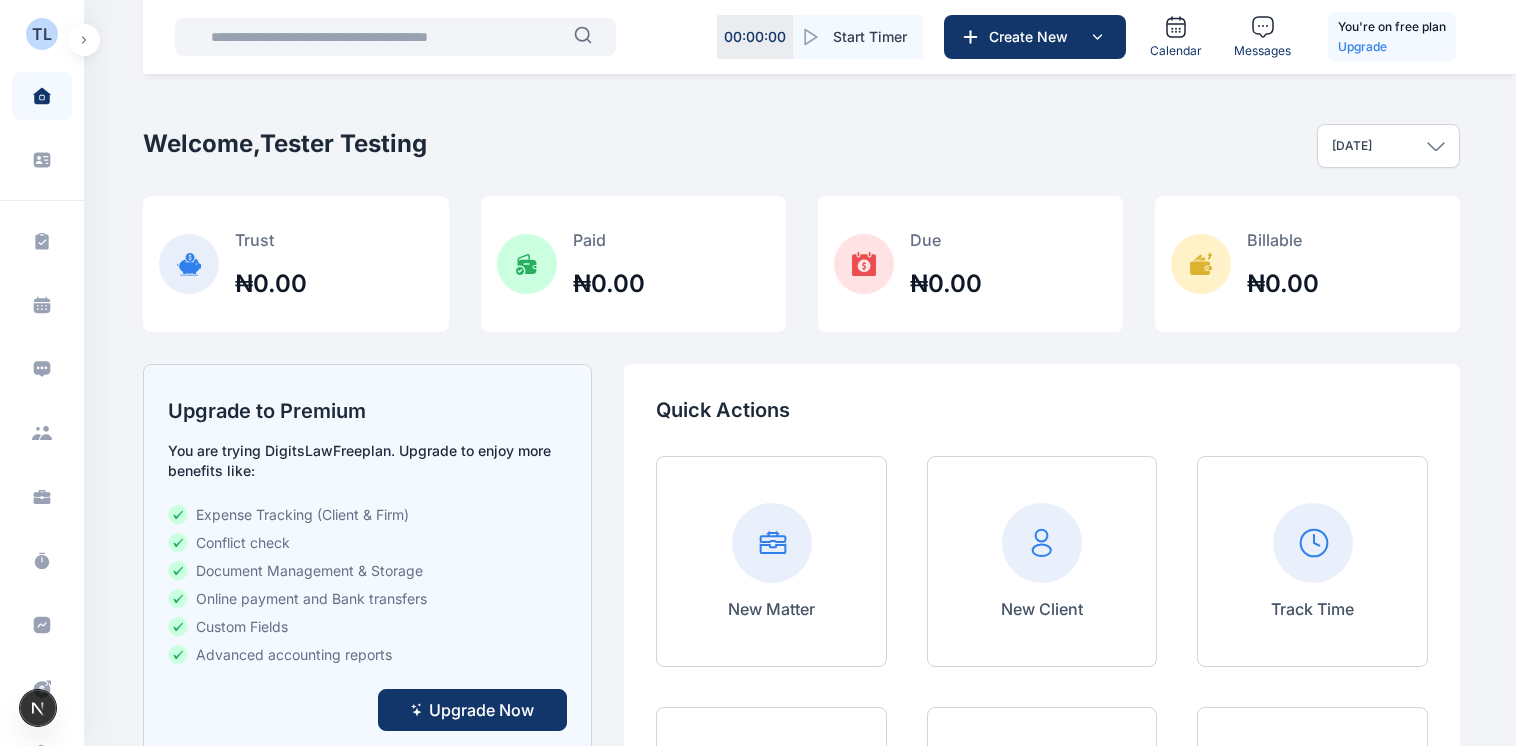 click on "Start Timer" at bounding box center (870, 37) 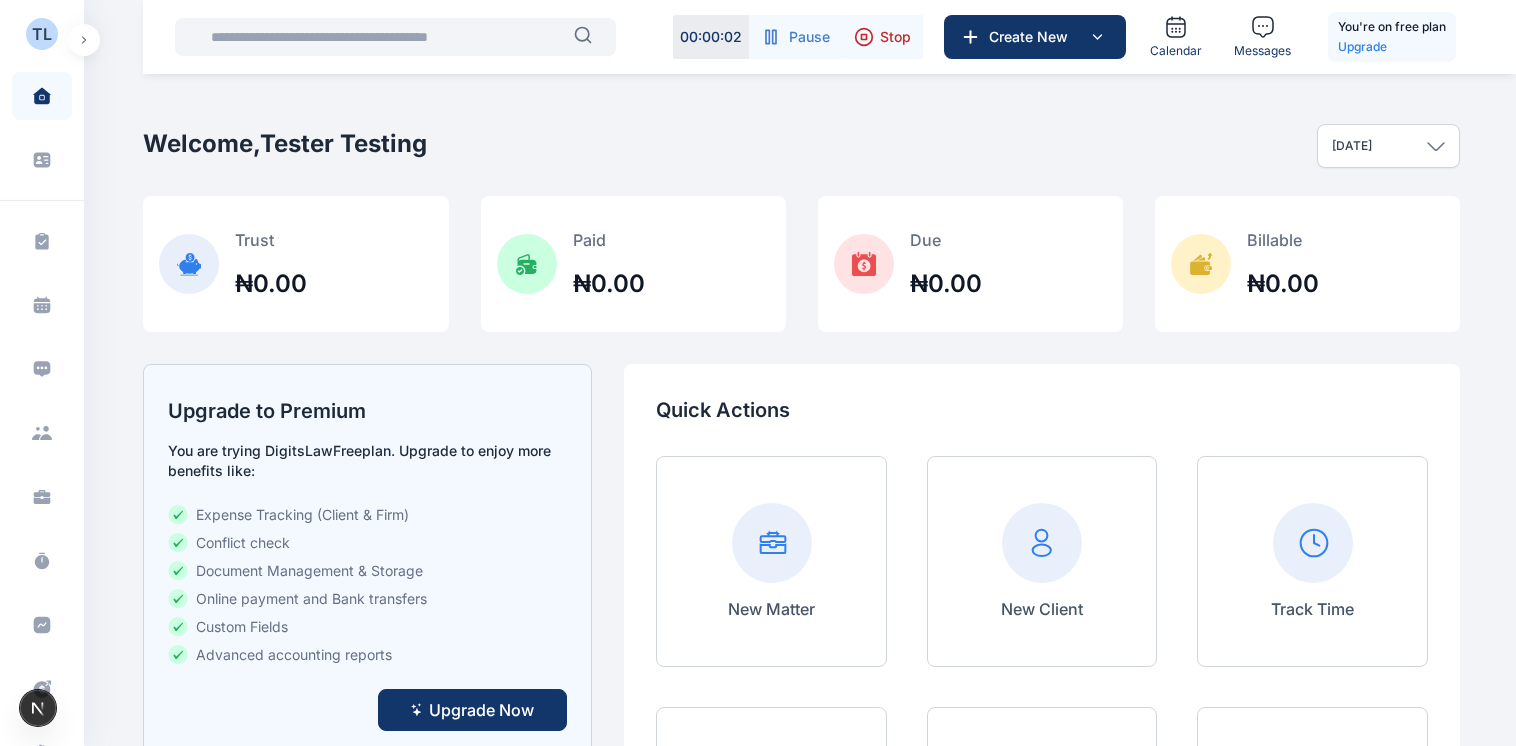 click on "Stop" at bounding box center (895, 37) 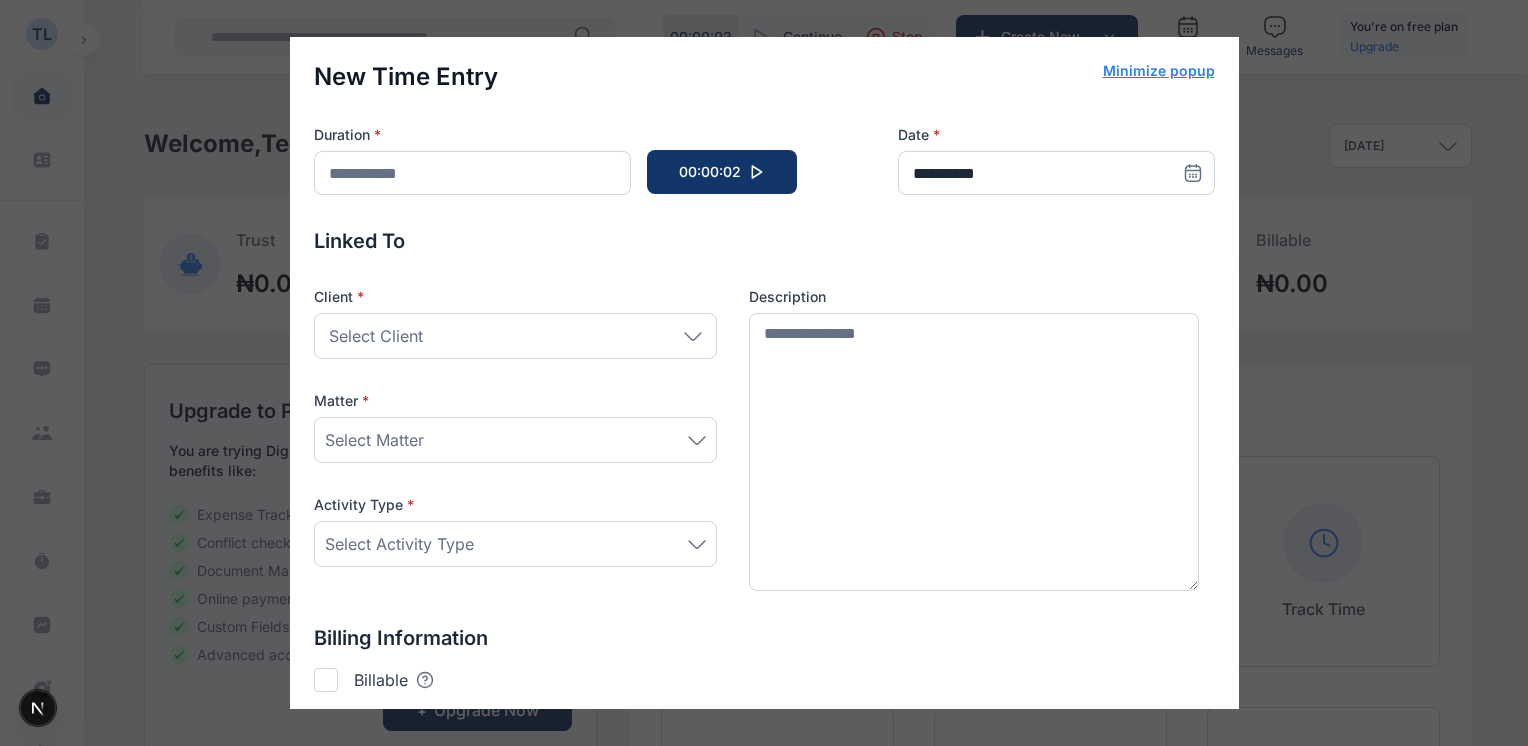 type on "******" 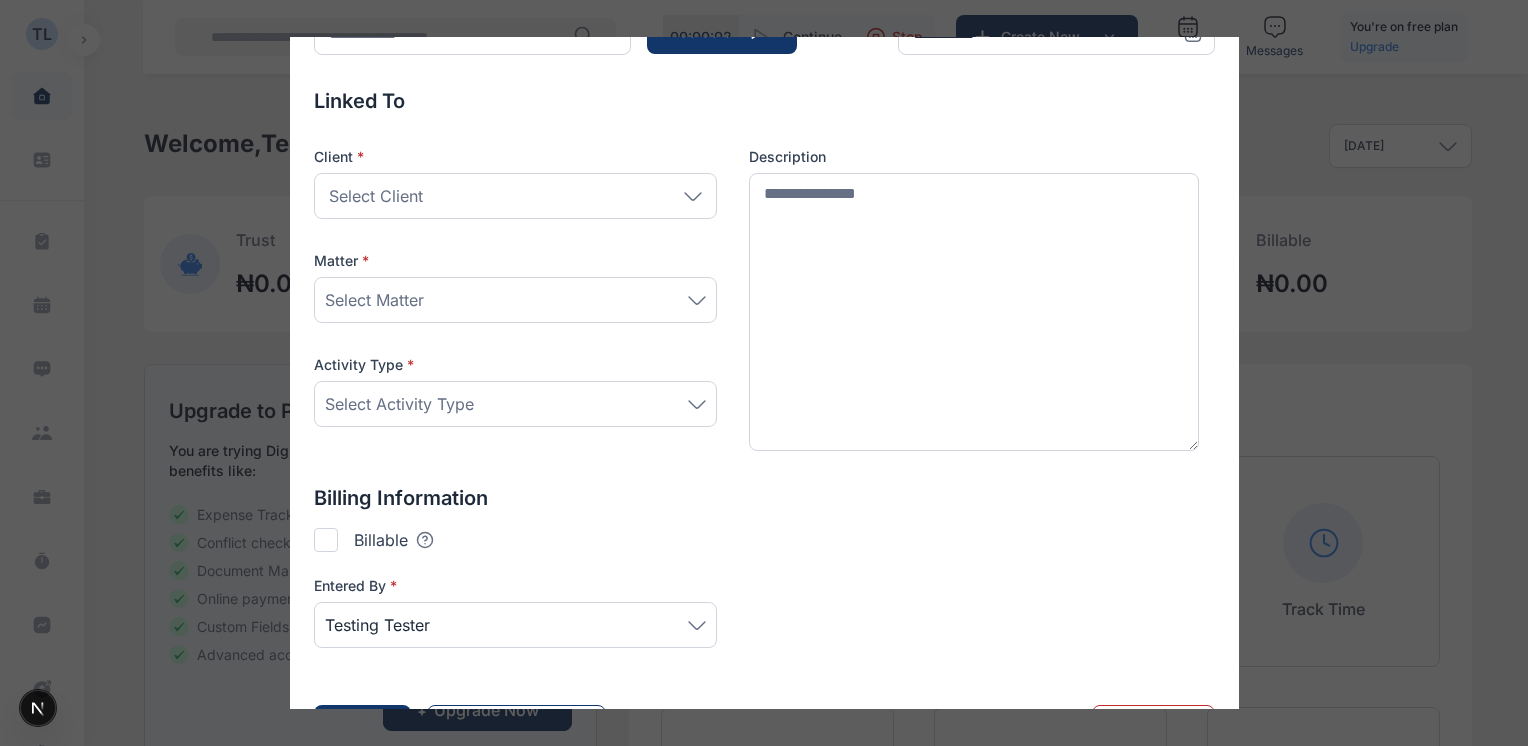 scroll, scrollTop: 202, scrollLeft: 0, axis: vertical 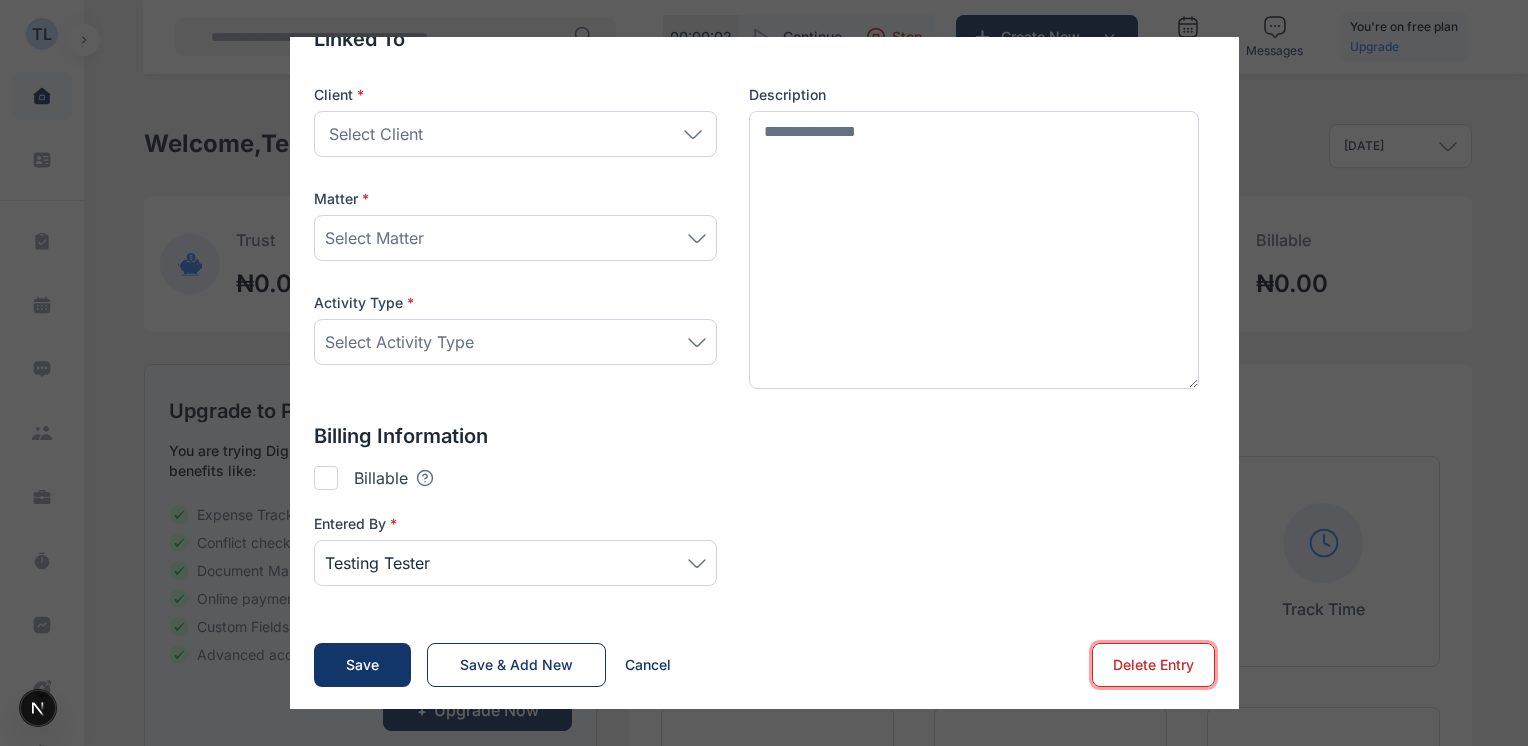 click on "Delete Entry" at bounding box center [1153, 665] 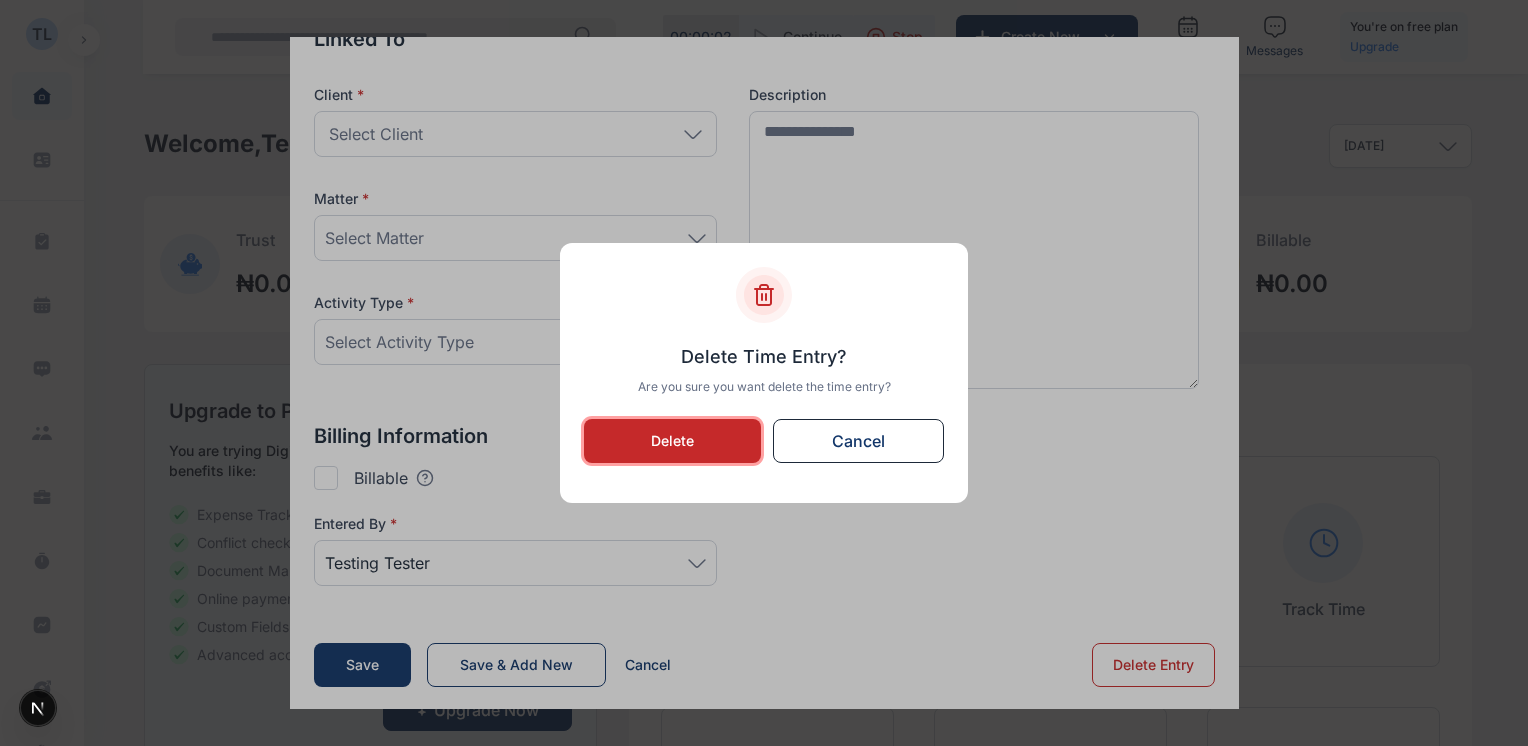 click on "Delete" at bounding box center [672, 441] 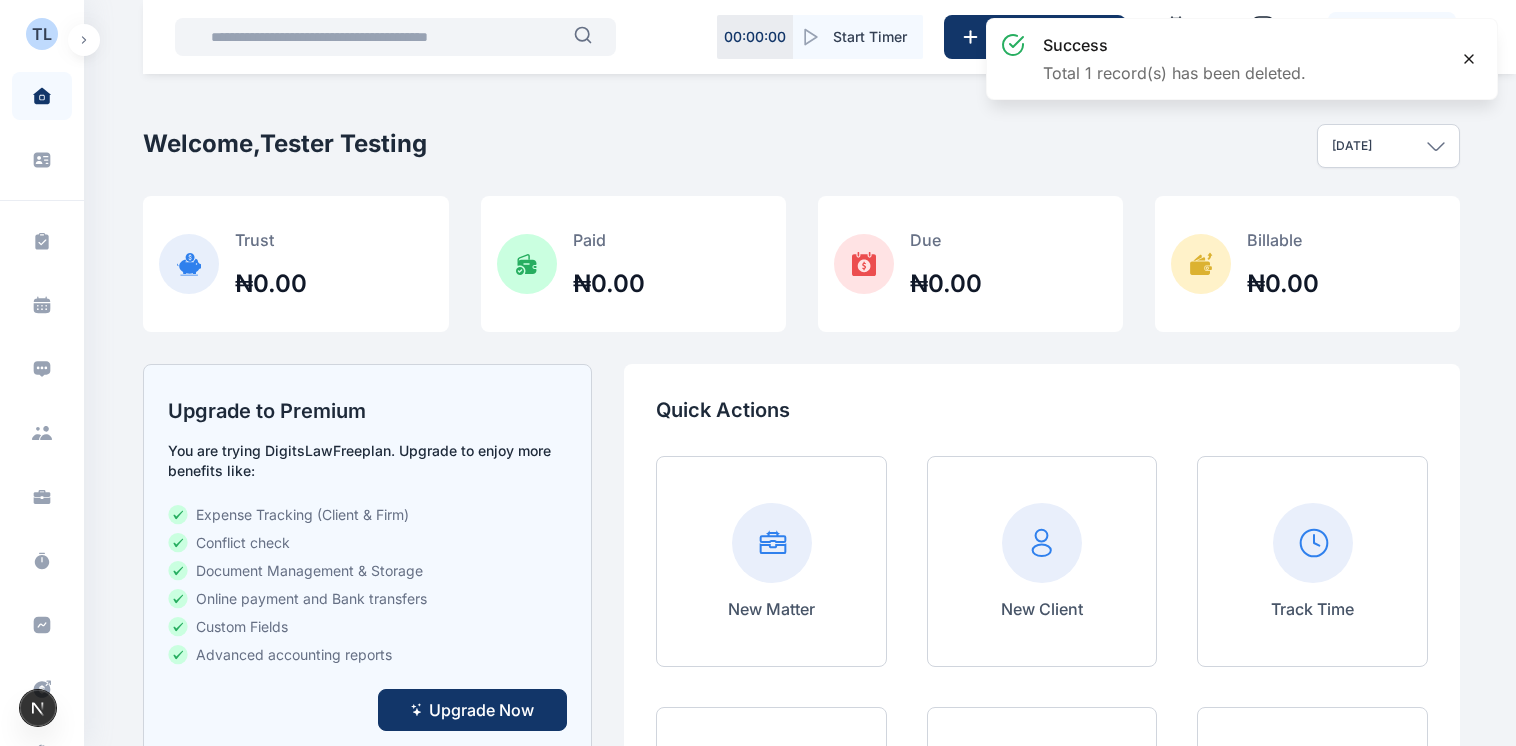 click 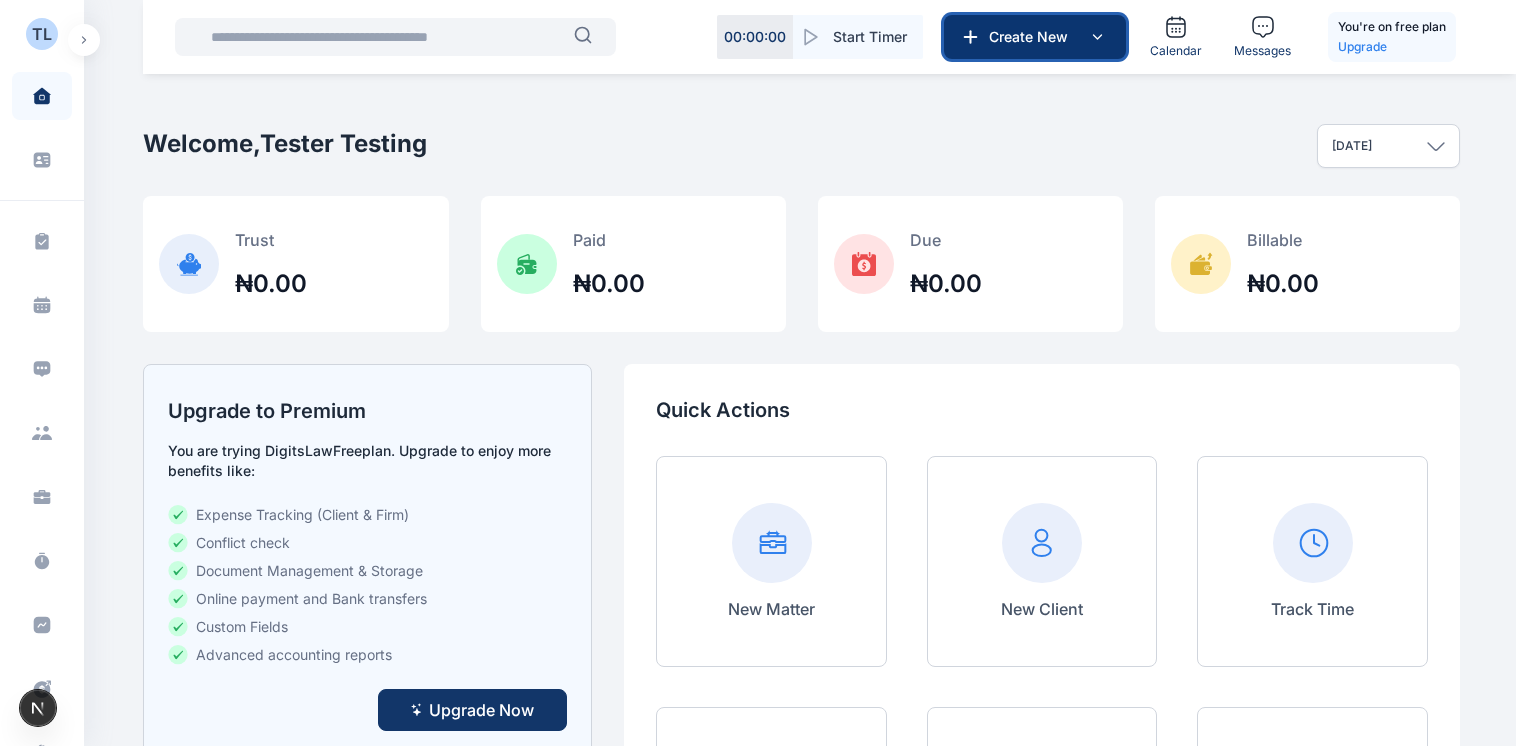 click on "Create New" at bounding box center [1033, 37] 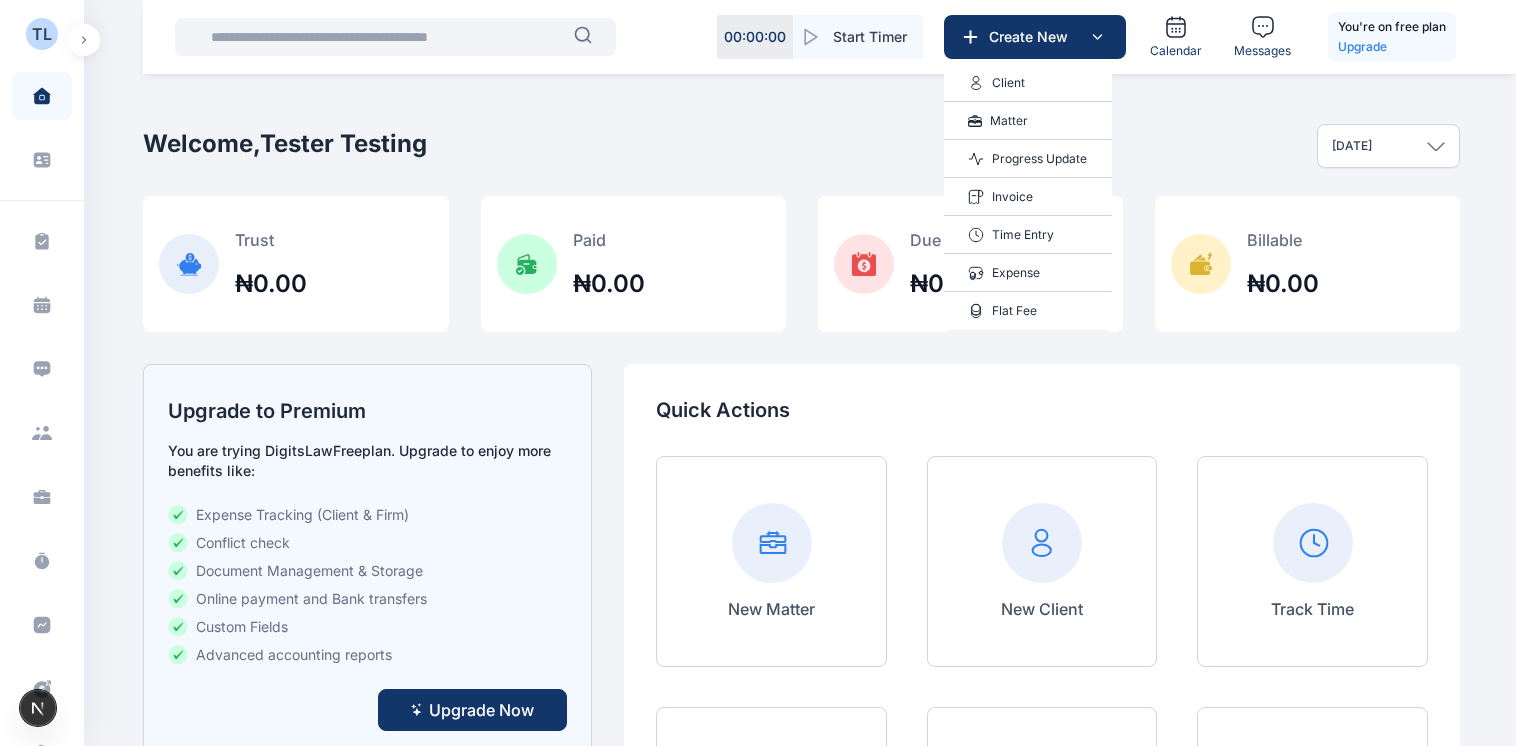 click on "Time Entry" at bounding box center (1023, 235) 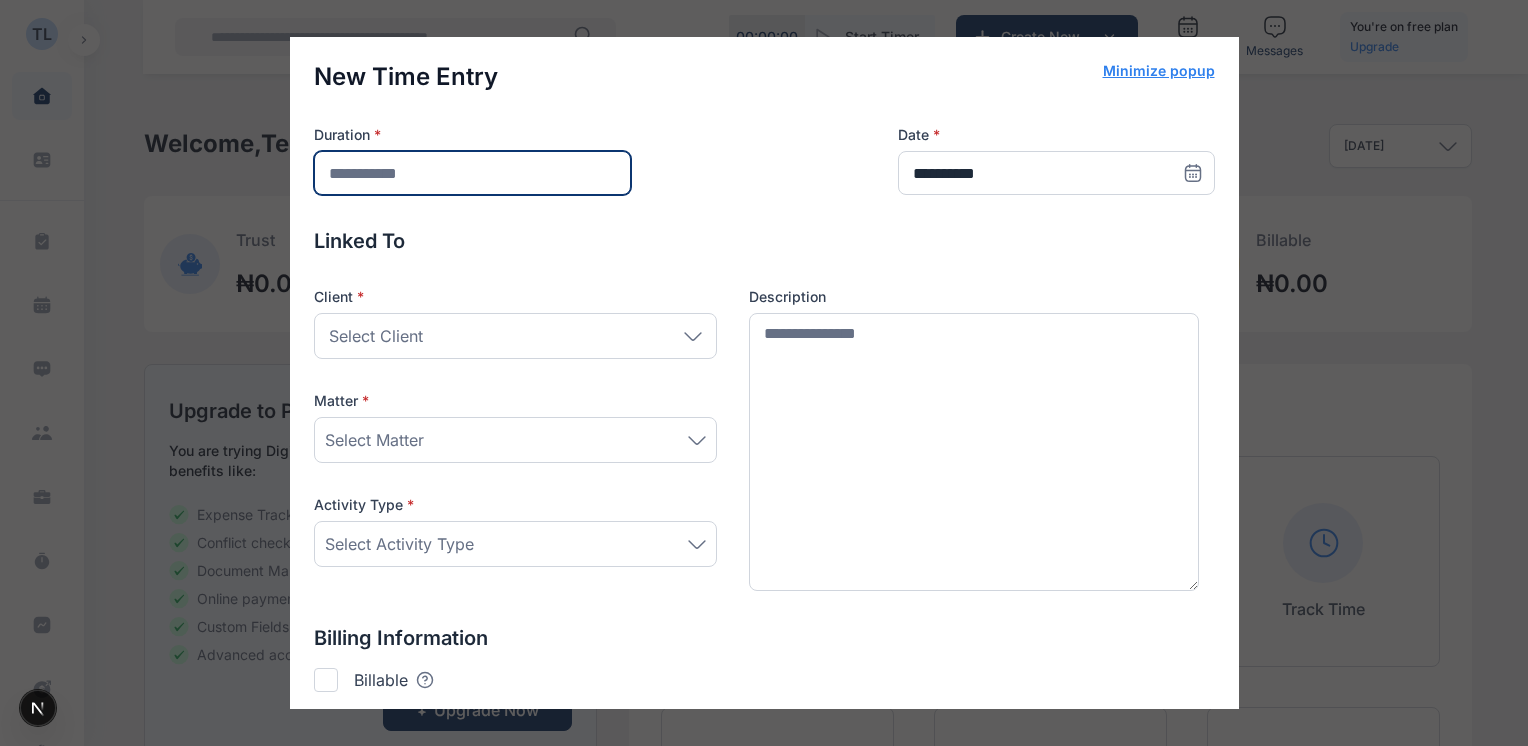 click at bounding box center [472, 173] 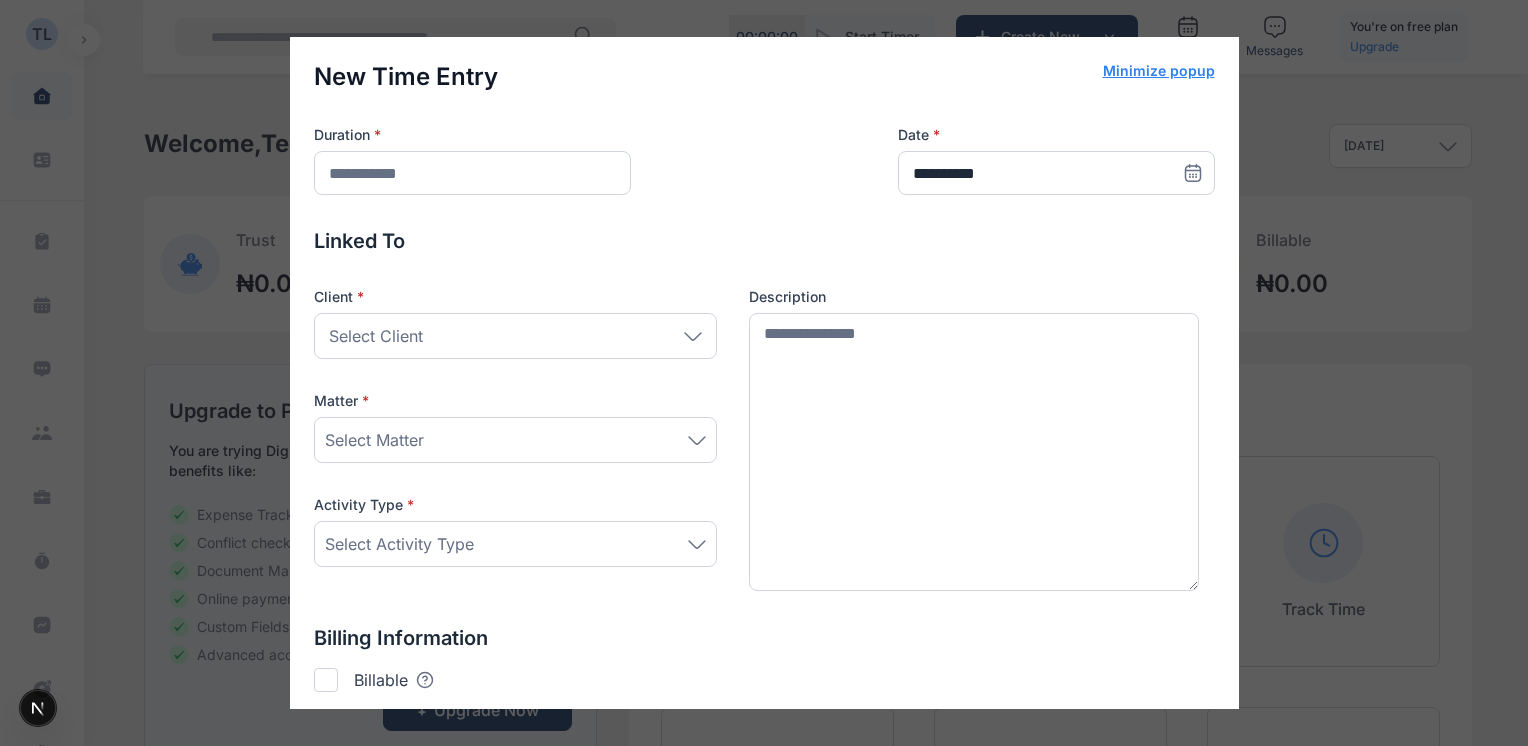 click on "Linked To" at bounding box center (764, 241) 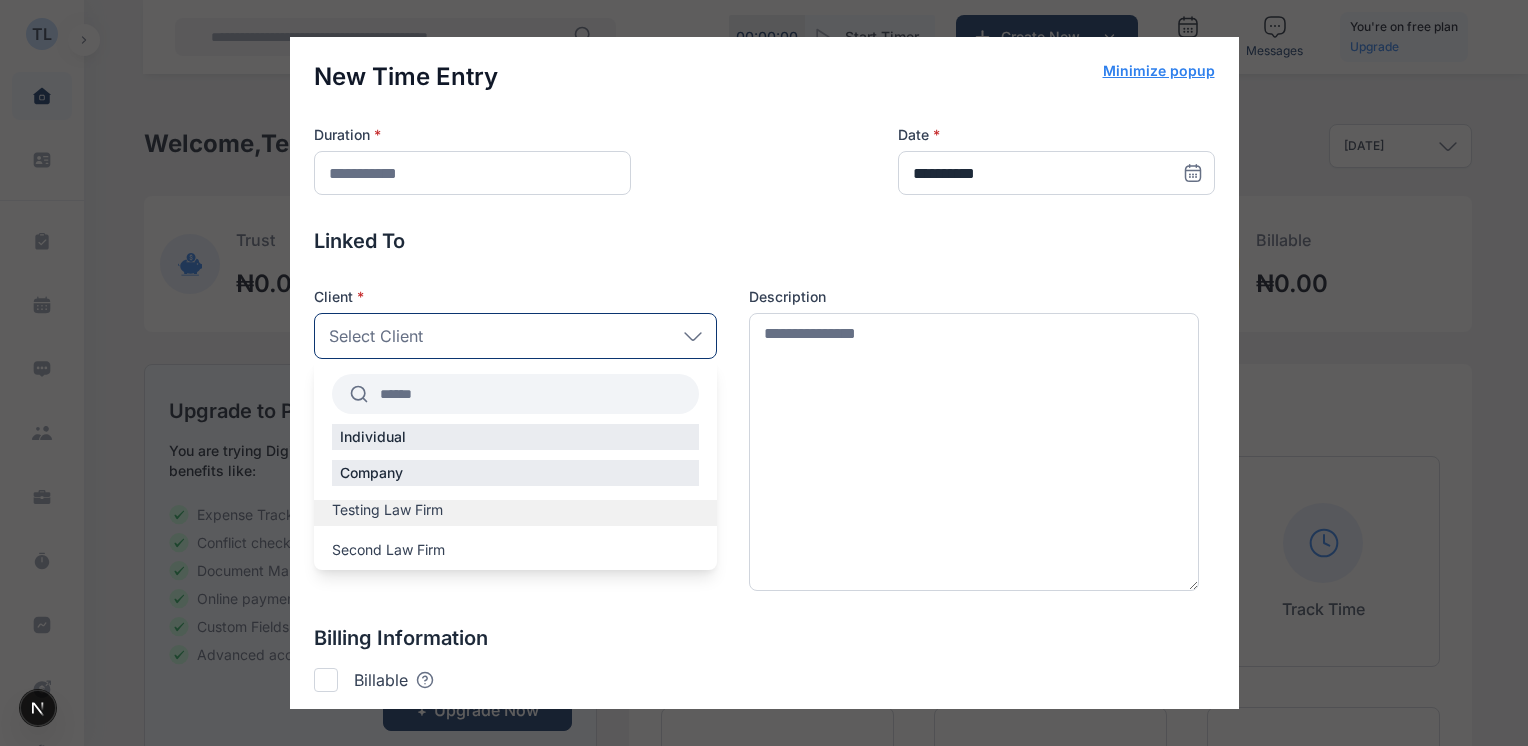 click on "Testing Law Firm" at bounding box center (387, 510) 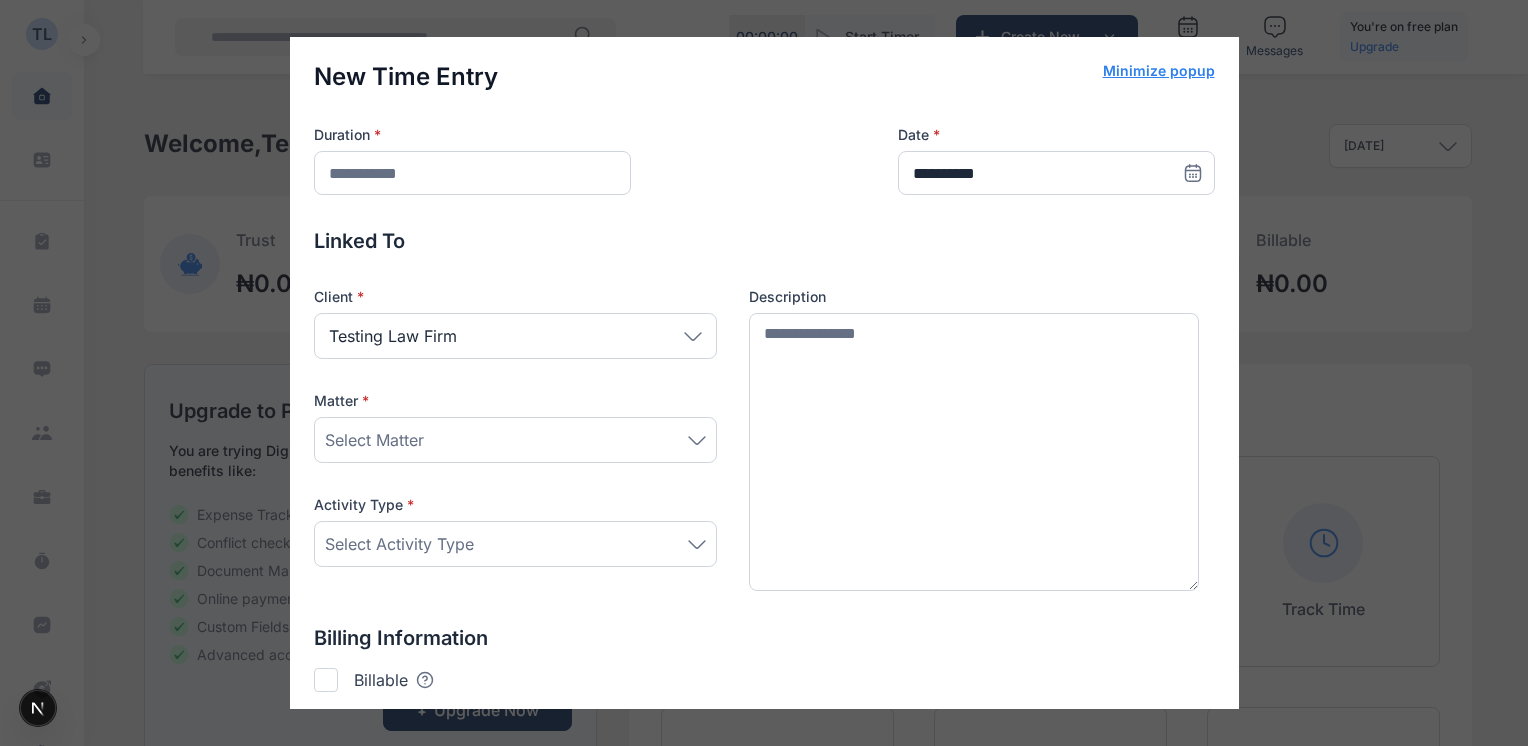 click on "Select Matter" at bounding box center (515, 440) 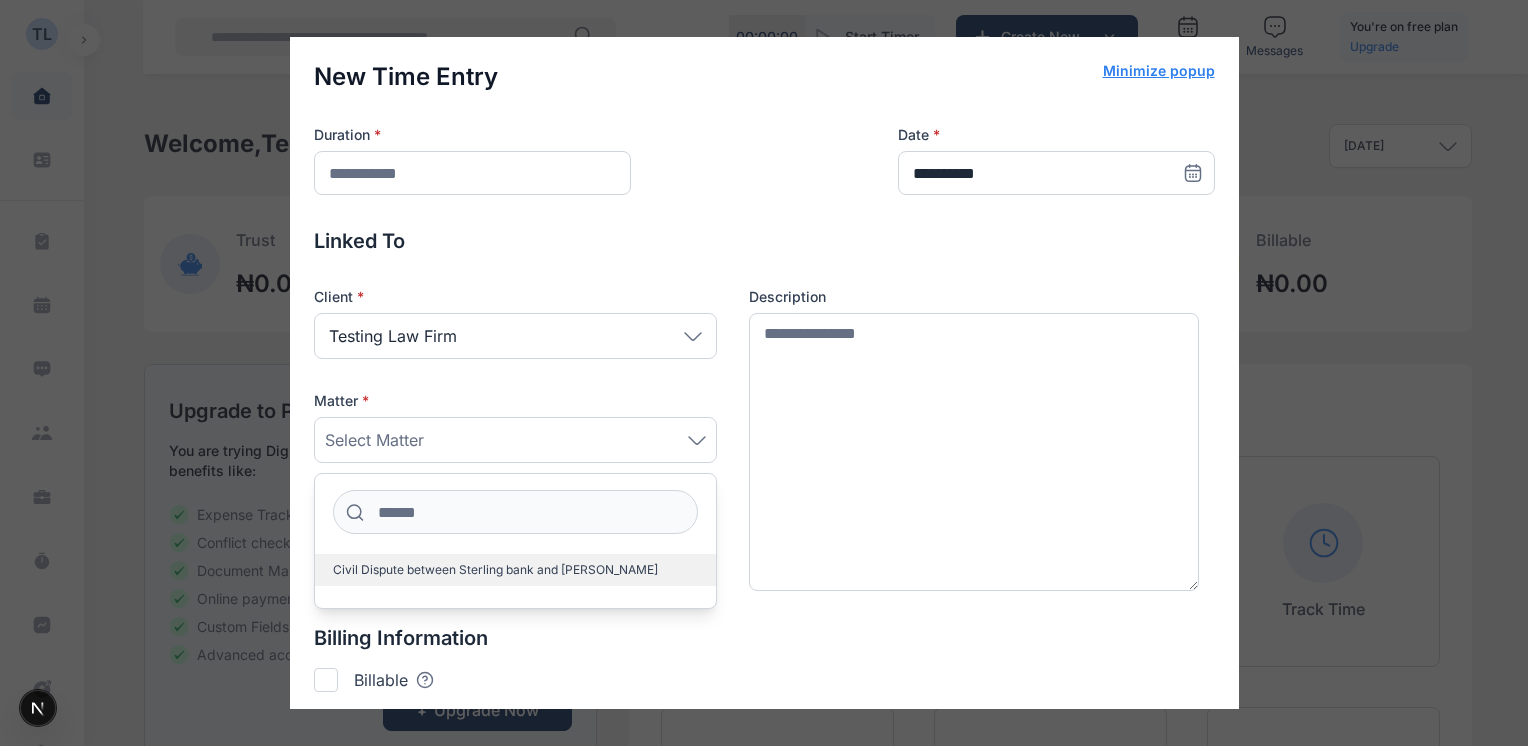 click on "Civil Dispute between Sterling bank and [PERSON_NAME]" at bounding box center (495, 570) 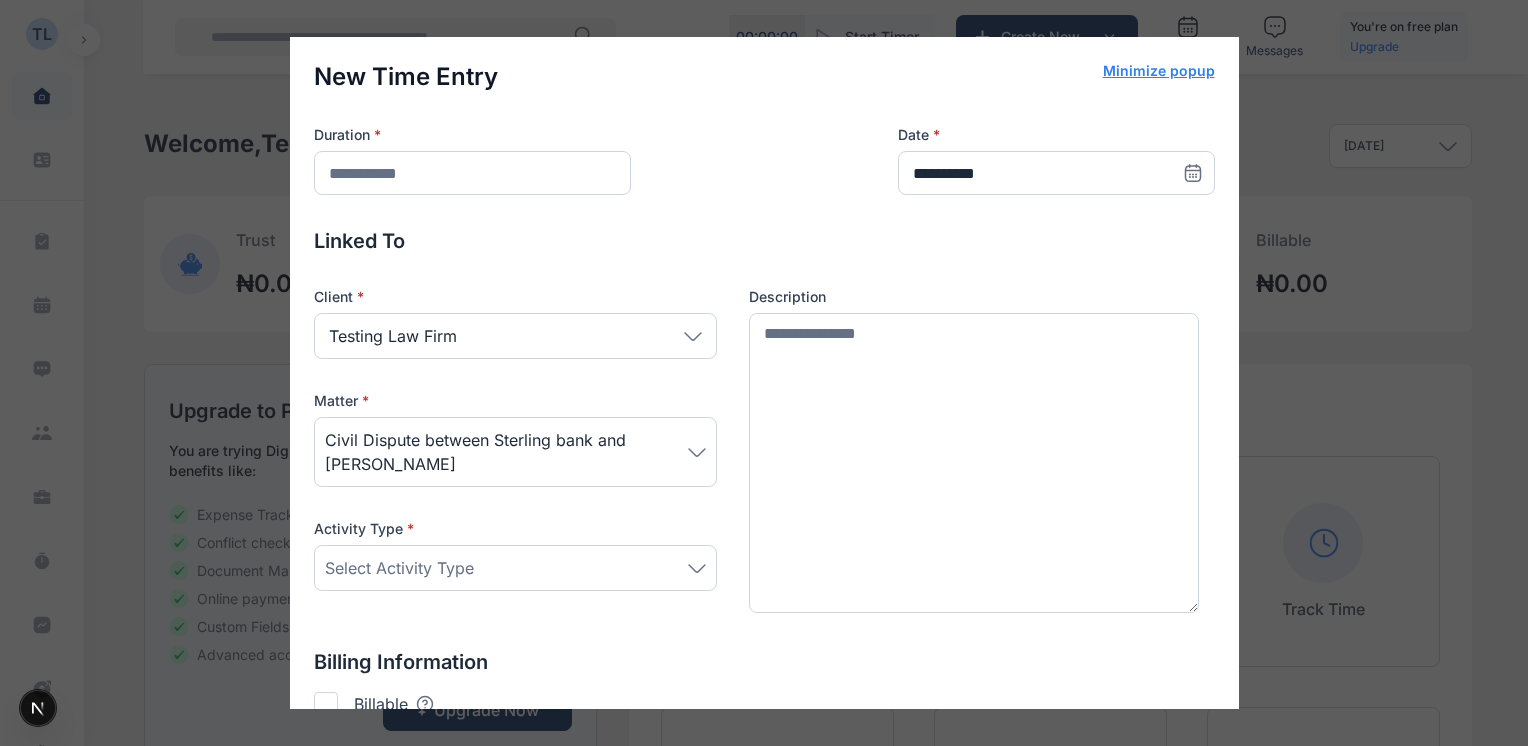 click on "Select Activity Type" at bounding box center (515, 568) 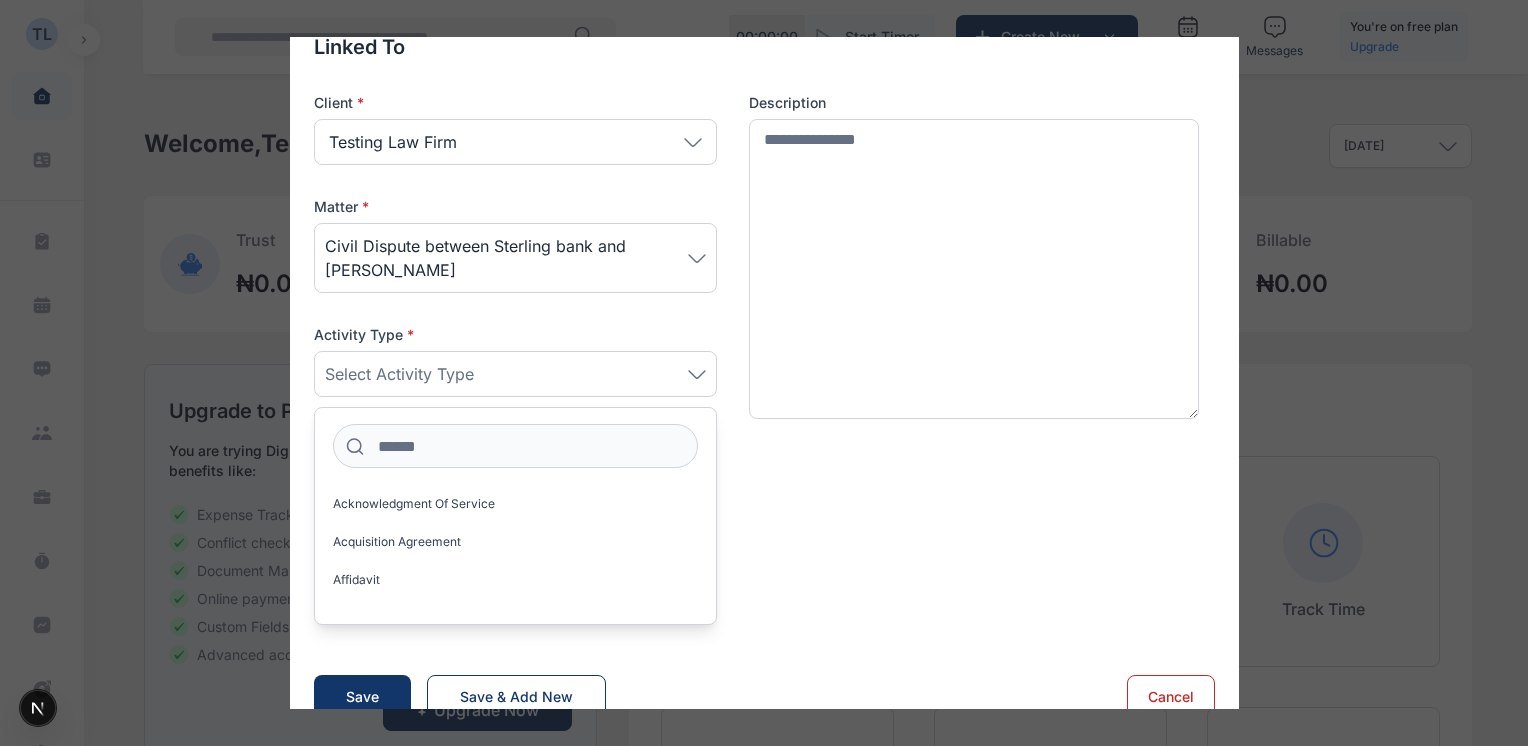 scroll, scrollTop: 196, scrollLeft: 0, axis: vertical 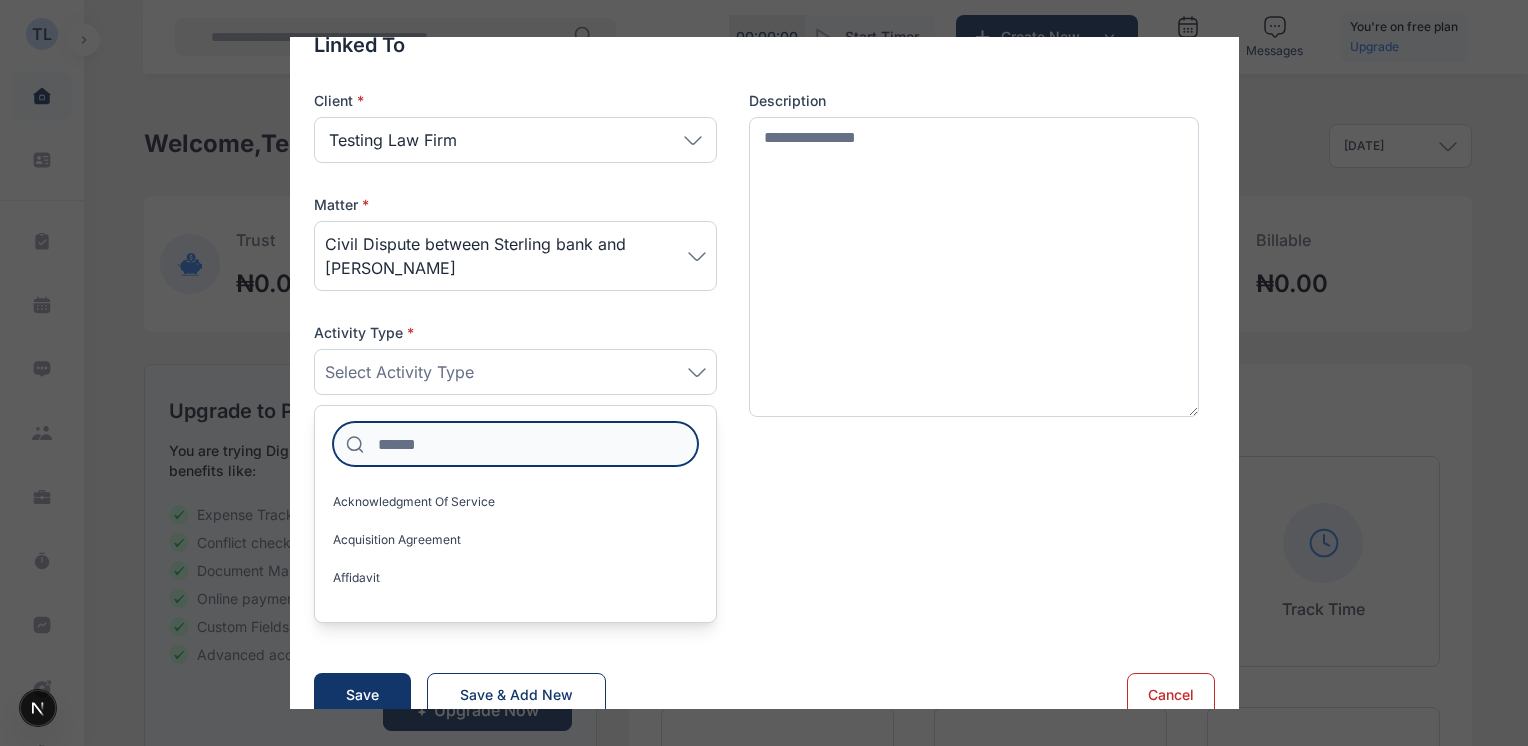 click at bounding box center [515, 444] 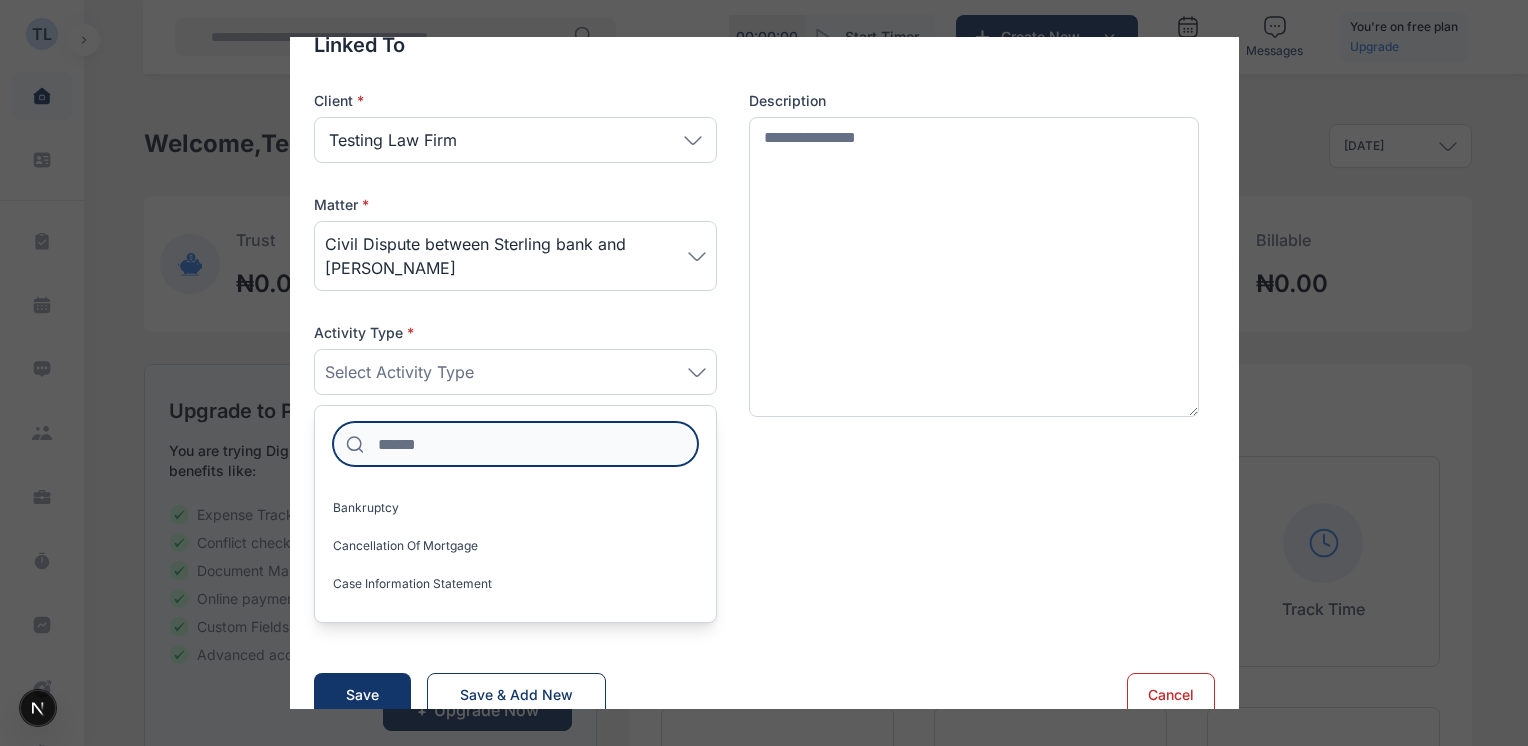 scroll, scrollTop: 286, scrollLeft: 0, axis: vertical 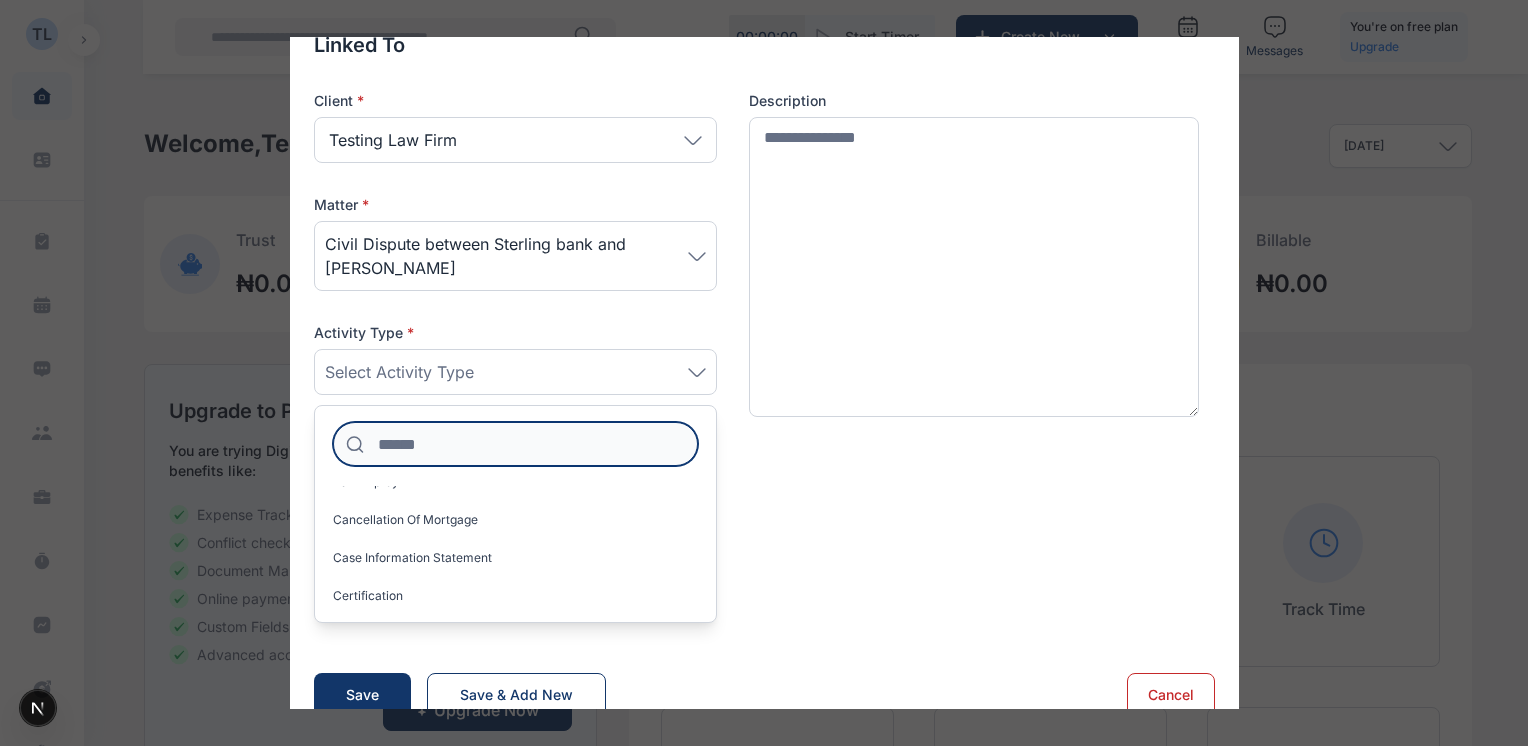 click at bounding box center (515, 444) 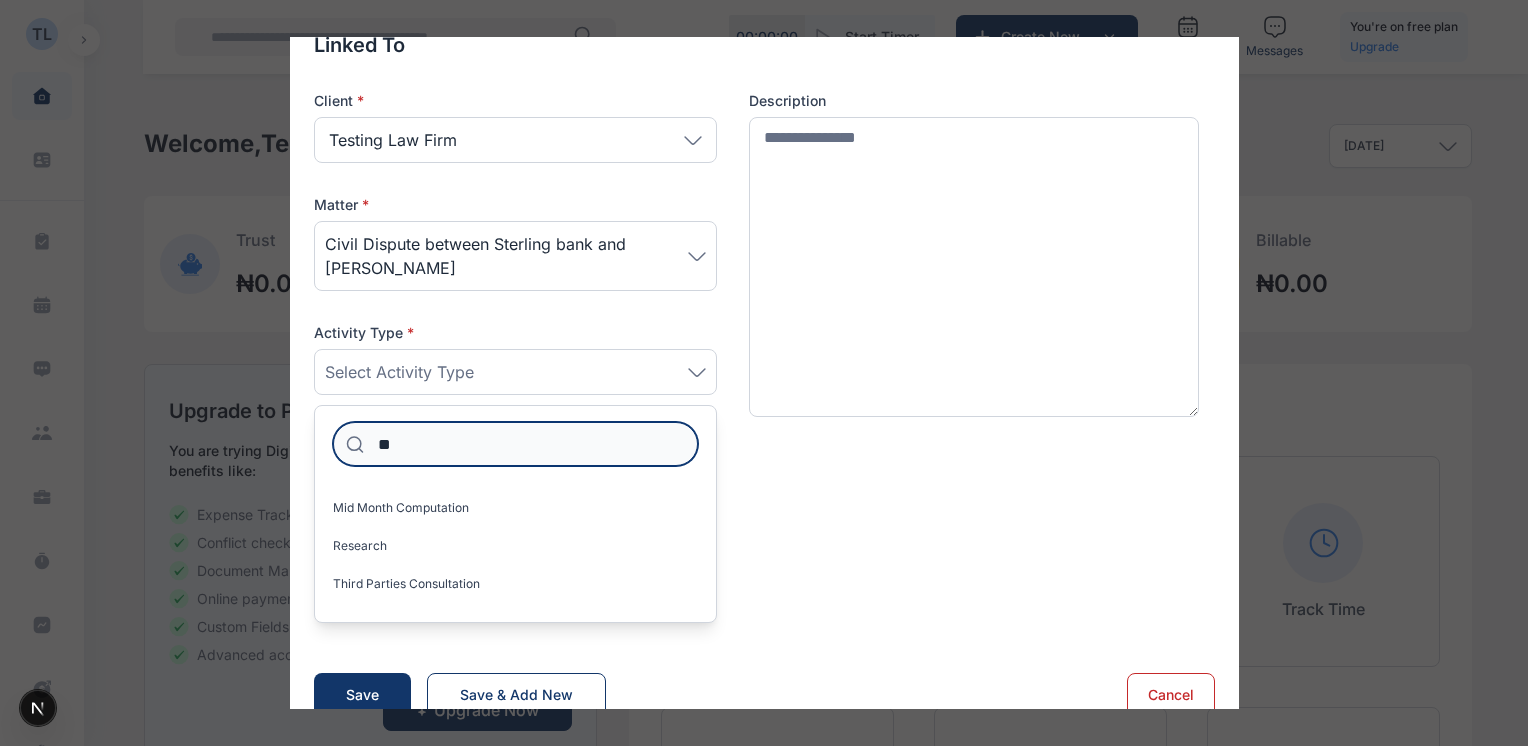 scroll, scrollTop: 0, scrollLeft: 0, axis: both 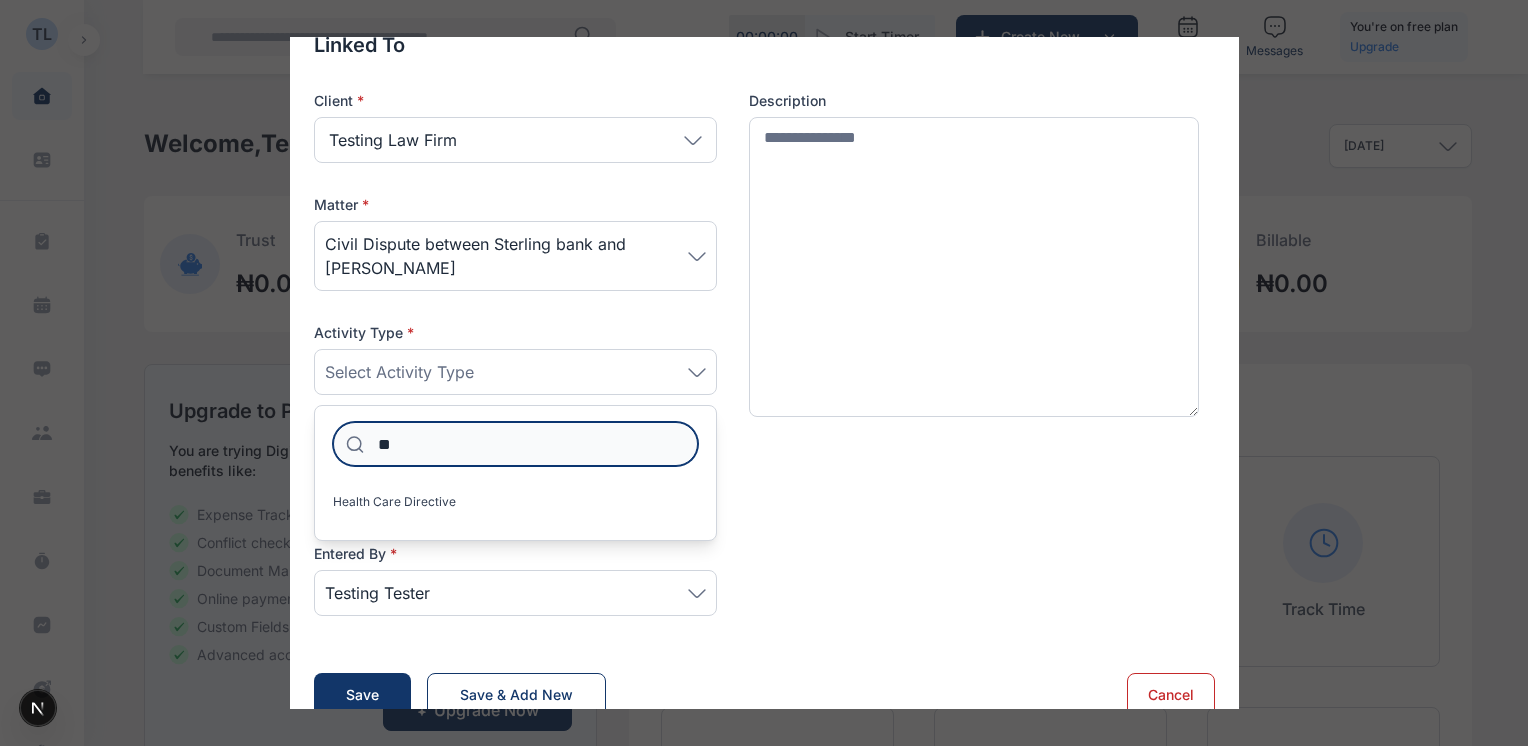 type on "*" 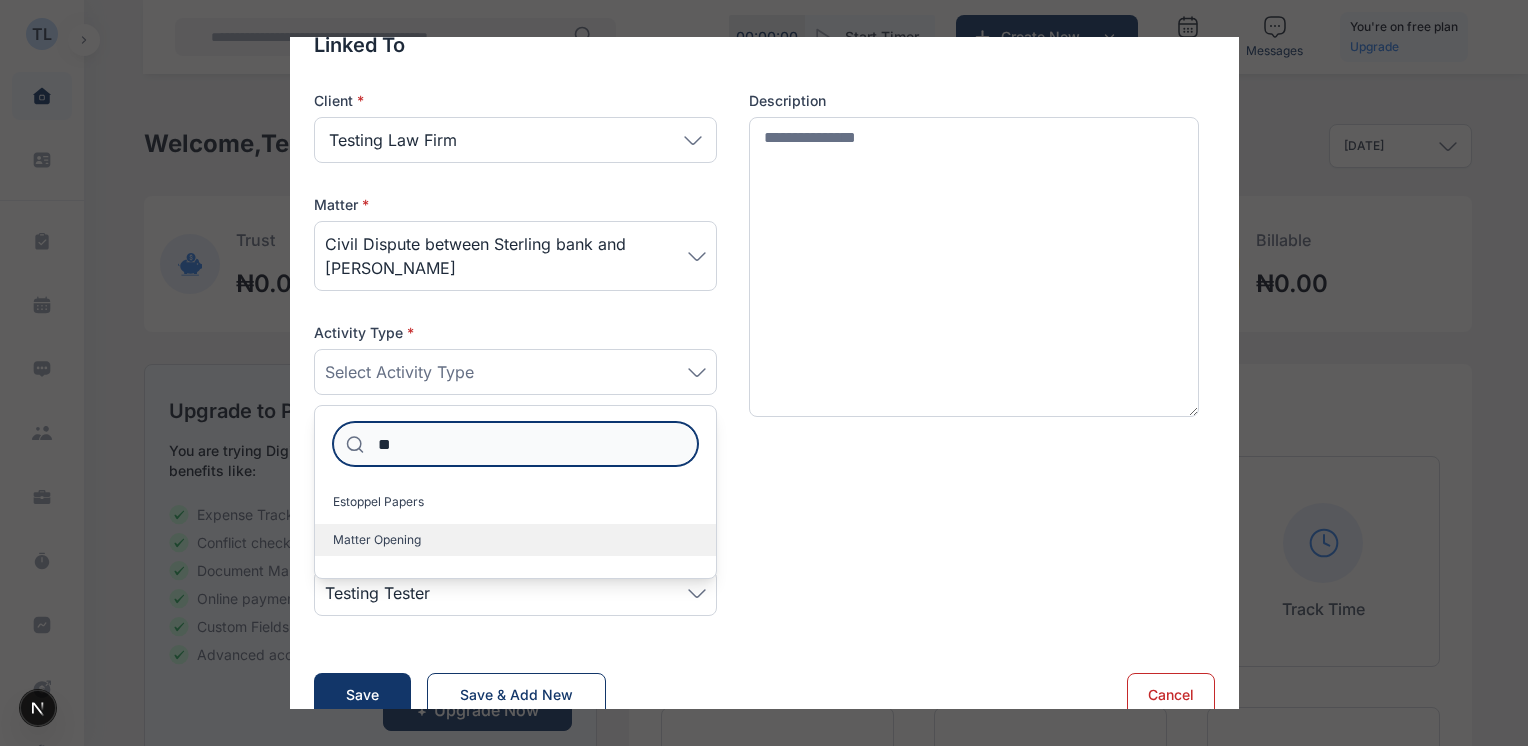 type on "**" 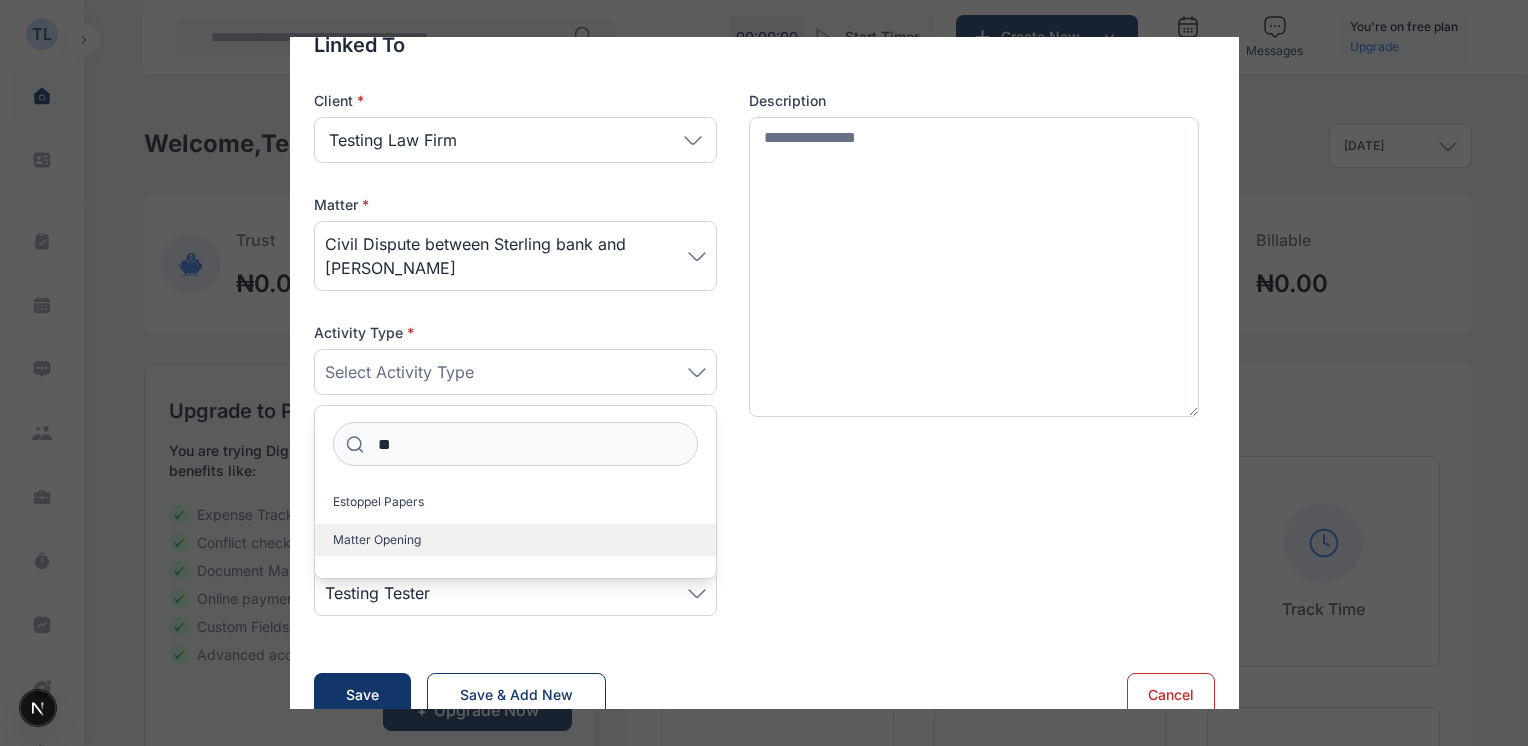 click on "Matter Opening" at bounding box center (377, 540) 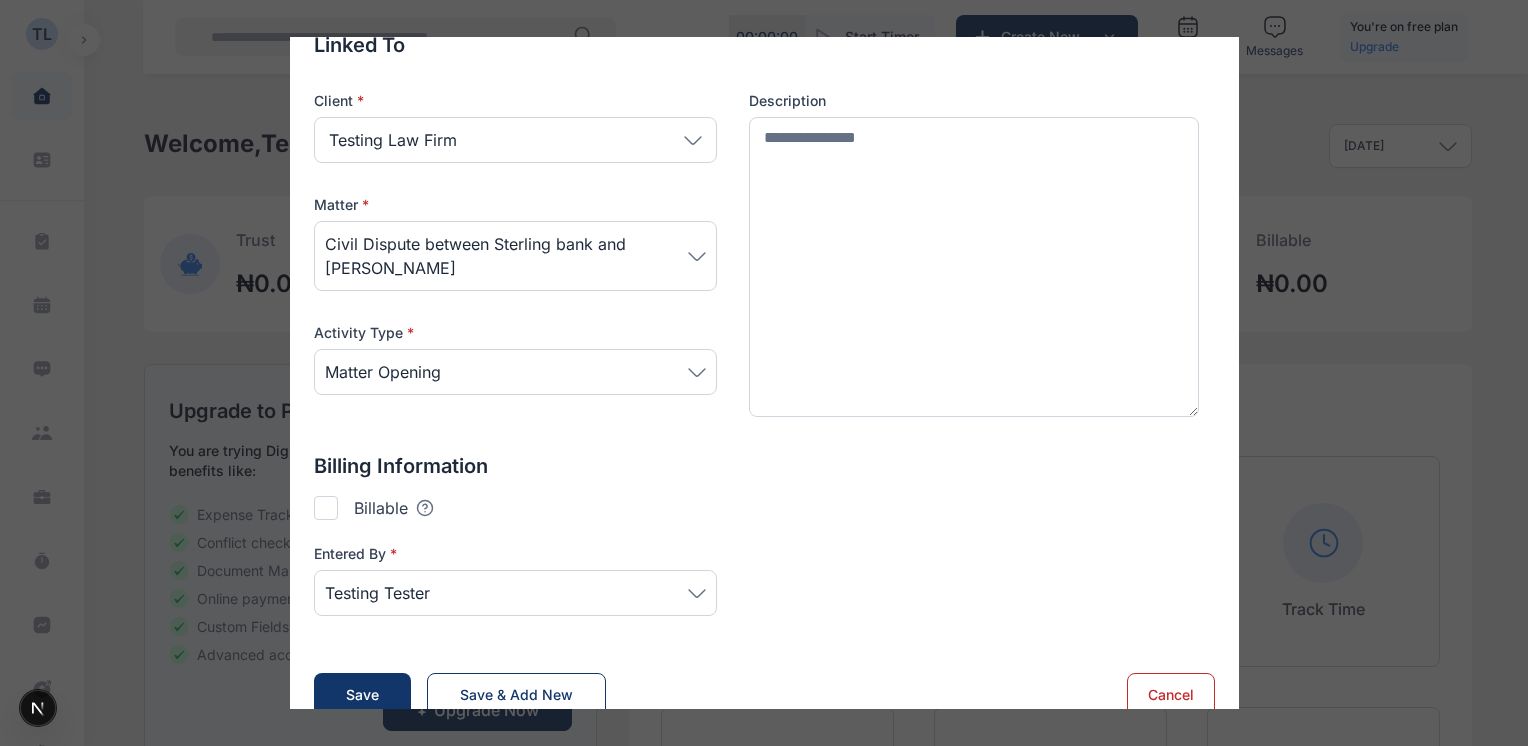 click on "Billing Information" at bounding box center [764, 466] 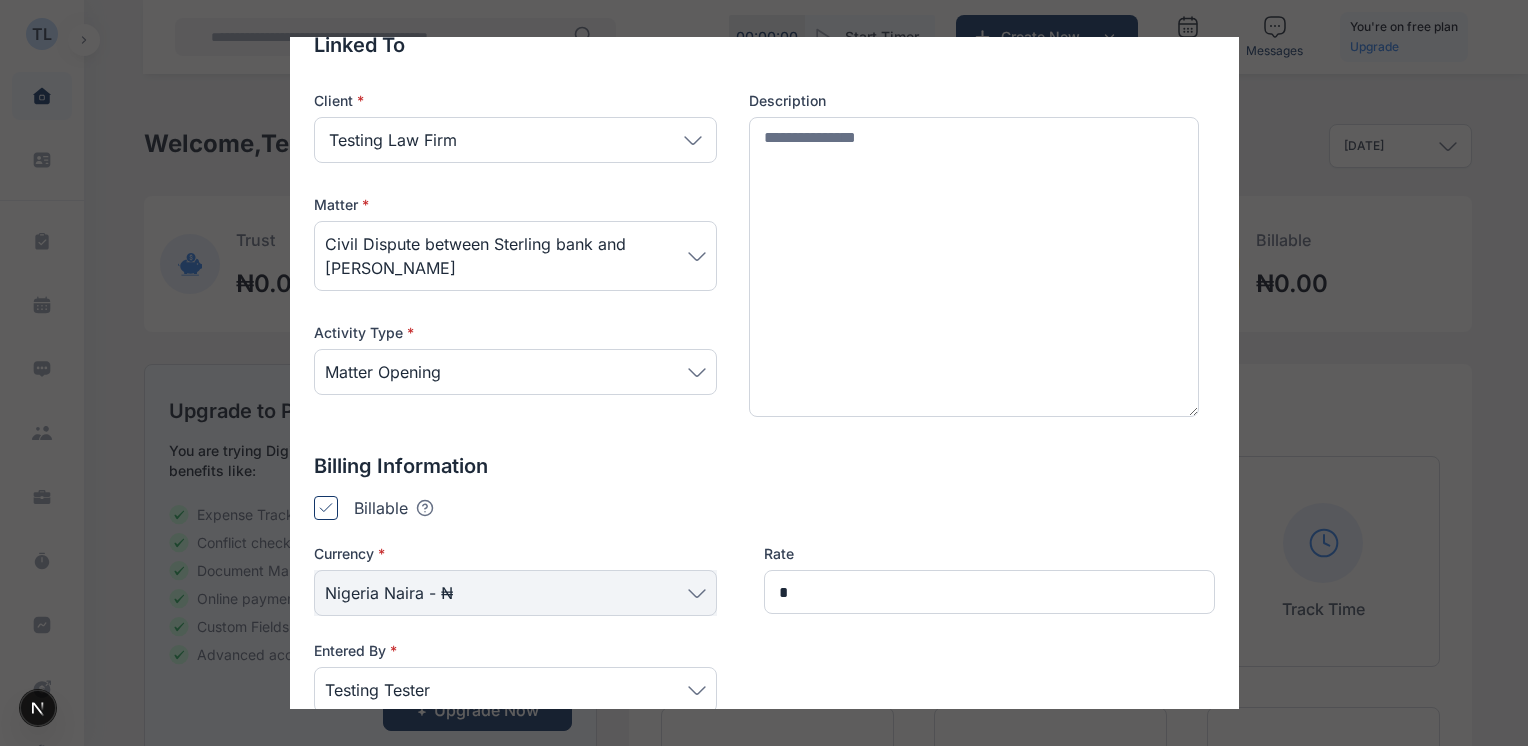 click on "Billable Tooltips text here Checking this means that this can be added to an invoice and billed to the client." at bounding box center [764, 508] 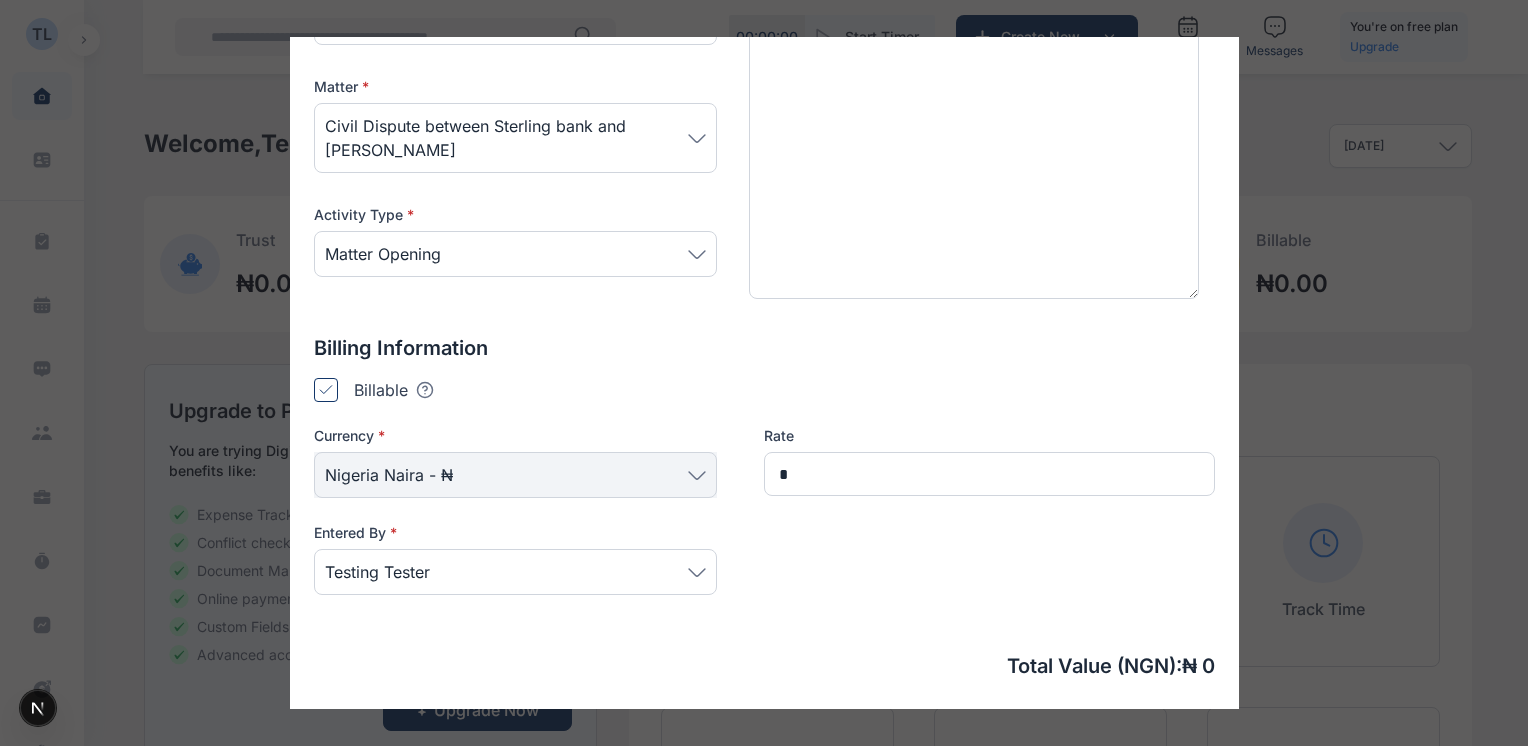scroll, scrollTop: 316, scrollLeft: 0, axis: vertical 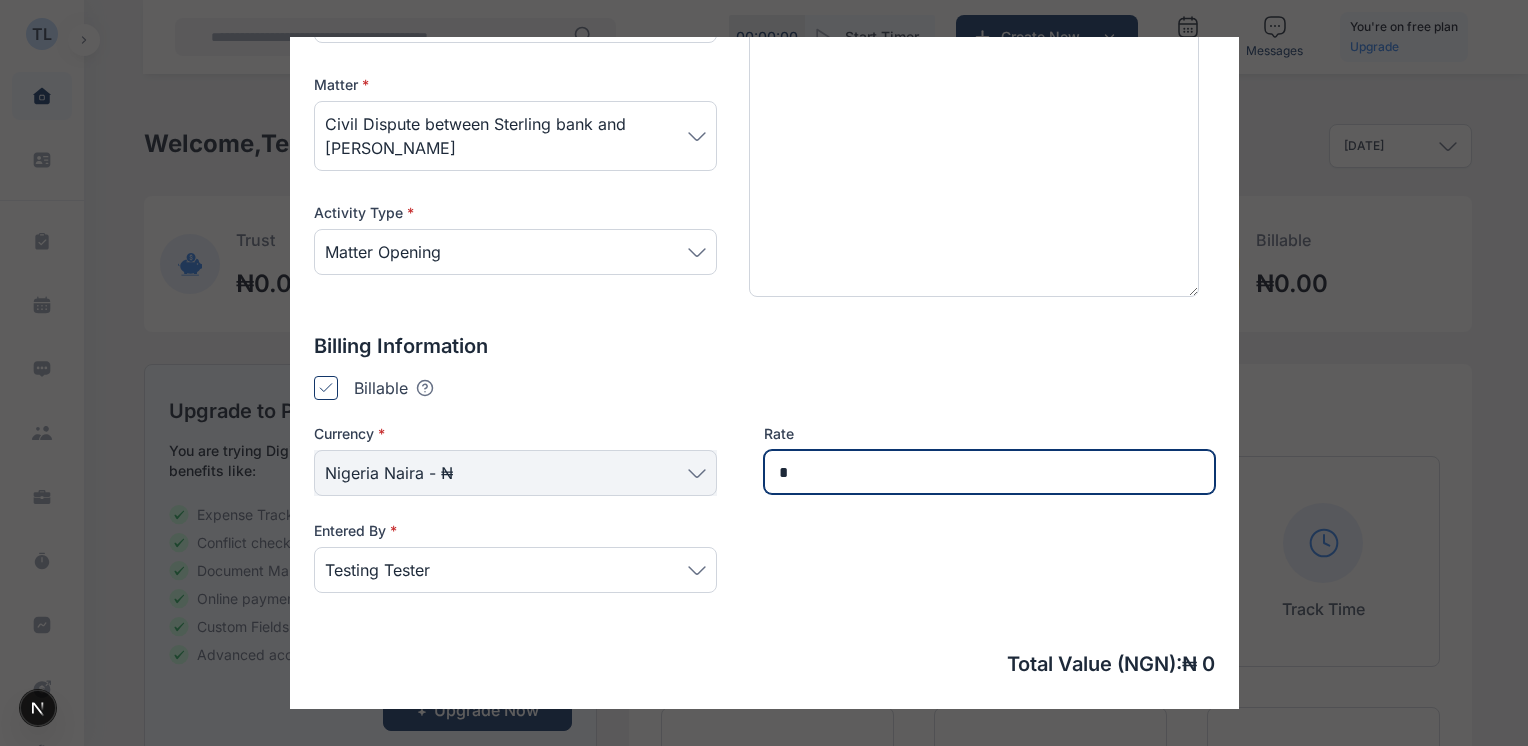 click on "*" at bounding box center (989, 472) 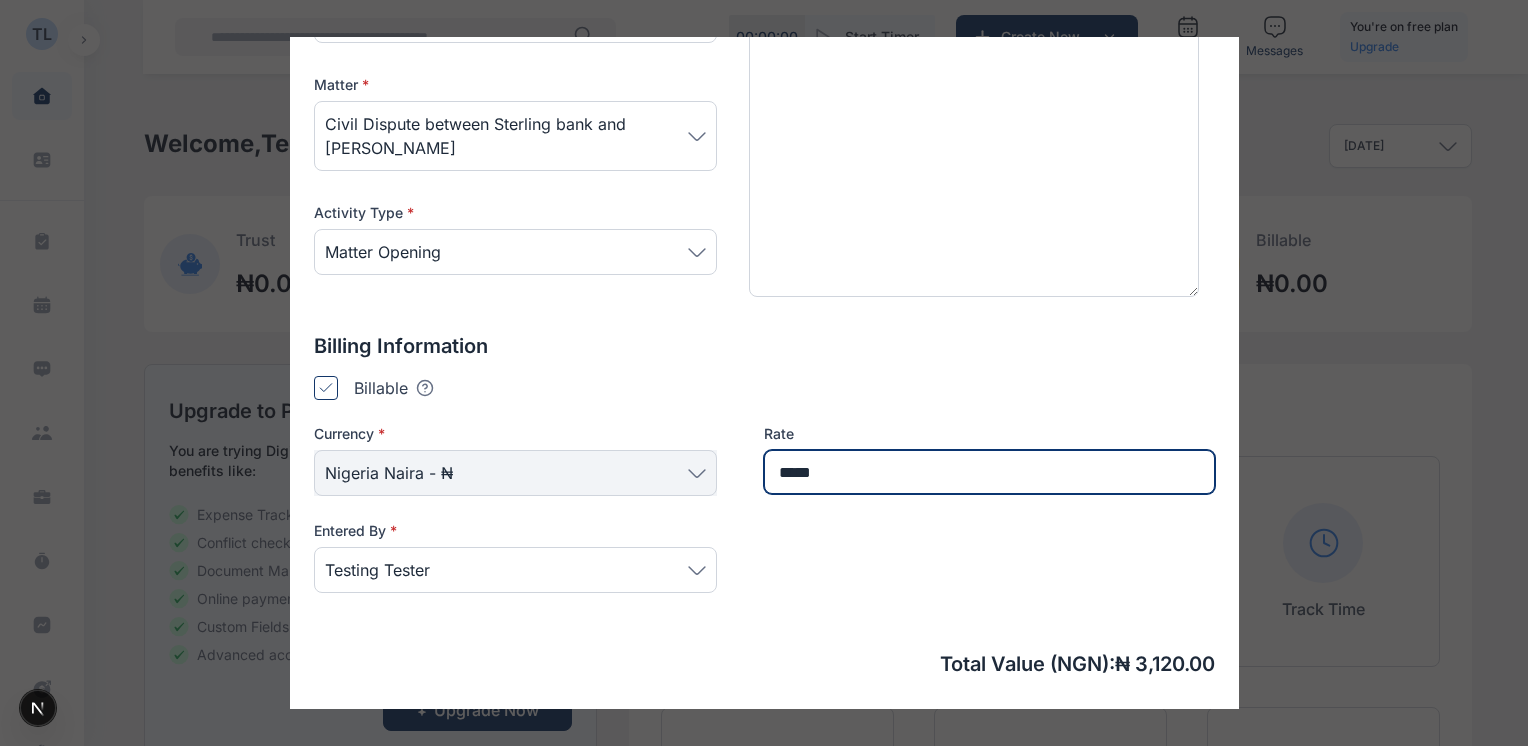 type on "*****" 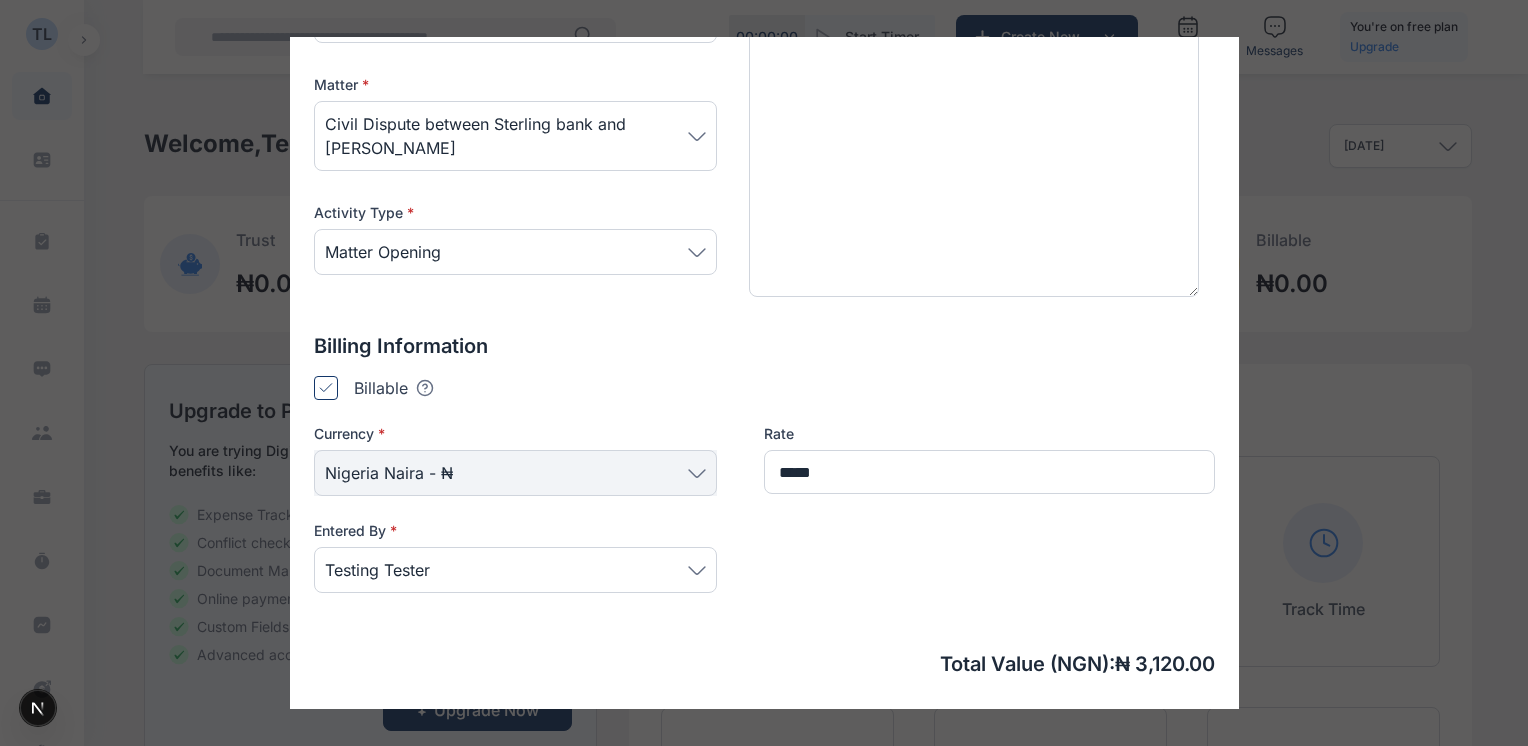 click on "Currency   * Nigeria Naira -  ₦ Rate   ***** Entered By   * Testing Tester" at bounding box center (764, 521) 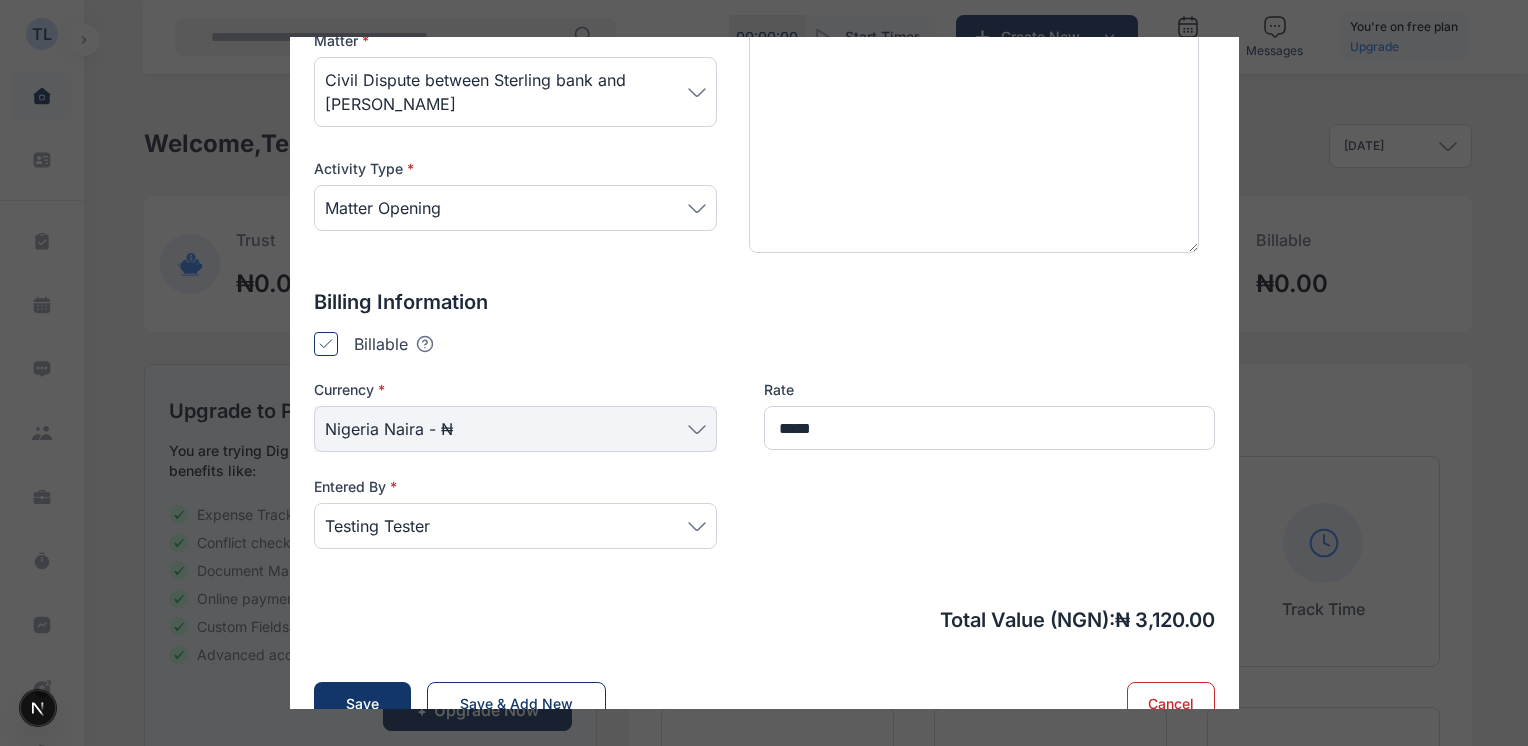 scroll, scrollTop: 375, scrollLeft: 0, axis: vertical 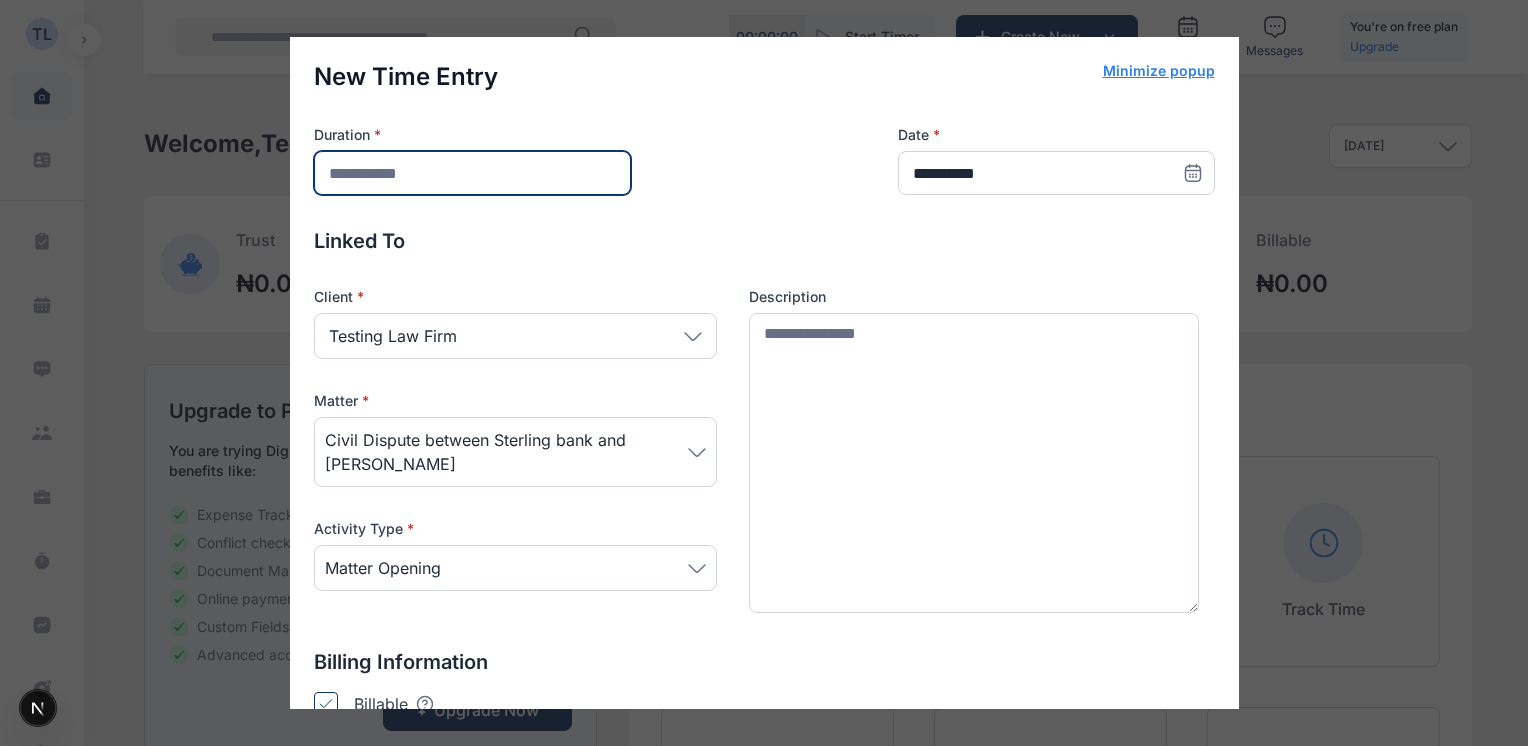 click on "*" at bounding box center (472, 173) 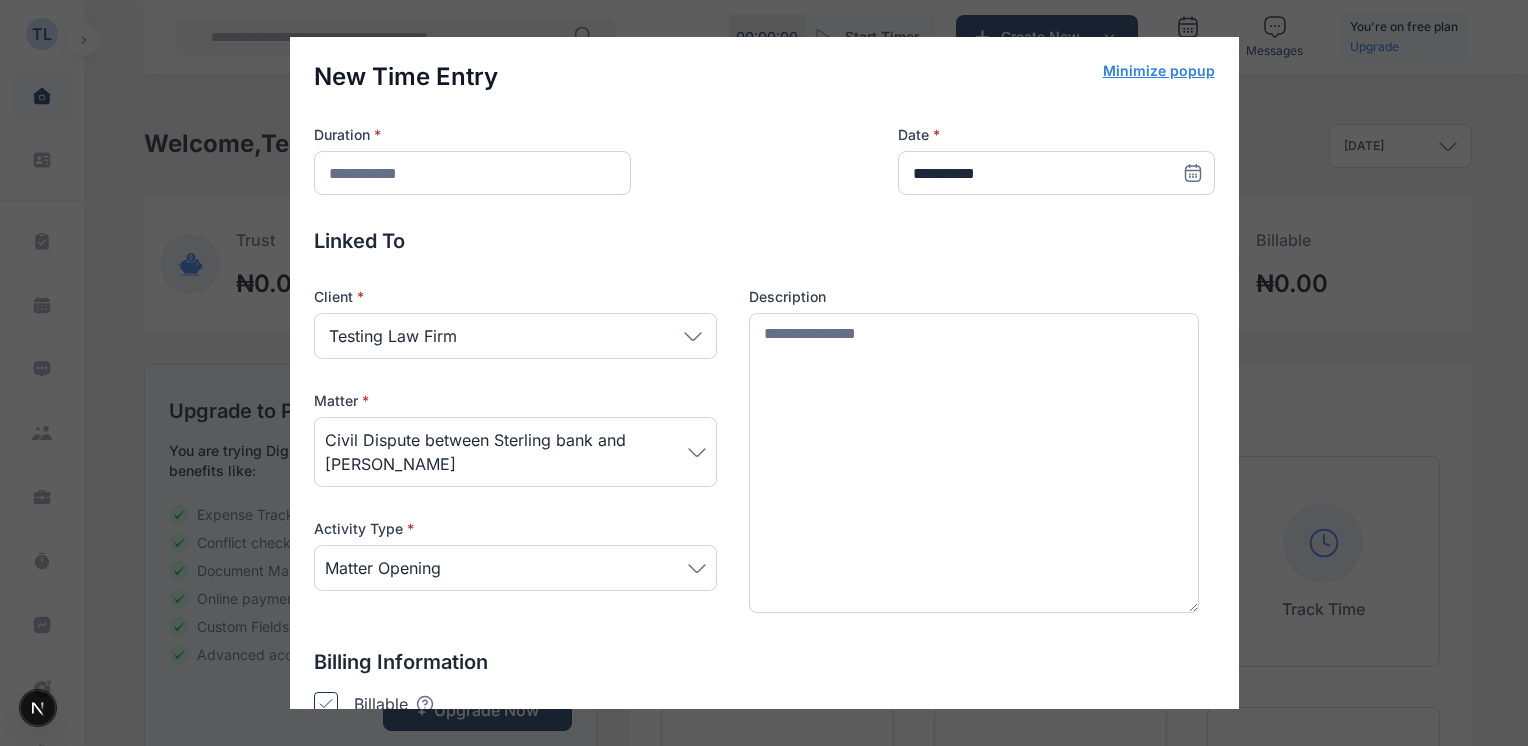 click on "**********" at bounding box center (764, 573) 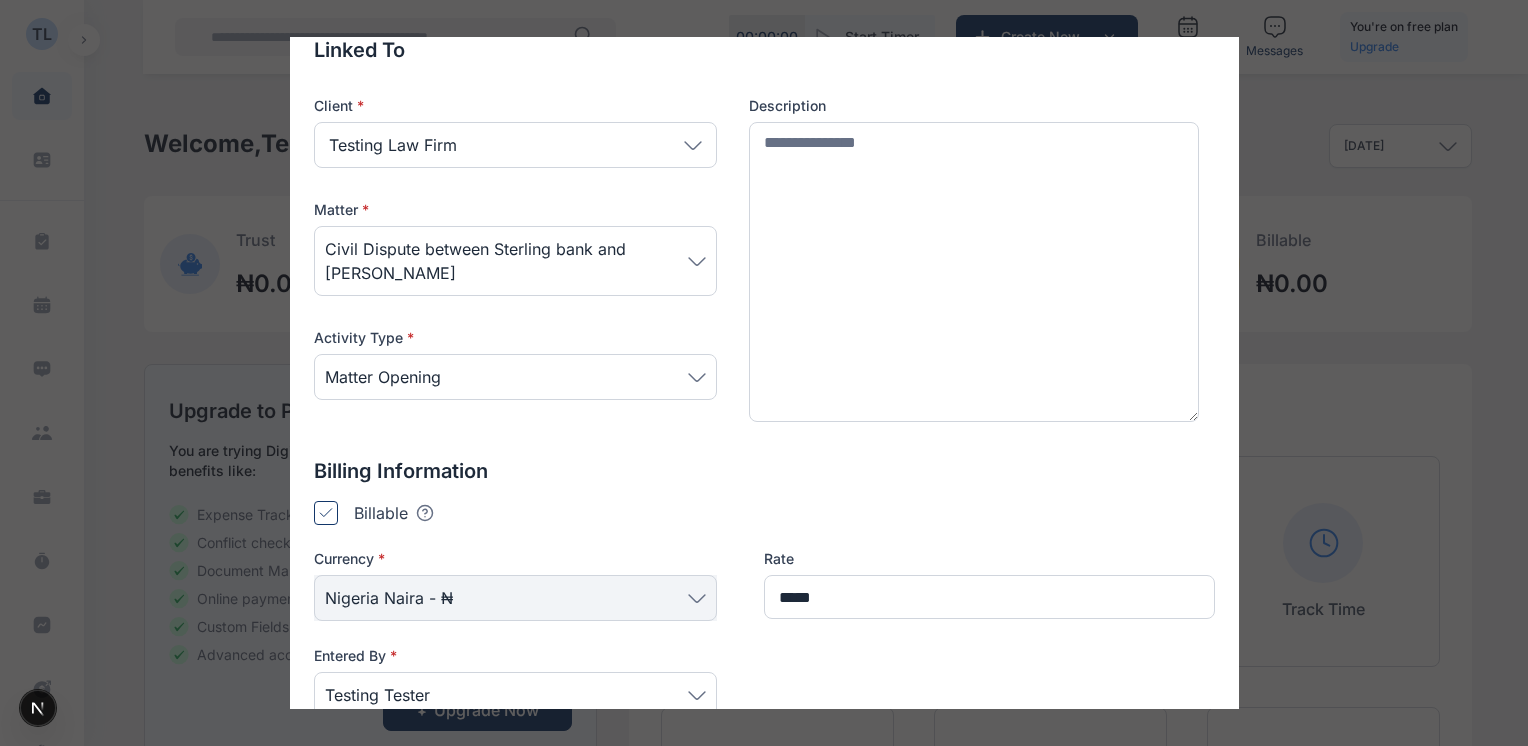 scroll, scrollTop: 374, scrollLeft: 0, axis: vertical 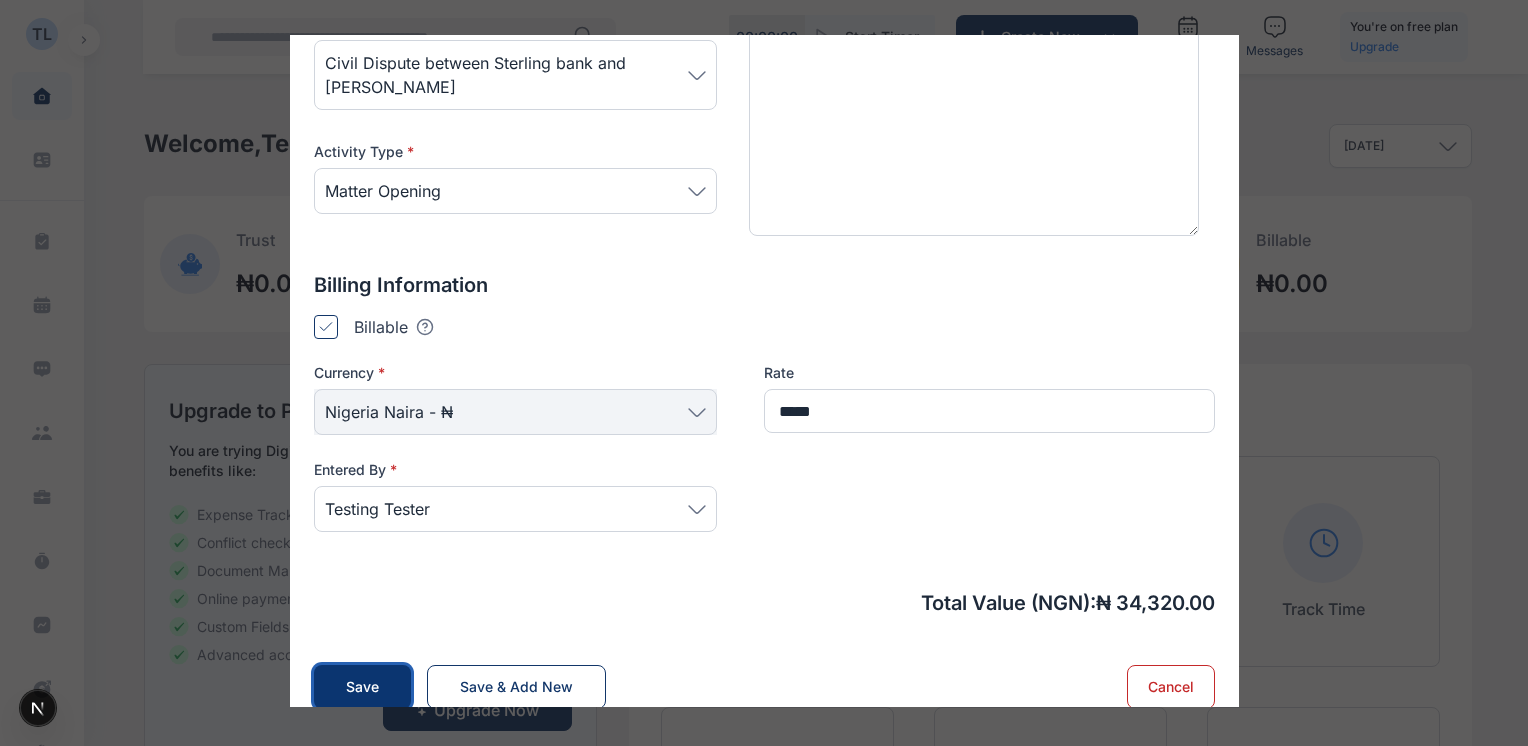 click on "Save" at bounding box center [362, 687] 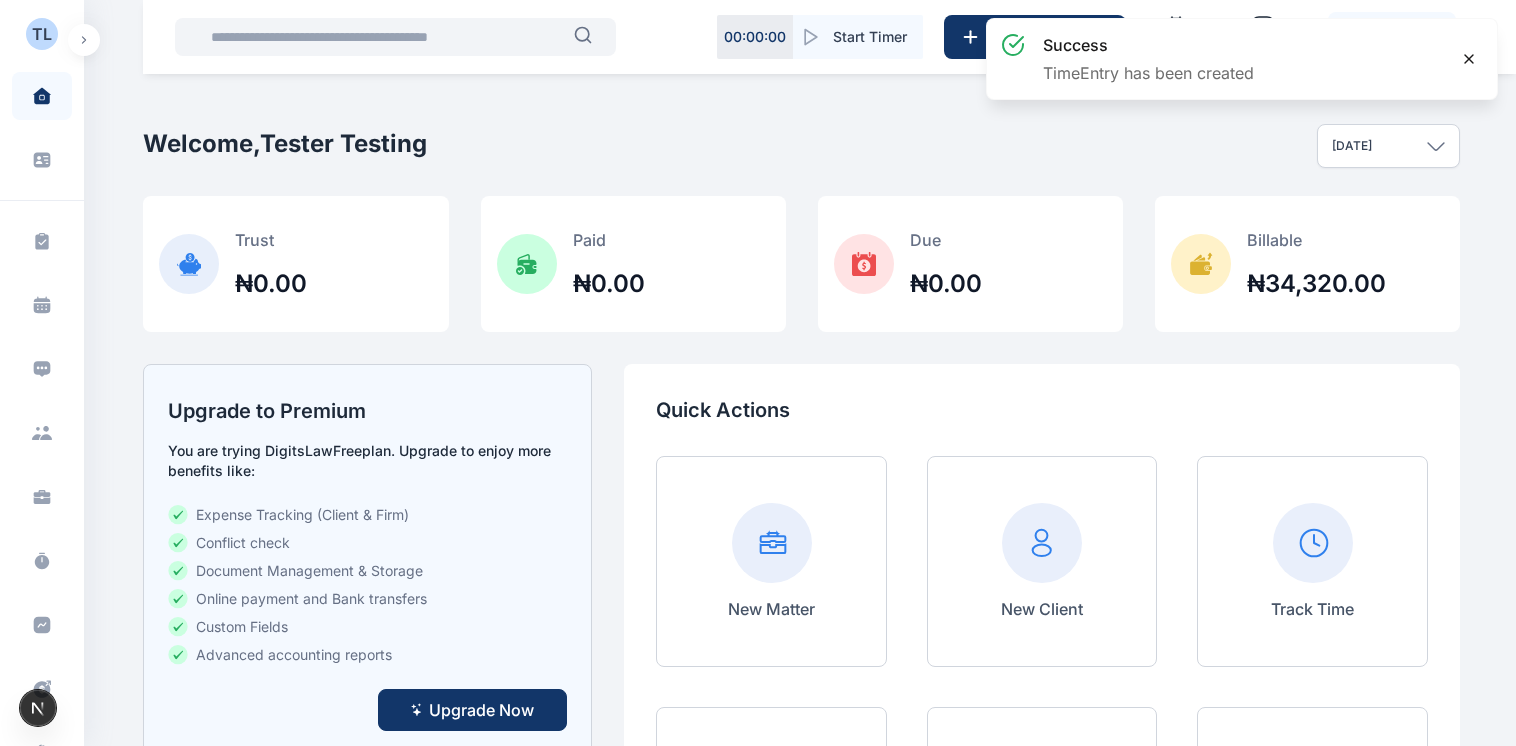 click 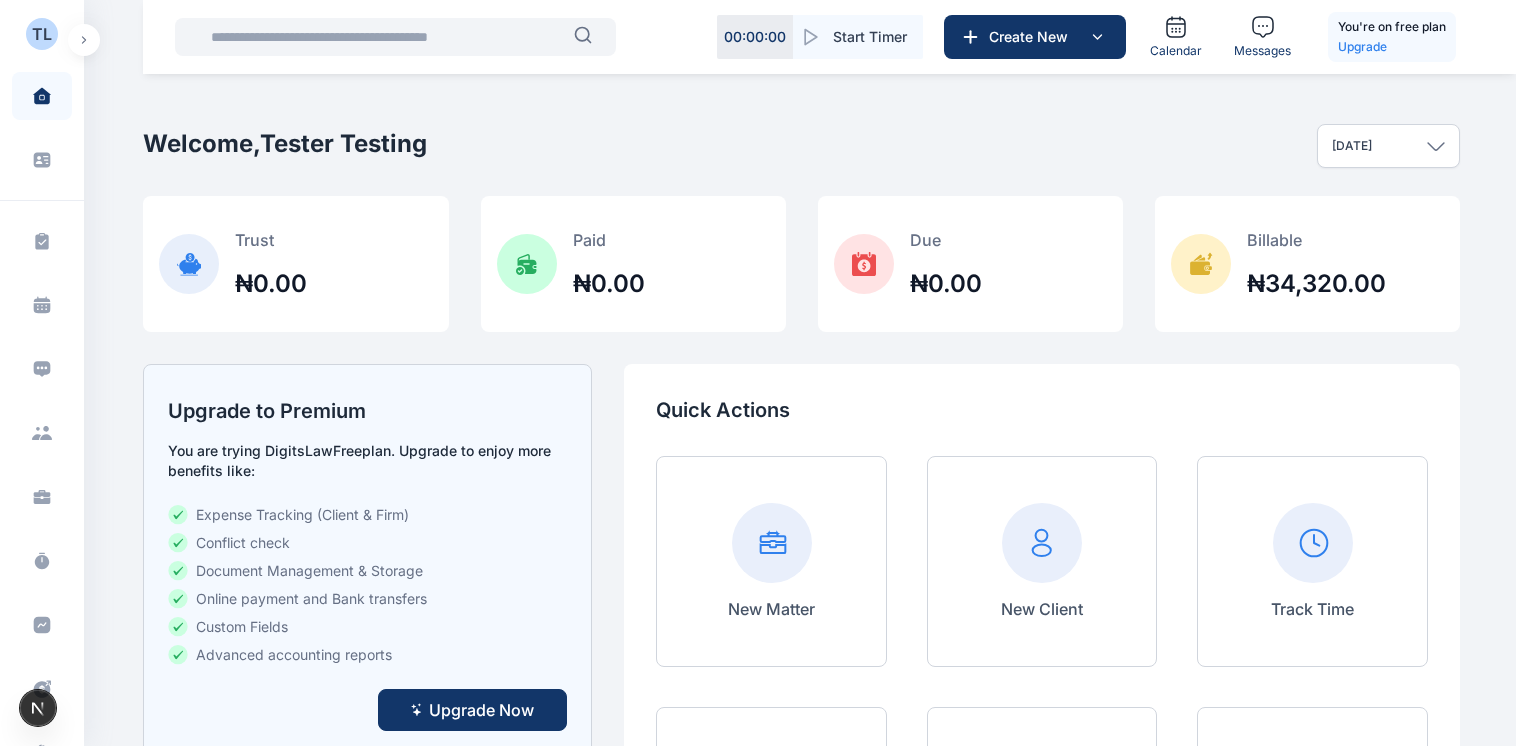 click on "Start Timer" at bounding box center [870, 37] 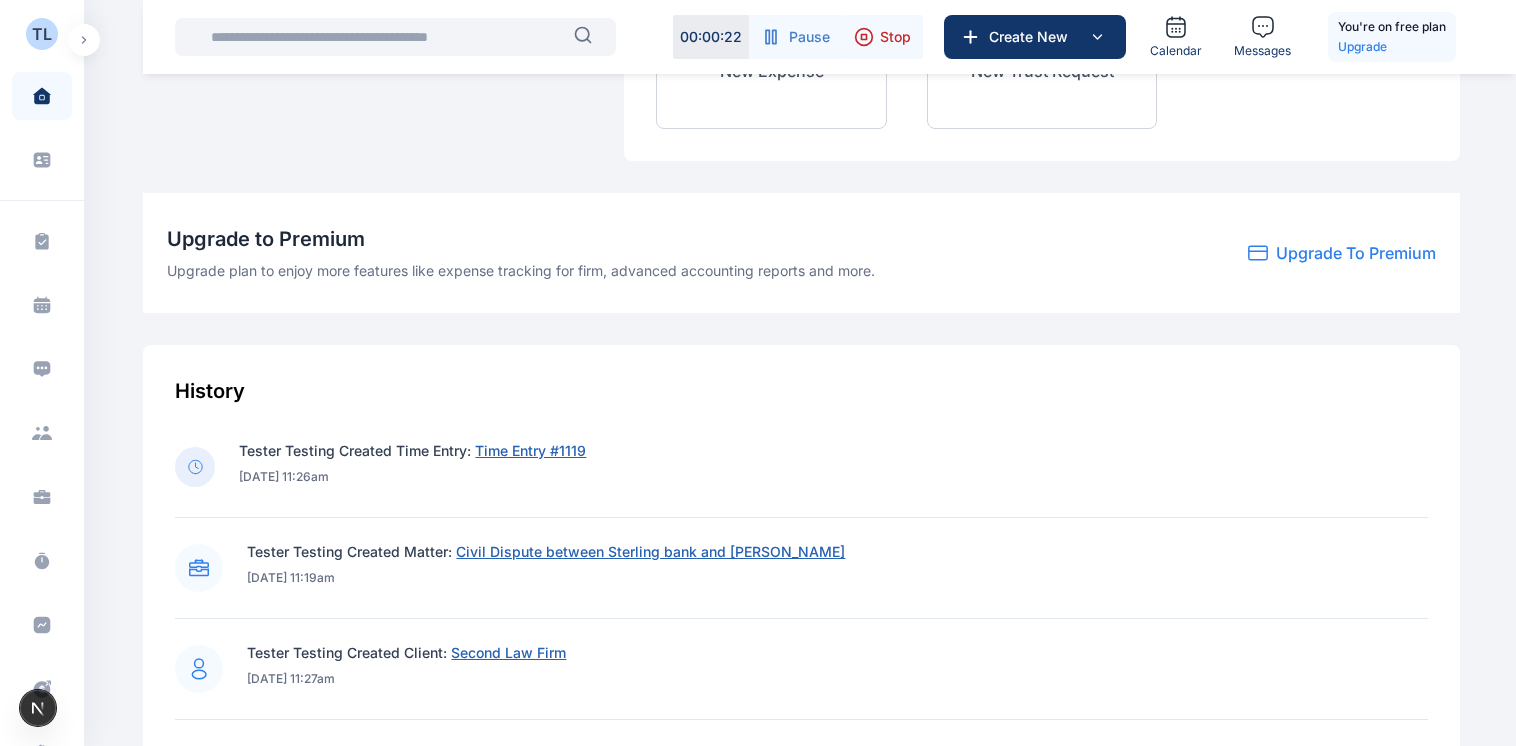 scroll, scrollTop: 1090, scrollLeft: 0, axis: vertical 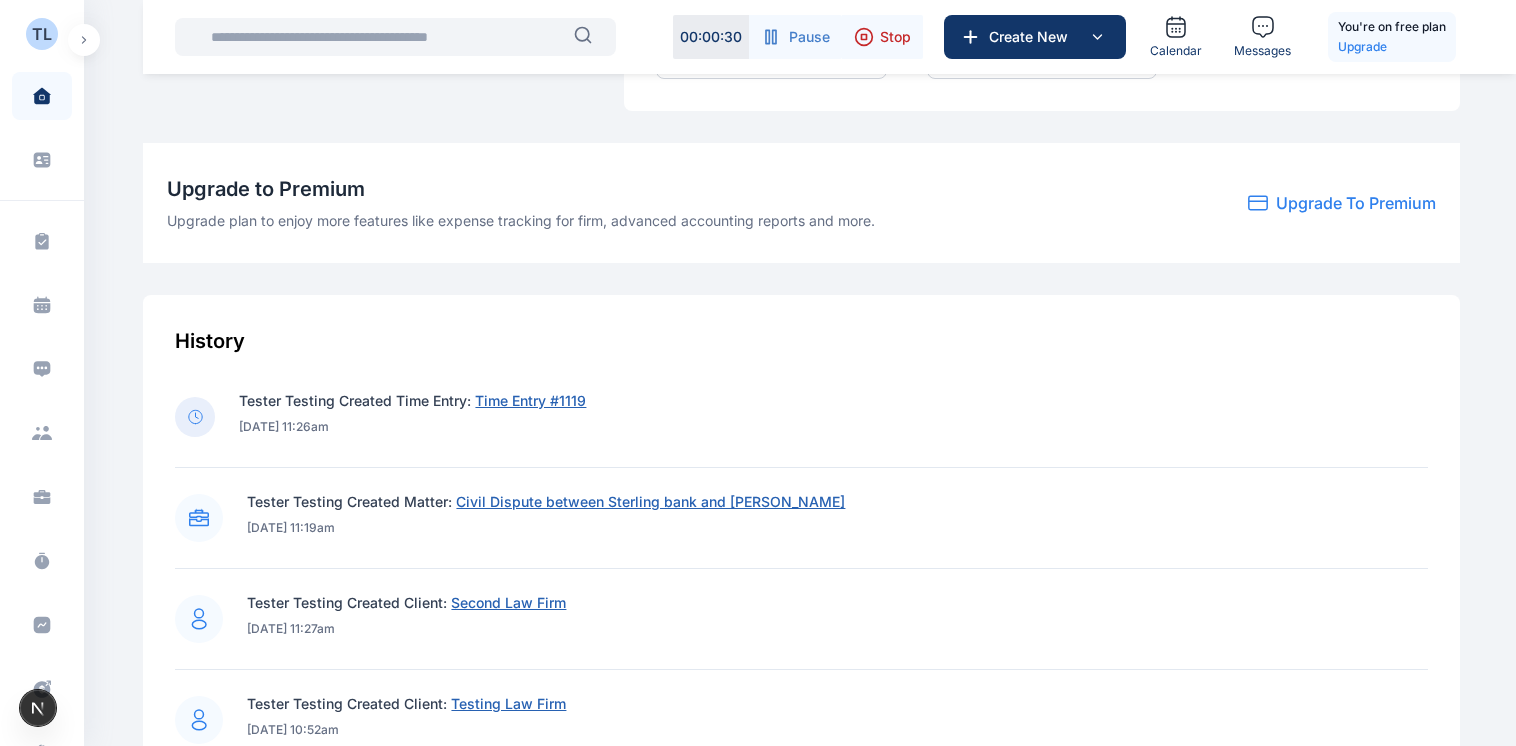 click on "T   T T T Tester Testing Testing Law Firm Dashboard dashboard Conflict-Check conflict check Task Management task management Calendar calendar Calendar Instant Messaging Client clients Matter matter Time Entries time entries Progress Update progress update Expense & Request expense & request Billing billing Documents documents Accounting accounting Electronic Filling And Document management Document Management And Electronic Filling   Analytics Analytics Metrics more Help help Settings settings Welcome,  Tester Testing Today Today This week This month This year All time Custom dates Trust ₦0.00 Paid ₦0.00 Due ₦0.00 Billable ₦34,320.00 Upgrade to Premium You are trying DigitsLaw  Free  plan. Upgrade to enjoy more benefits like: Expense Tracking (Client & Firm) Conflict check Document Management & Storage Online payment and Bank transfers Custom Fields Advanced accounting reports Upgrade Now Quick Actions New Matter New Client Track Time New Invoice Run Conflict Check New Progress Update New Expense 1 **" at bounding box center [803, 11] 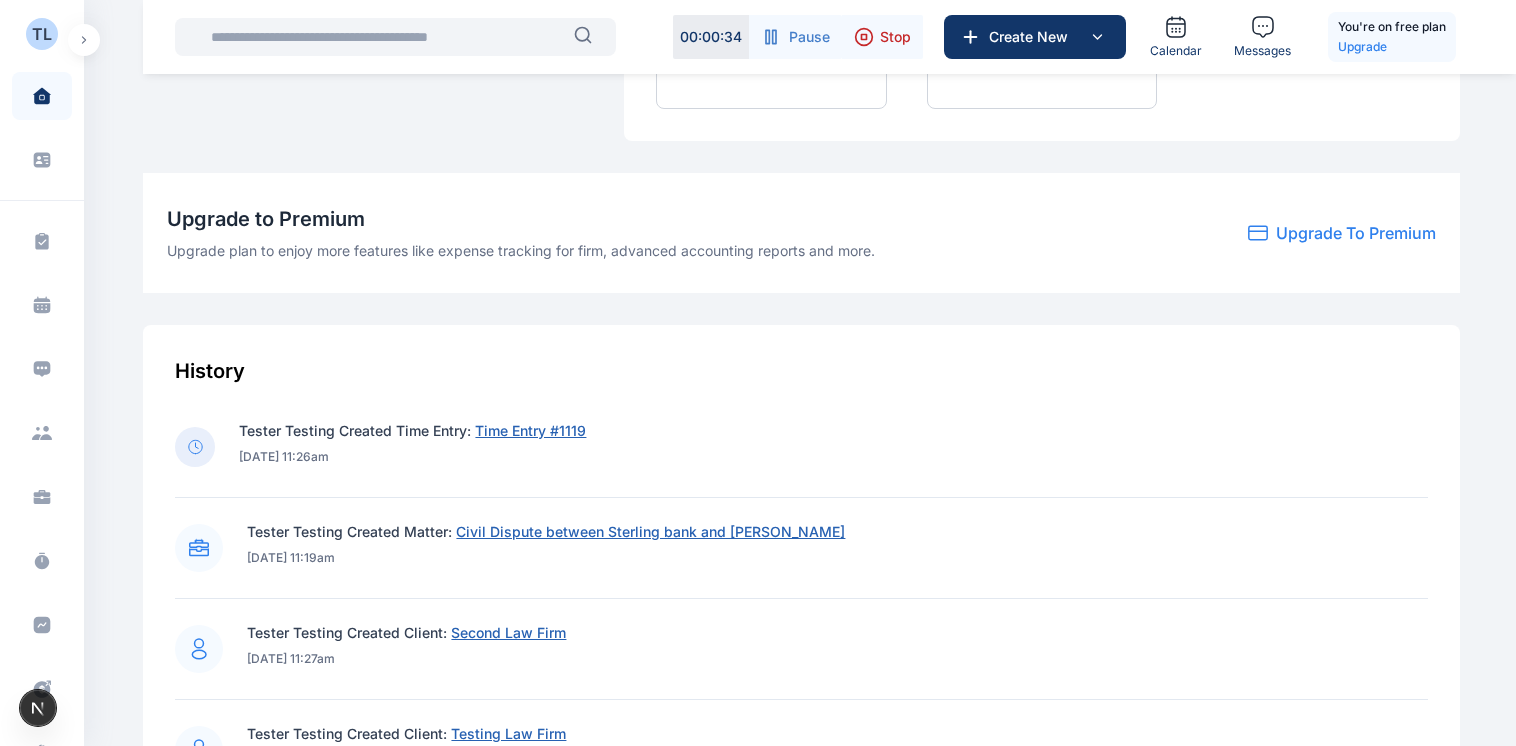 scroll, scrollTop: 790, scrollLeft: 0, axis: vertical 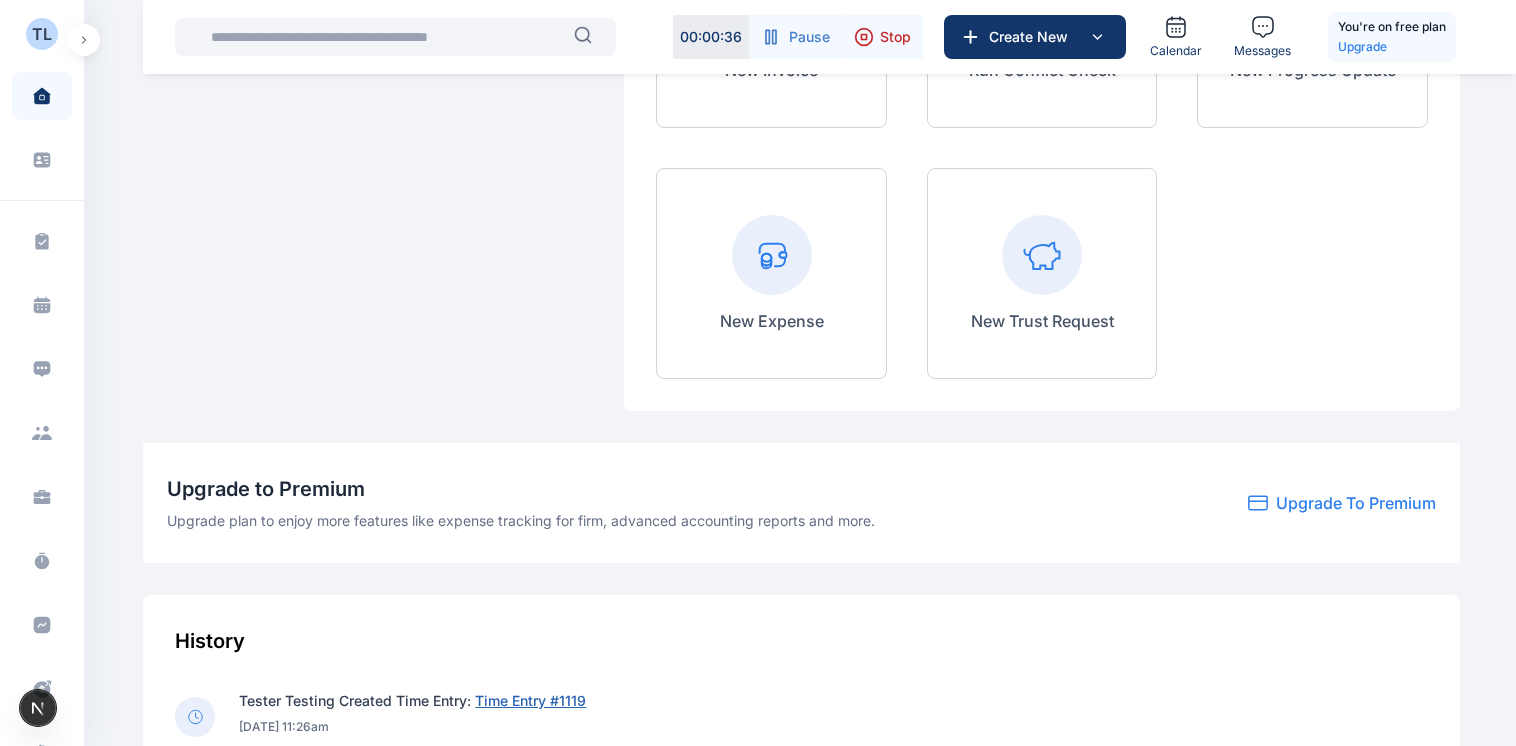 click 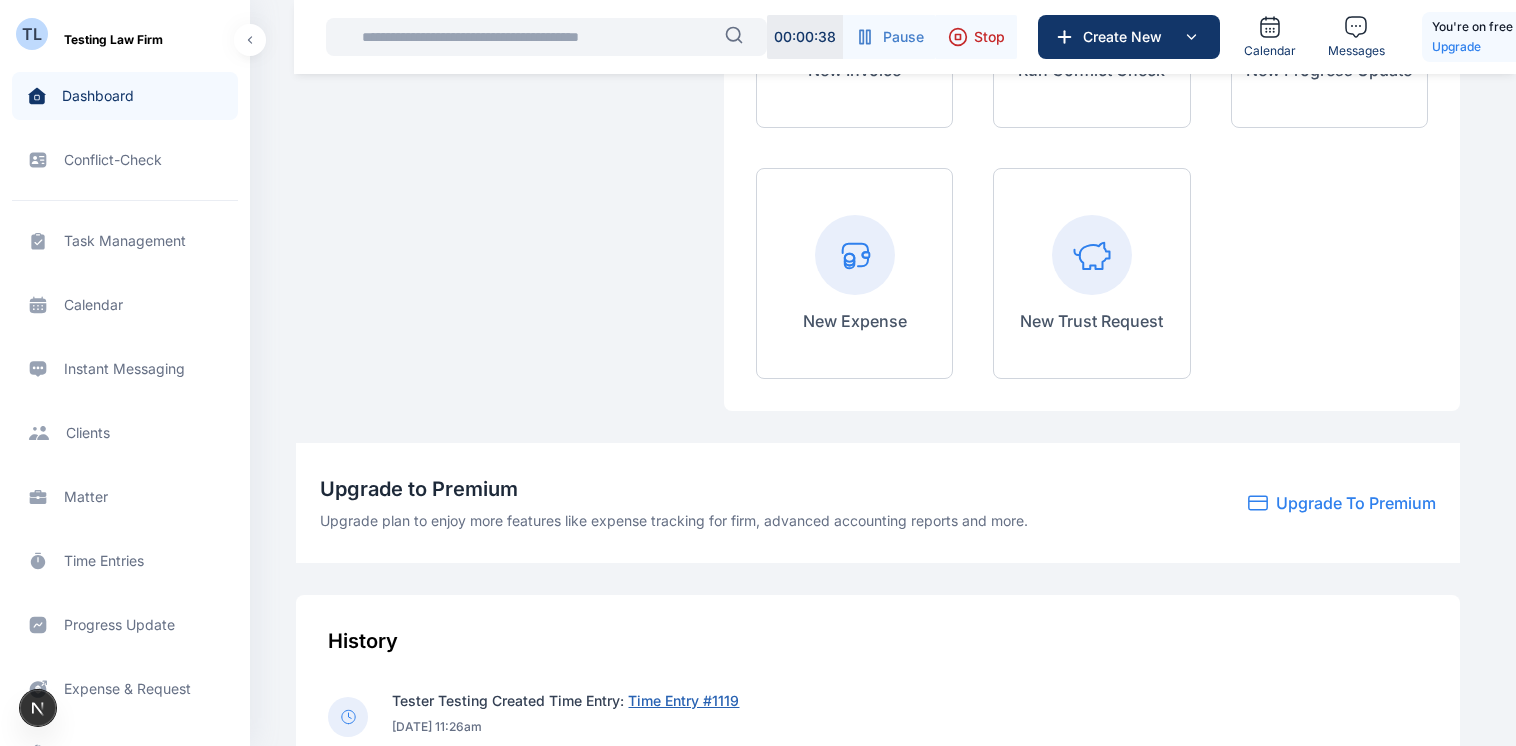 click on "Client clients clients" at bounding box center (125, 433) 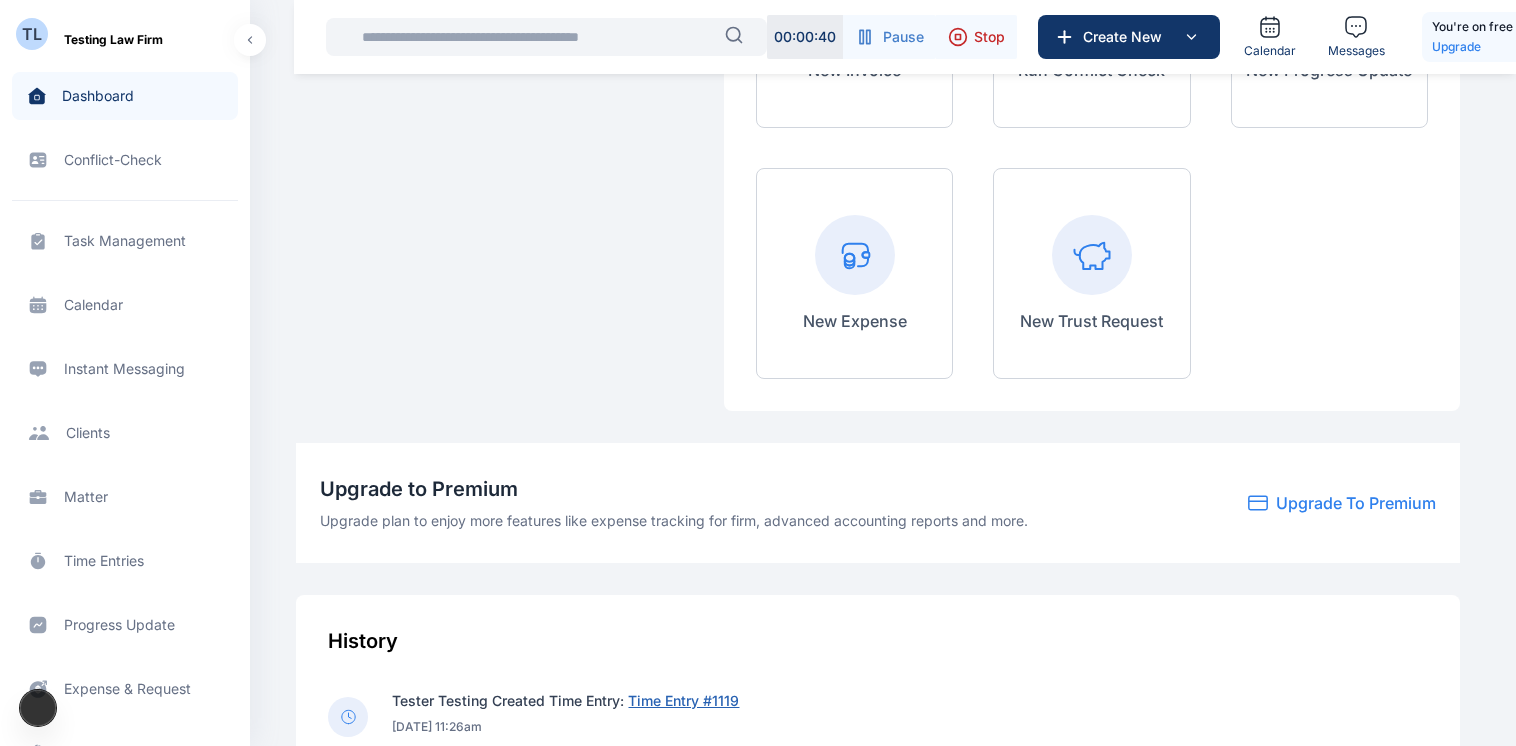 click on "Client clients clients" at bounding box center (125, 433) 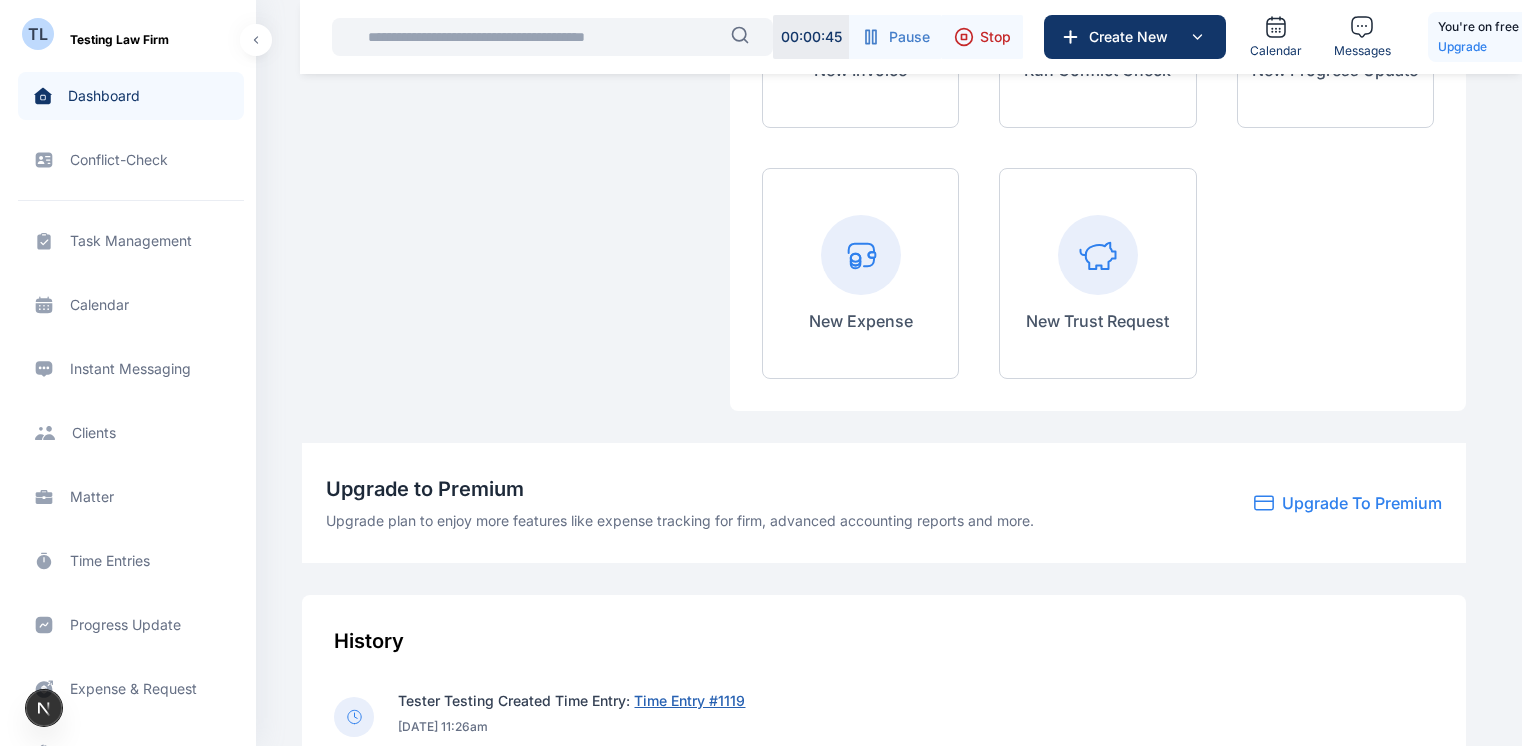 scroll, scrollTop: 0, scrollLeft: 0, axis: both 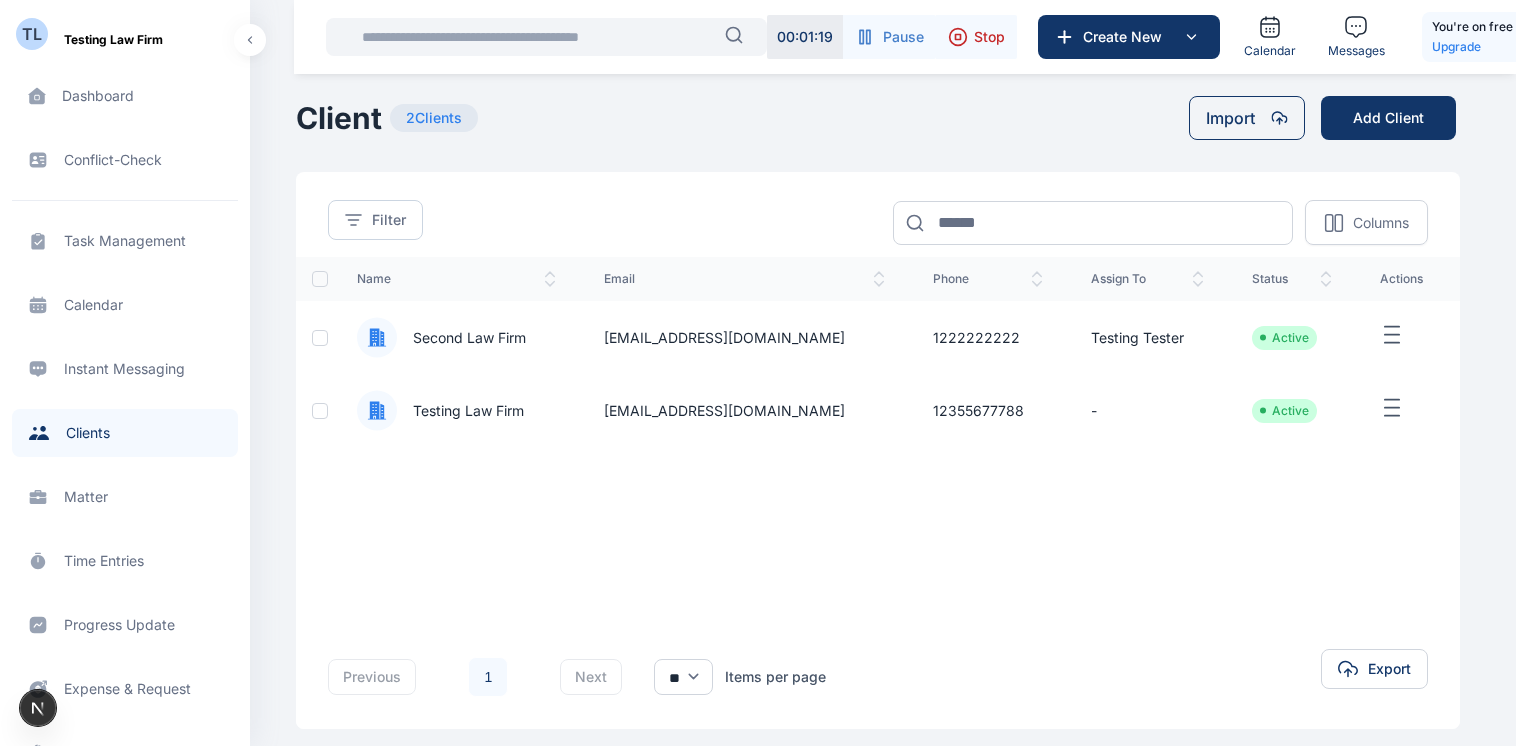 click on "Stop" at bounding box center [976, 37] 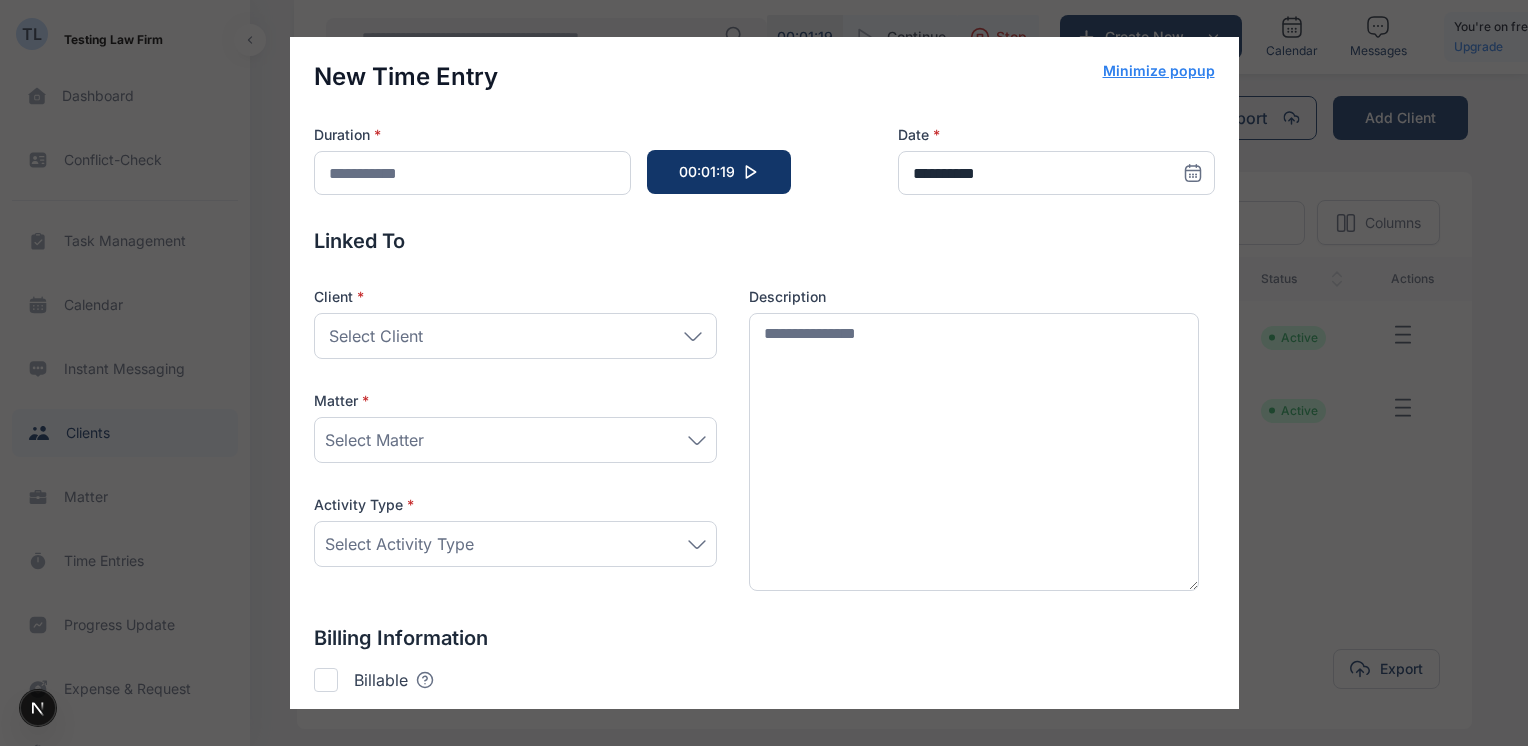 type on "******" 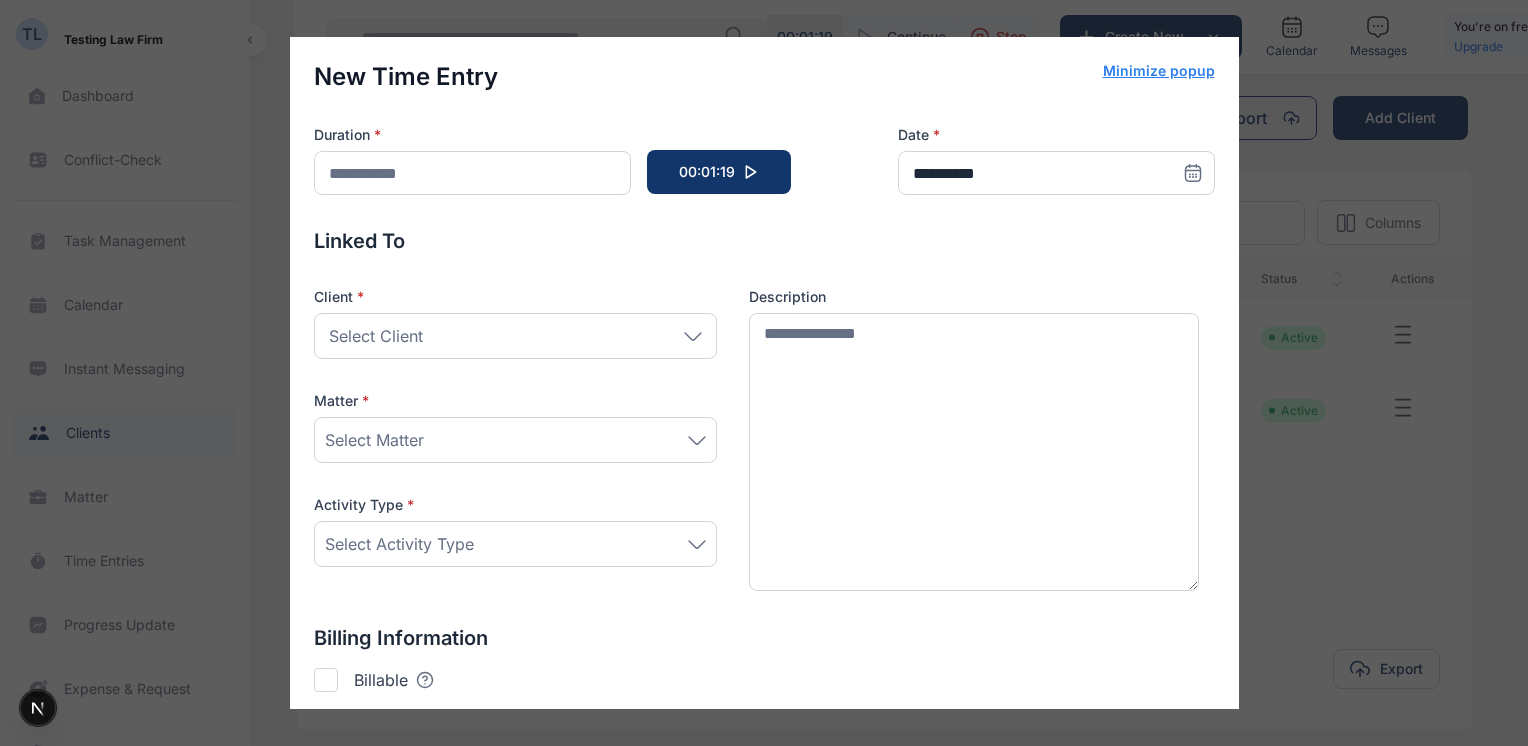 click 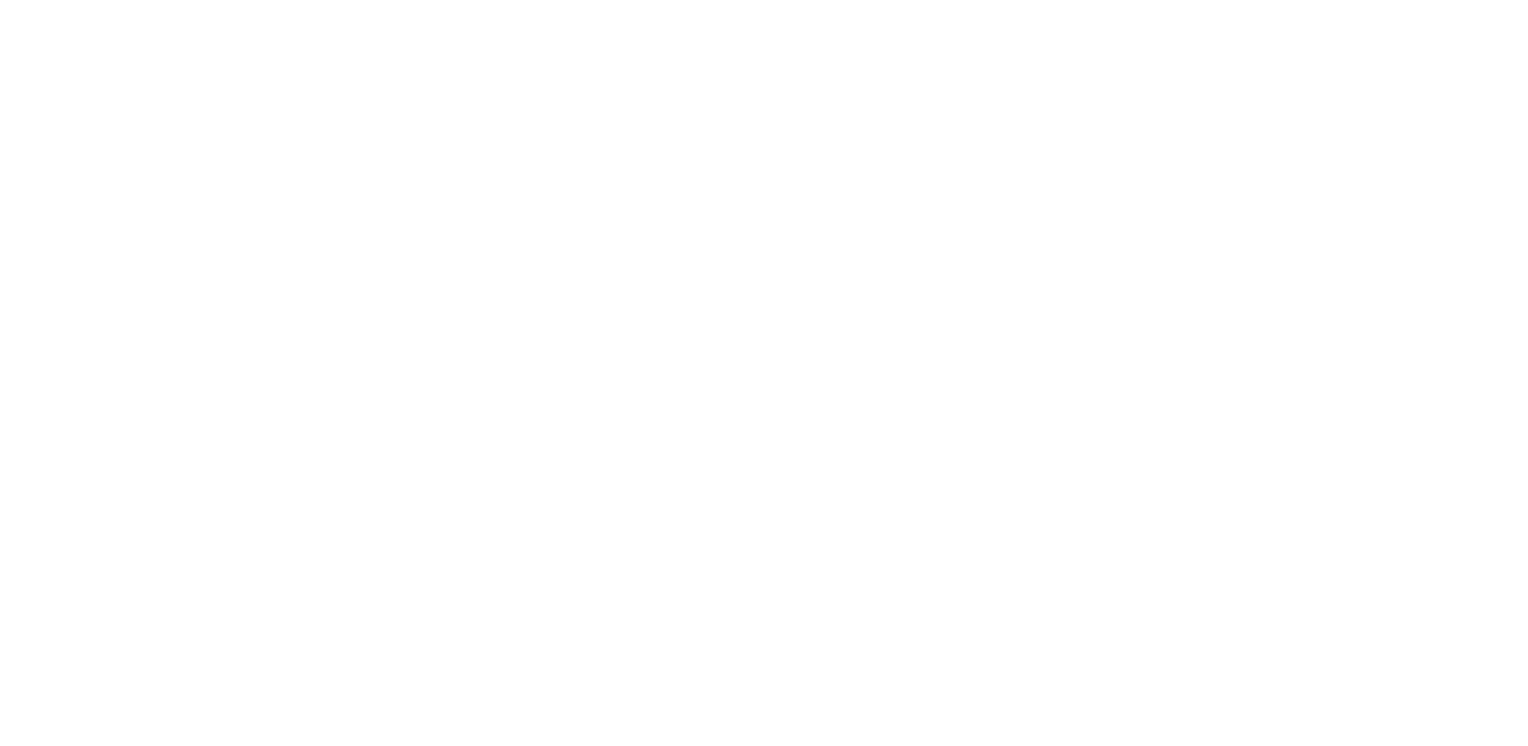 scroll, scrollTop: 0, scrollLeft: 0, axis: both 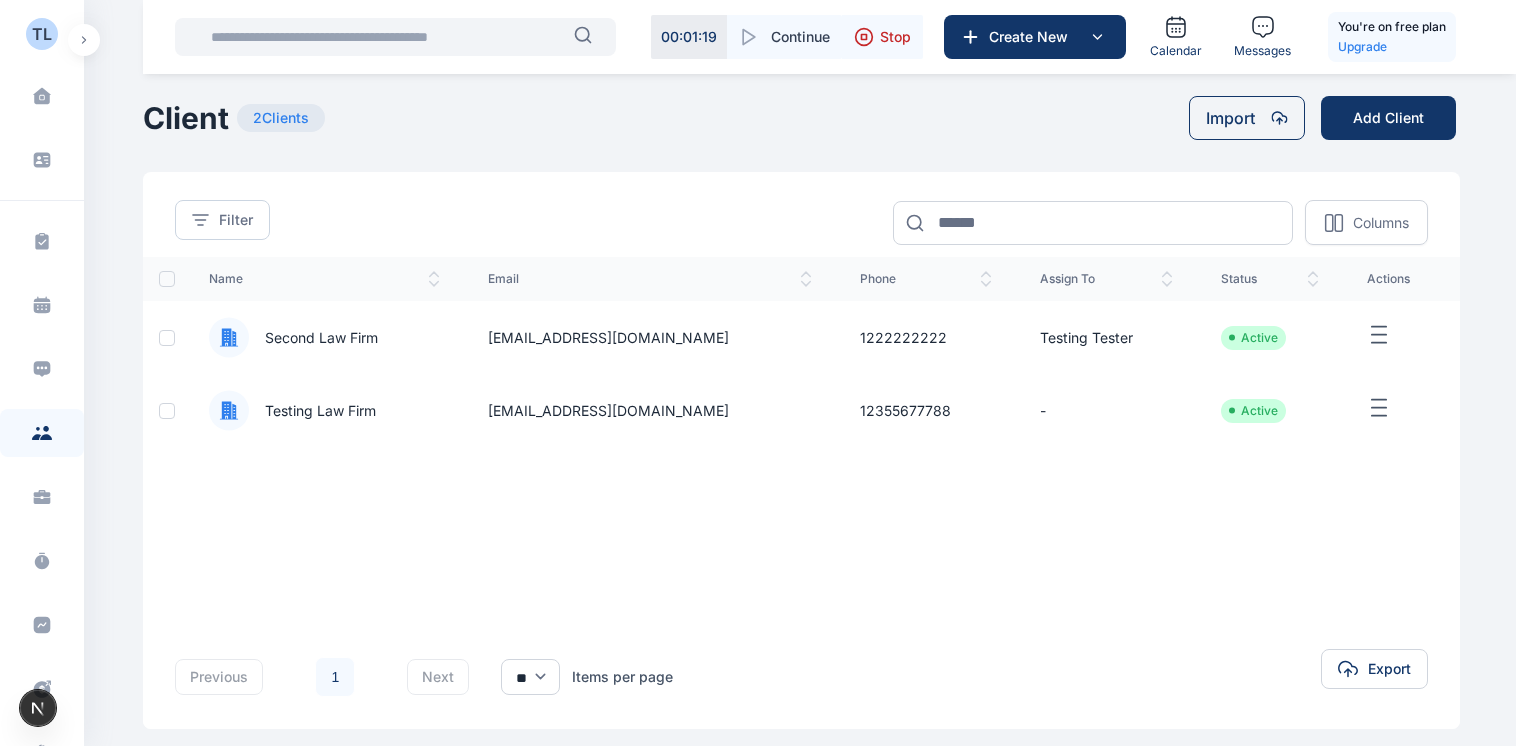 click on "Continue" at bounding box center (800, 37) 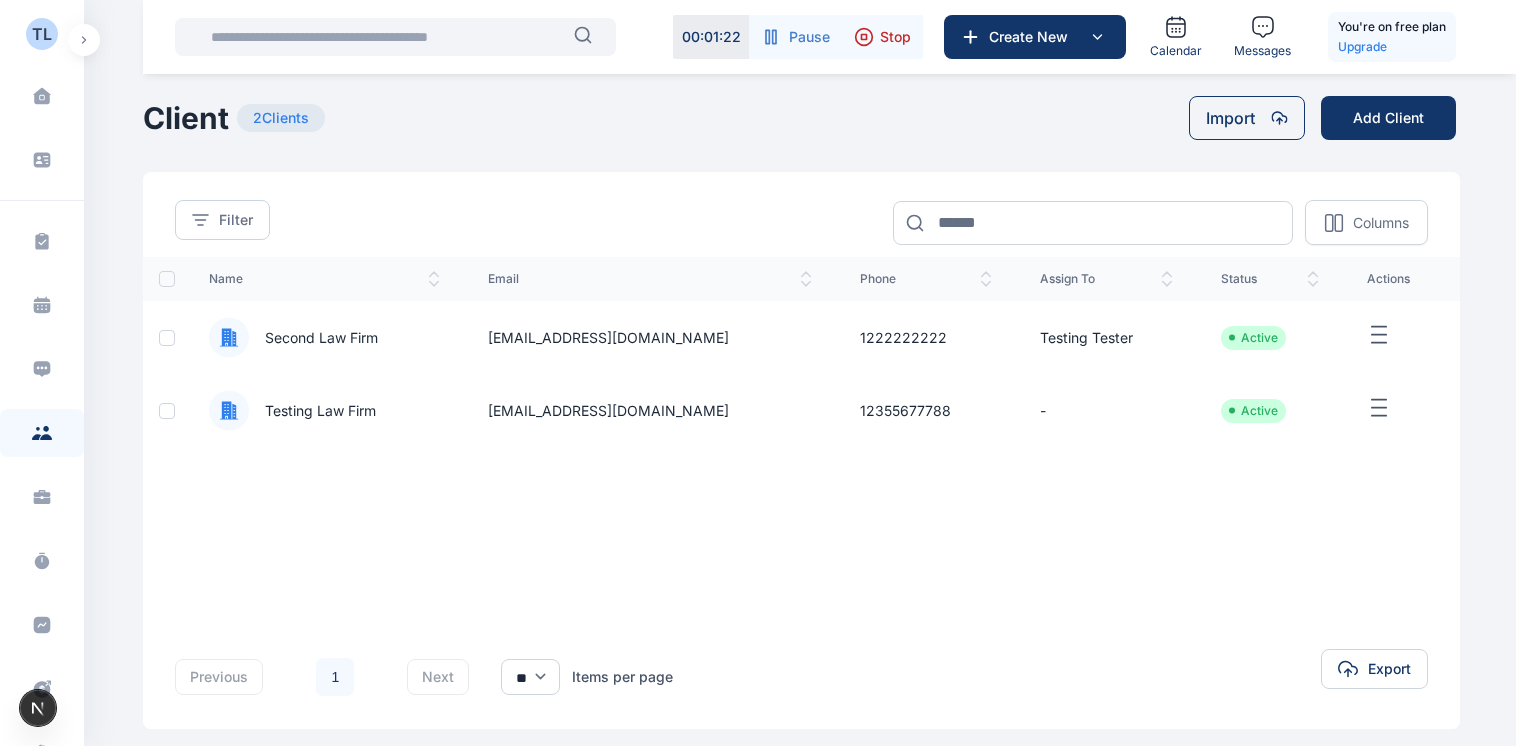 click 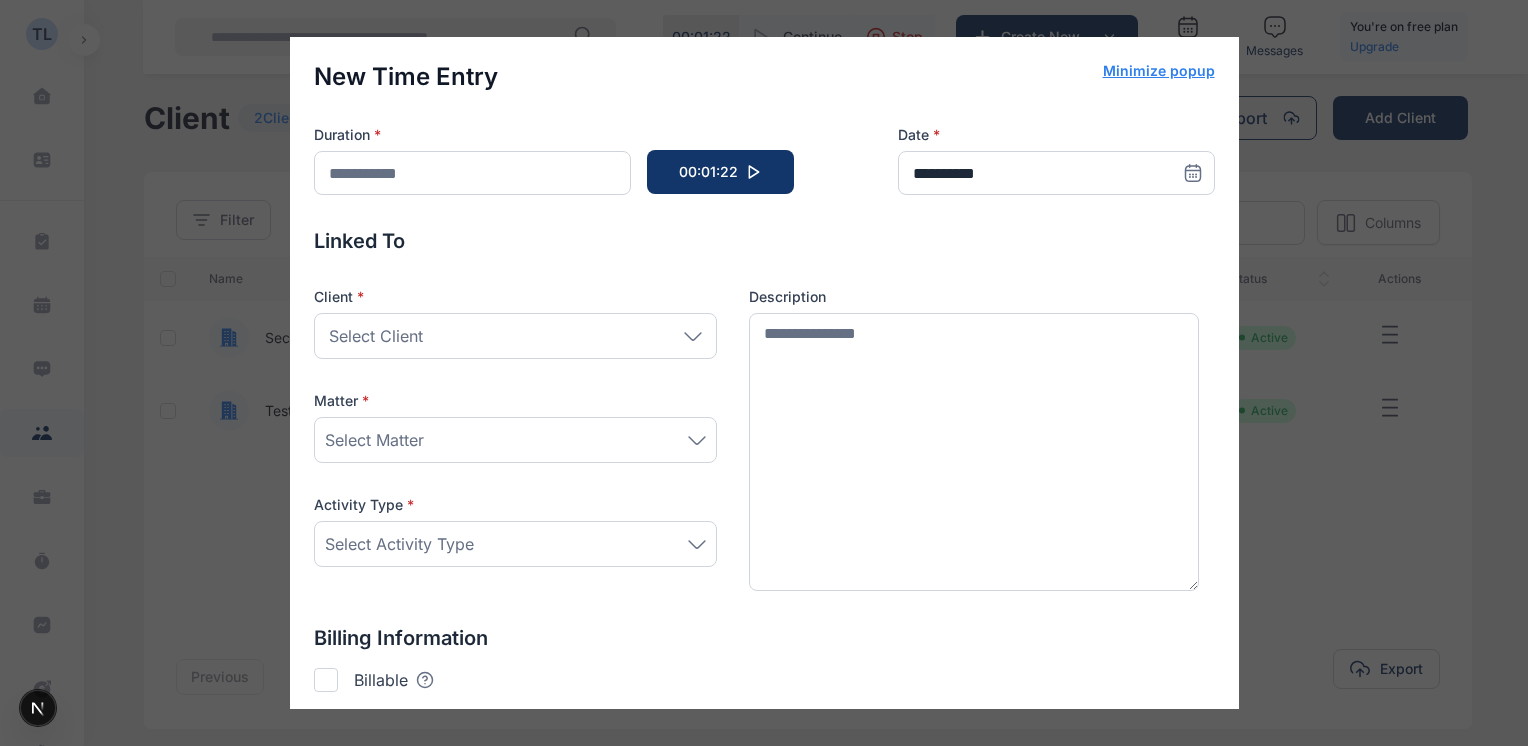 type on "******" 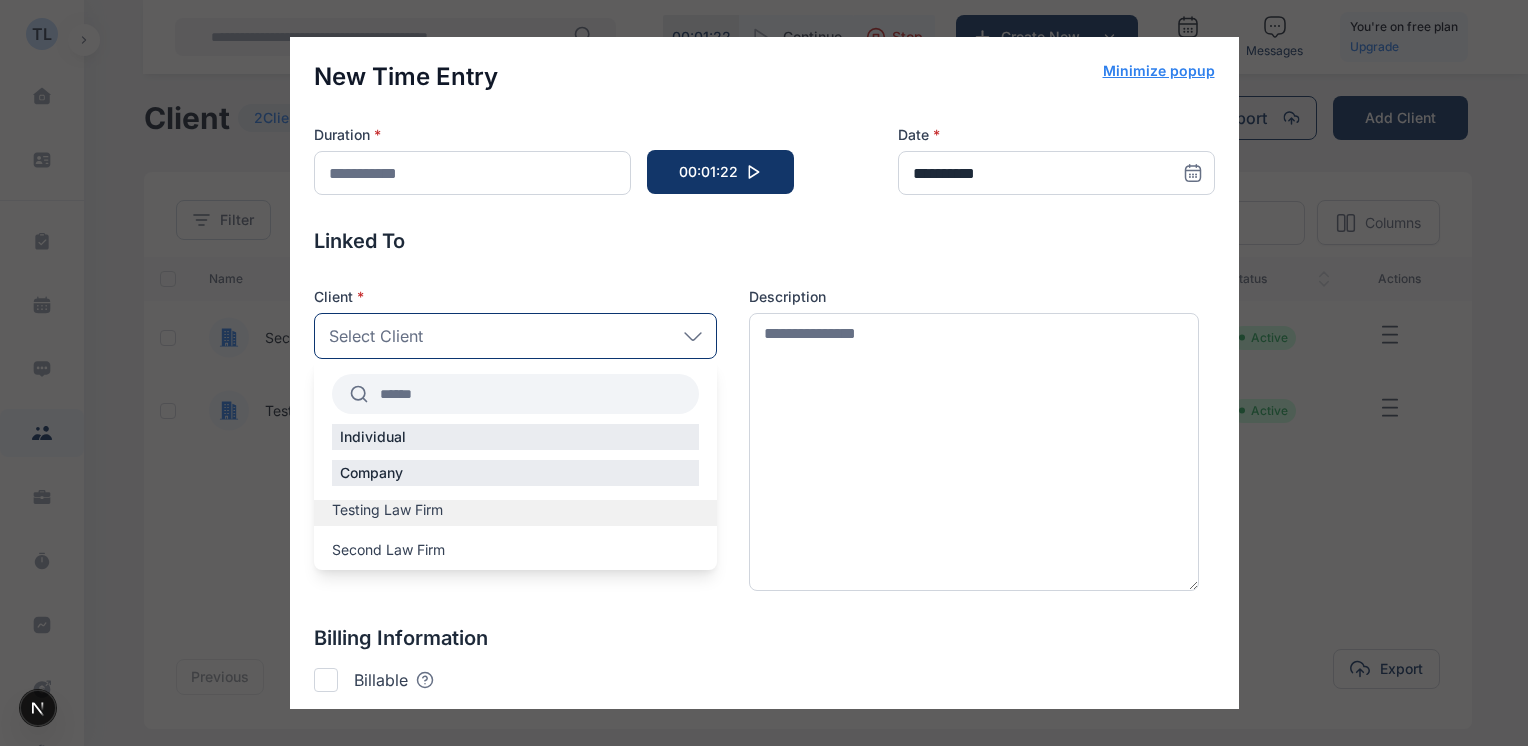 click on "Testing Law Firm" at bounding box center [387, 510] 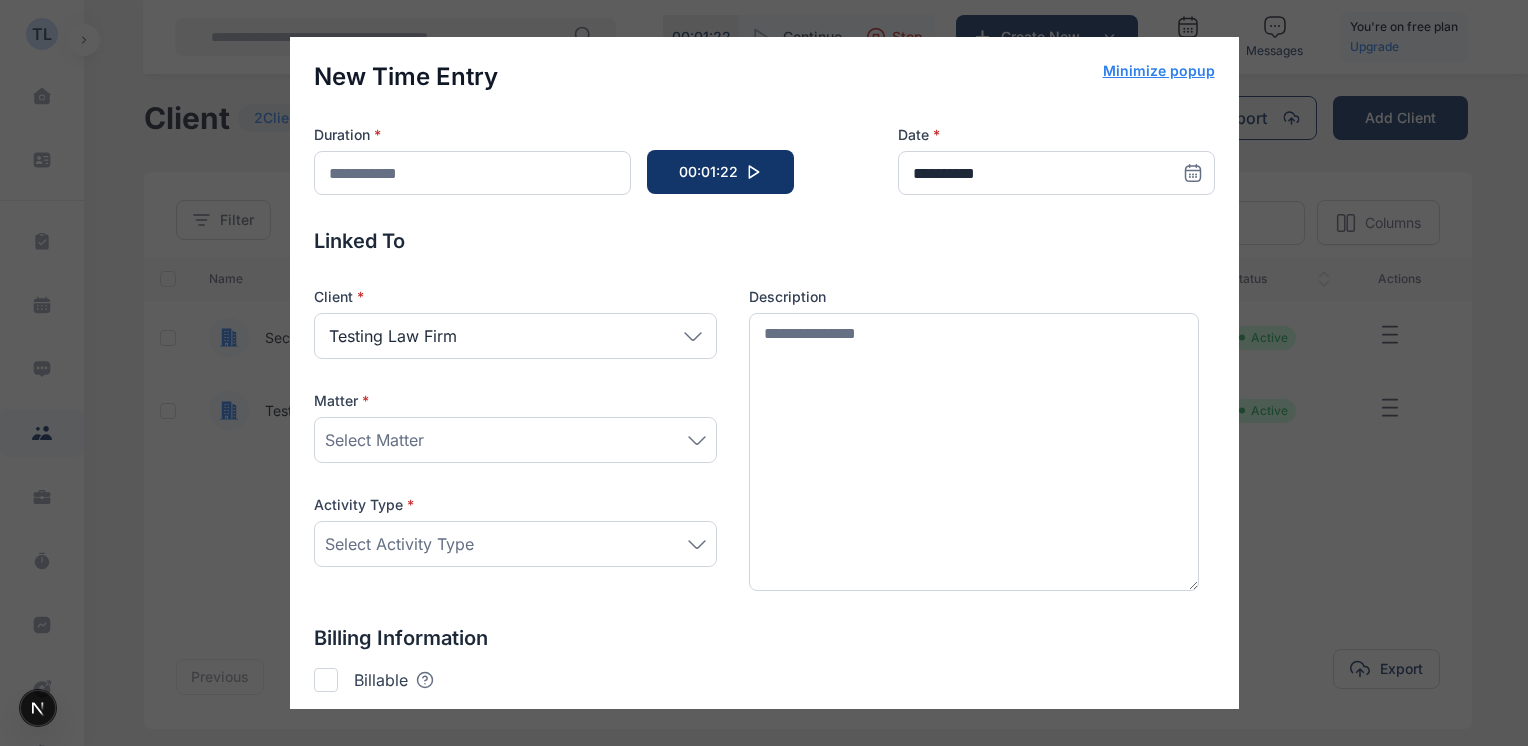 click on "Select Matter" at bounding box center (515, 440) 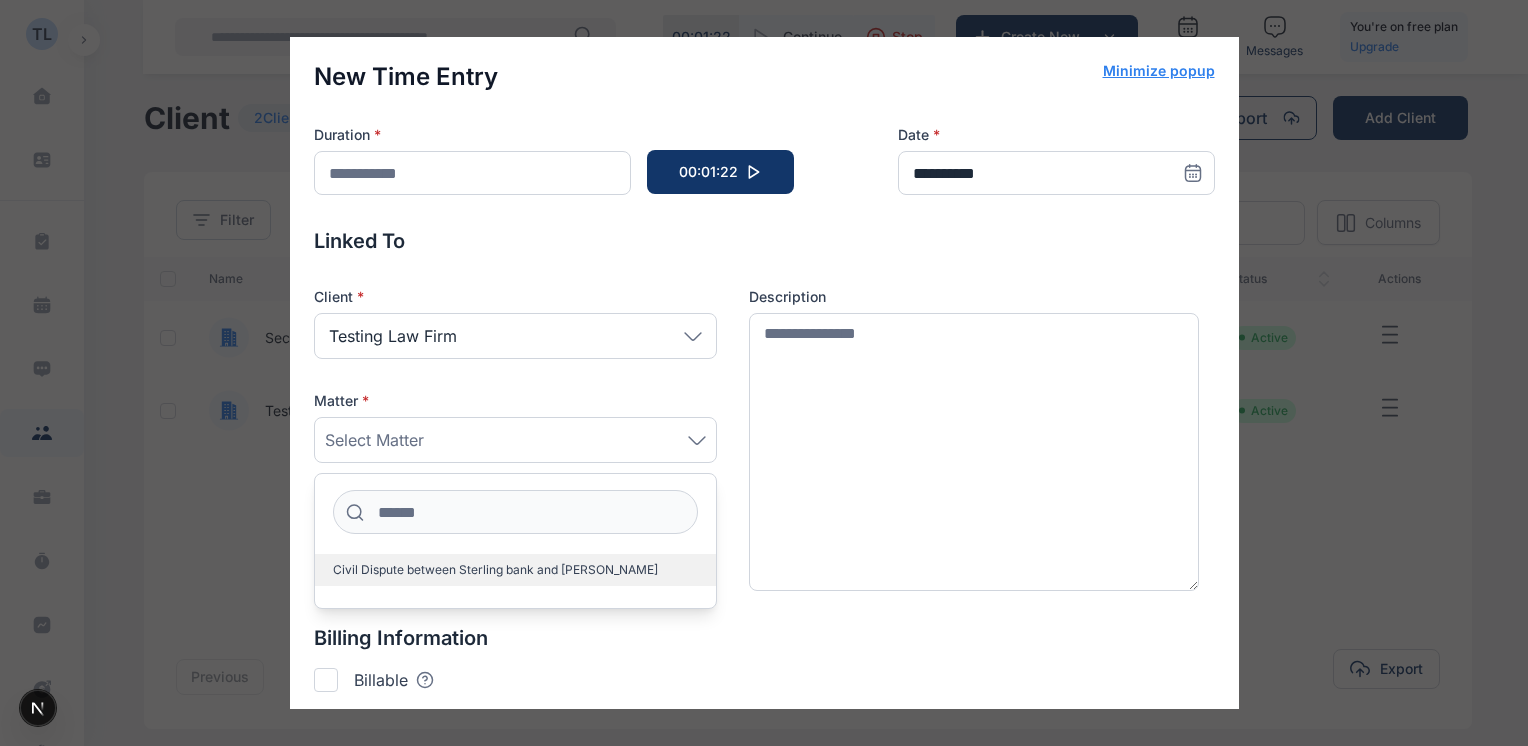 click on "Civil Dispute between Sterling bank and Emeka" at bounding box center (495, 570) 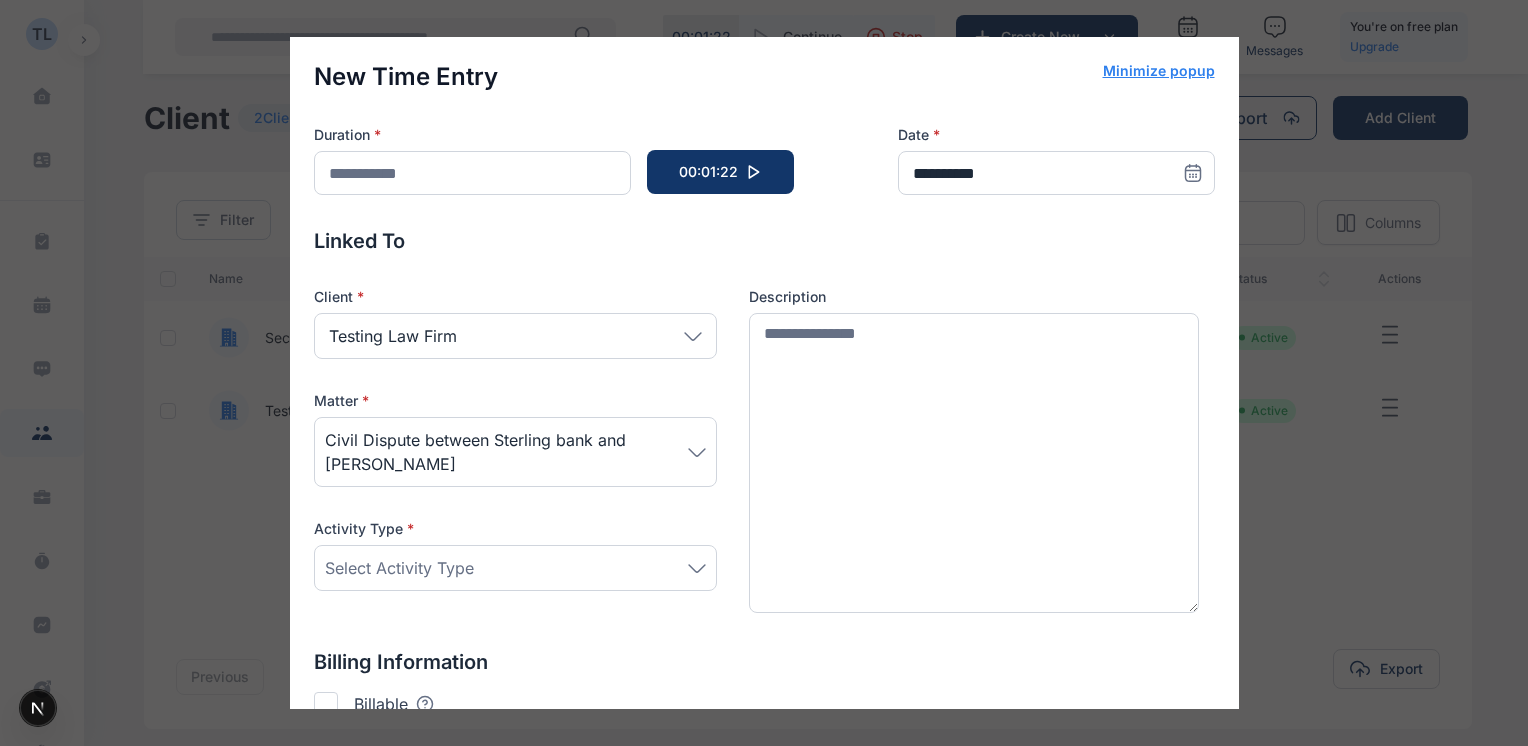 click on "Select Activity Type" at bounding box center (515, 568) 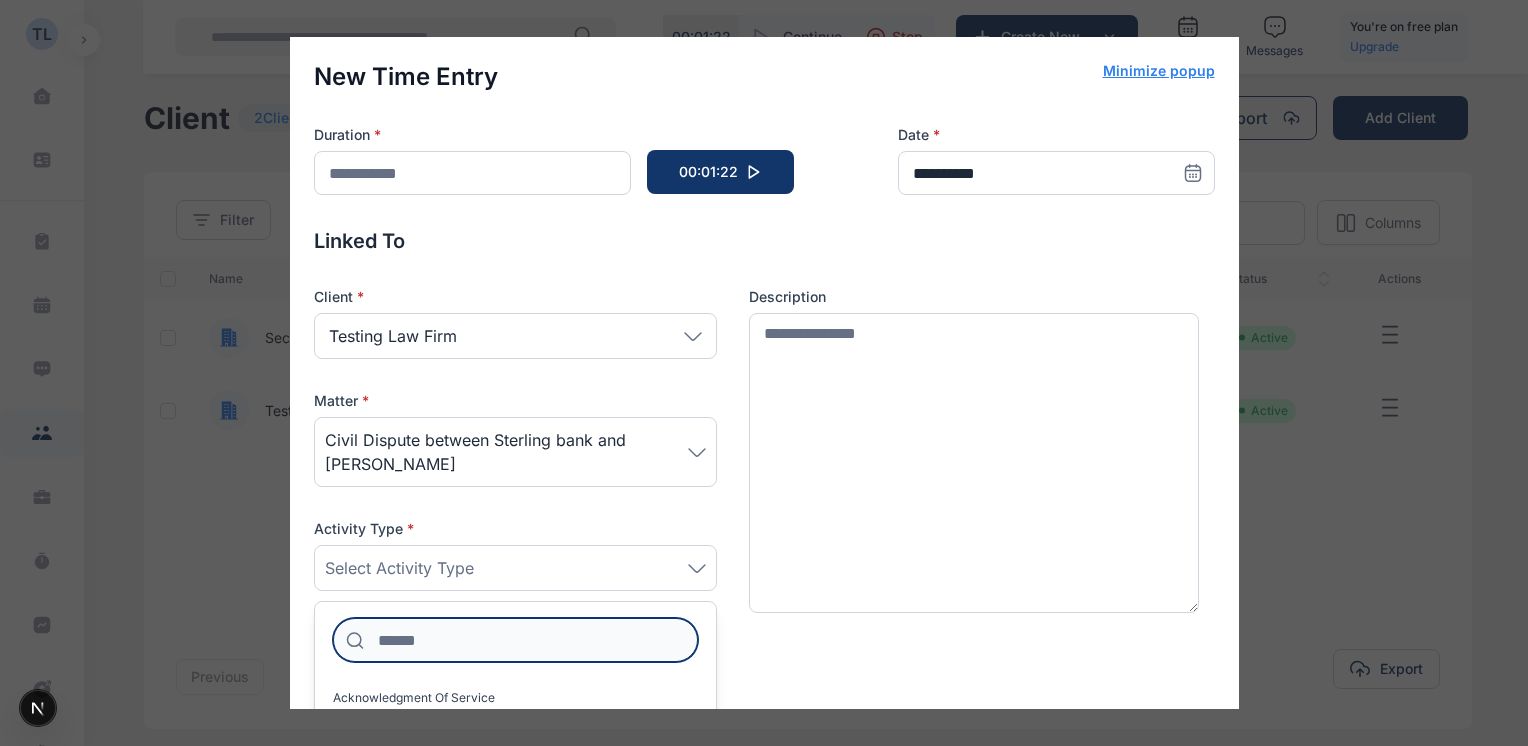 click at bounding box center (515, 640) 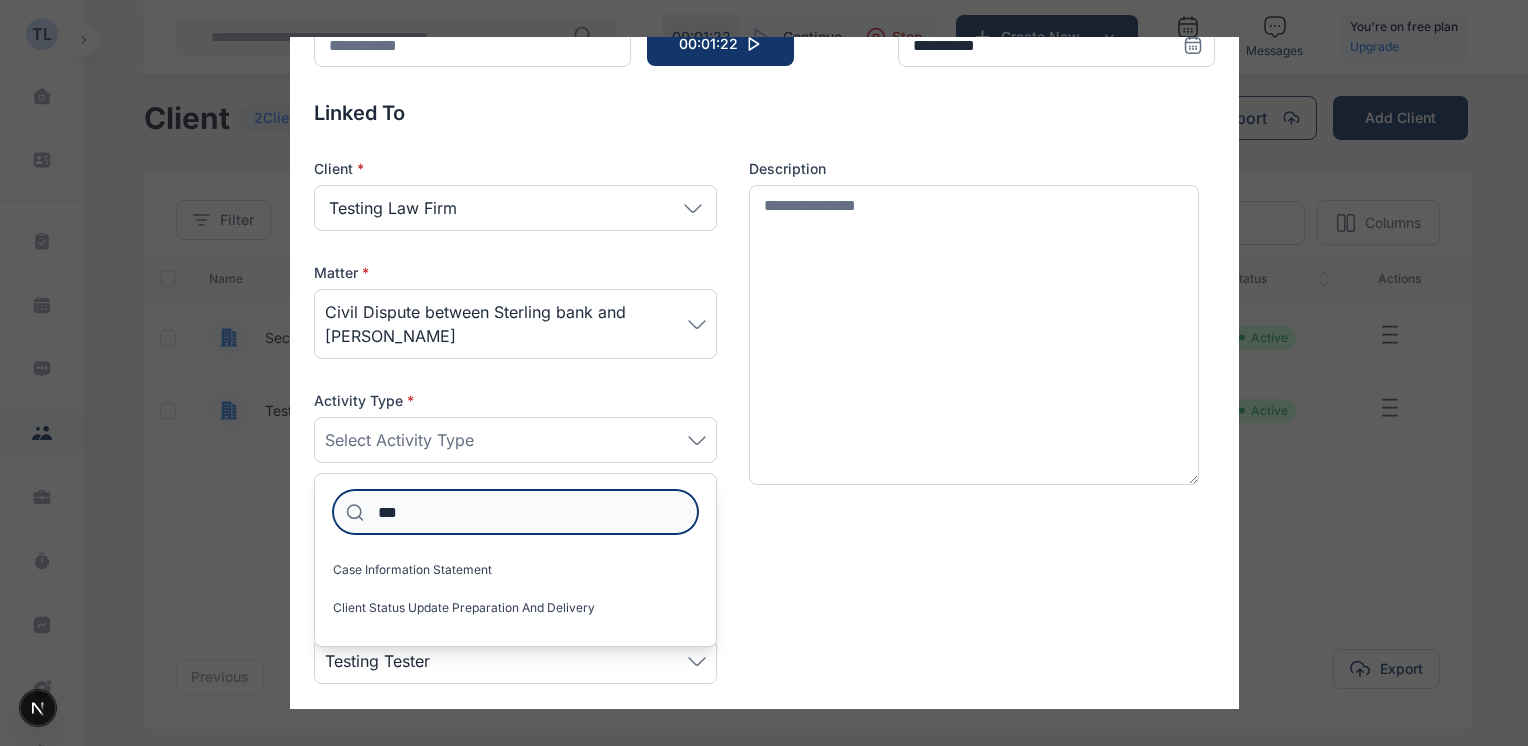 scroll, scrollTop: 144, scrollLeft: 0, axis: vertical 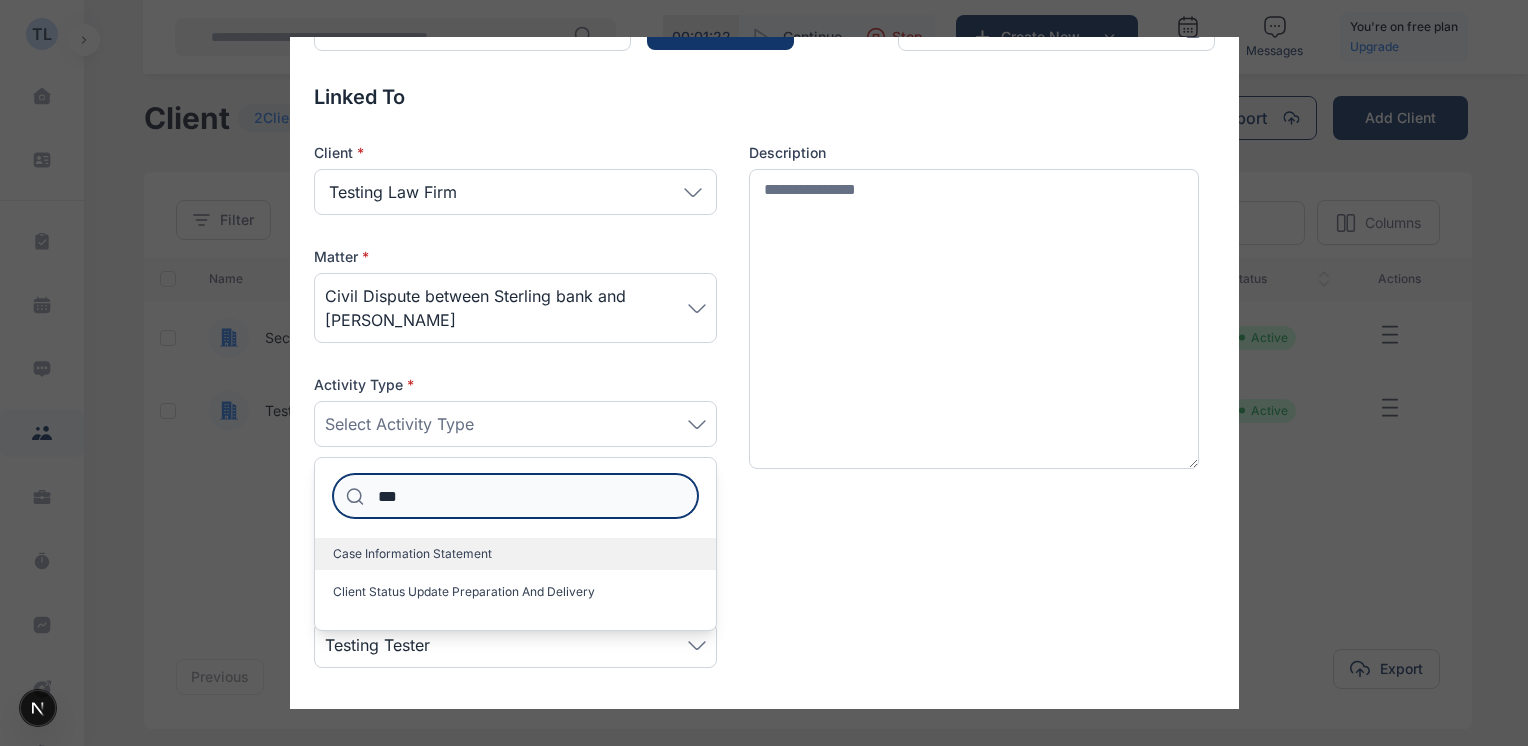 type on "***" 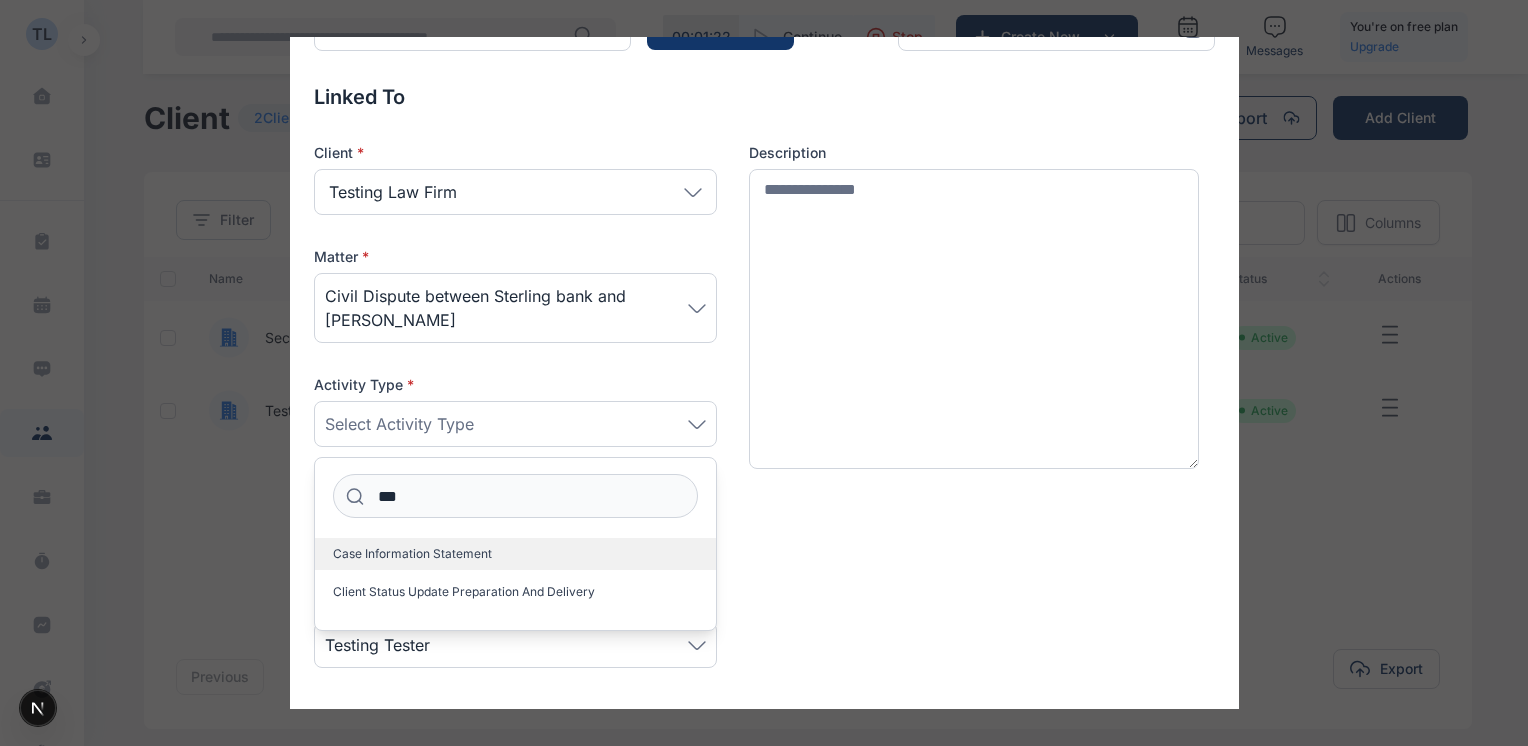 click on "Case Information Statement" at bounding box center [412, 554] 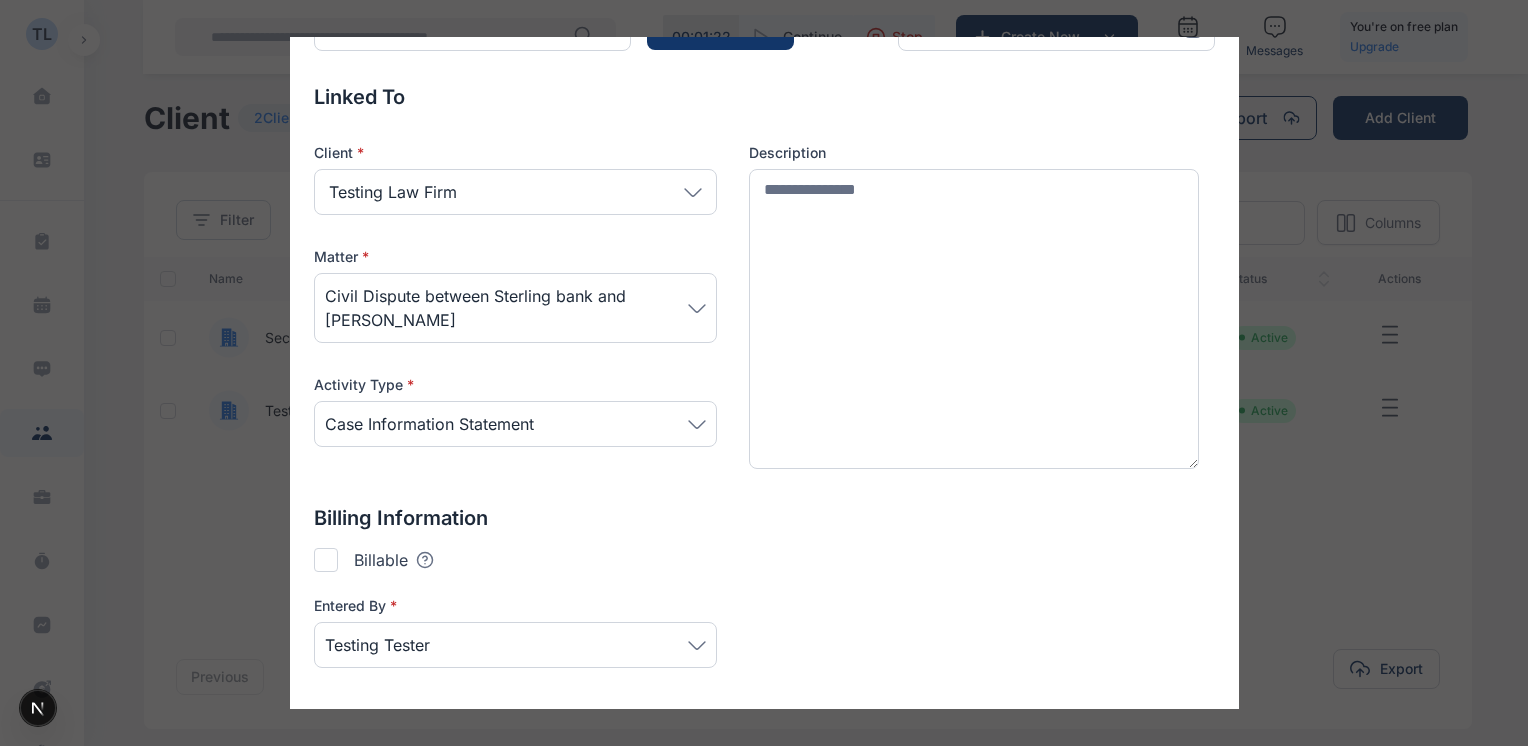 click at bounding box center [326, 560] 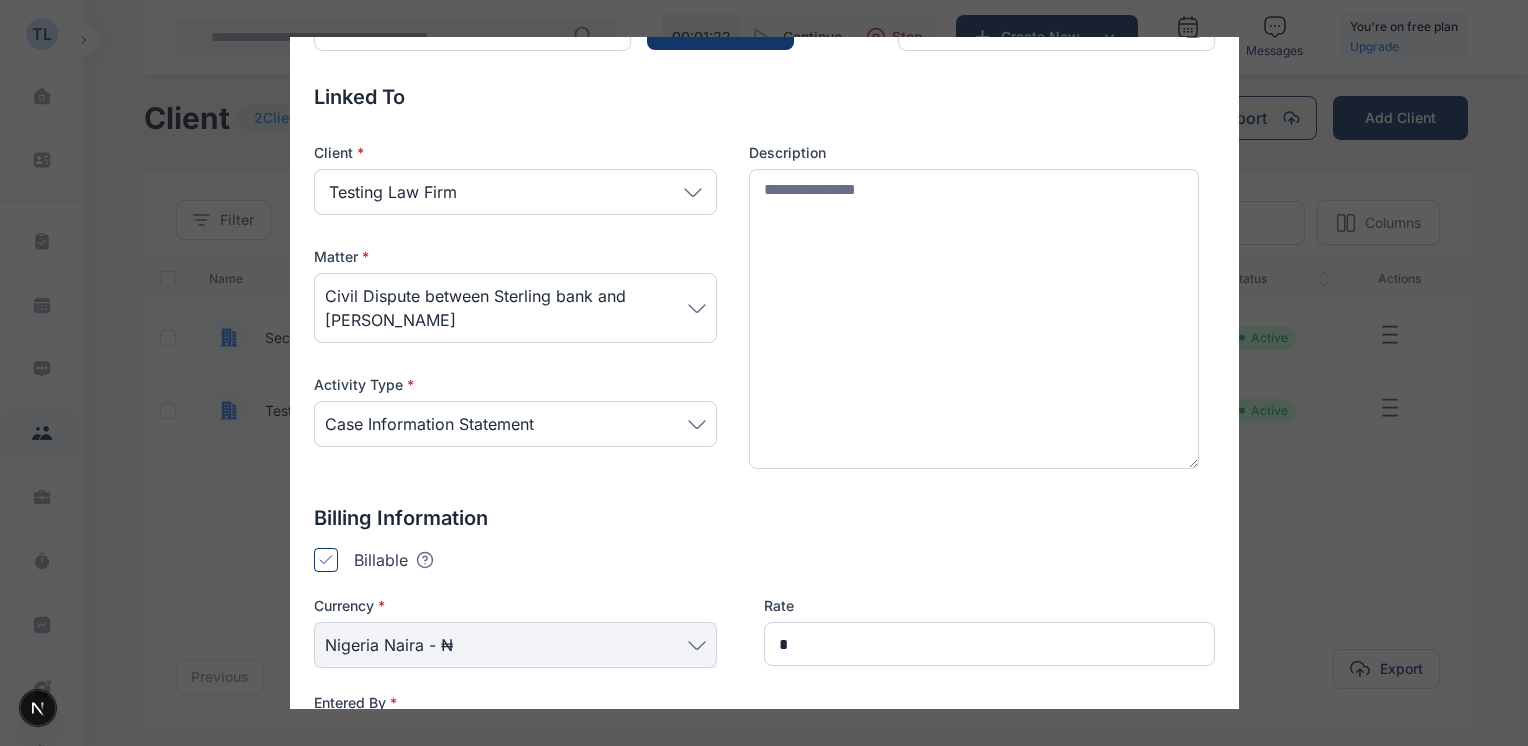 click on "Billing Information" at bounding box center (764, 518) 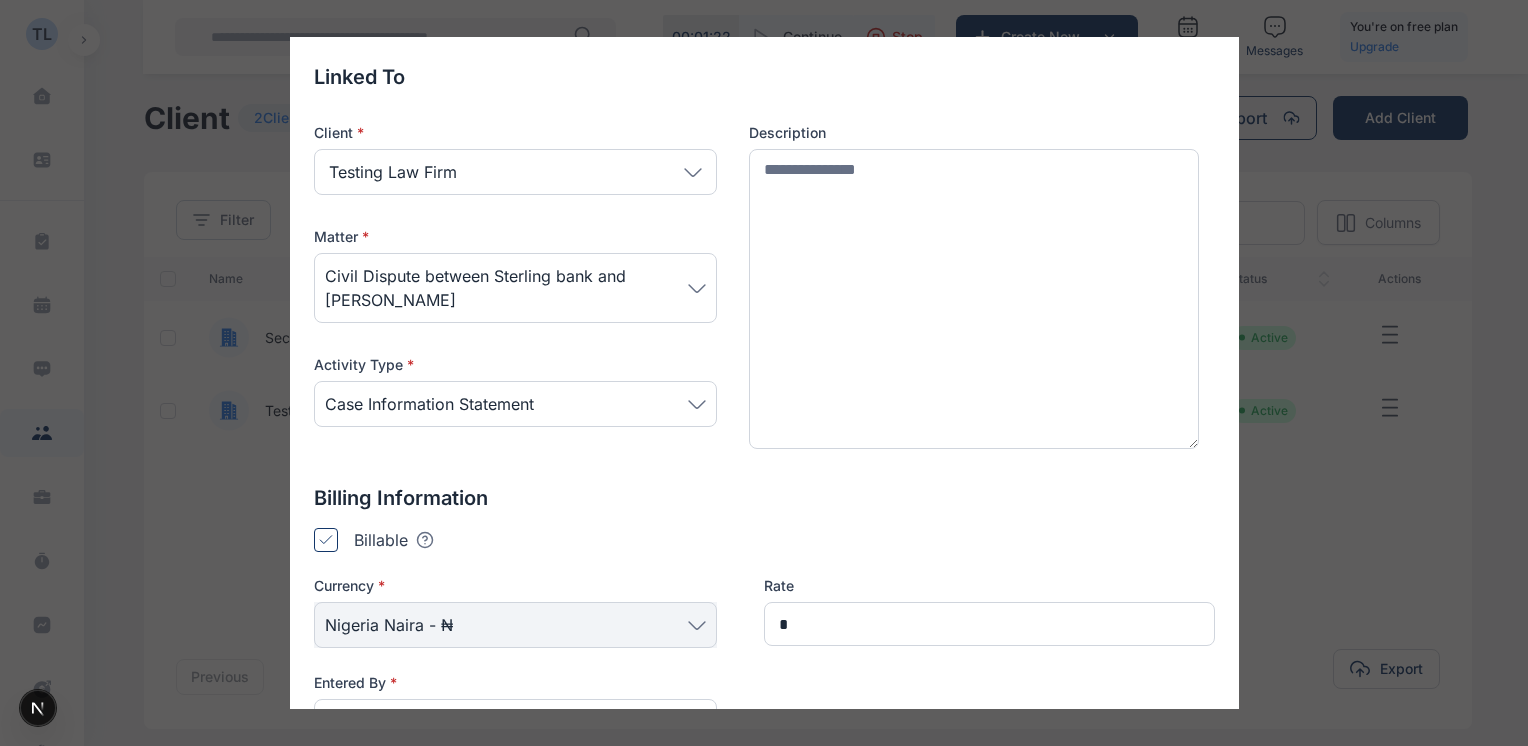 scroll, scrollTop: 104, scrollLeft: 0, axis: vertical 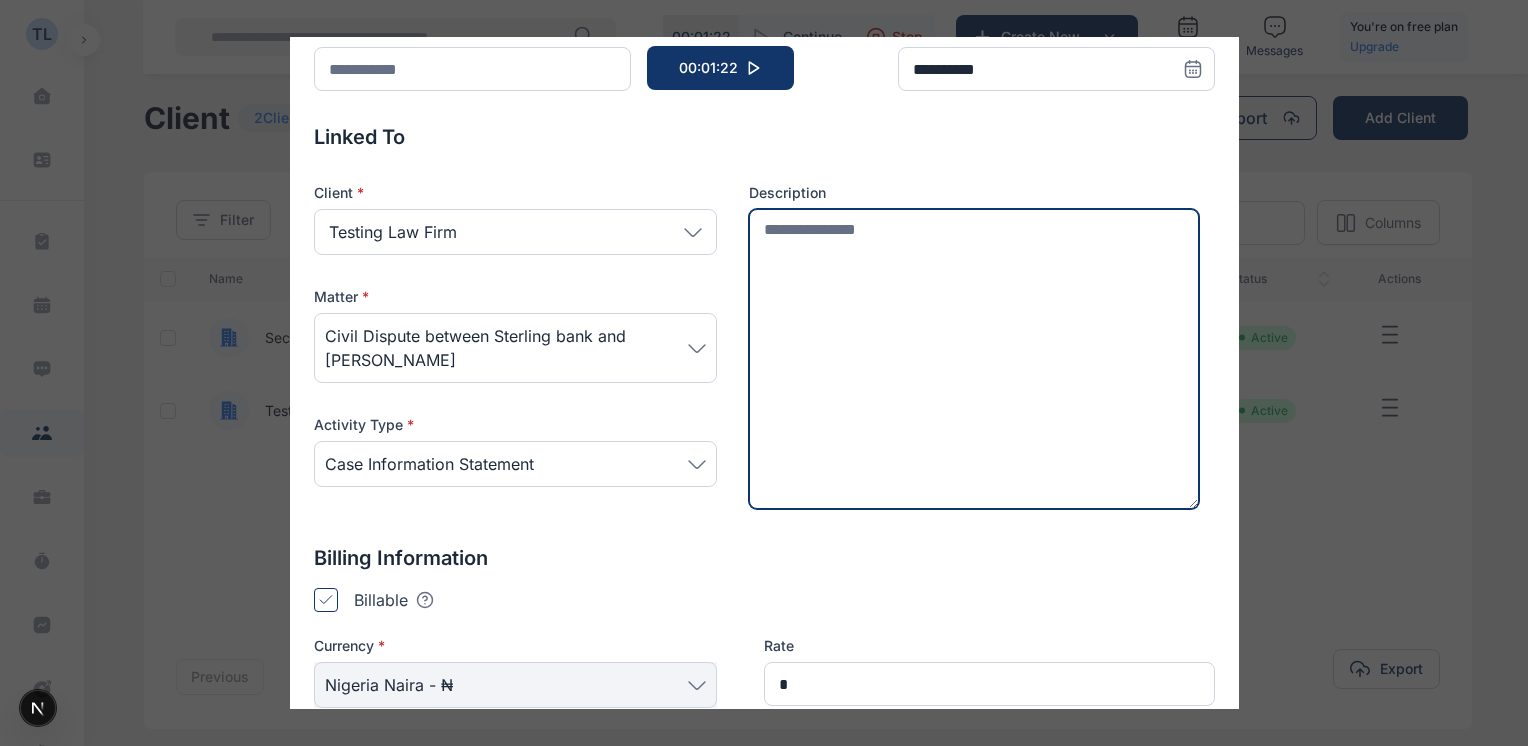 click at bounding box center [974, 358] 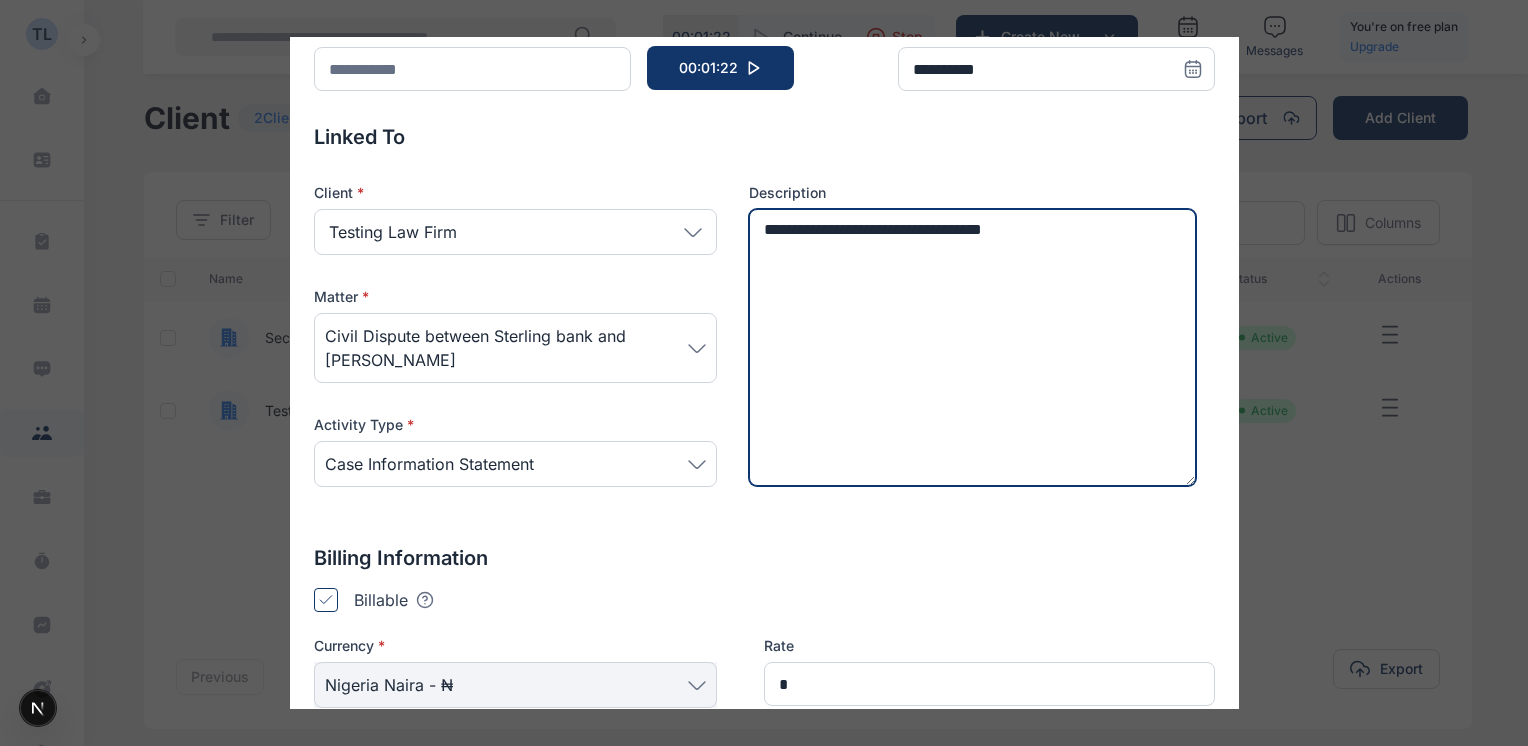 type on "**********" 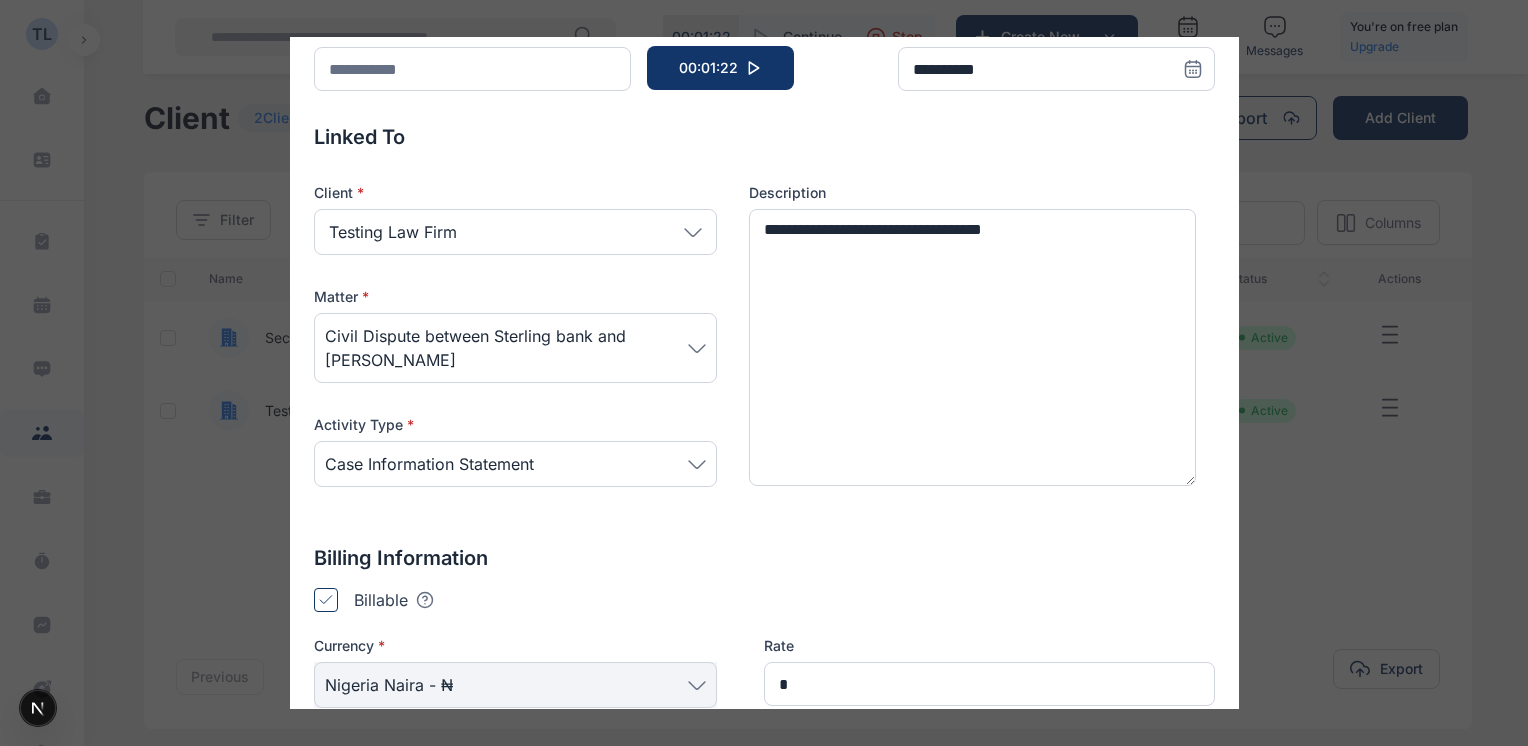 click on "**********" at bounding box center (764, 469) 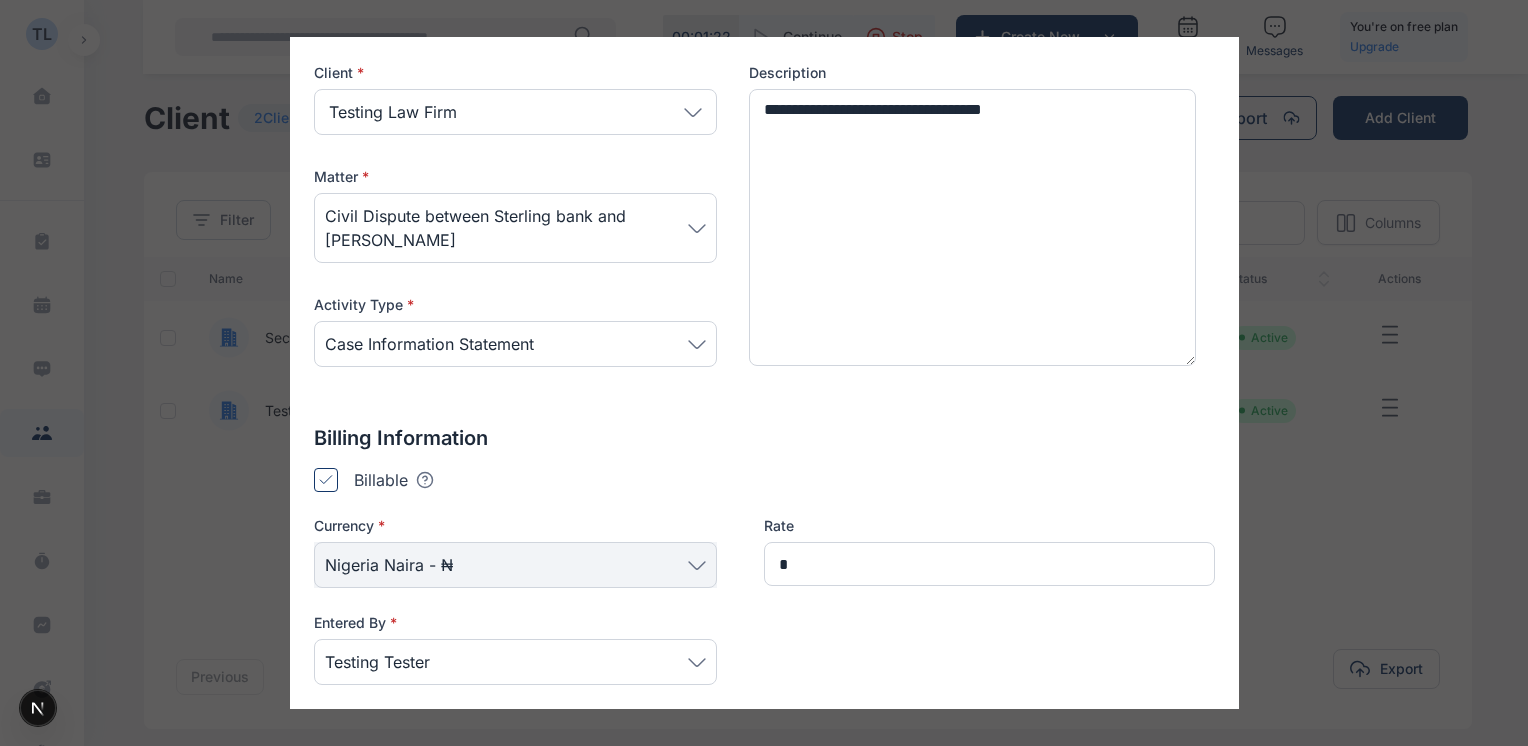 scroll, scrollTop: 364, scrollLeft: 0, axis: vertical 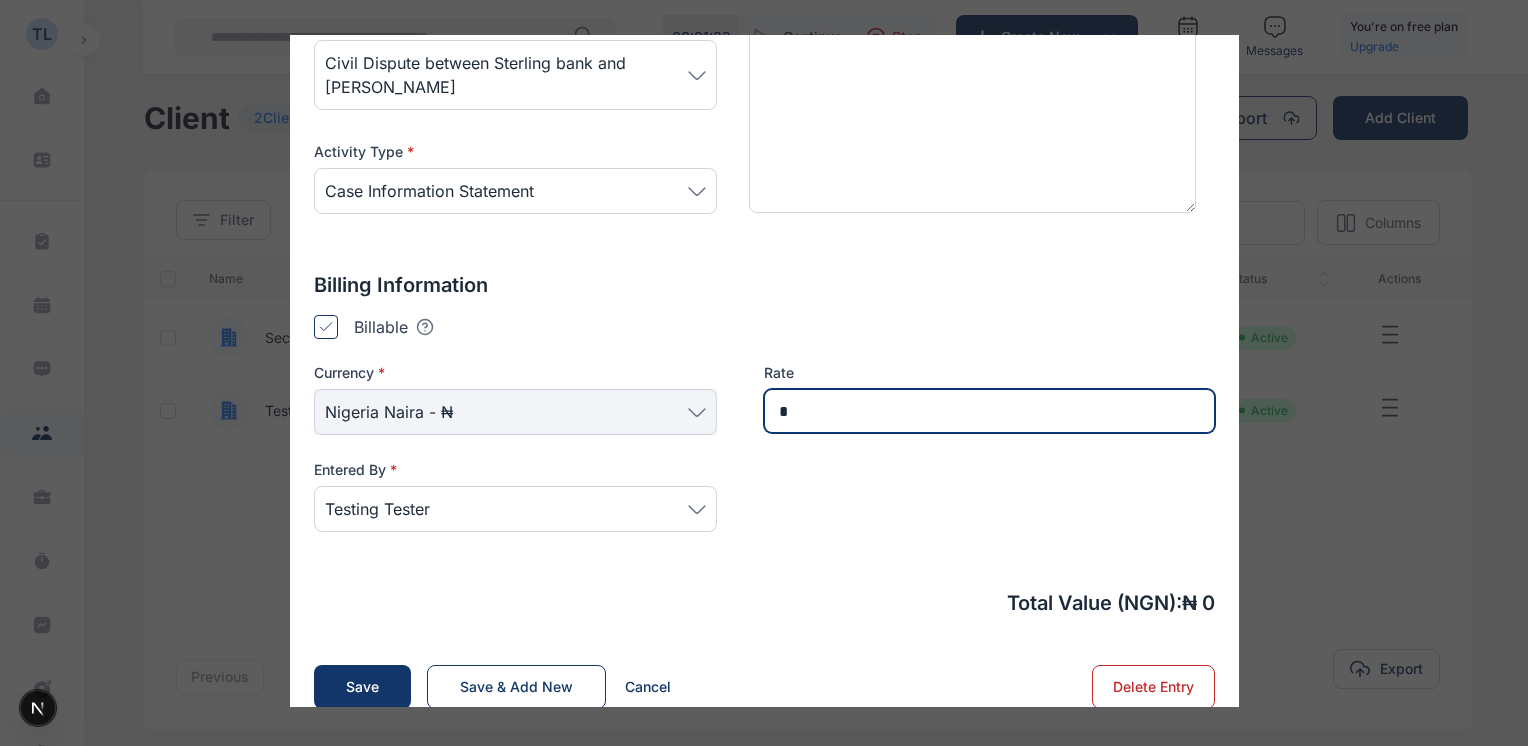 click on "*" at bounding box center (989, 411) 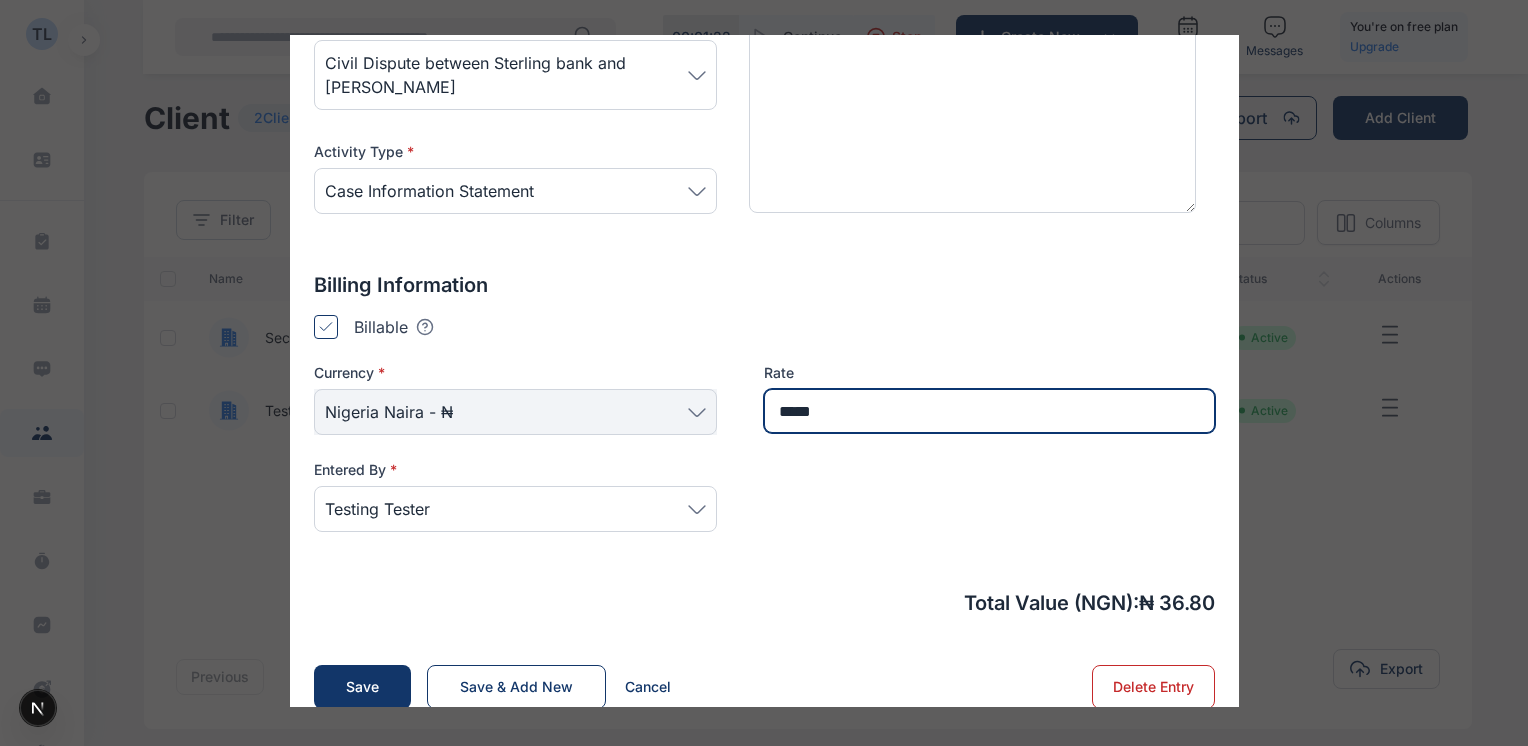 type on "*****" 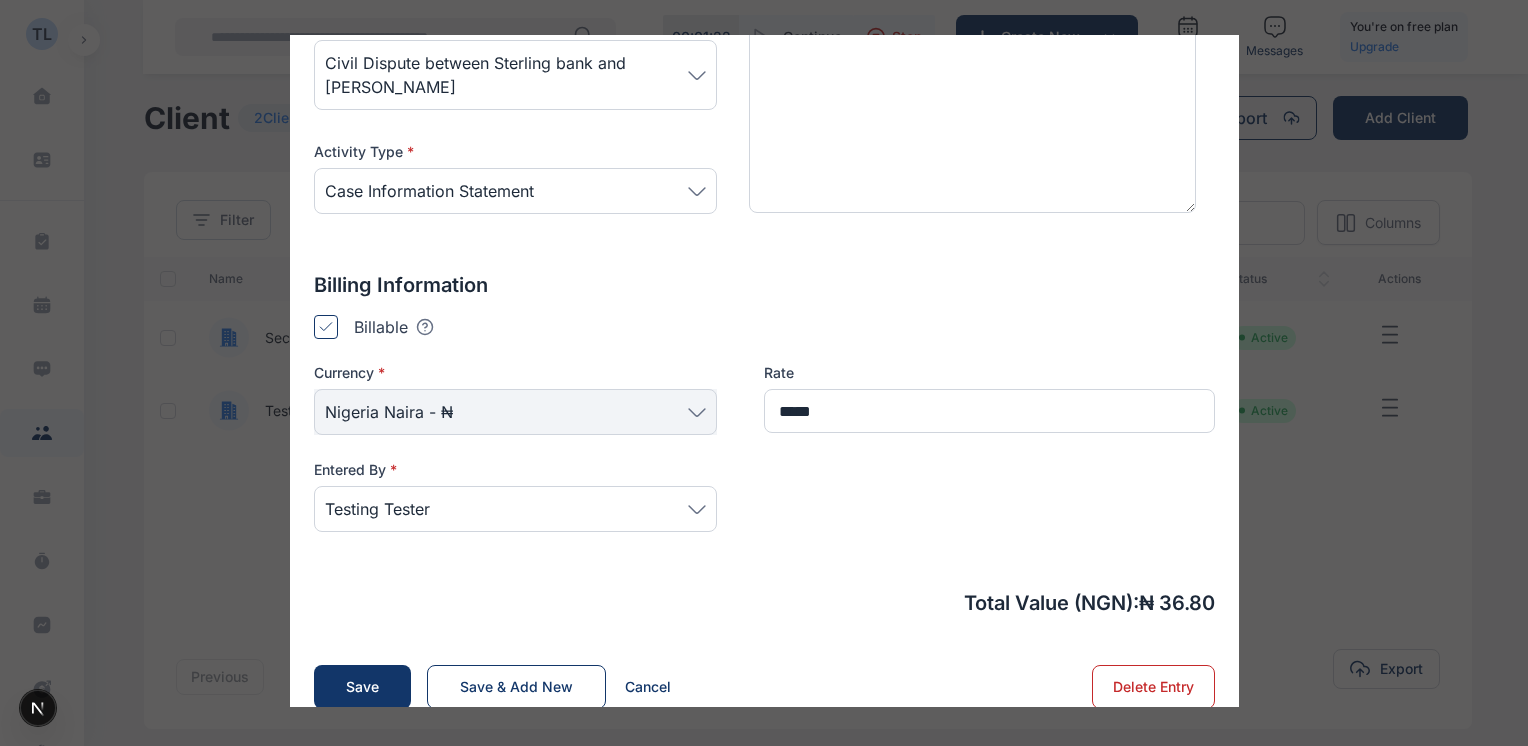 click on "Currency   * Nigeria Naira -  ₦ Rate   ***** Entered By   * Testing Tester" at bounding box center [764, 460] 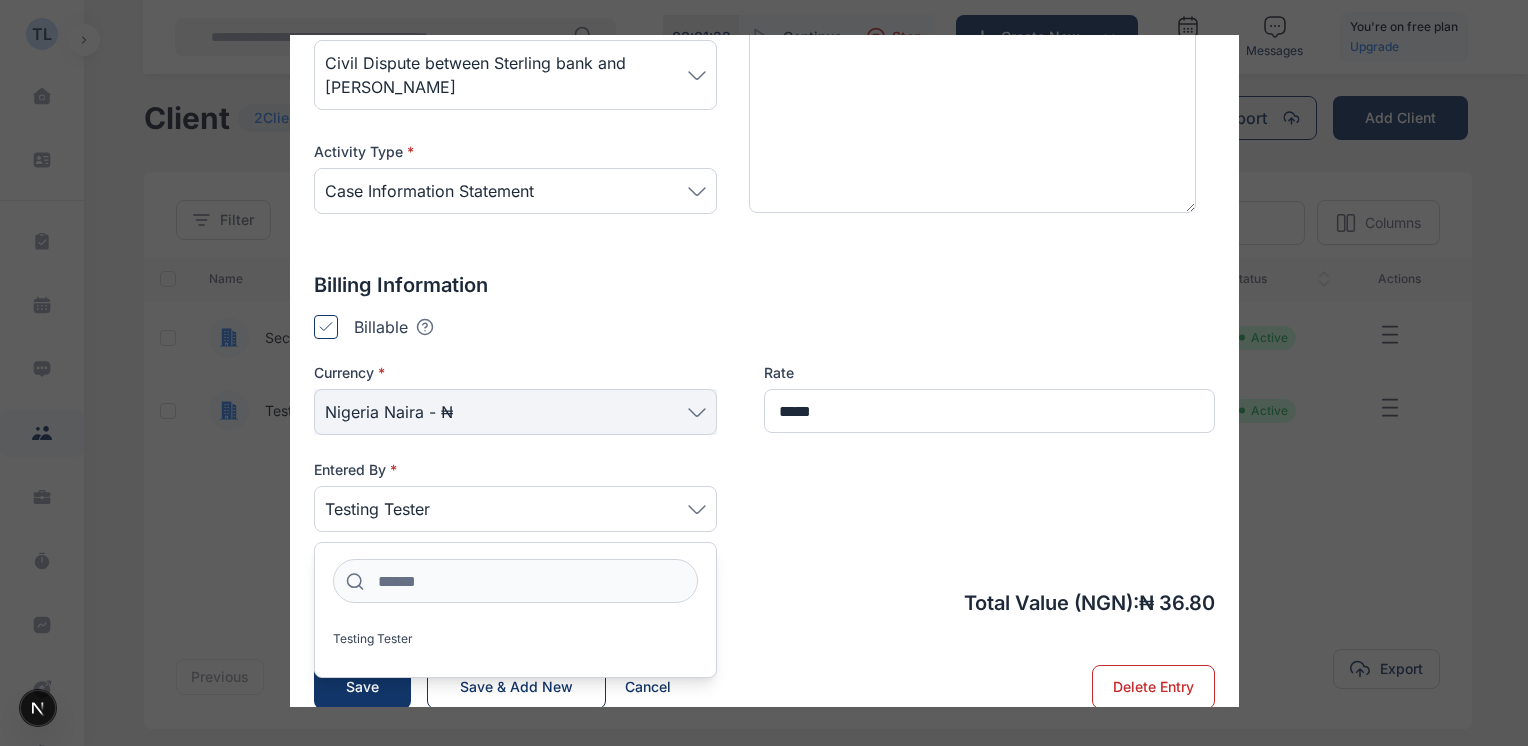 click on "Currency   * Nigeria Naira -  ₦ Rate   ***** Entered By   * Testing Tester Testing Tester" at bounding box center (764, 460) 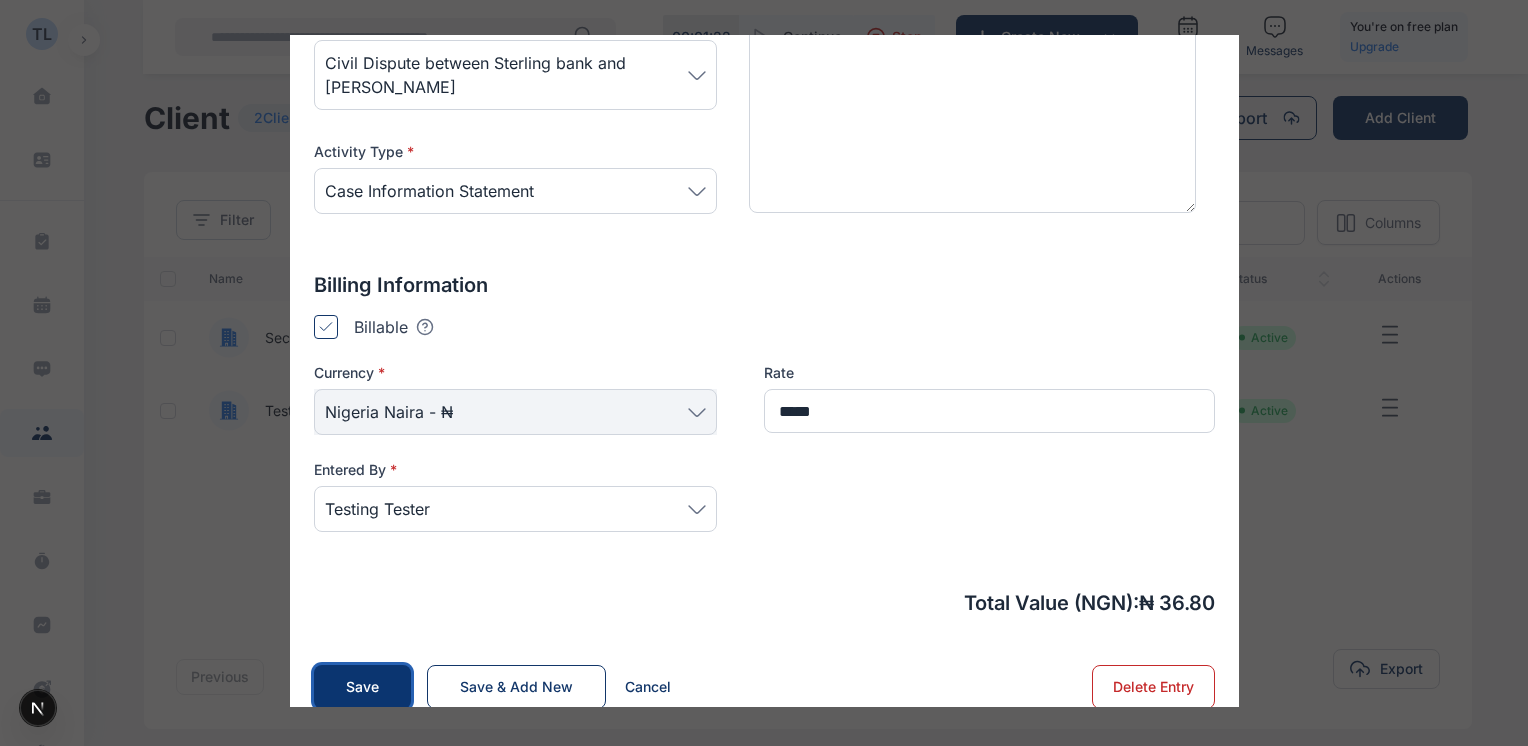 click on "Save" at bounding box center (362, 687) 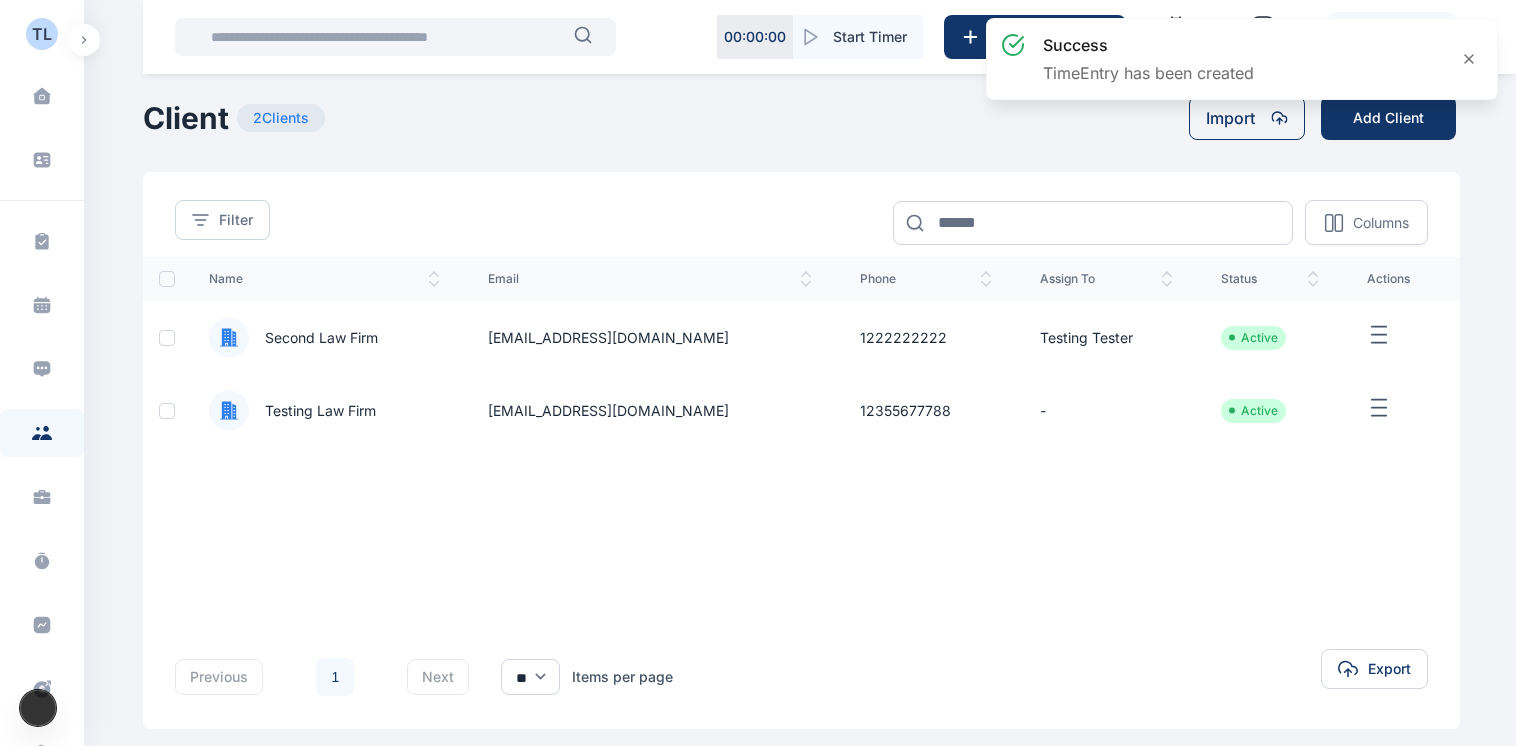 click on "Client  2  Clients Import   Add Client" at bounding box center [801, 118] 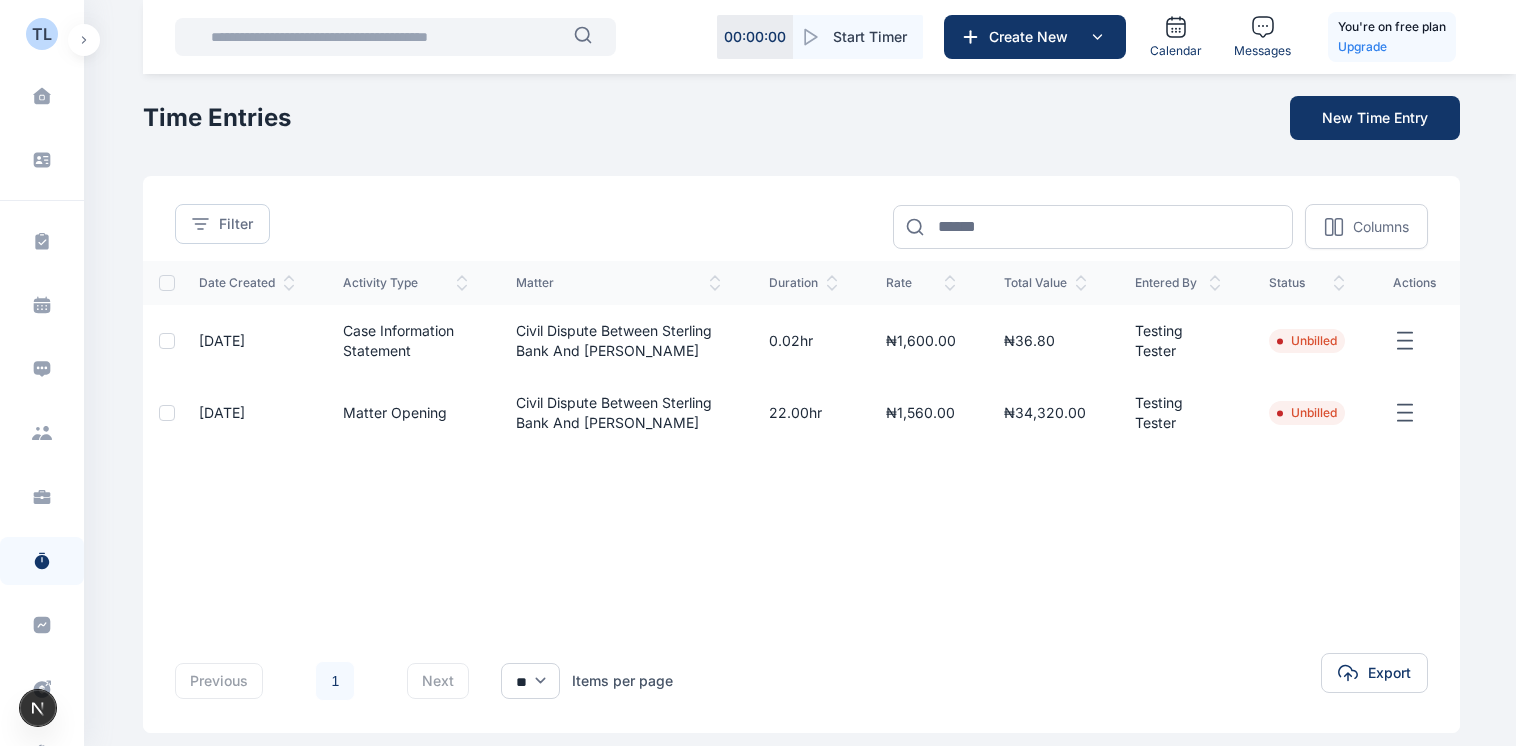 click at bounding box center (167, 283) 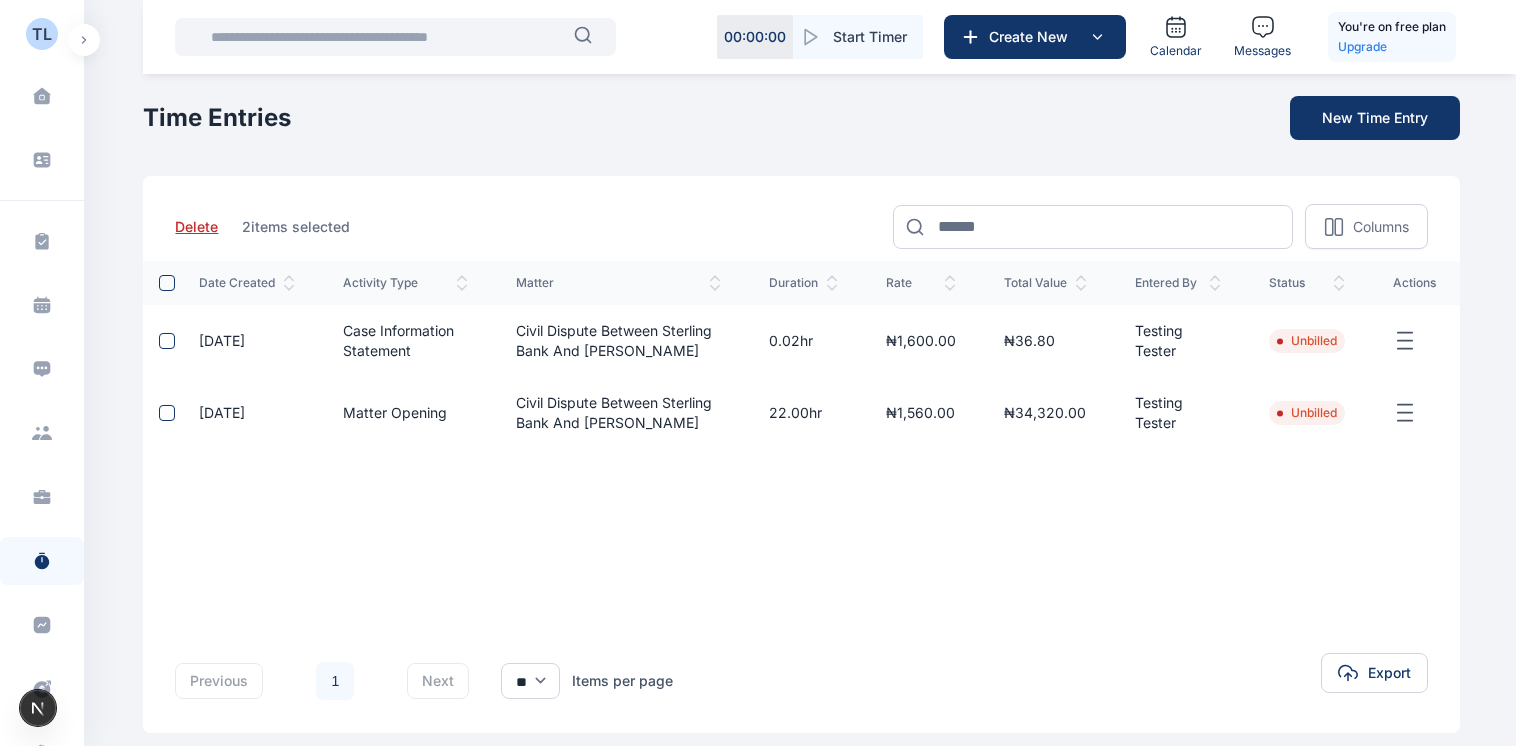 click at bounding box center (167, 283) 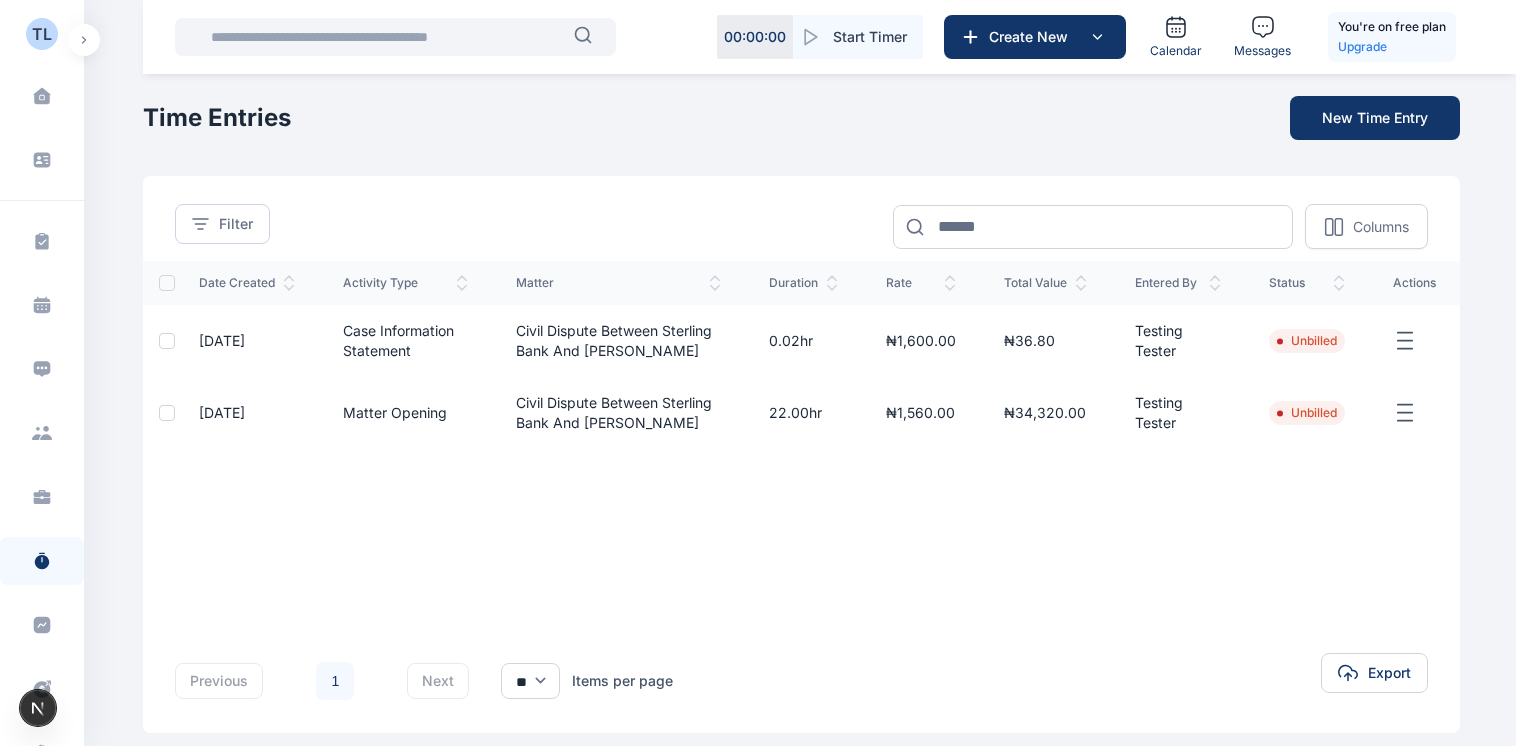click at bounding box center (167, 283) 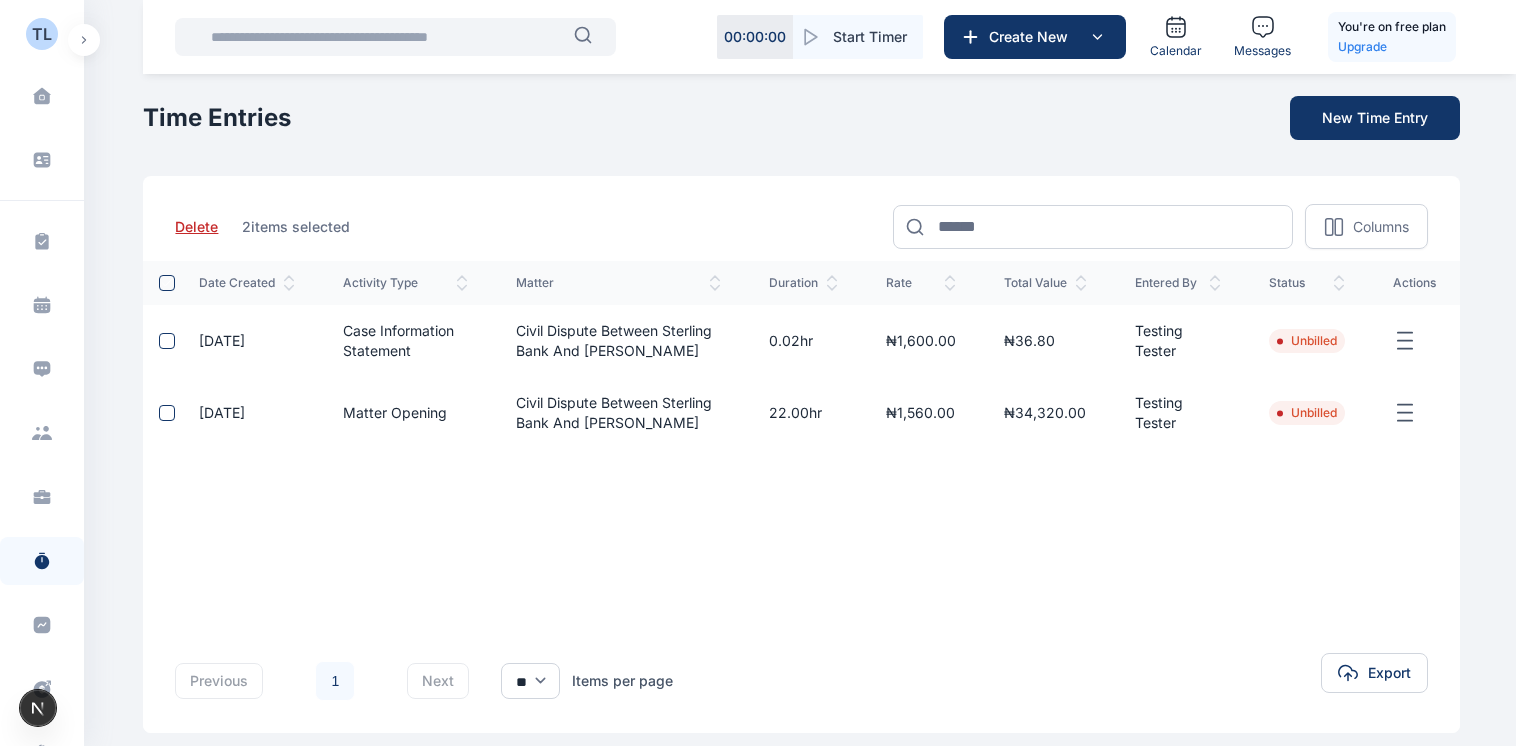 click at bounding box center [167, 283] 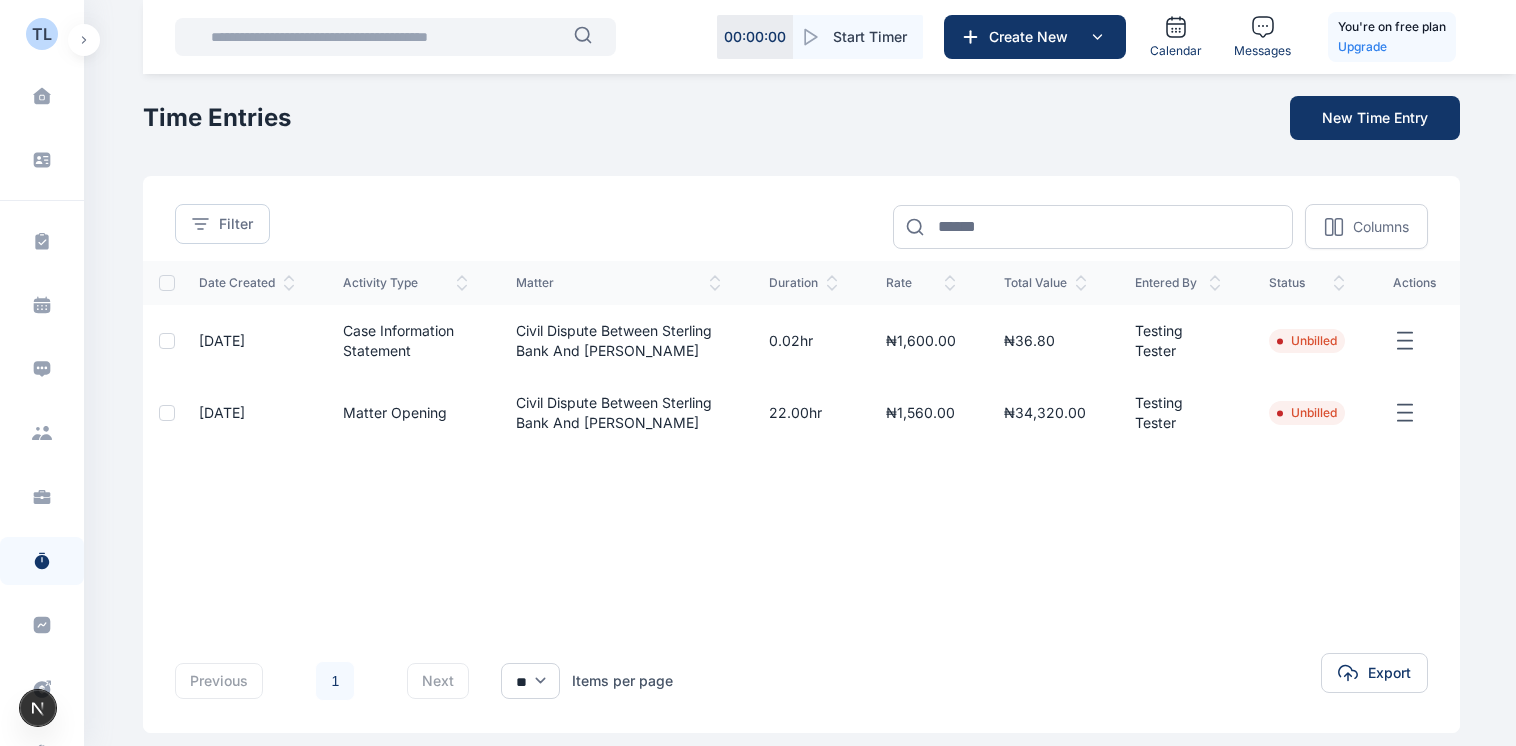 click at bounding box center [167, 283] 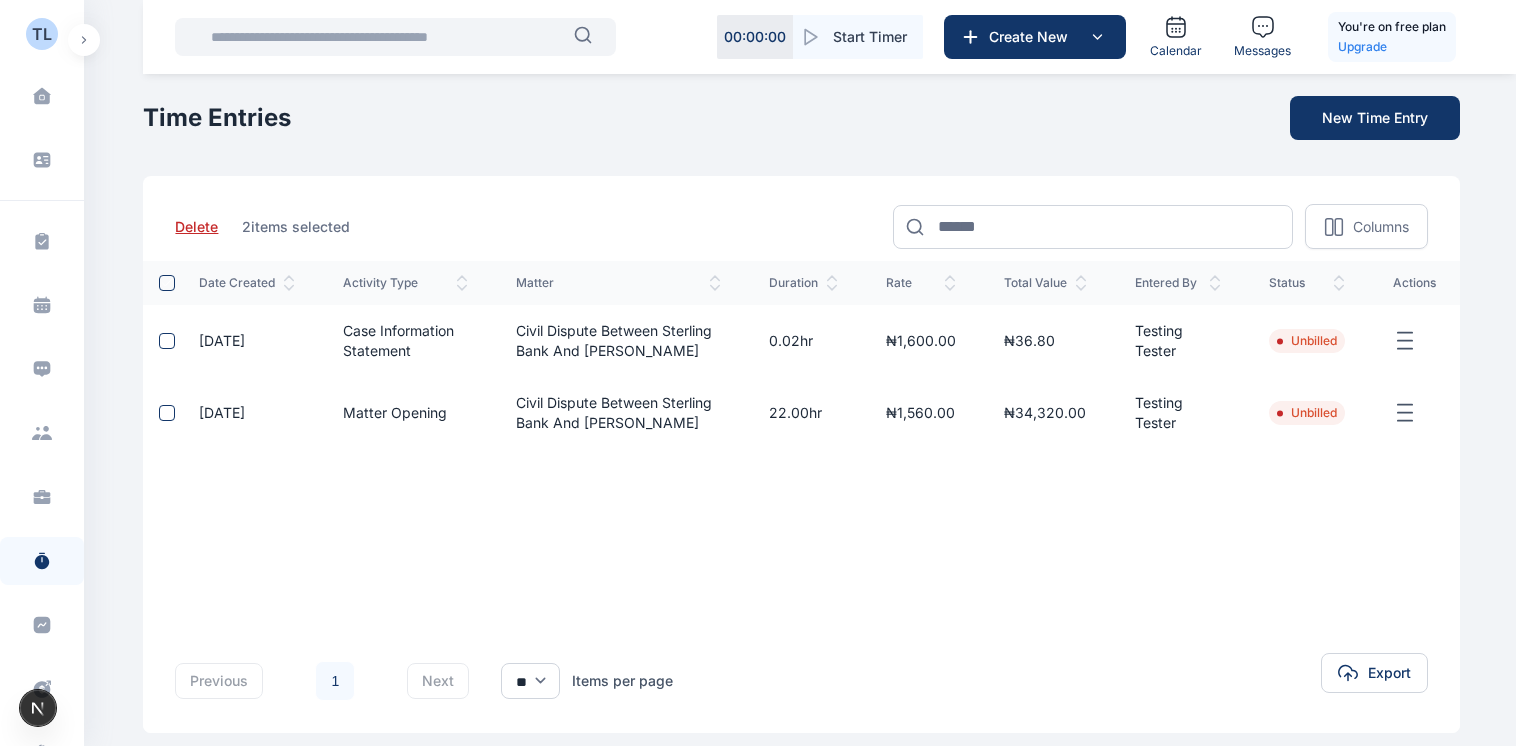 click at bounding box center [167, 283] 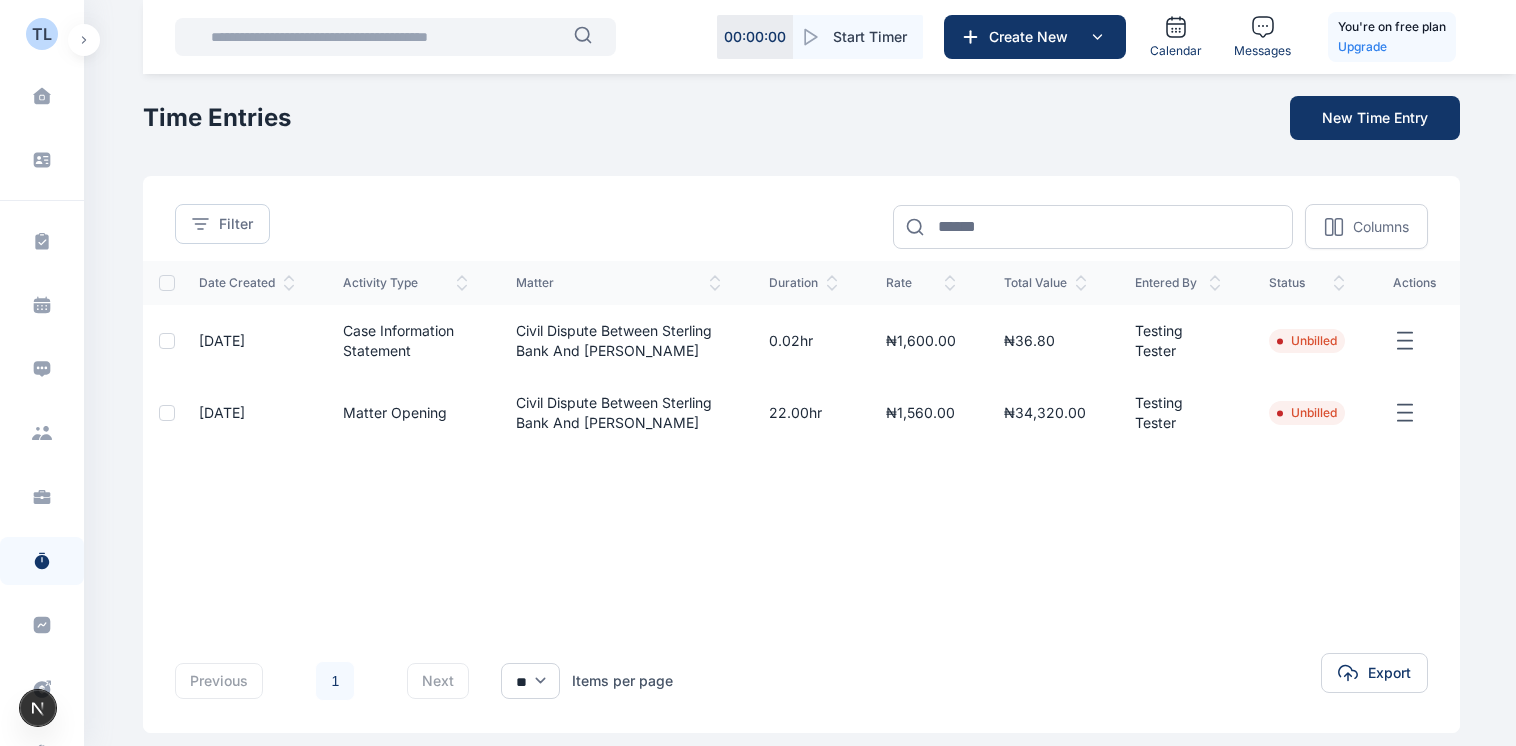 click on "**********" at bounding box center [801, 212] 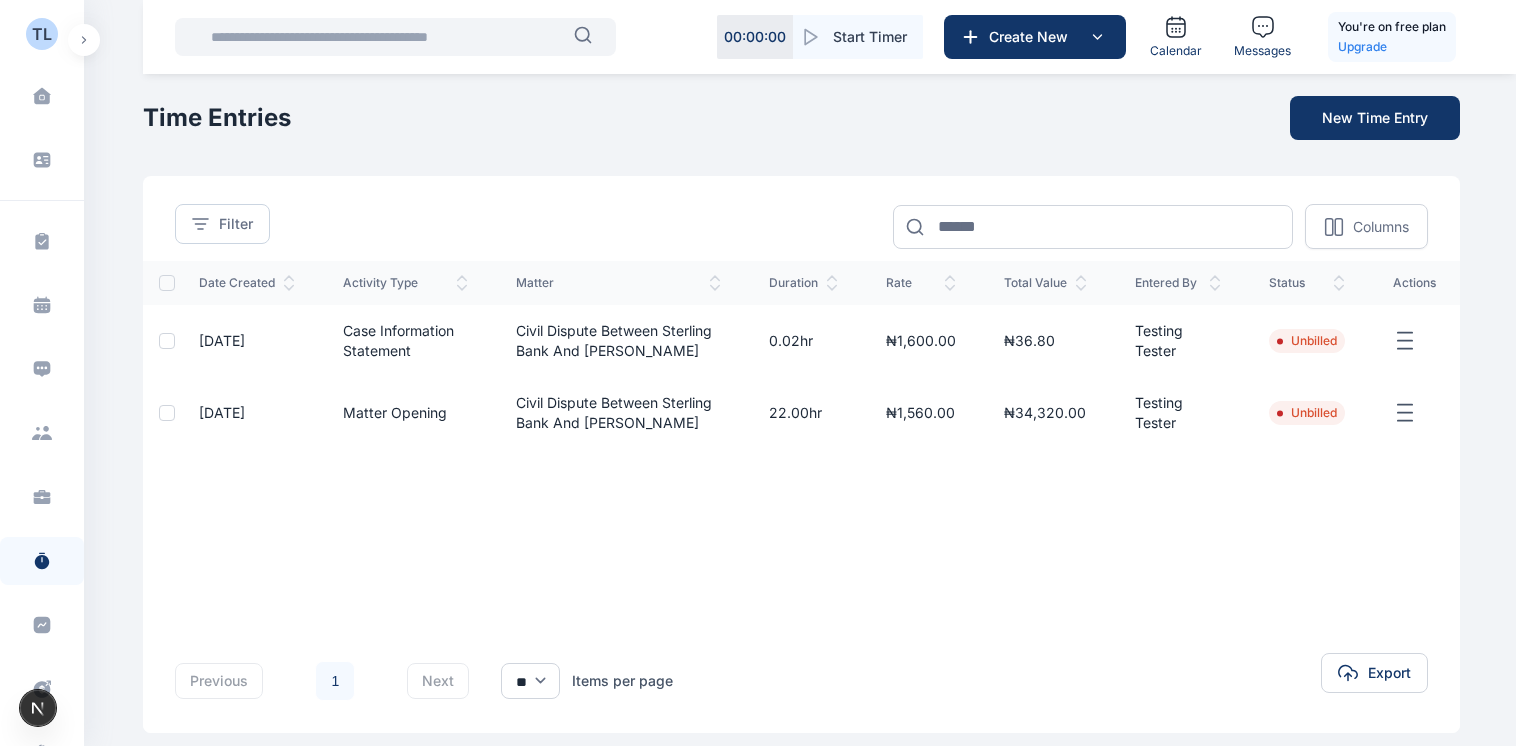 click 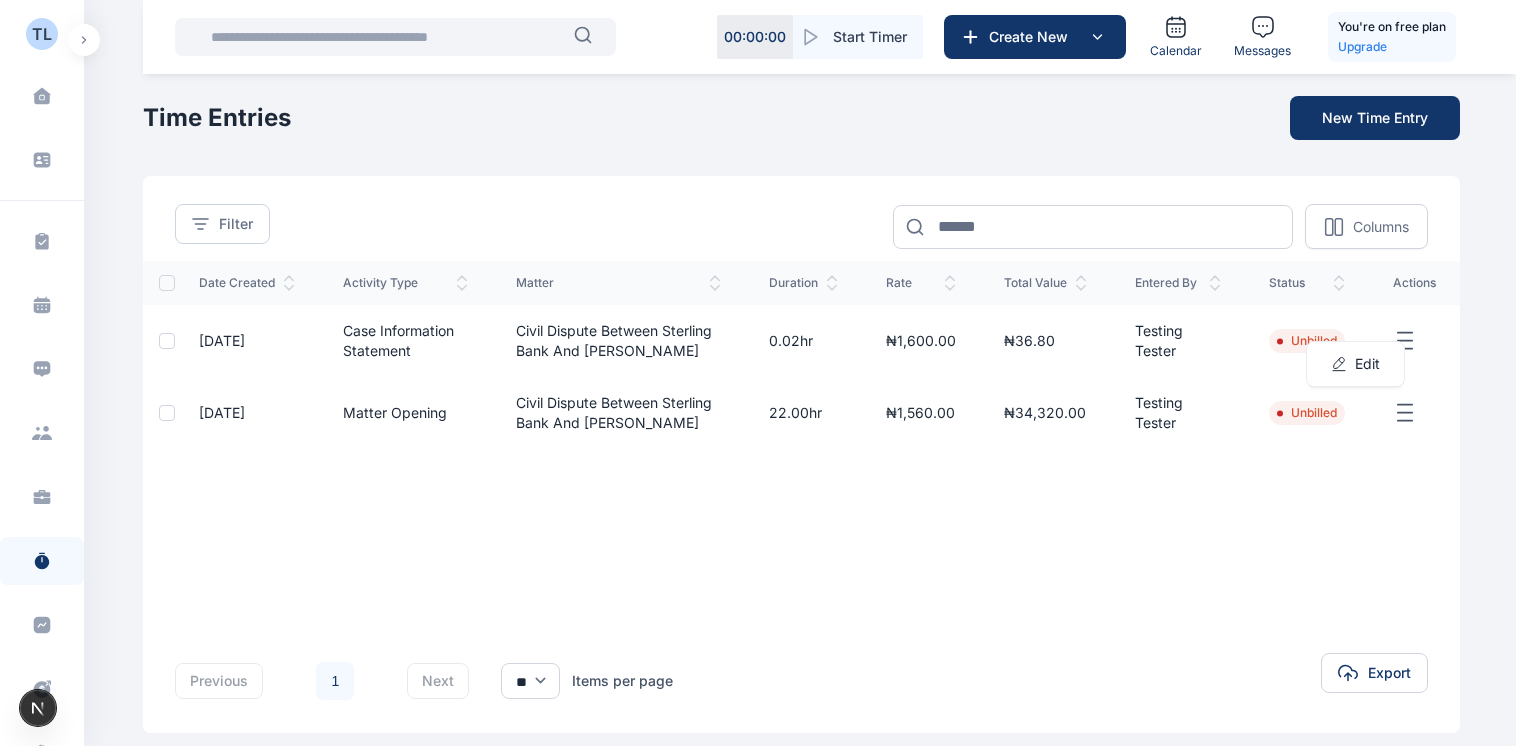 click 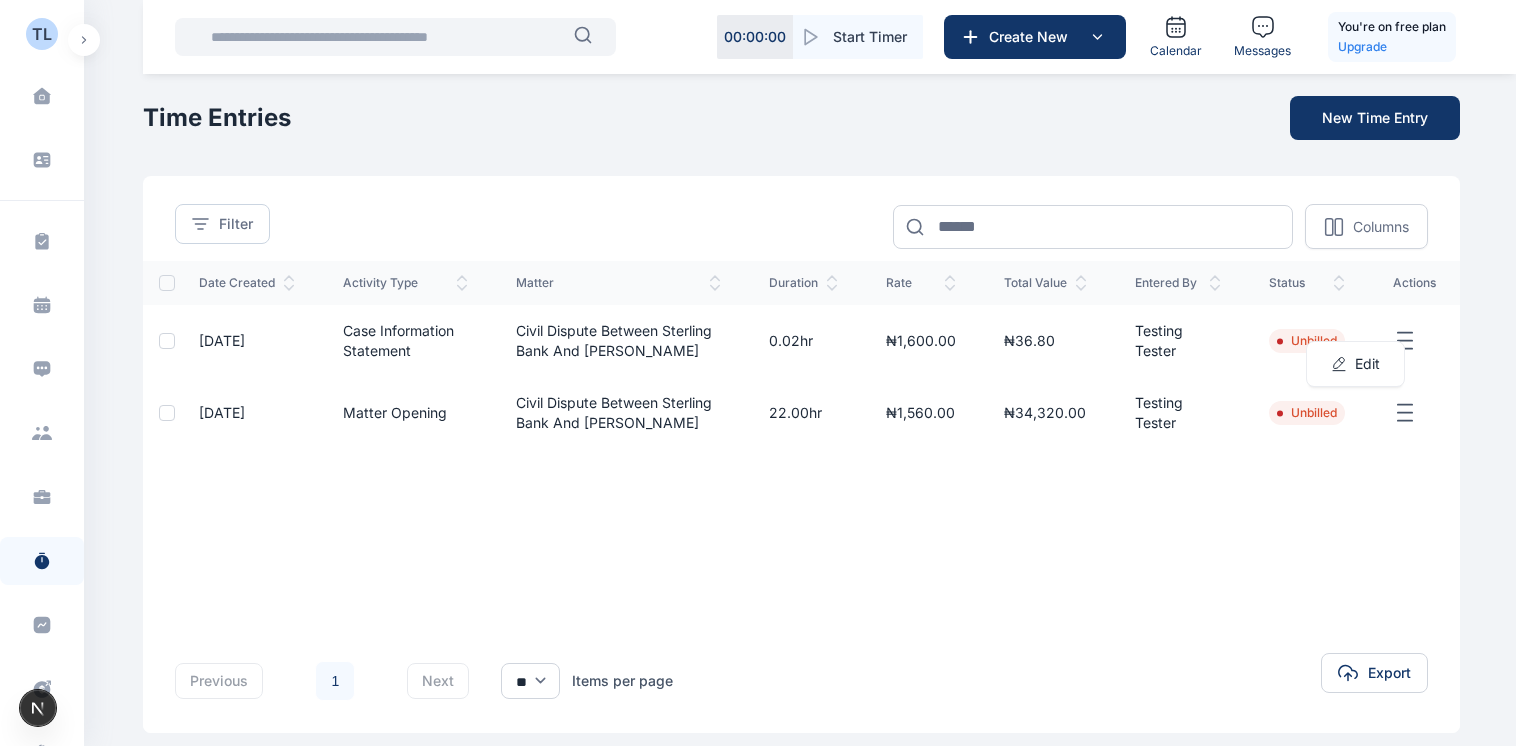 click 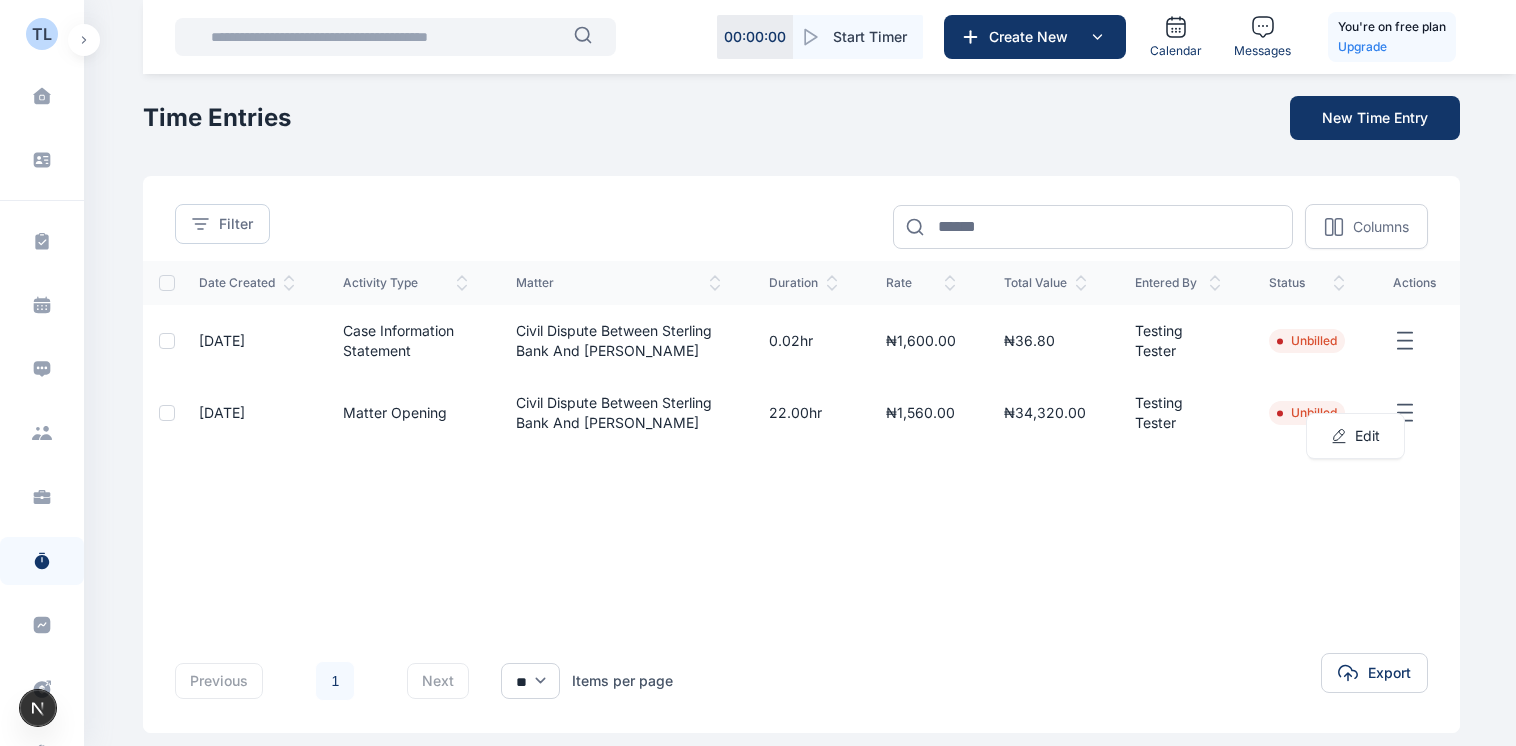 click 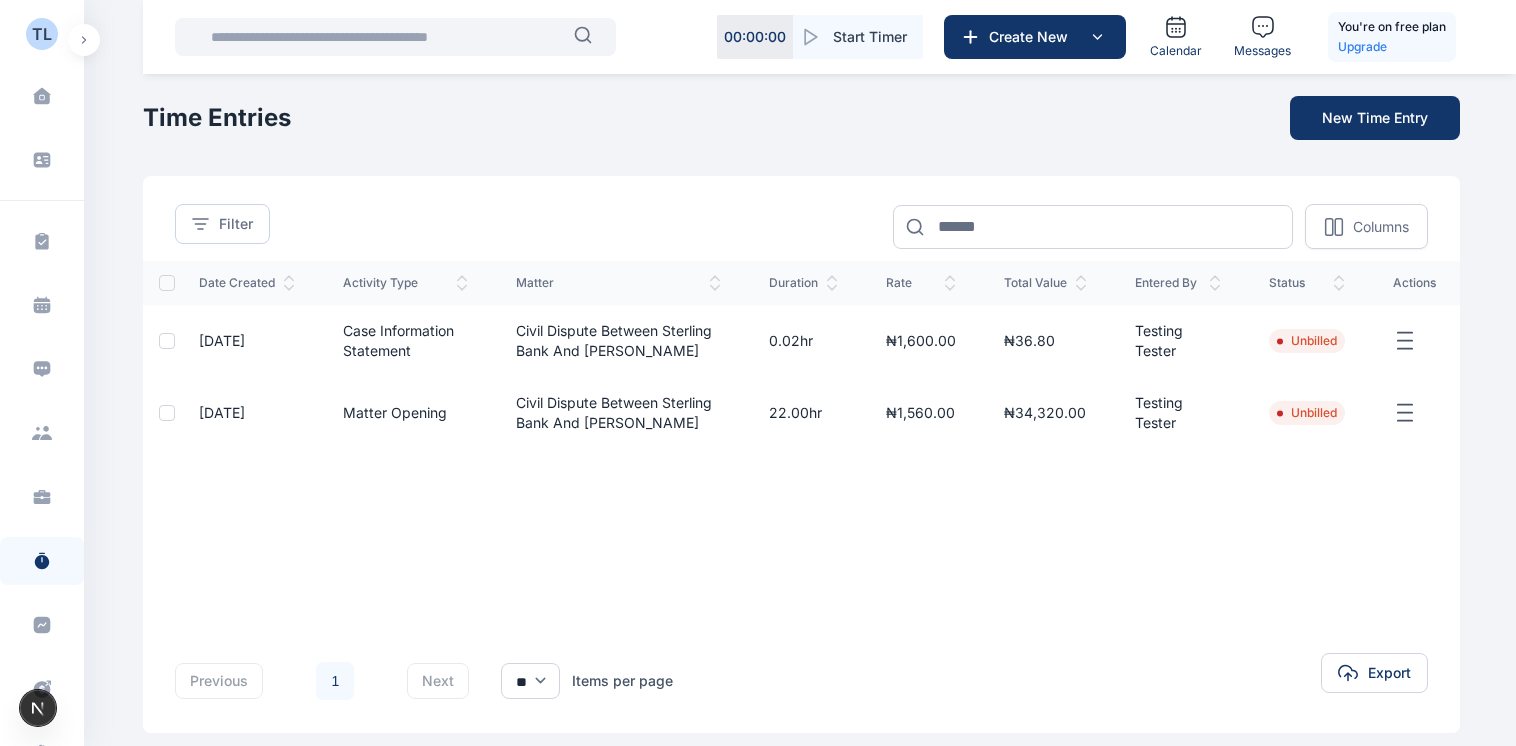 click on "Date Created Activity Type Matter Duration Rate Total Value Entered By status actions 07/07/2025 Case Information Statement Civil Dispute between Sterling bank and Emeka 0.02hr ₦1,600.00 ₦36.80 Testing Tester Unbilled 07/07/2025 Matter Opening Civil Dispute between Sterling bank and Emeka 22.00hr ₦1,560.00 ₦34,320.00 Testing Tester Unbilled" at bounding box center [801, 425] 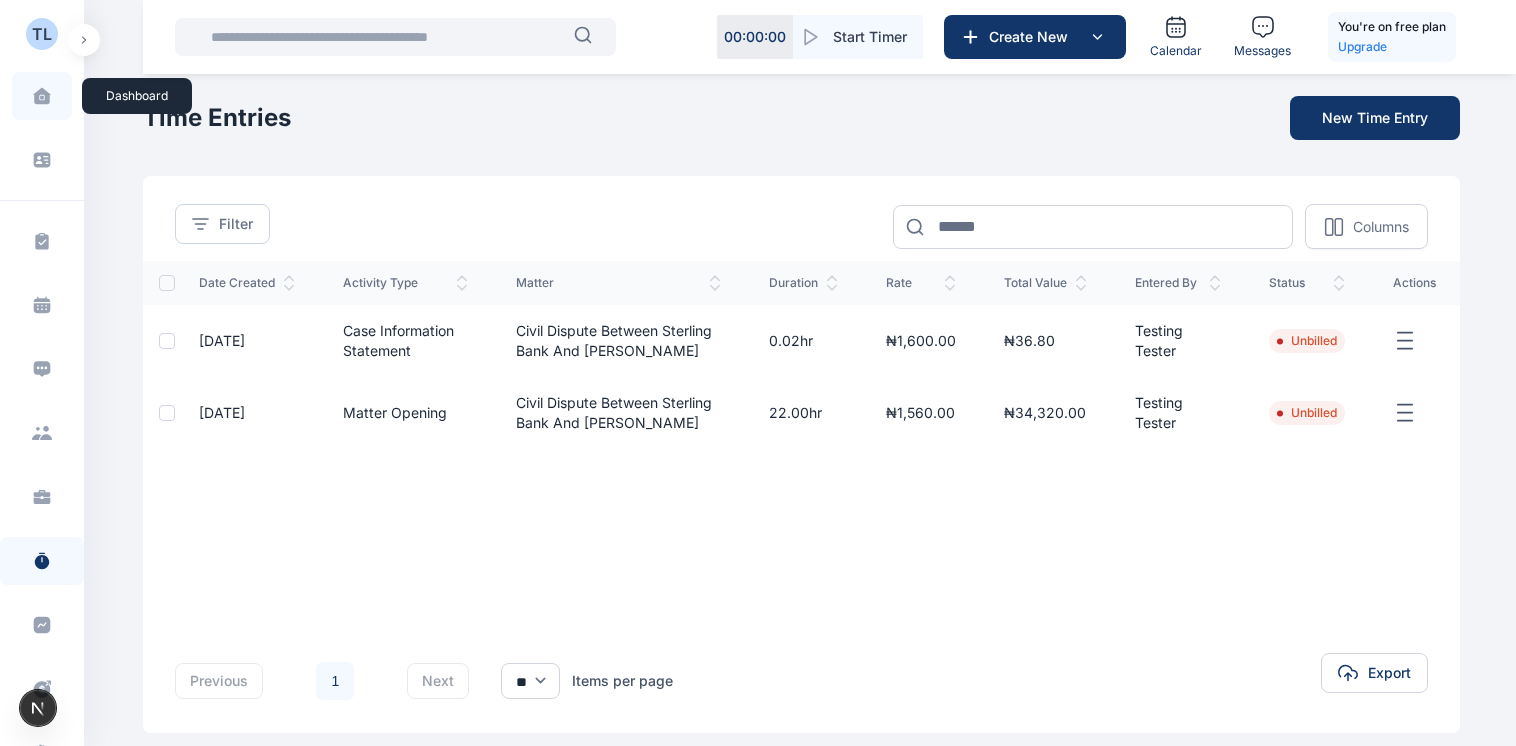 click at bounding box center [42, 96] 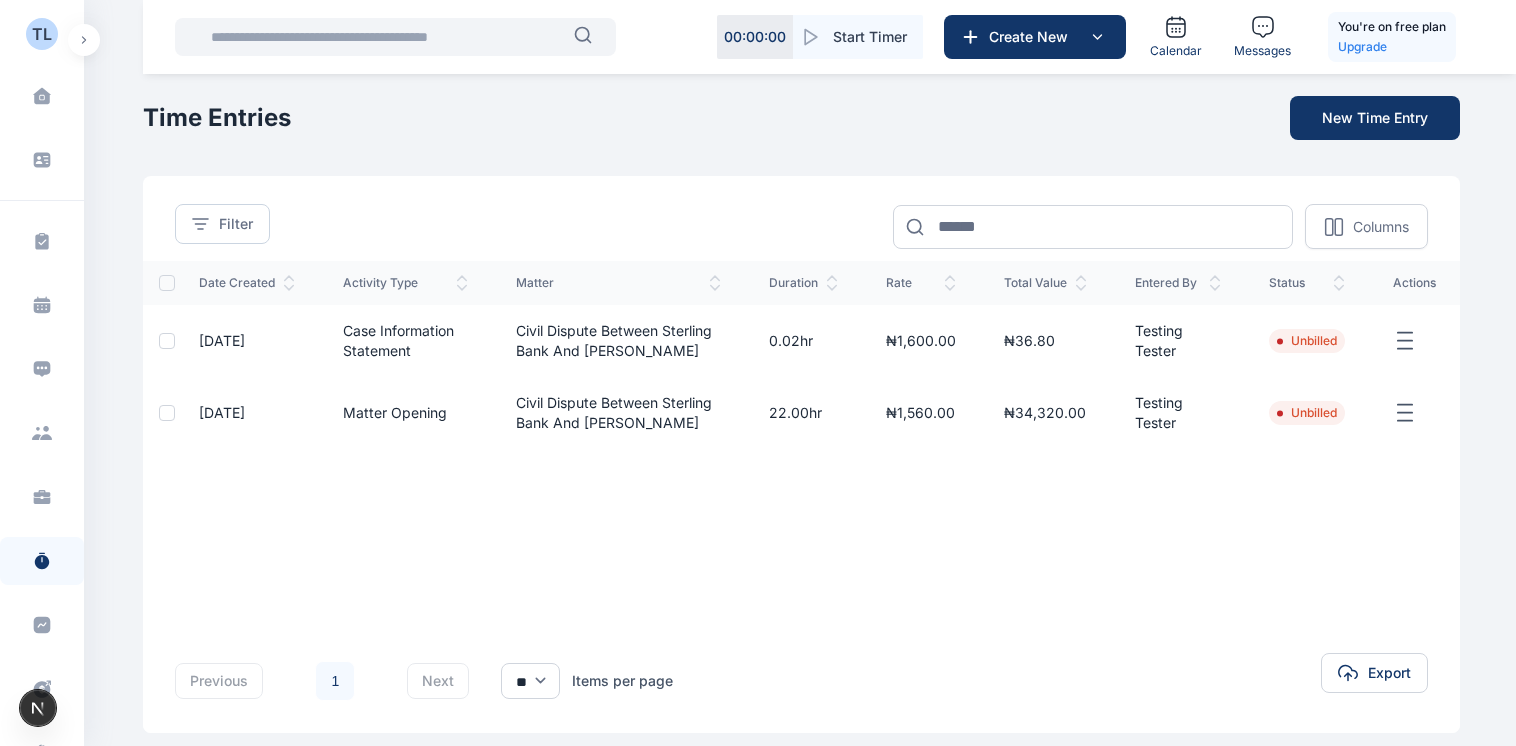 click 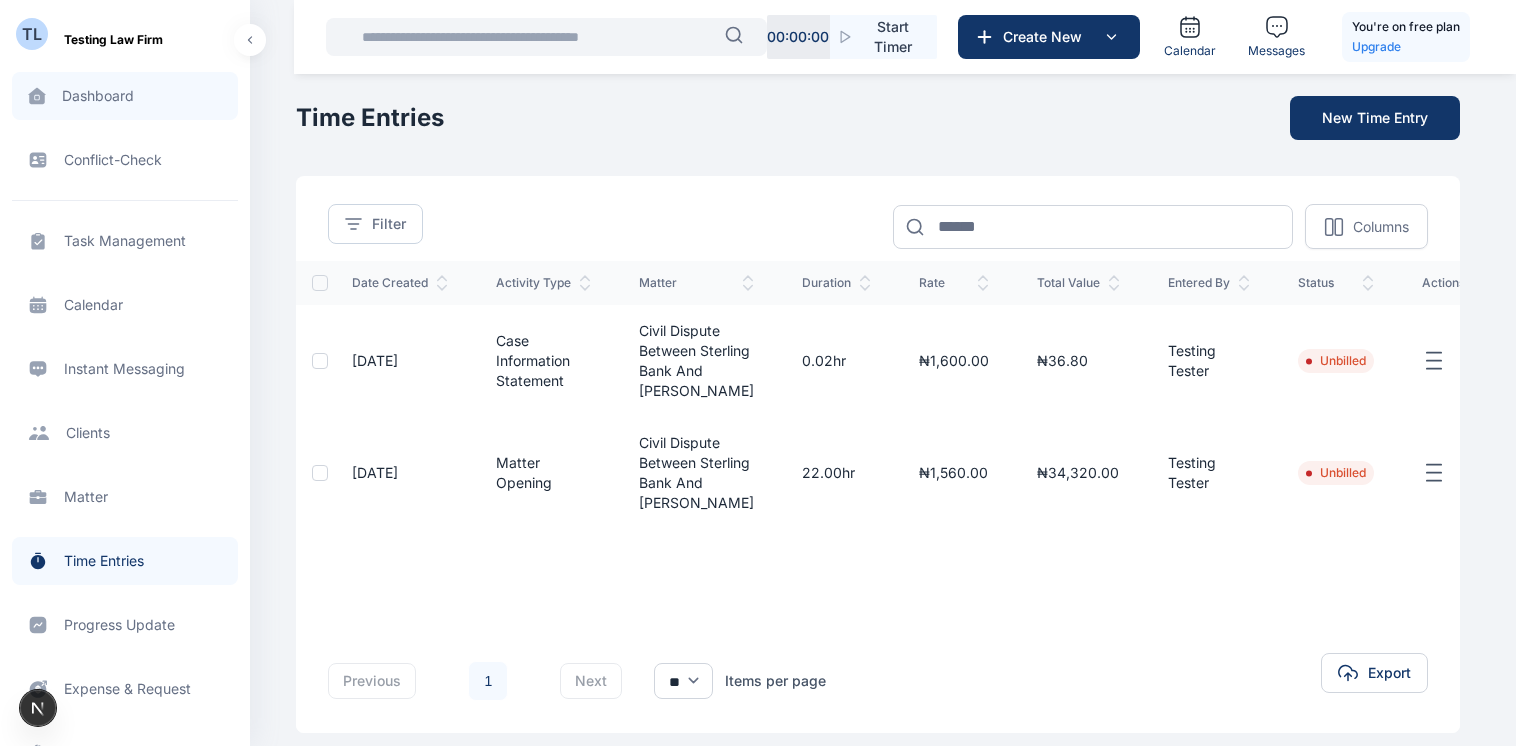 click on "Dashboard dashboard dashboard" at bounding box center (125, 96) 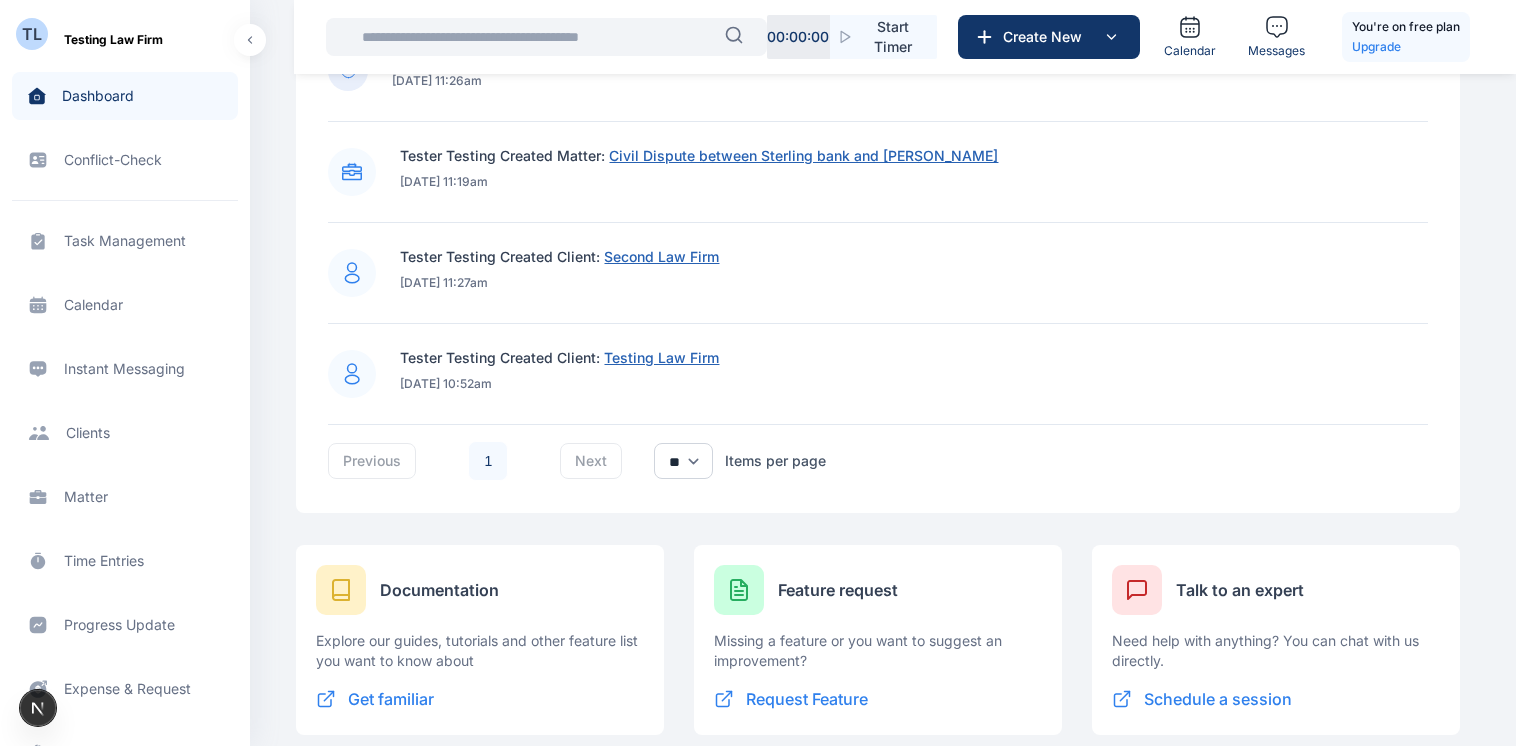 scroll, scrollTop: 1556, scrollLeft: 0, axis: vertical 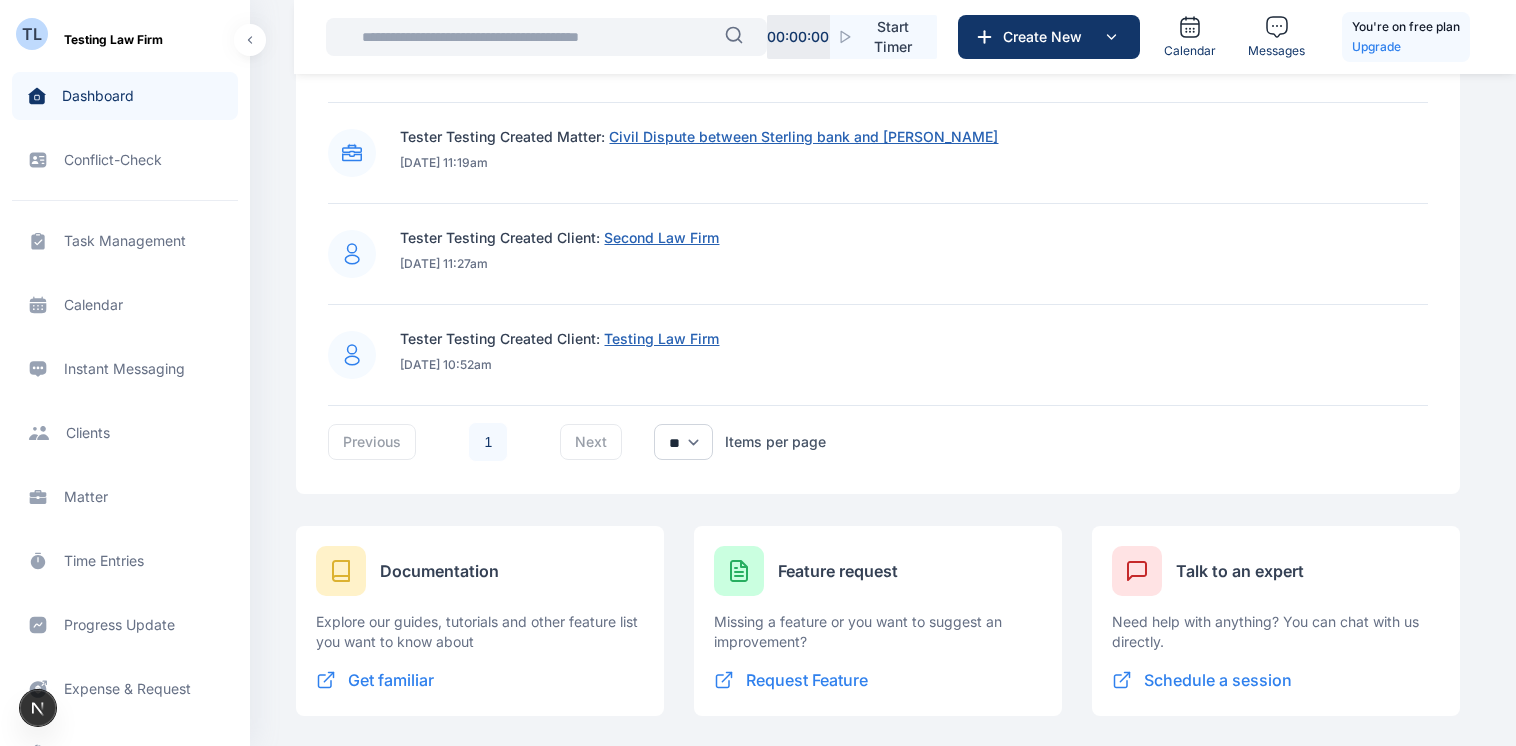 click on "Schedule a session" at bounding box center (1218, 680) 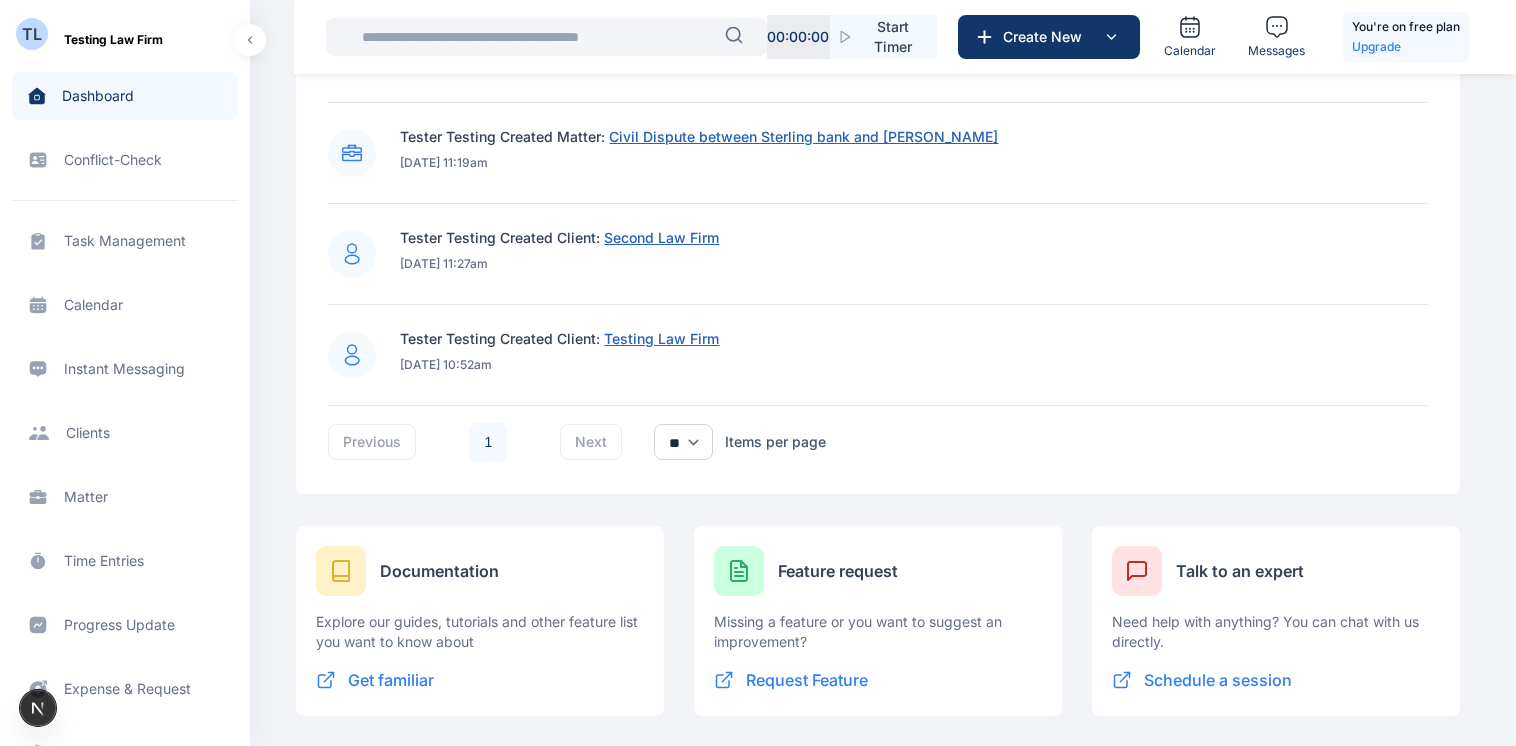 click on "Request Feature" at bounding box center [807, 680] 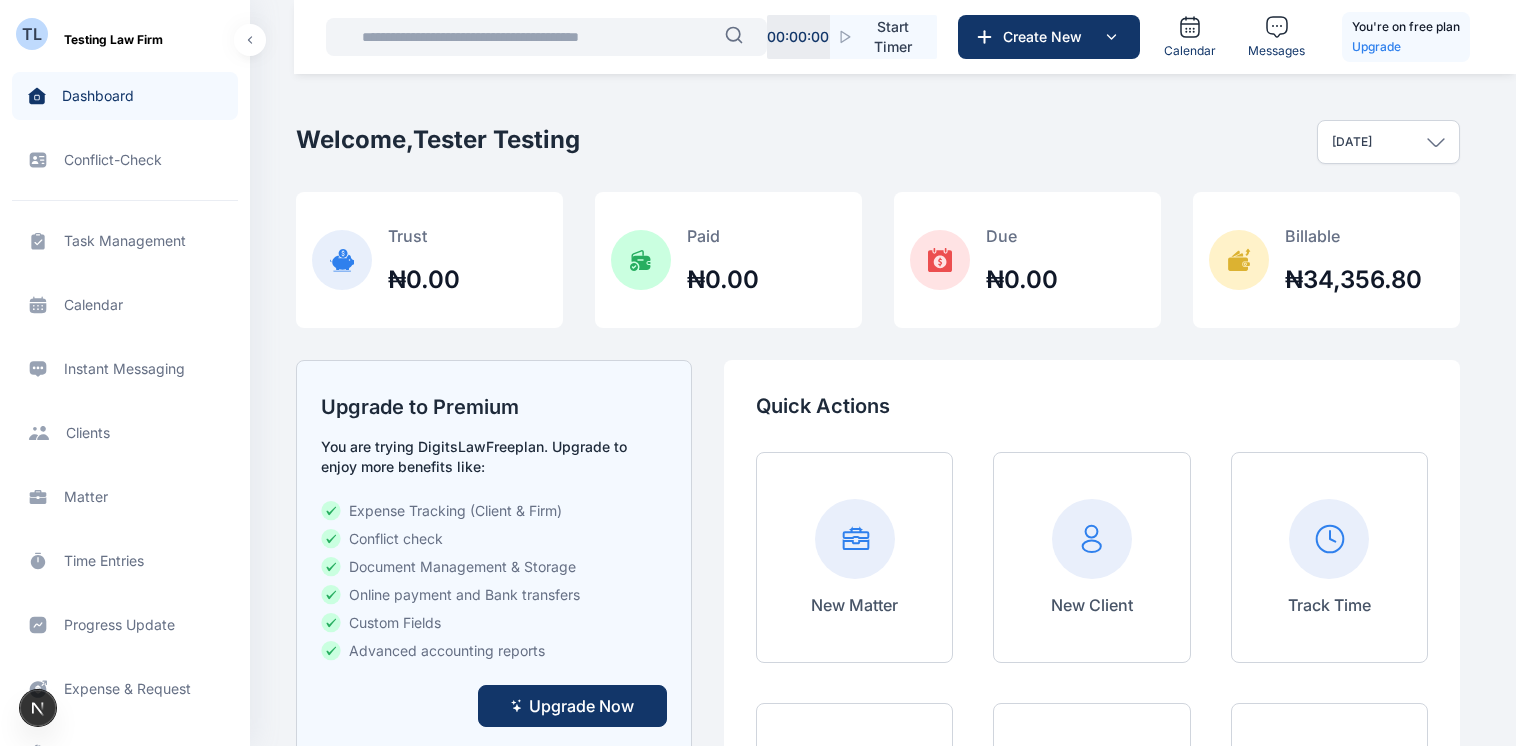 scroll, scrollTop: 0, scrollLeft: 0, axis: both 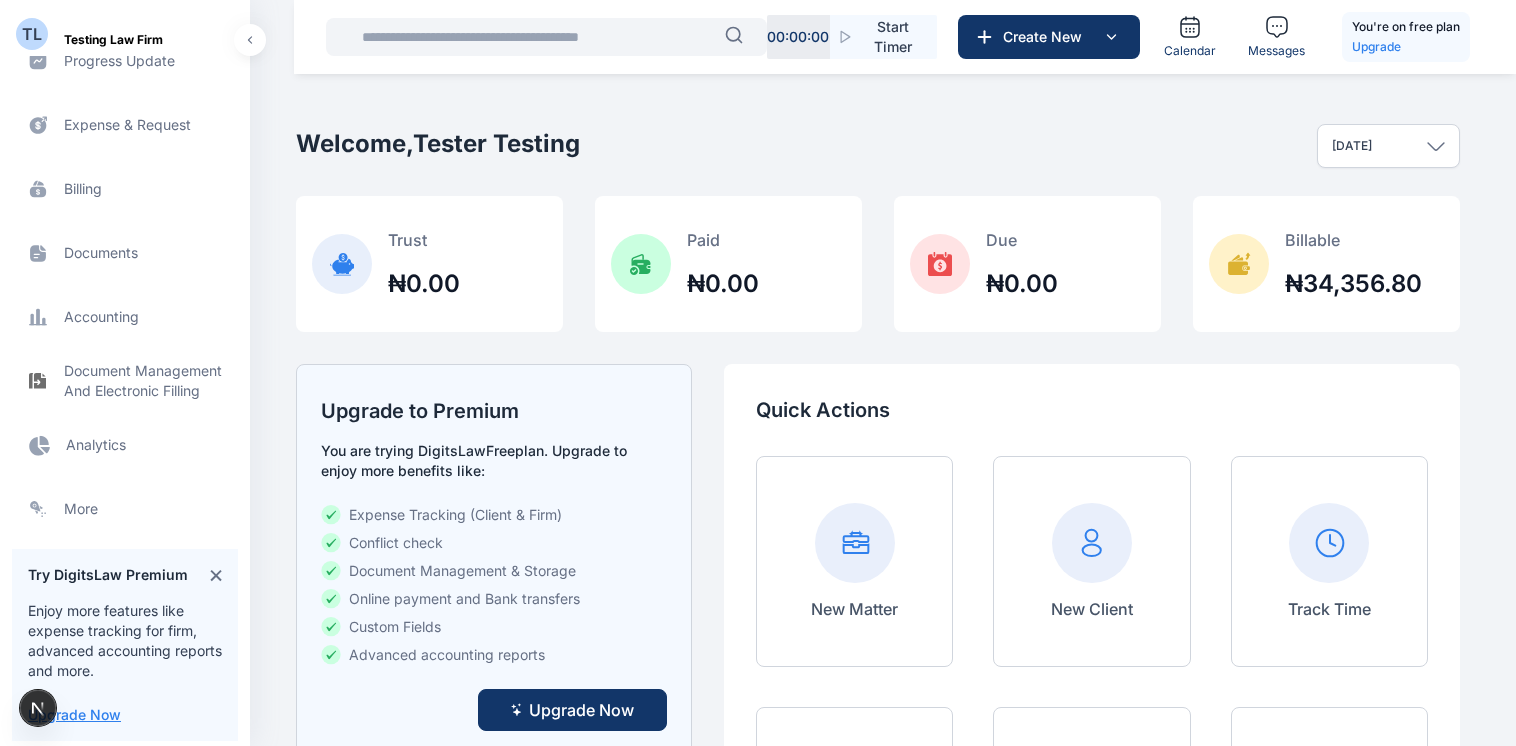 click on "Analytics Analytics Analytics" at bounding box center [125, 445] 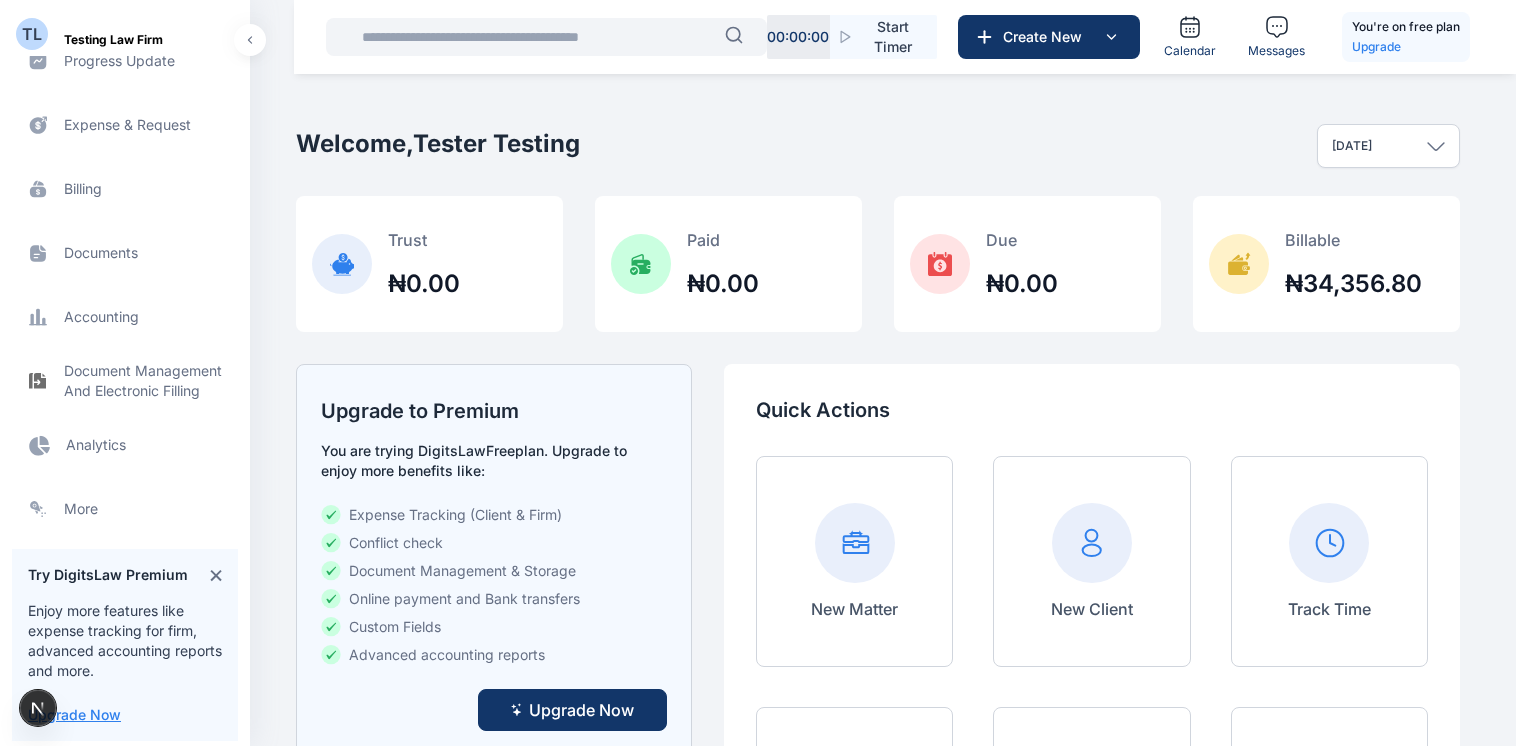 click on "Analytics Analytics Analytics" at bounding box center [125, 445] 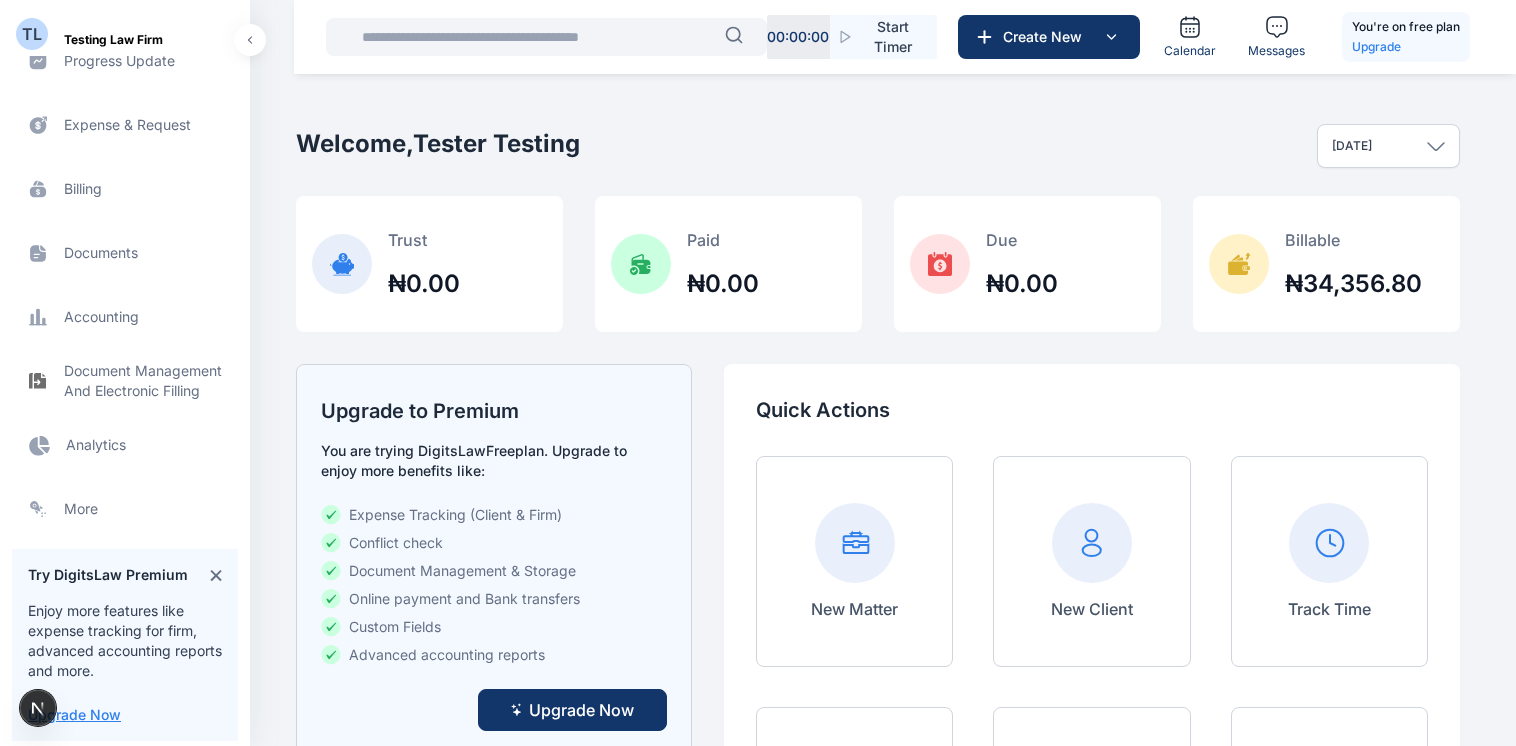 click on "Analytics Analytics Analytics" at bounding box center (125, 445) 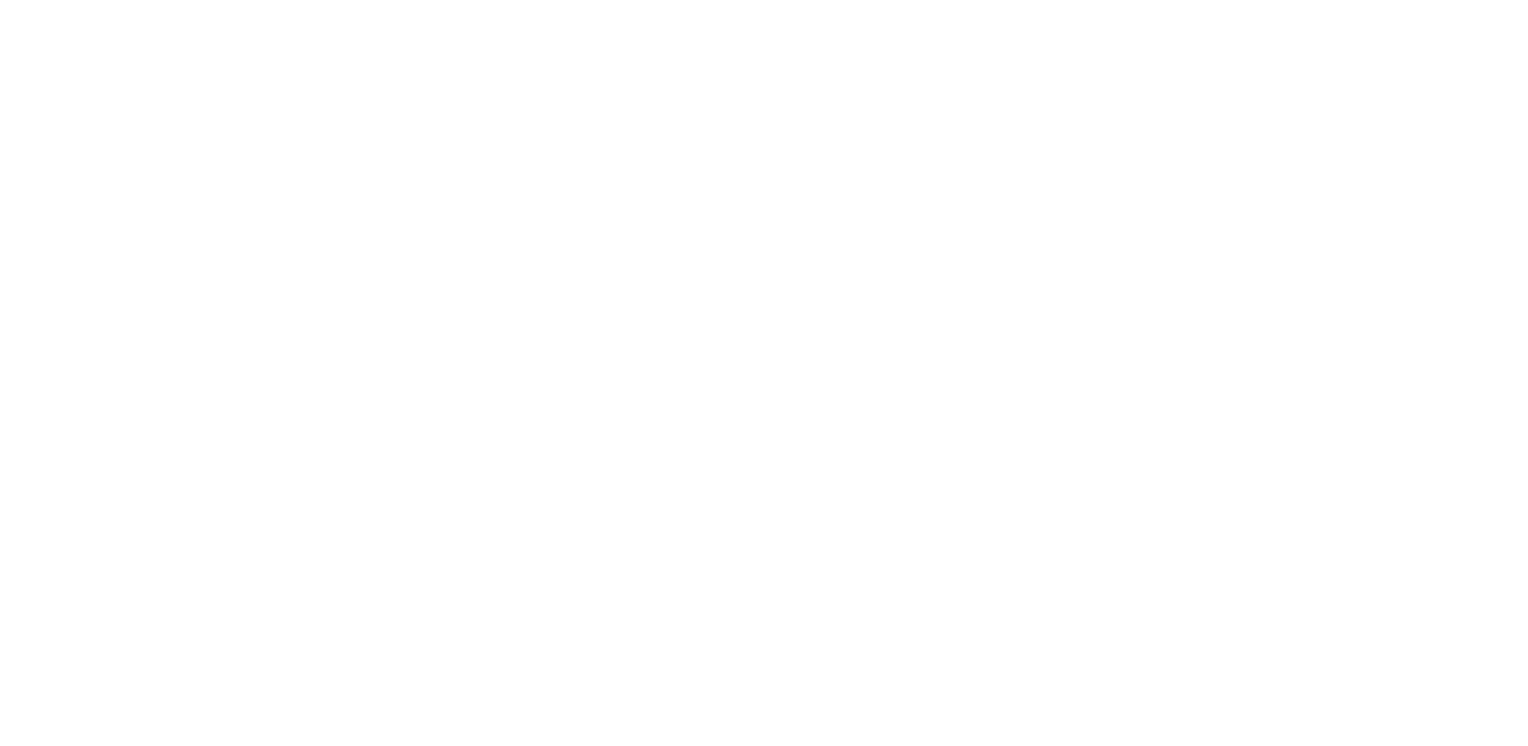 scroll, scrollTop: 0, scrollLeft: 0, axis: both 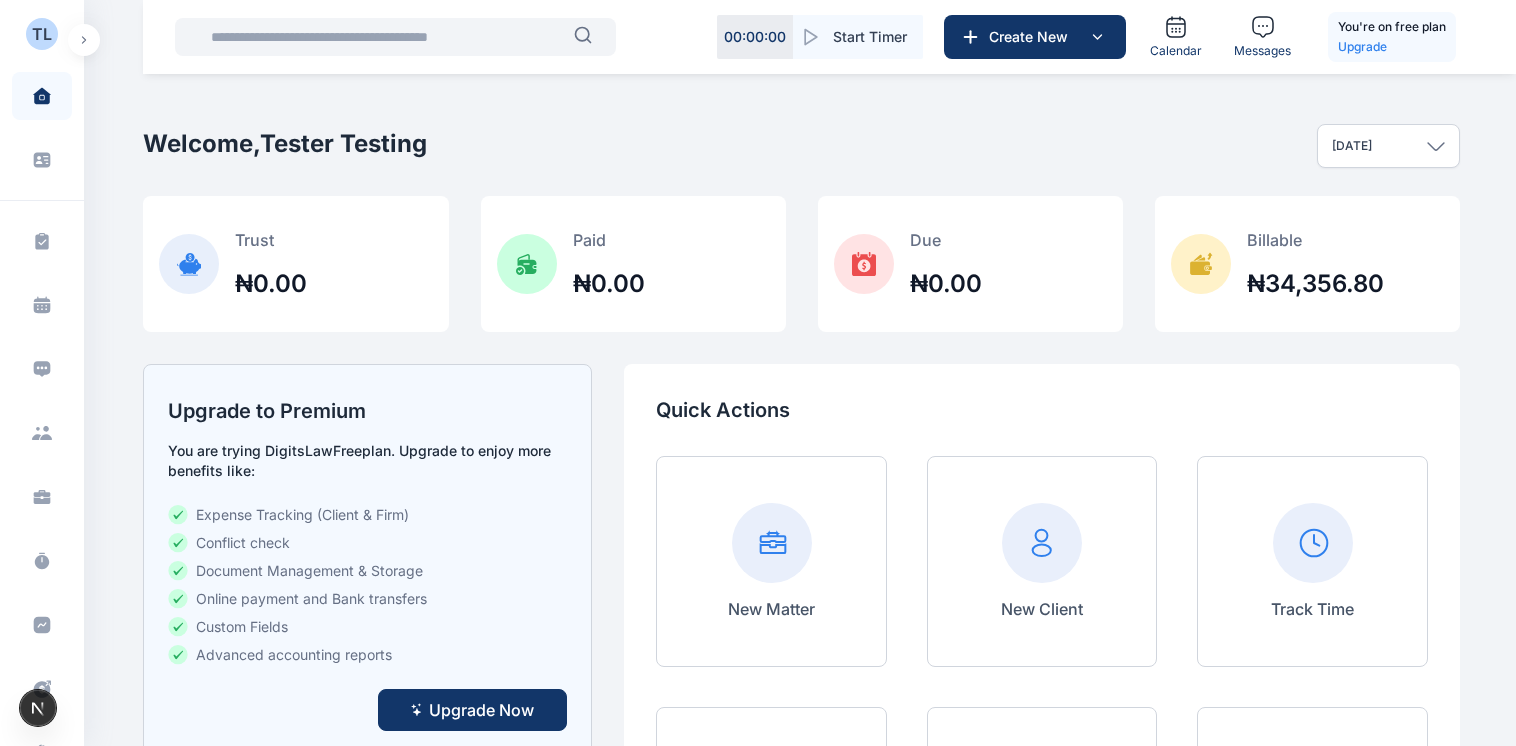 click 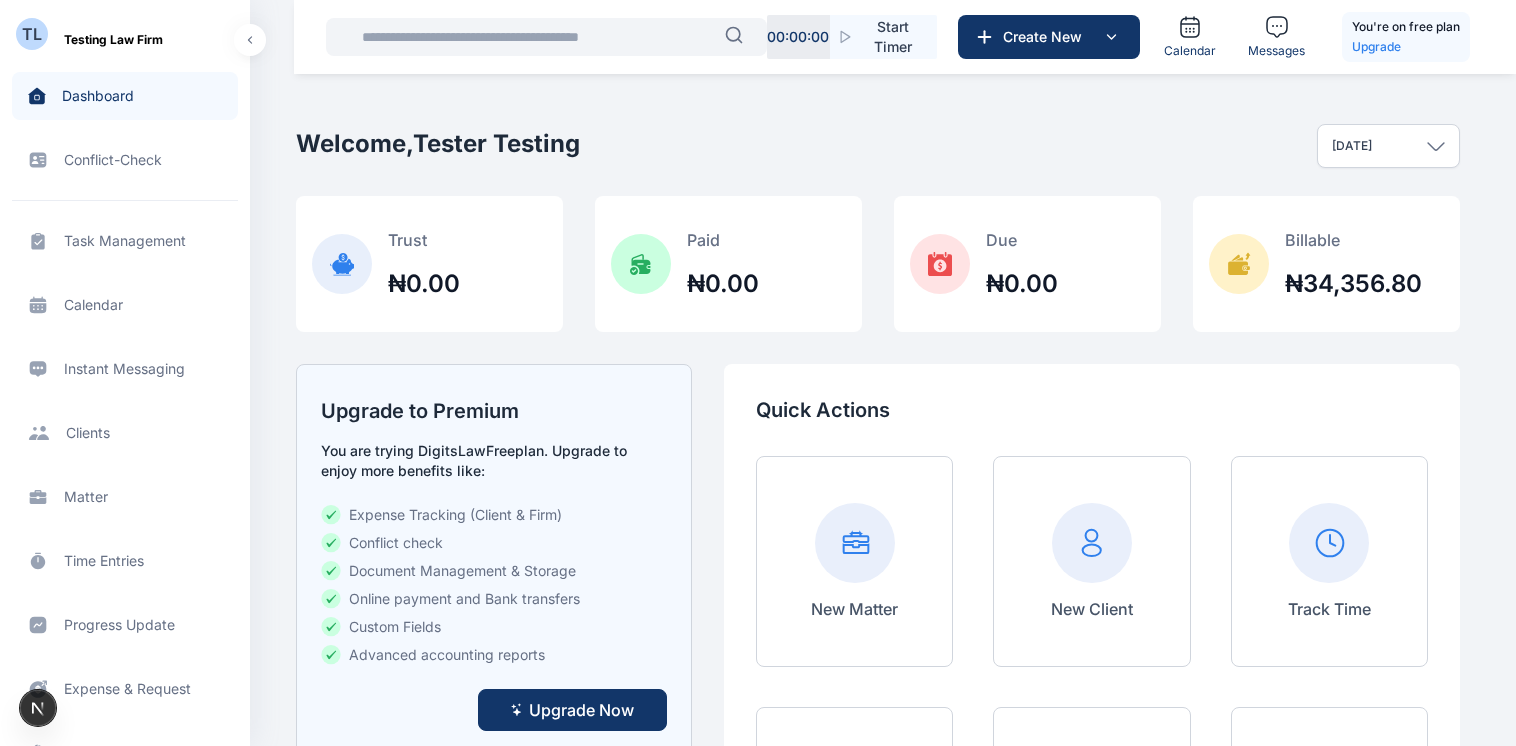 click on "Task Management task management task management Calendar calendar calendar Calendar Instant Messaging Instant Messaging Client clients clients Matter matter matter Time Entries time entries time entries Progress Update progress update progress update Expense & Request expense & request expense & request Billing billing billing Documents documents documents Accounting accounting accounting Electronic Filling And Document management Document Management And Electronic Filling   Document Management And Electronic Filling   Analytics Analytics Analytics Metrics more more" at bounding box center (125, 648) 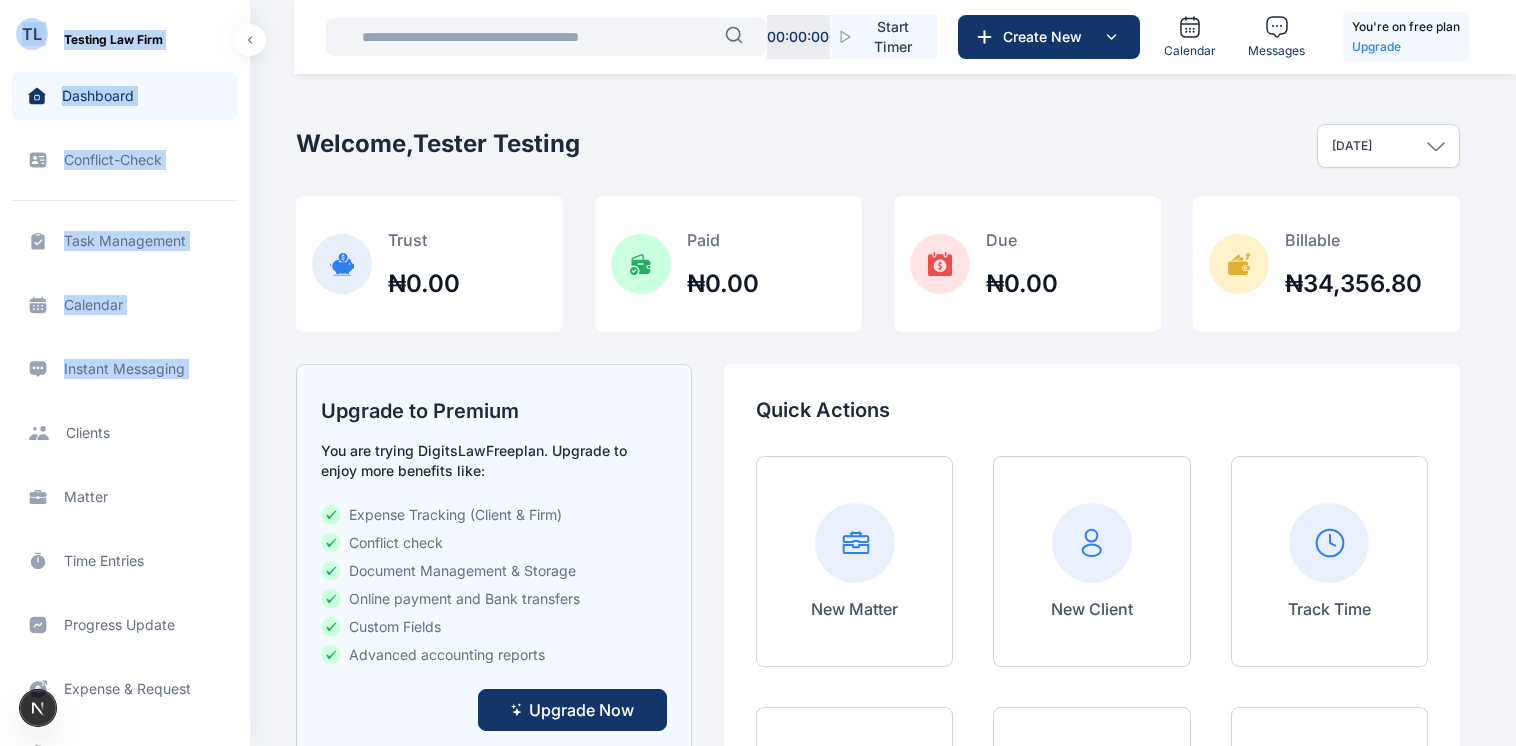 drag, startPoint x: 244, startPoint y: 333, endPoint x: 252, endPoint y: 474, distance: 141.22676 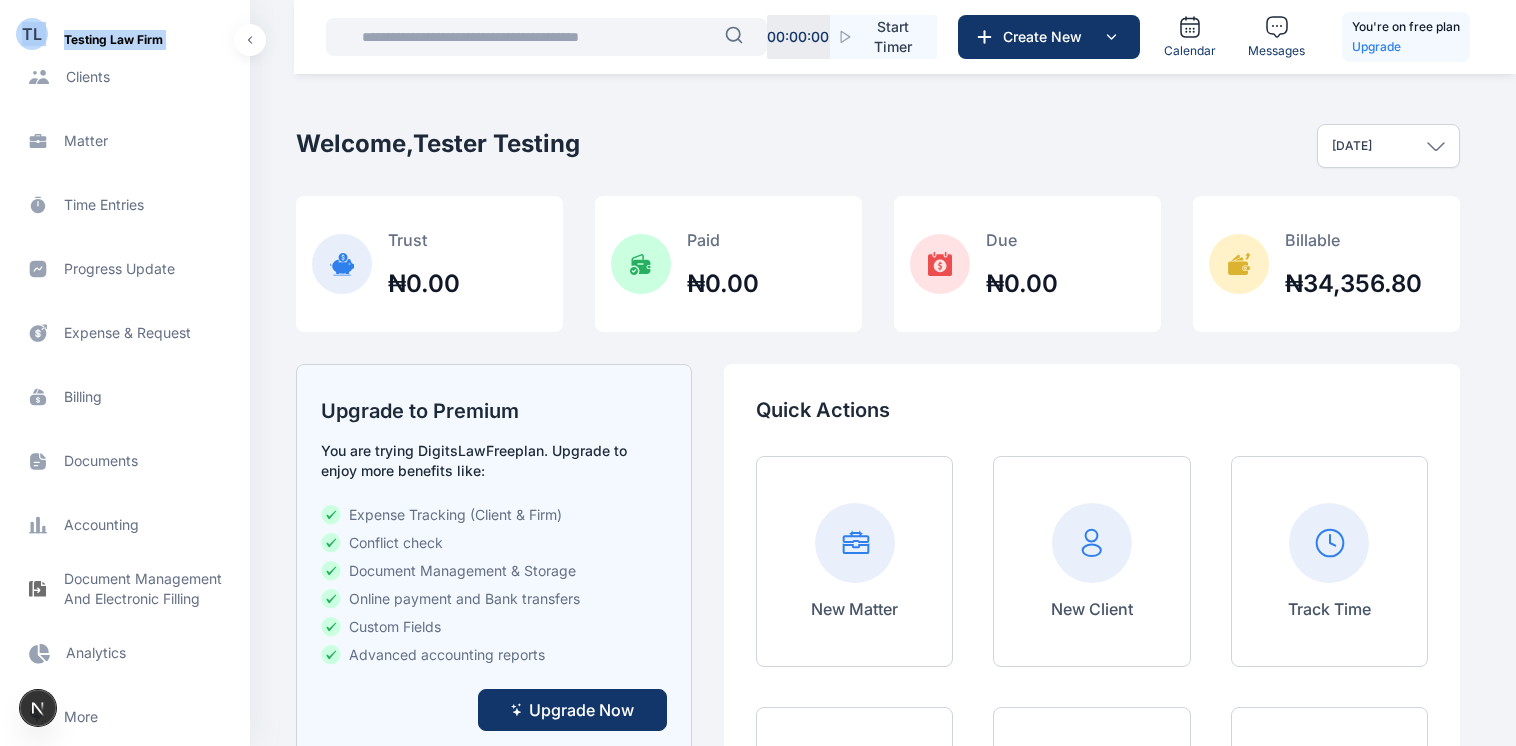 scroll, scrollTop: 360, scrollLeft: 0, axis: vertical 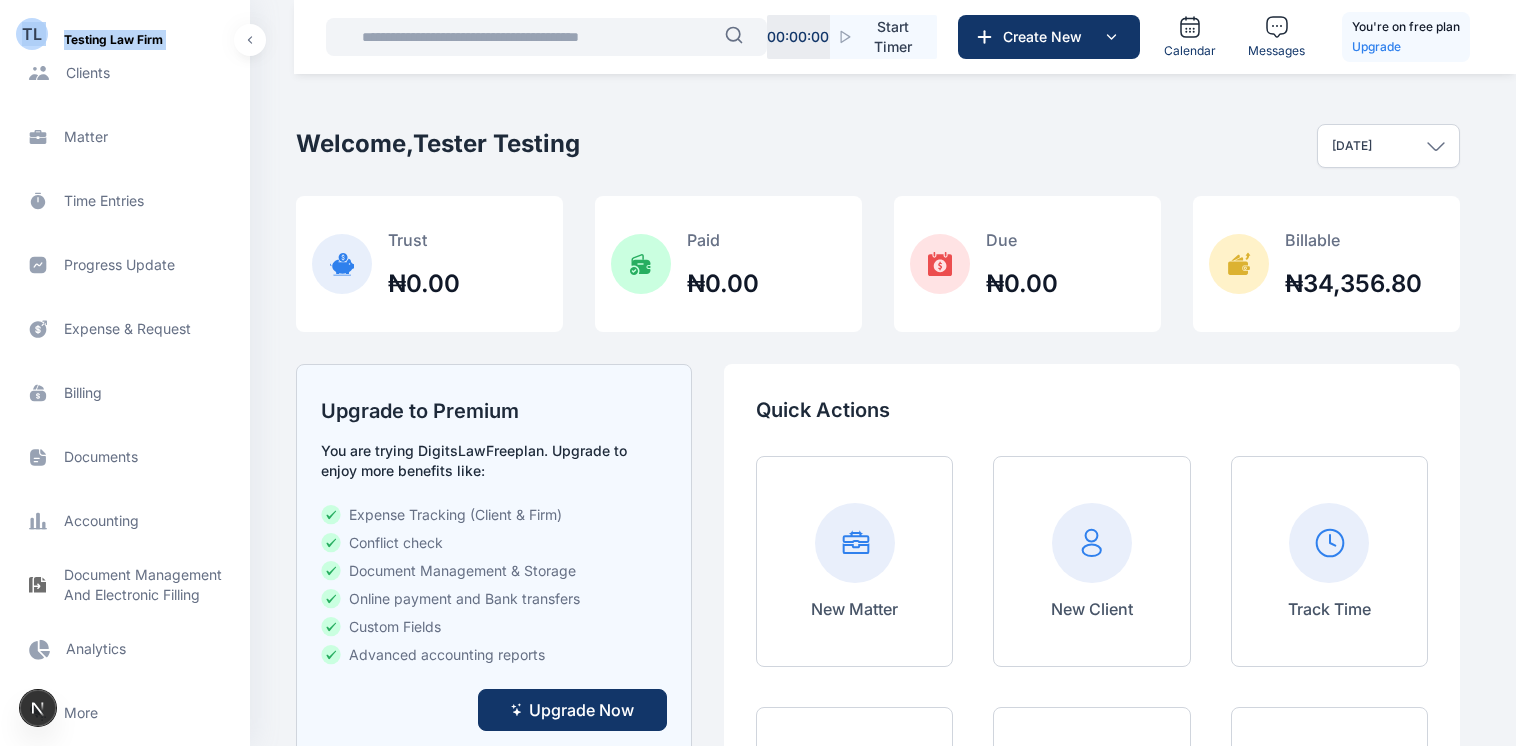 click on "Analytics Analytics Analytics" at bounding box center (125, 649) 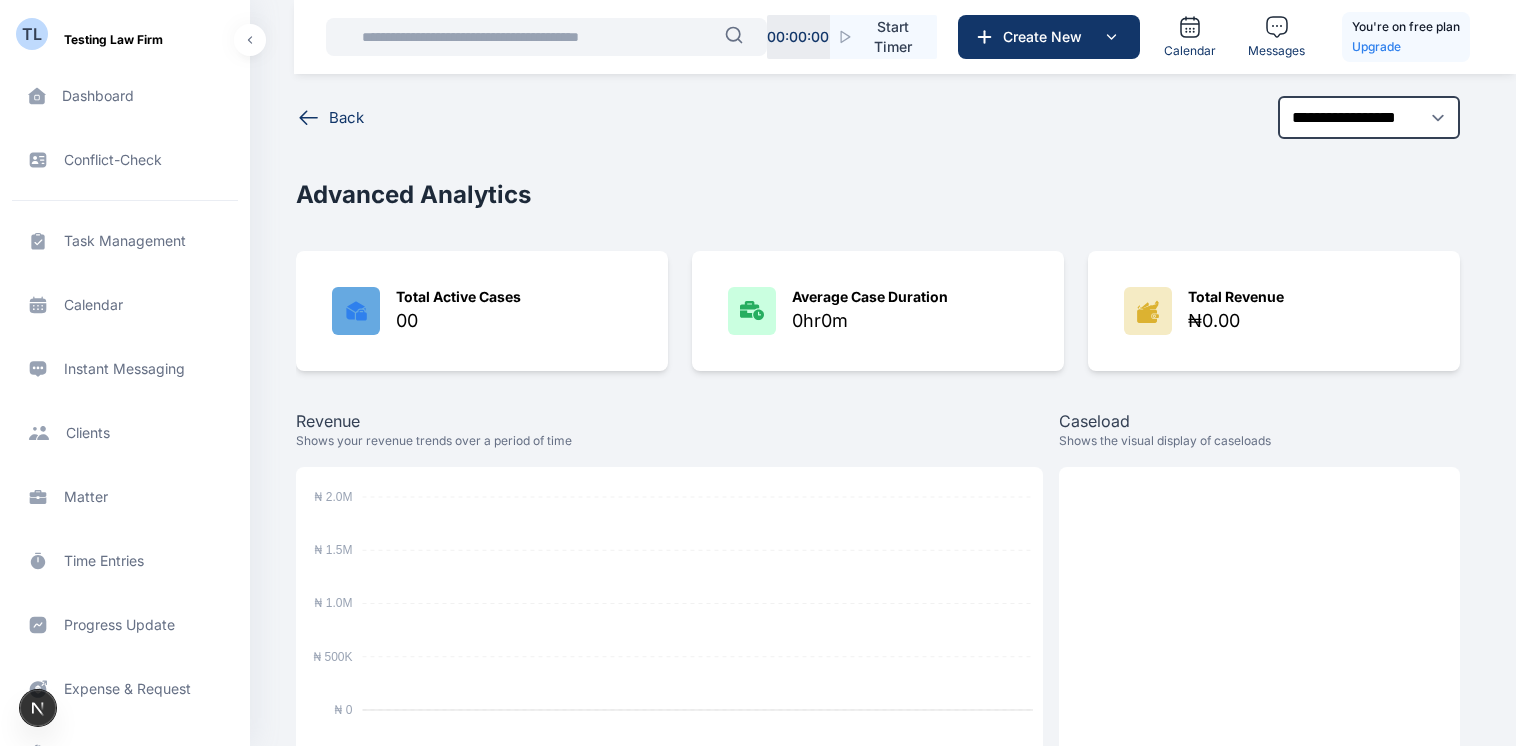 click on "TL Testing Law Firm Dashboard dashboard dashboard Conflict-Check conflict-check conflict-check Task Management task management task management Calendar calendar calendar Calendar Instant Messaging Instant Messaging Client clients clients Matter matter matter Time Entries time entries time entries Progress Update progress update progress update Expense & Request expense & request expense & request Billing billing billing Documents documents documents Accounting accounting accounting Electronic Filling And Document management Document Management And Electronic Filling   Document Management And Electronic Filling   Analytics Analytics Analytics Metrics more more Try DigitsLaw Premium Enjoy more features like expense tracking for firm, advanced accounting reports and more. Upgrade Now Help help help Settings settings settings T T n.iwara@punuka.com T   T T T Tester Testing Testing Law Firm Dashboard dashboard Conflict-Check conflict check Task Management task management Calendar calendar Calendar Client clients" at bounding box center (758, 622) 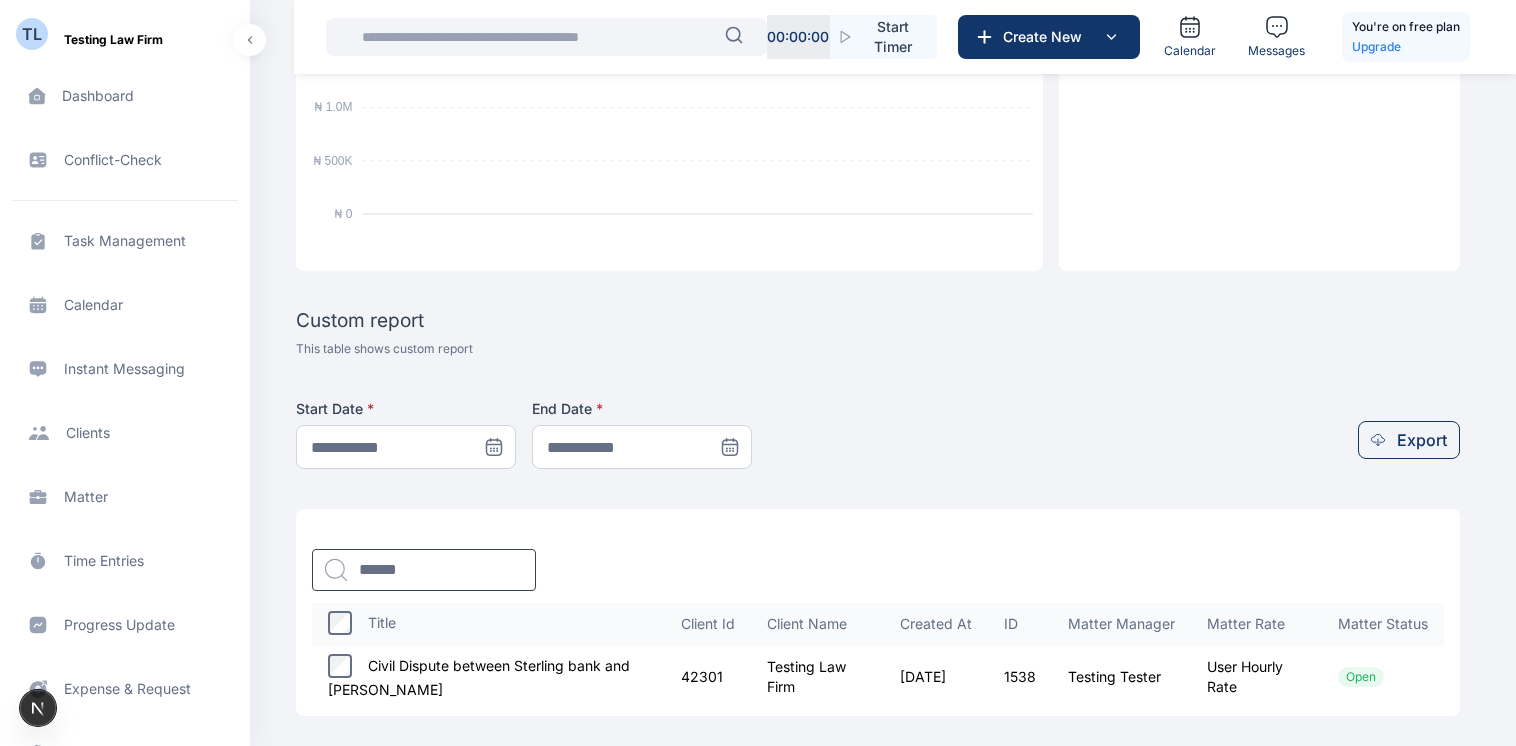 scroll, scrollTop: 497, scrollLeft: 0, axis: vertical 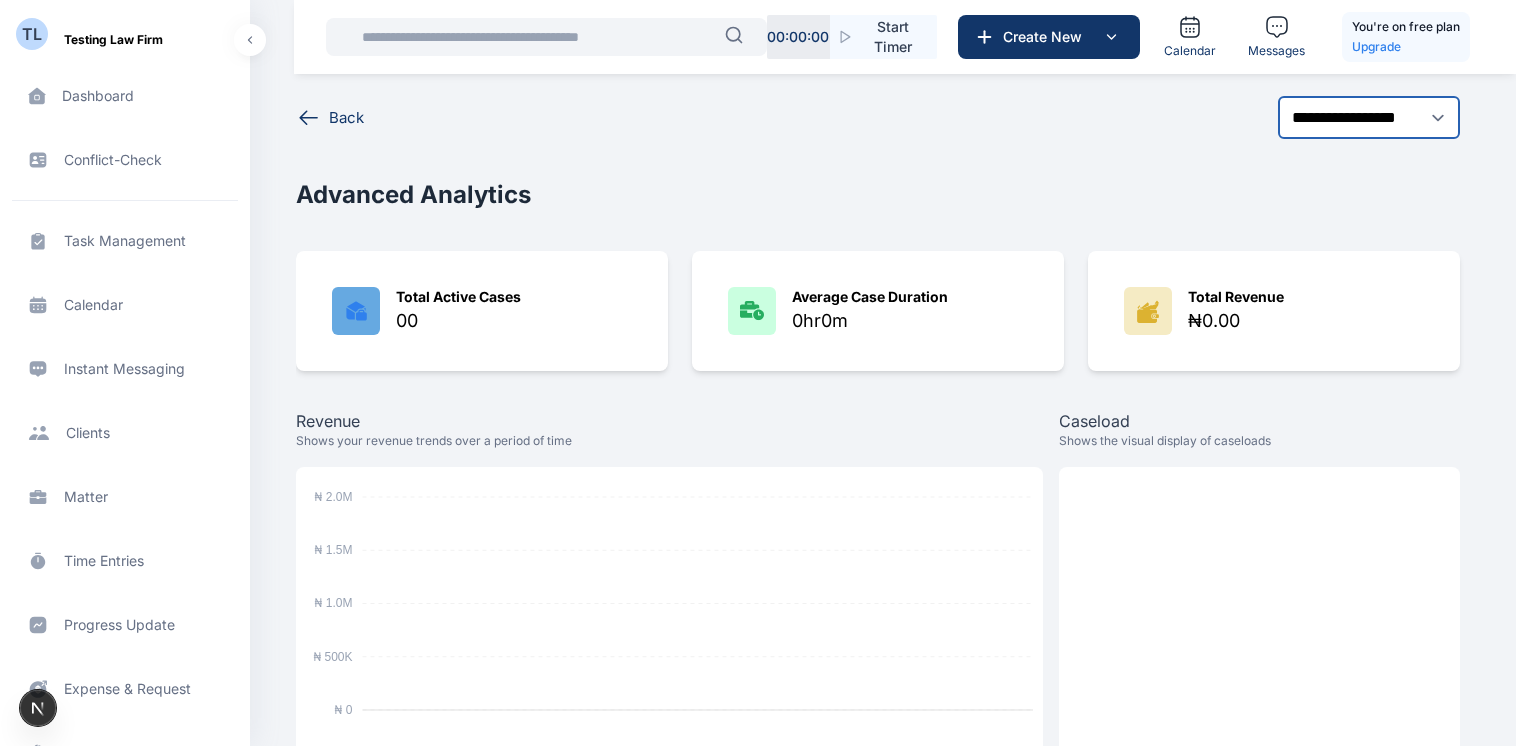 click on "**********" at bounding box center [1369, 117] 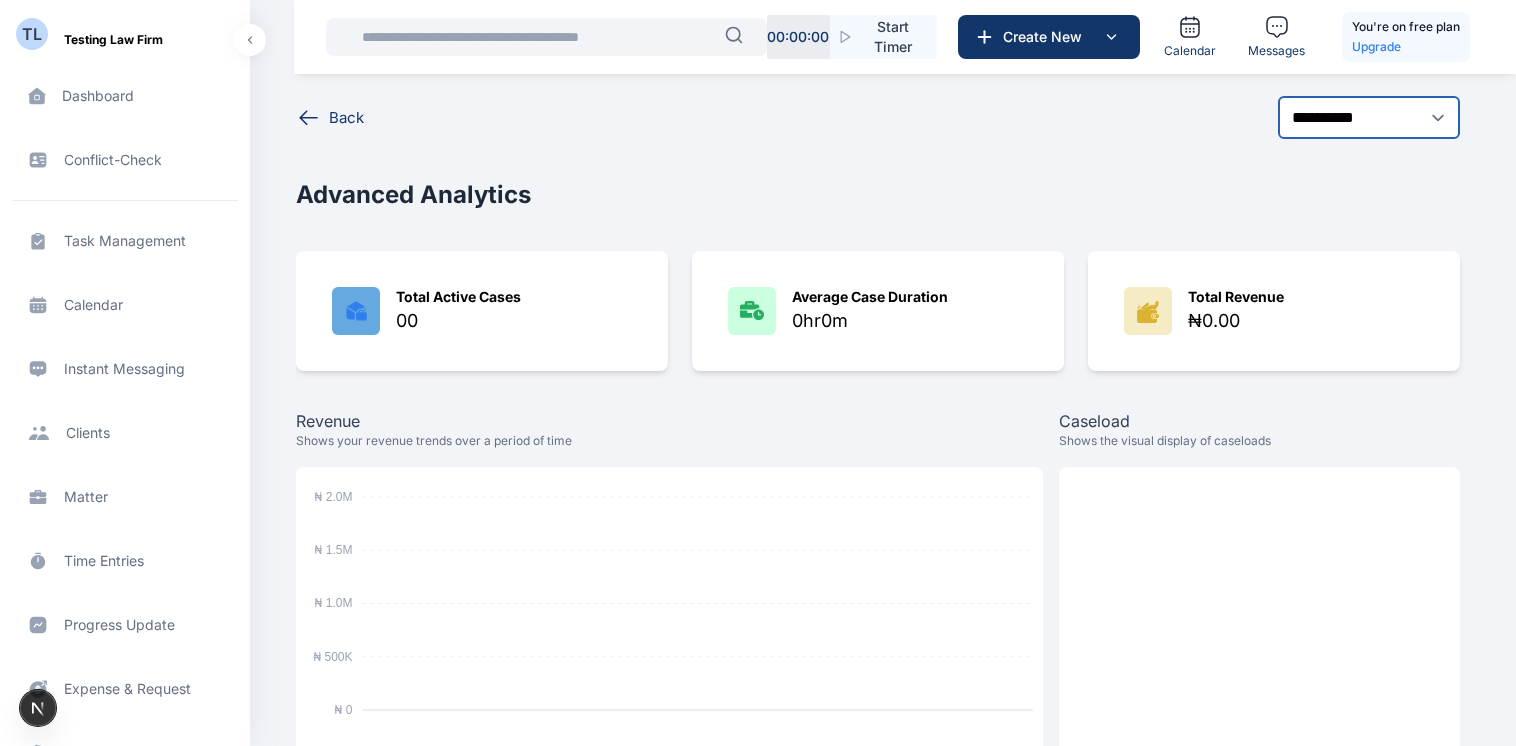 click on "**********" at bounding box center [1369, 117] 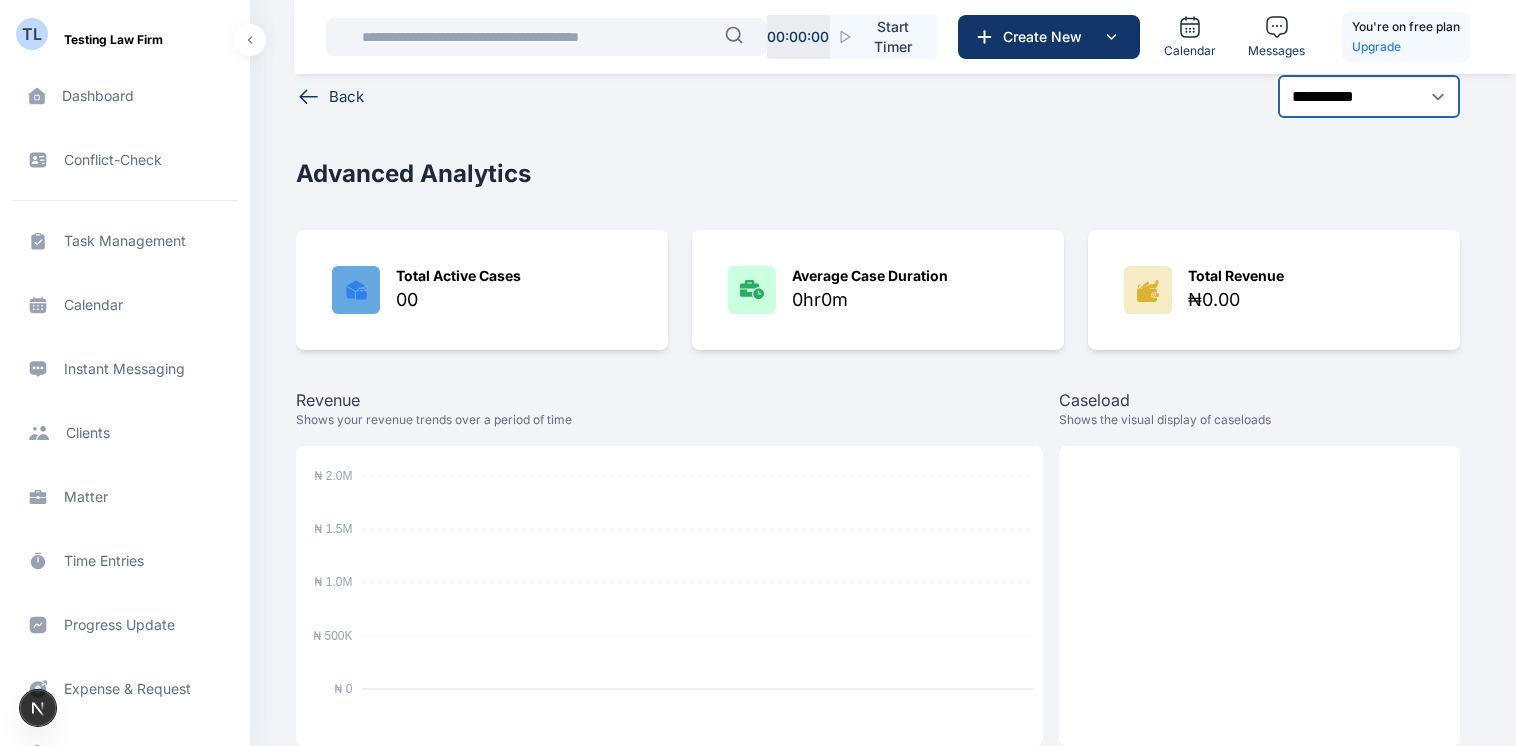 scroll, scrollTop: 0, scrollLeft: 0, axis: both 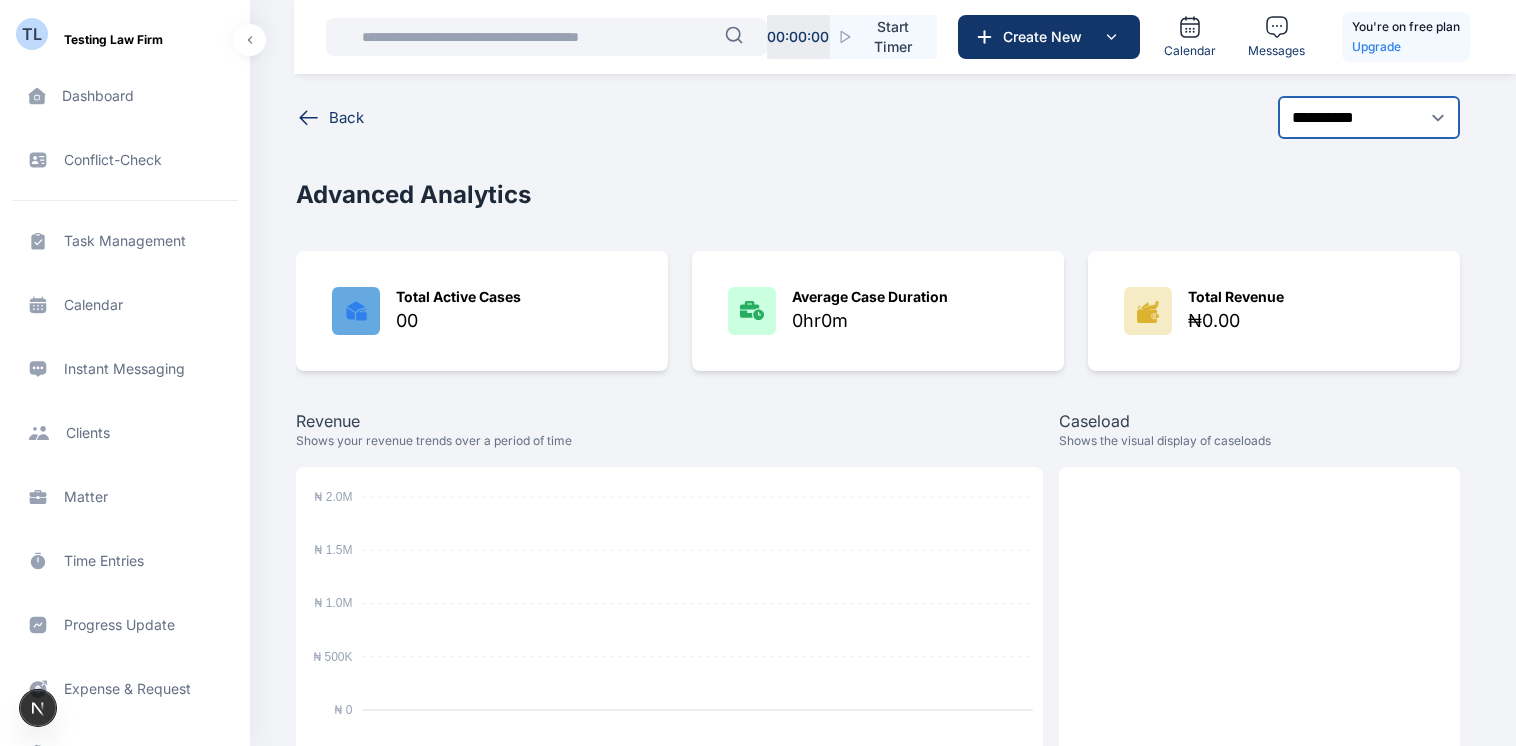 click on "**********" at bounding box center [1369, 117] 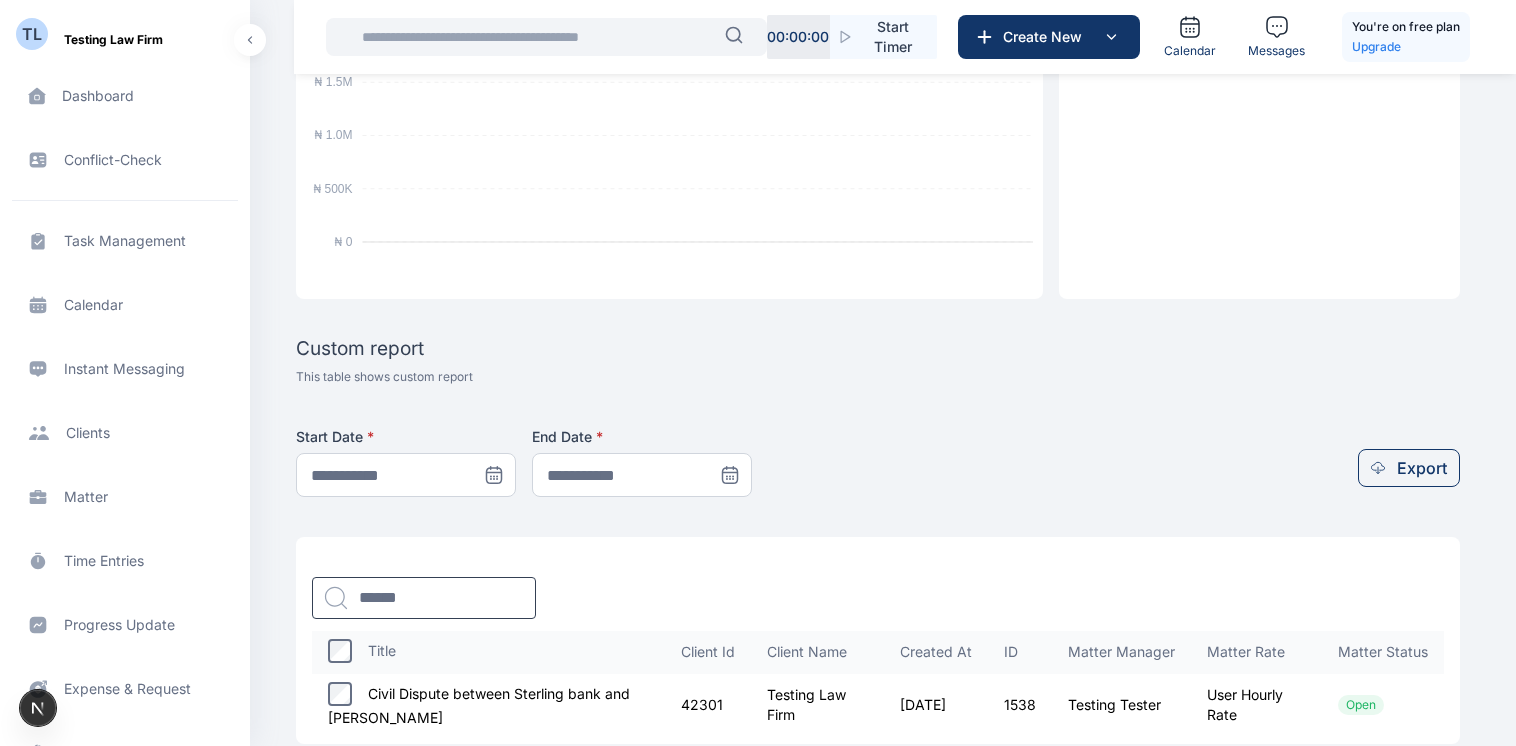 scroll, scrollTop: 497, scrollLeft: 0, axis: vertical 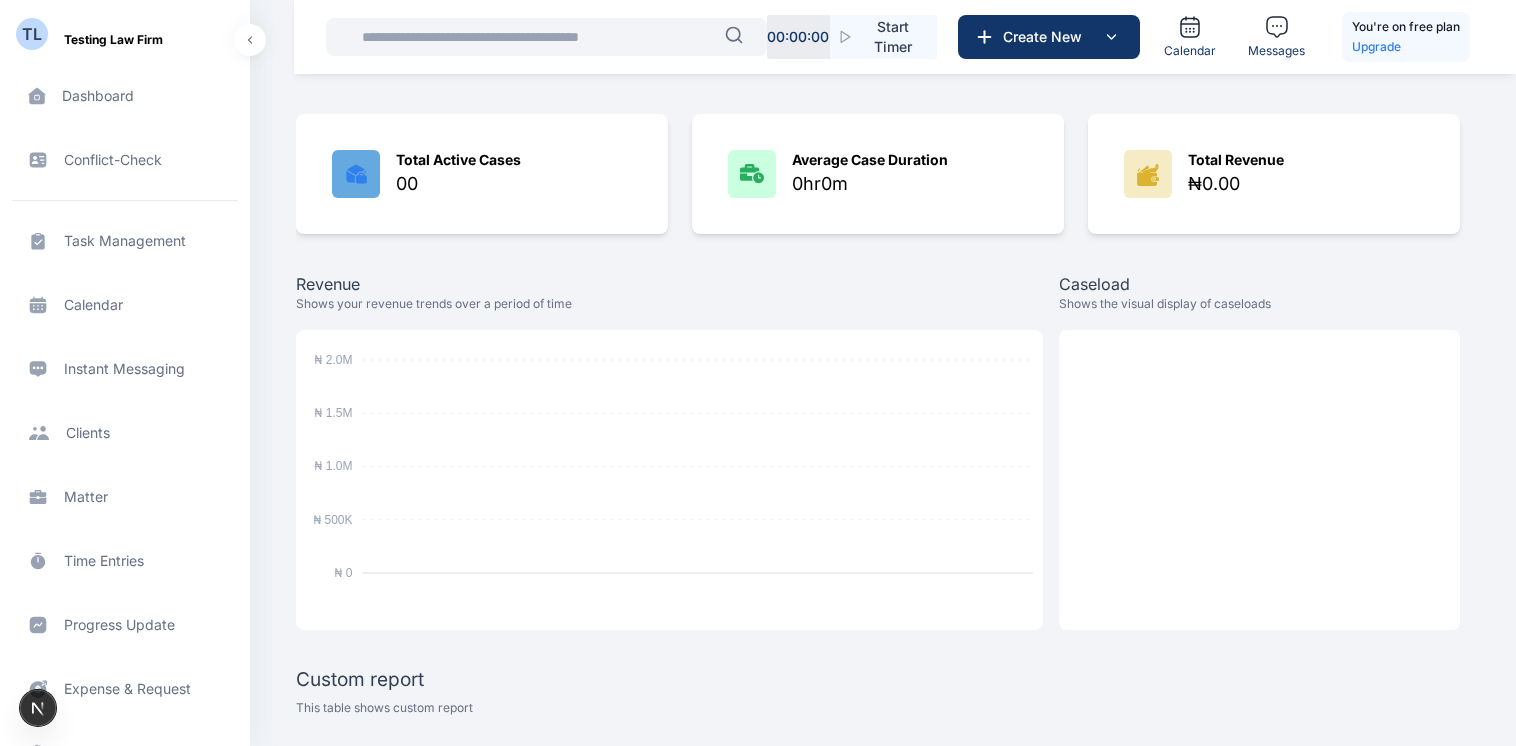 click on "Open Cases 0.0%" 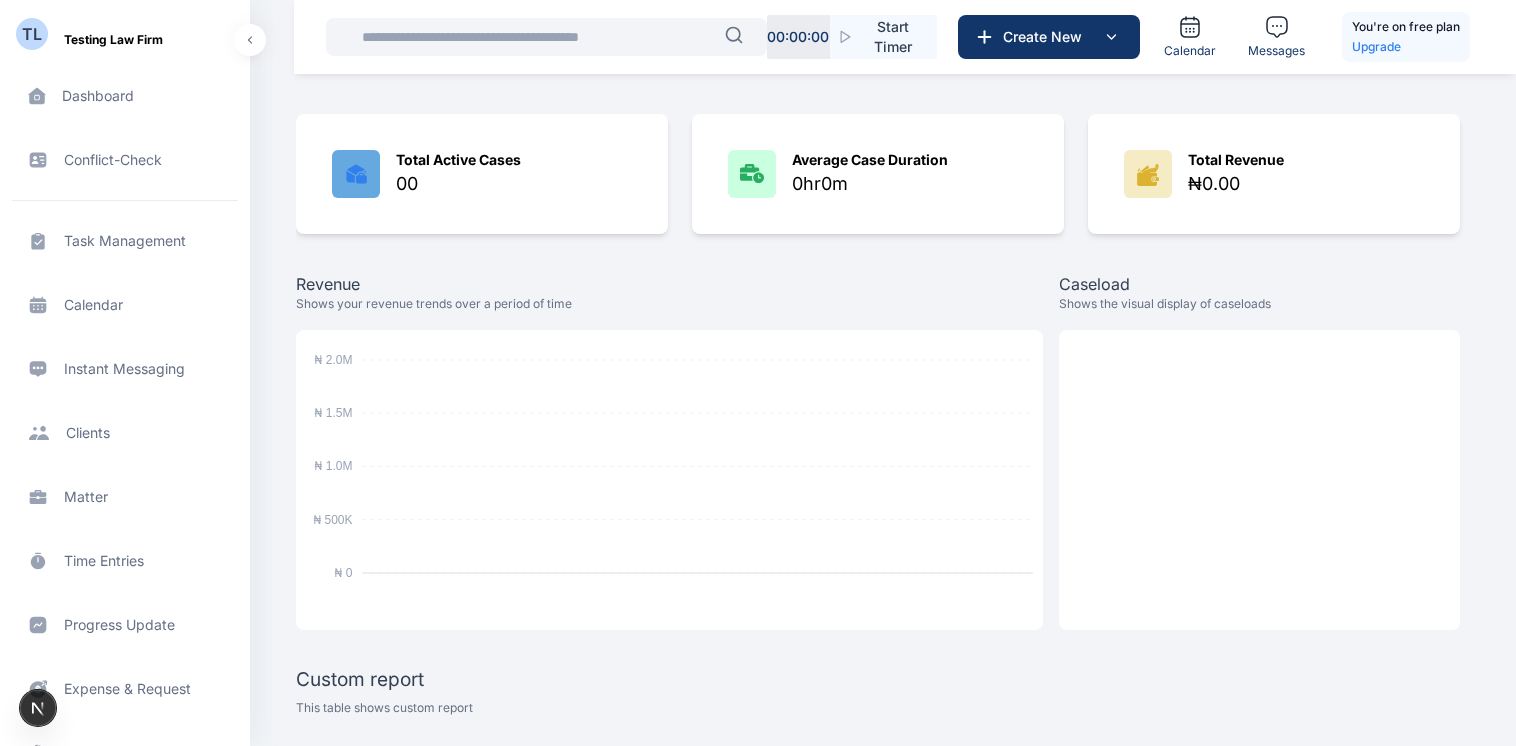 click on "Pending Cases 0.0%" 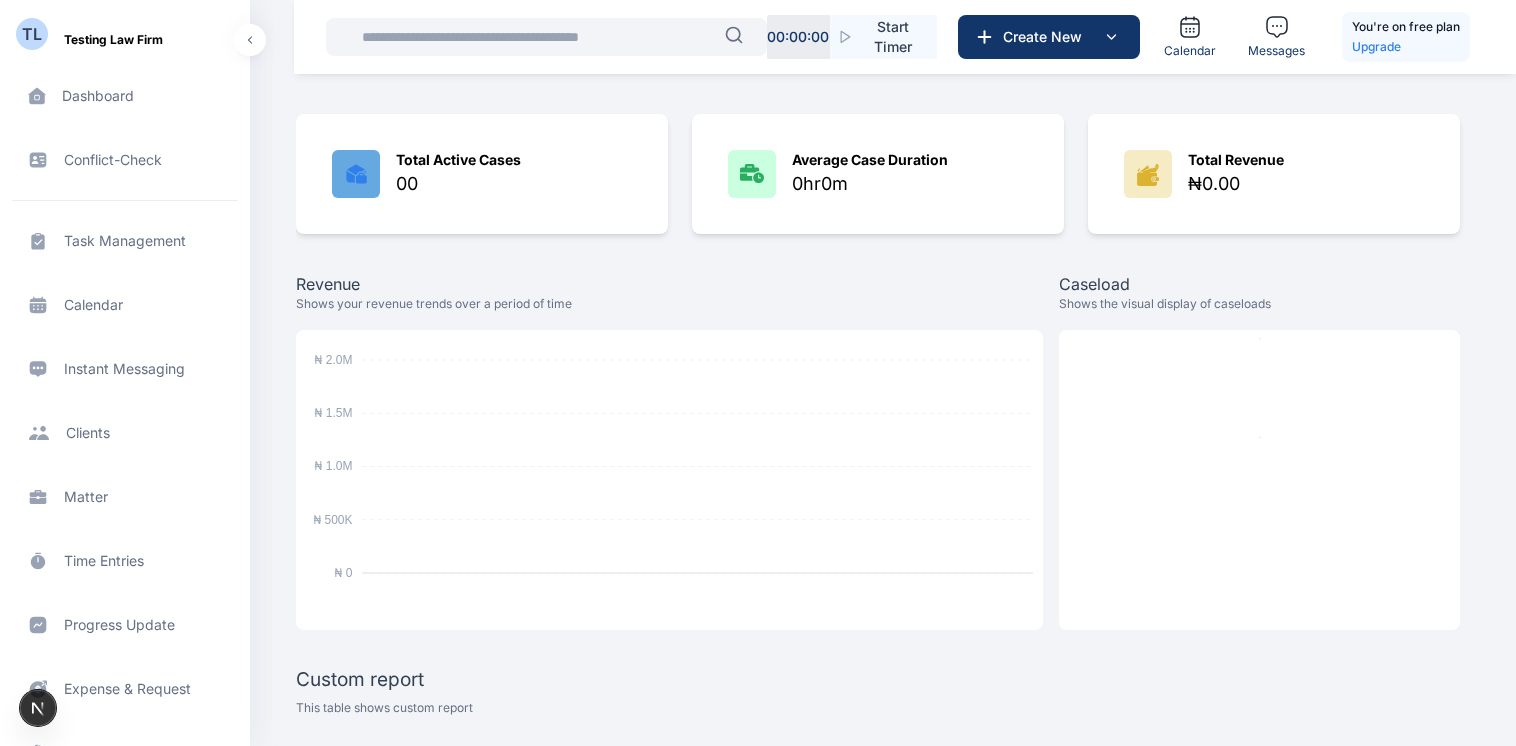 click on "TL Testing Law Firm Dashboard dashboard dashboard Conflict-Check conflict-check conflict-check Task Management task management task management Calendar calendar calendar Calendar Instant Messaging Instant Messaging Client clients clients Matter matter matter Time Entries time entries time entries Progress Update progress update progress update Expense & Request expense & request expense & request Billing billing billing Documents documents documents Accounting accounting accounting Electronic Filling And Document management Document Management And Electronic Filling   Document Management And Electronic Filling   Analytics Analytics Analytics Metrics more more Try DigitsLaw Premium Enjoy more features like expense tracking for firm, advanced accounting reports and more. Upgrade Now Help help help Settings settings settings T T n.iwara@punuka.com T   T T T Tester Testing Testing Law Firm Dashboard dashboard Conflict-Check conflict check Task Management task management Calendar calendar Calendar Client clients" at bounding box center (758, 485) 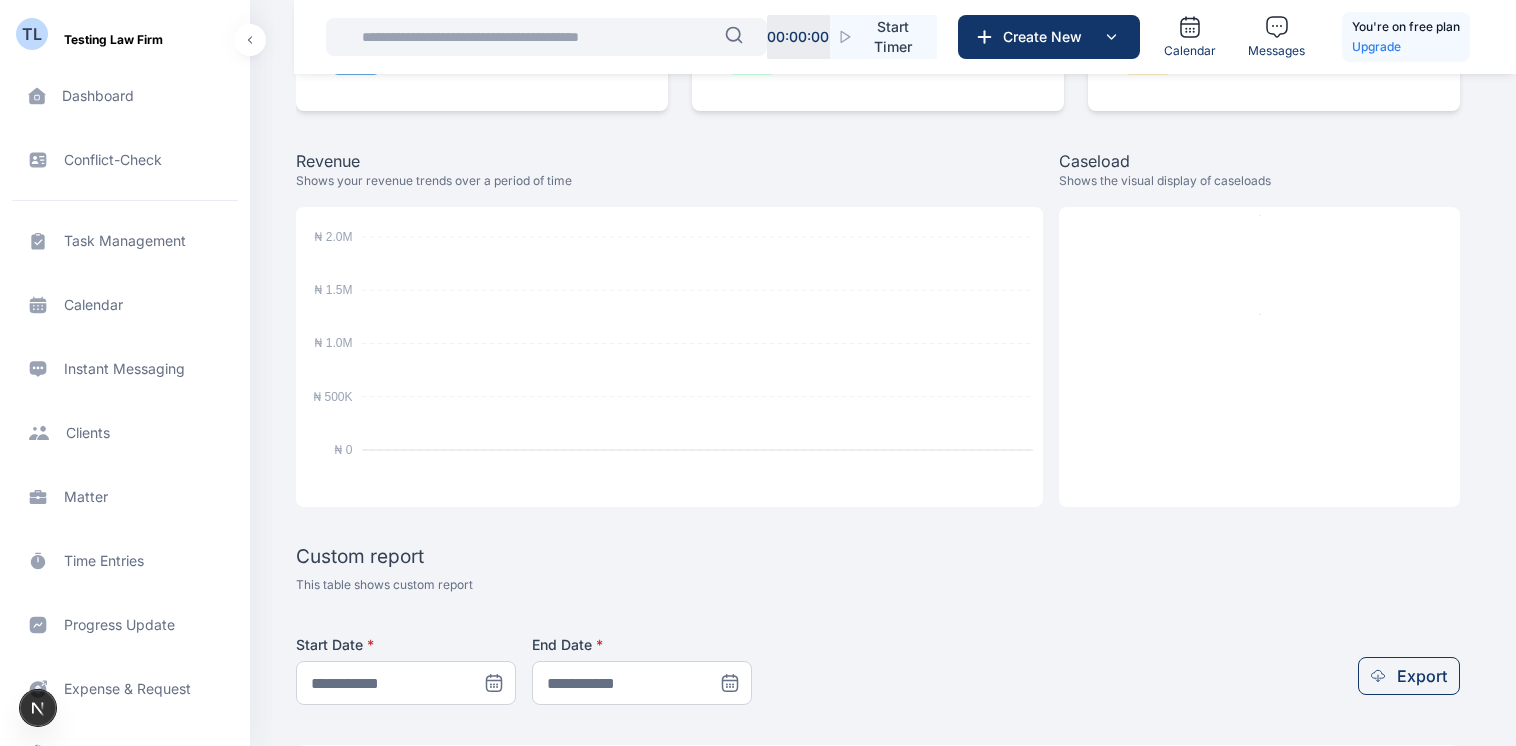 scroll, scrollTop: 257, scrollLeft: 0, axis: vertical 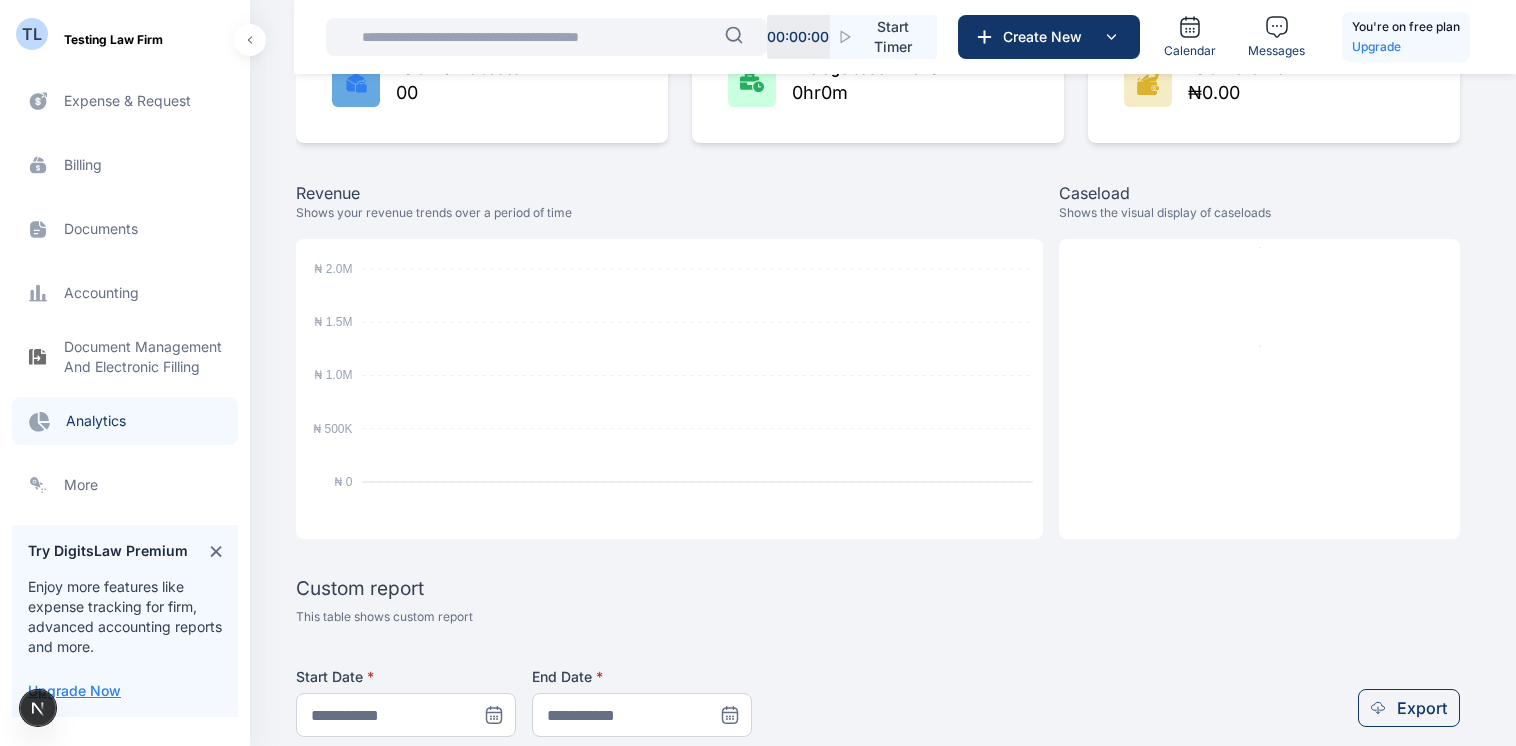 click 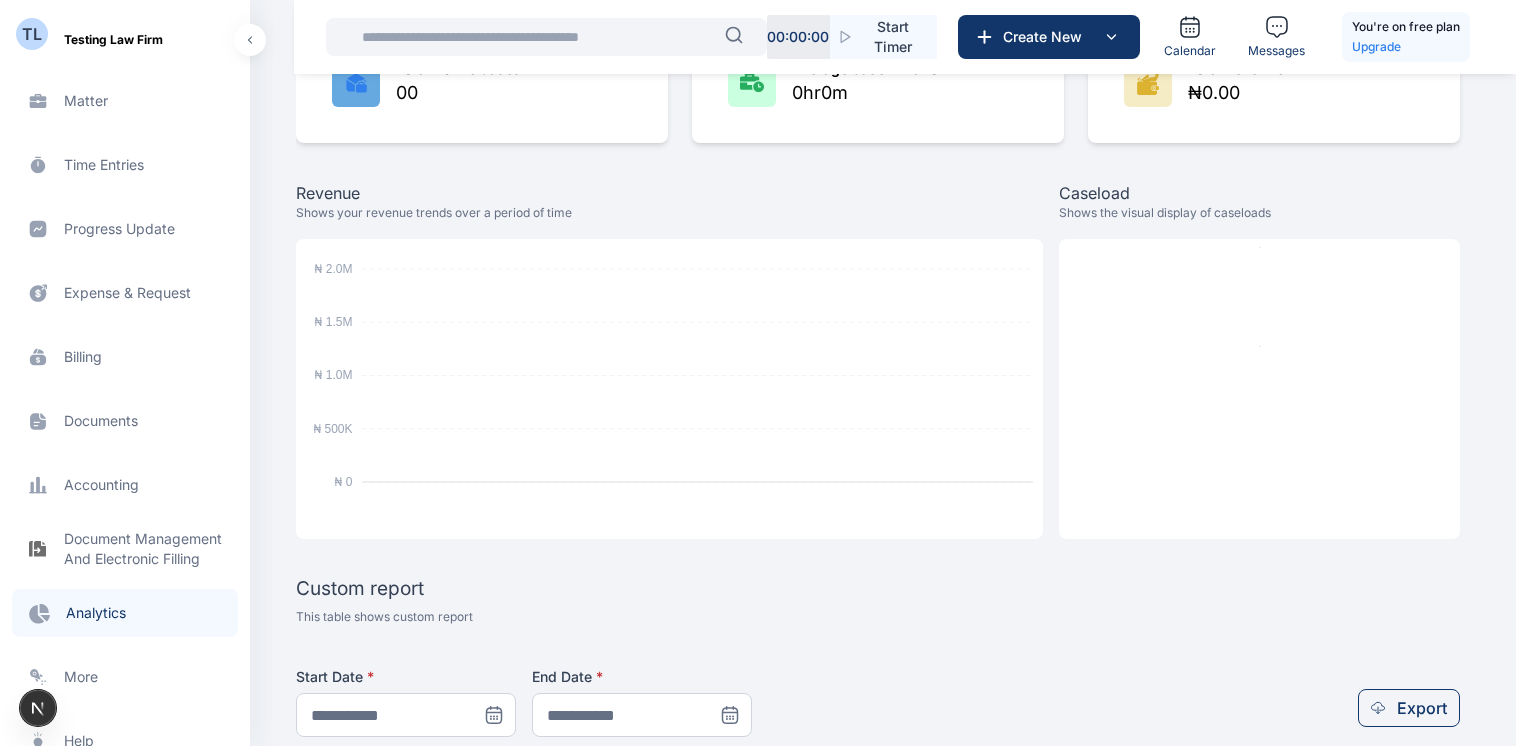scroll, scrollTop: 394, scrollLeft: 0, axis: vertical 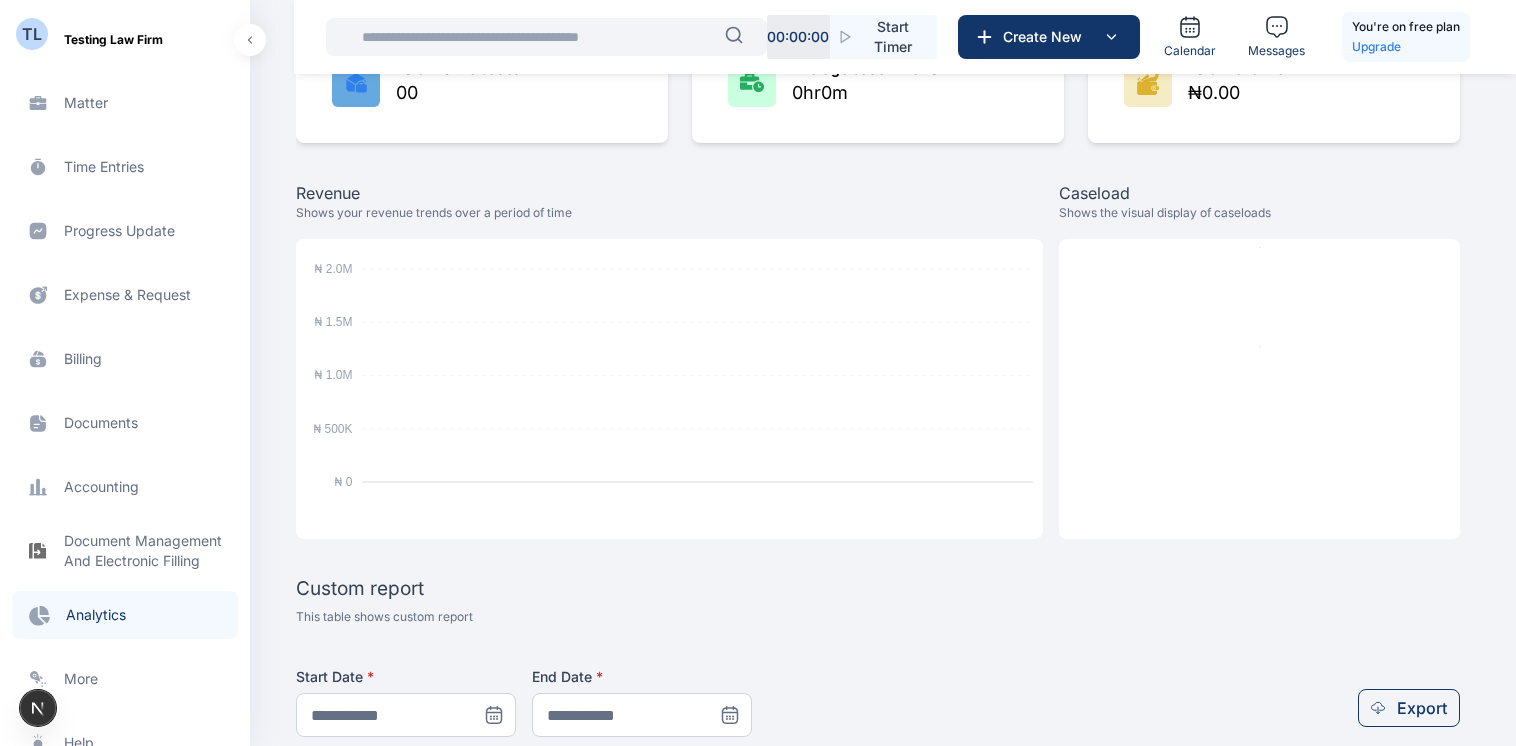 click on "Billing billing billing" at bounding box center (125, 359) 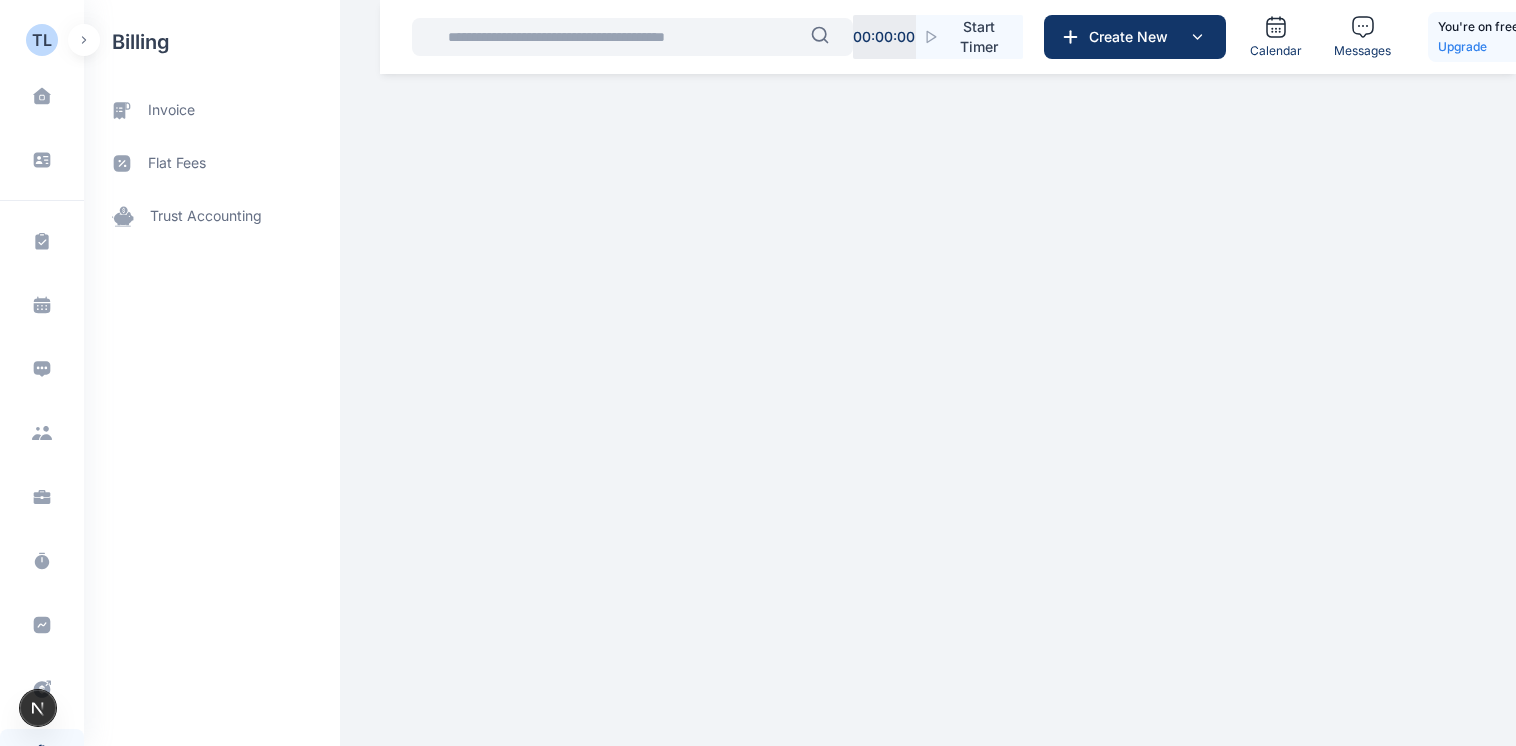 scroll, scrollTop: 0, scrollLeft: 0, axis: both 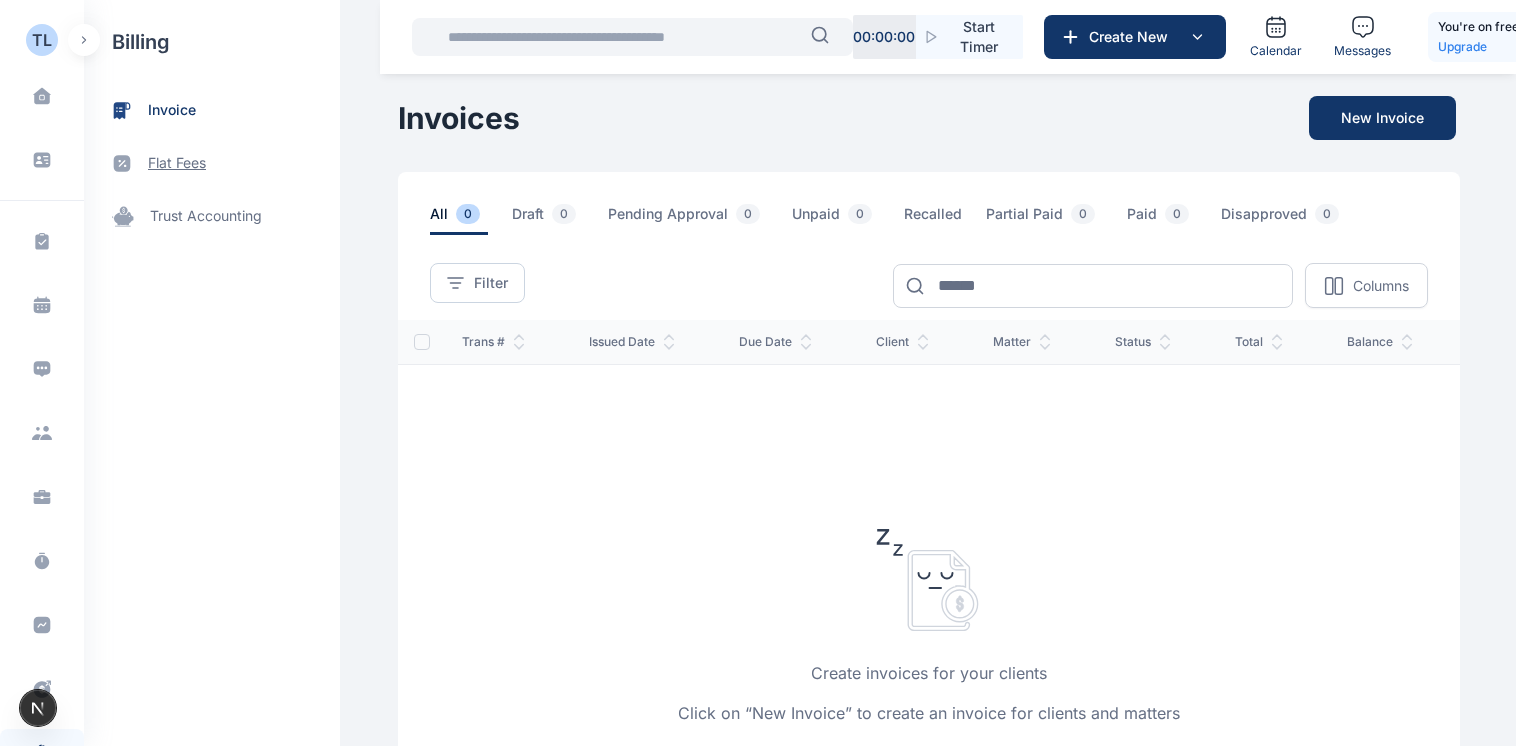 click on "flat fees" at bounding box center [177, 163] 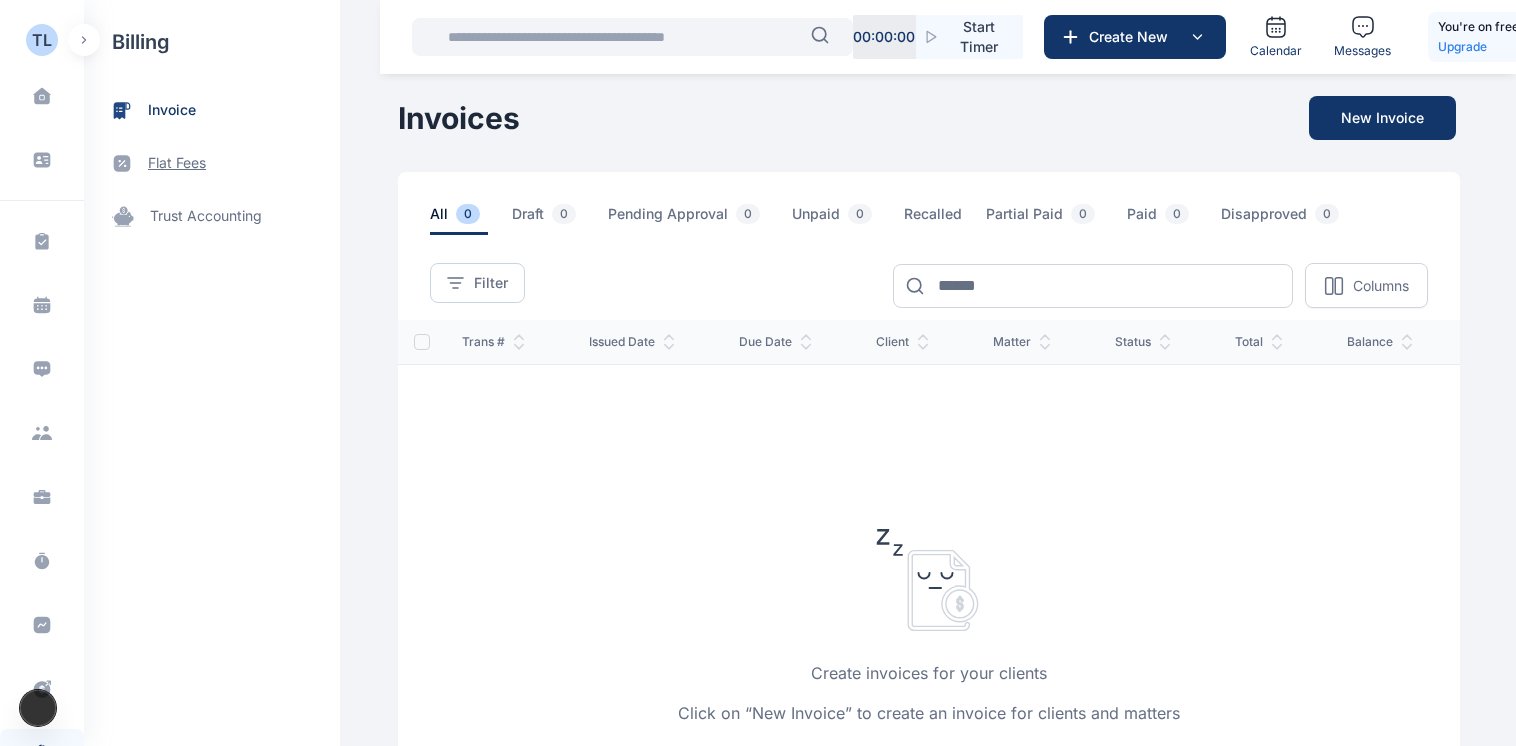 click on "flat fees" at bounding box center [177, 163] 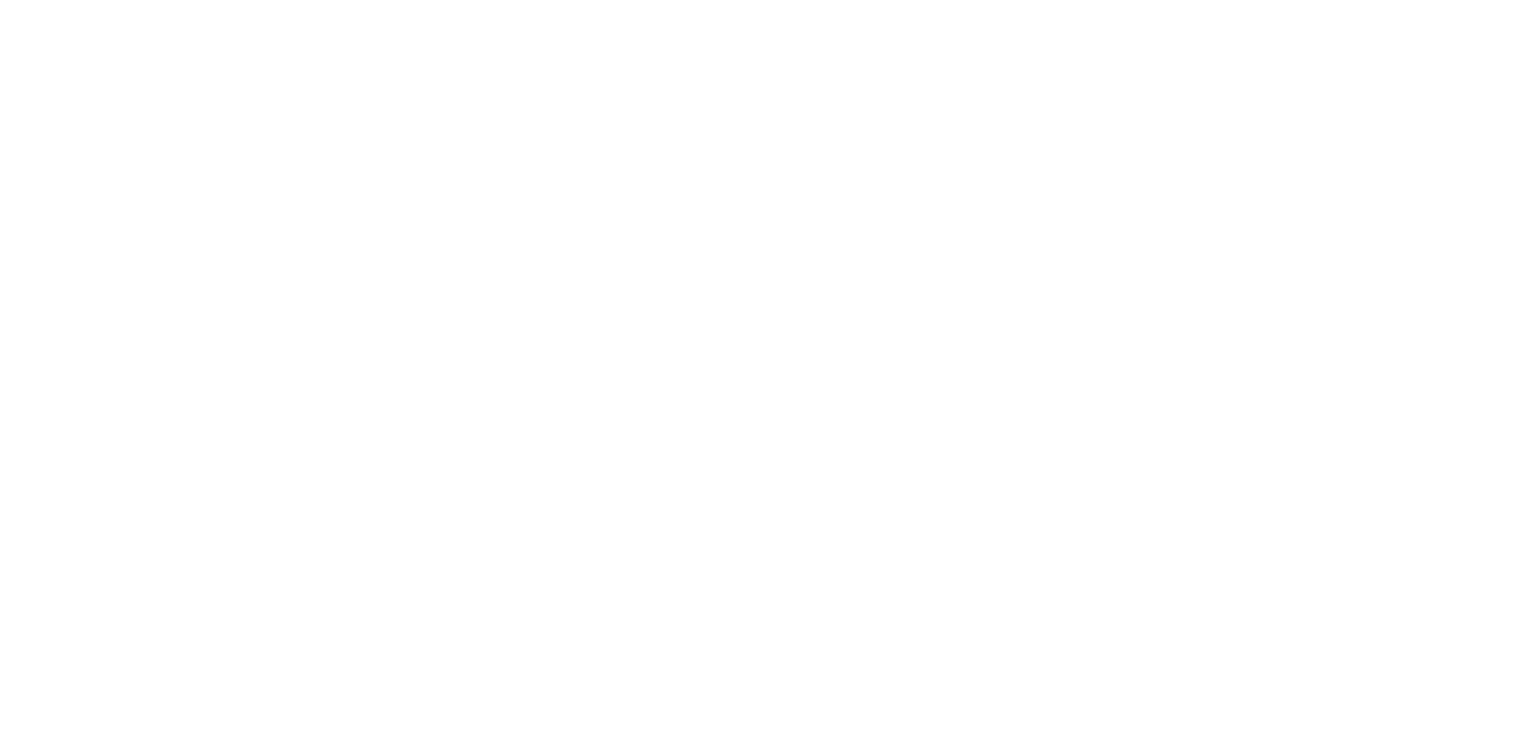scroll, scrollTop: 0, scrollLeft: 0, axis: both 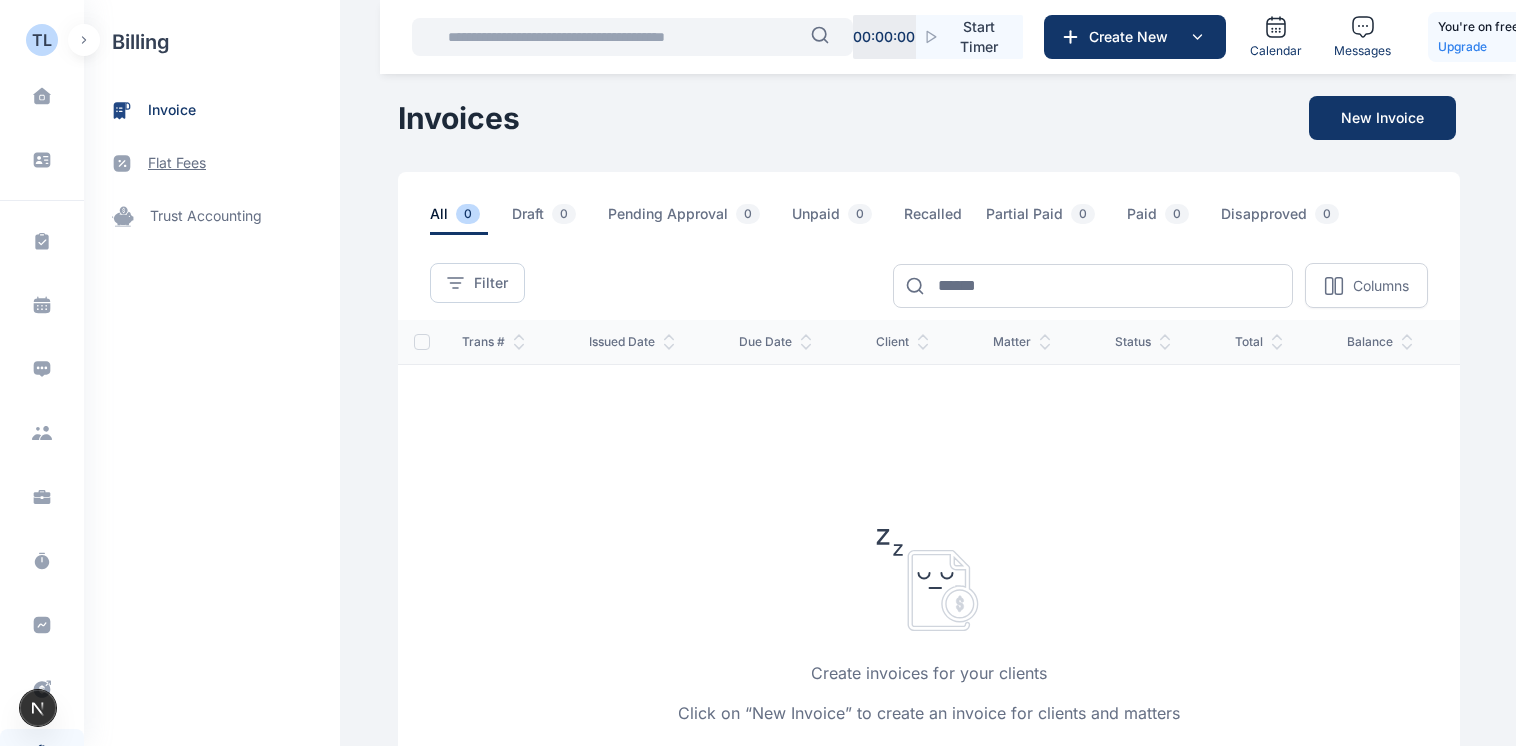 drag, startPoint x: 0, startPoint y: 0, endPoint x: 164, endPoint y: 166, distance: 233.34952 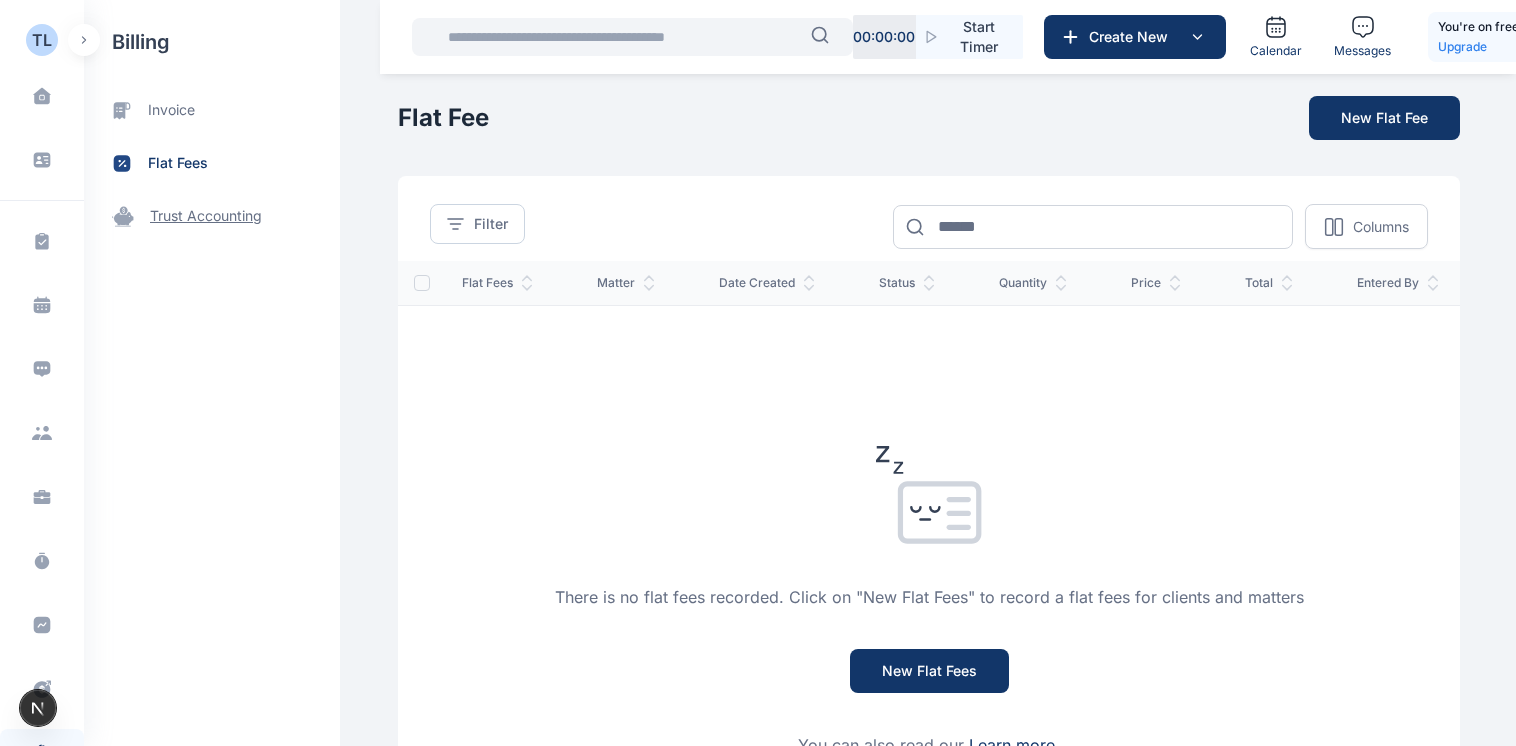 click on "trust accounting" at bounding box center (206, 216) 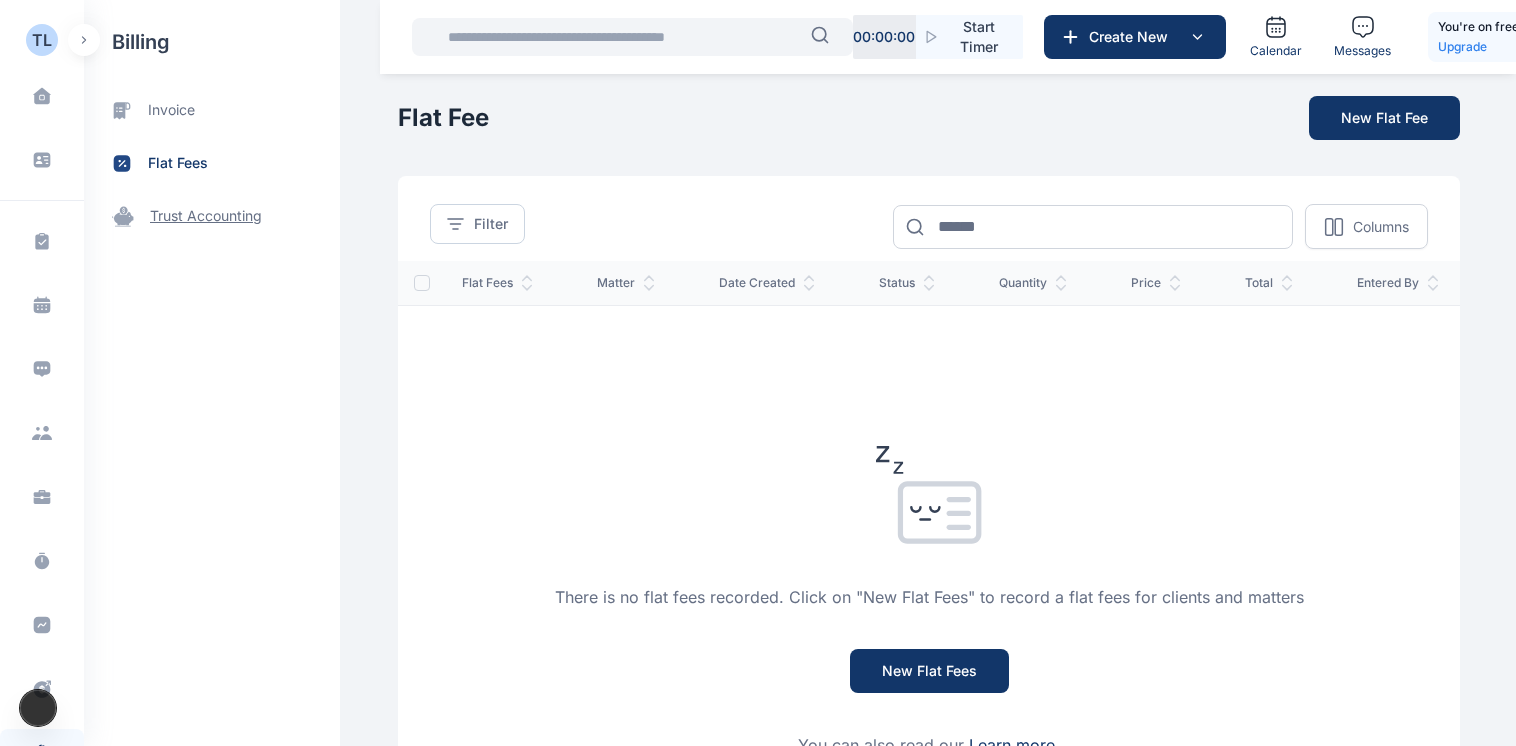 click on "trust accounting" at bounding box center [206, 216] 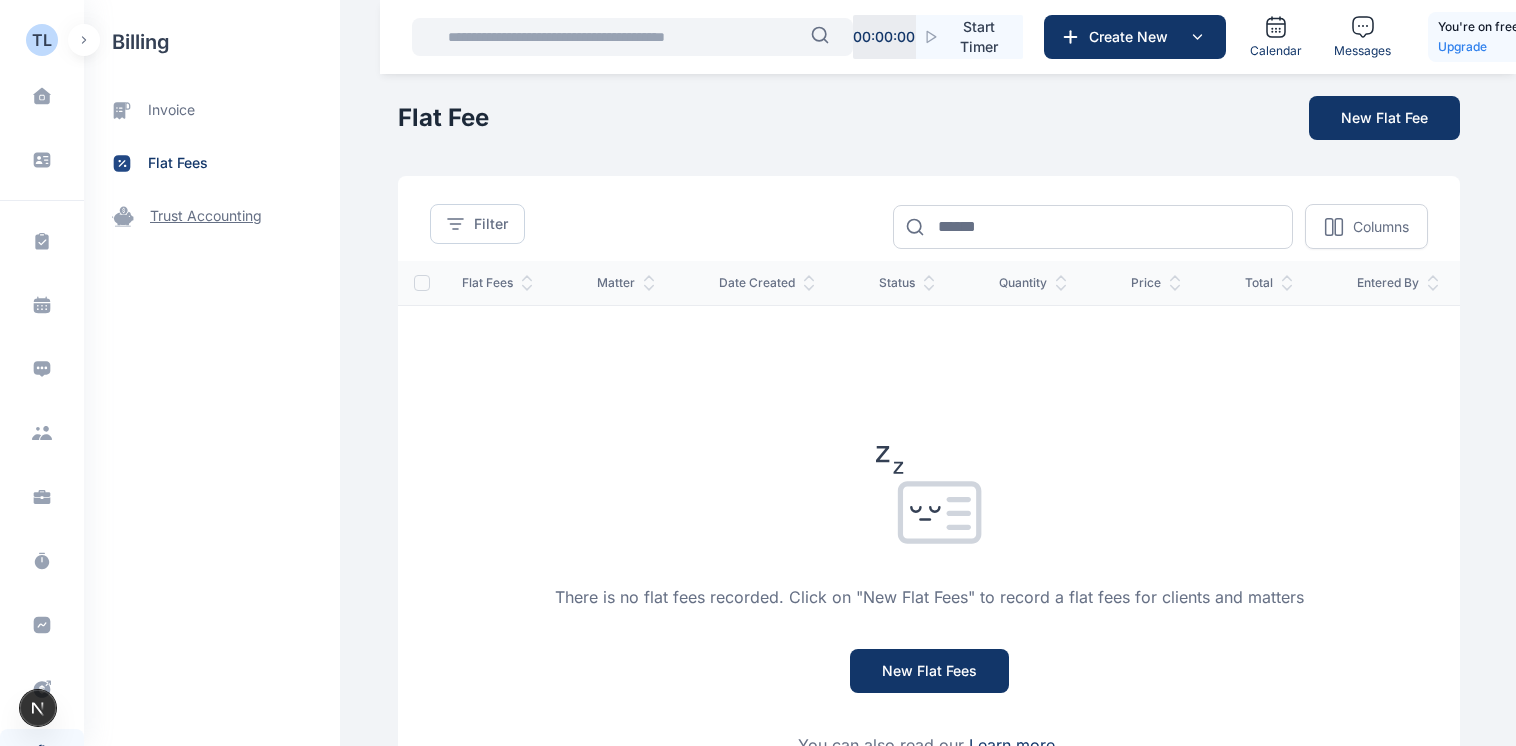 click on "trust accounting" at bounding box center [206, 216] 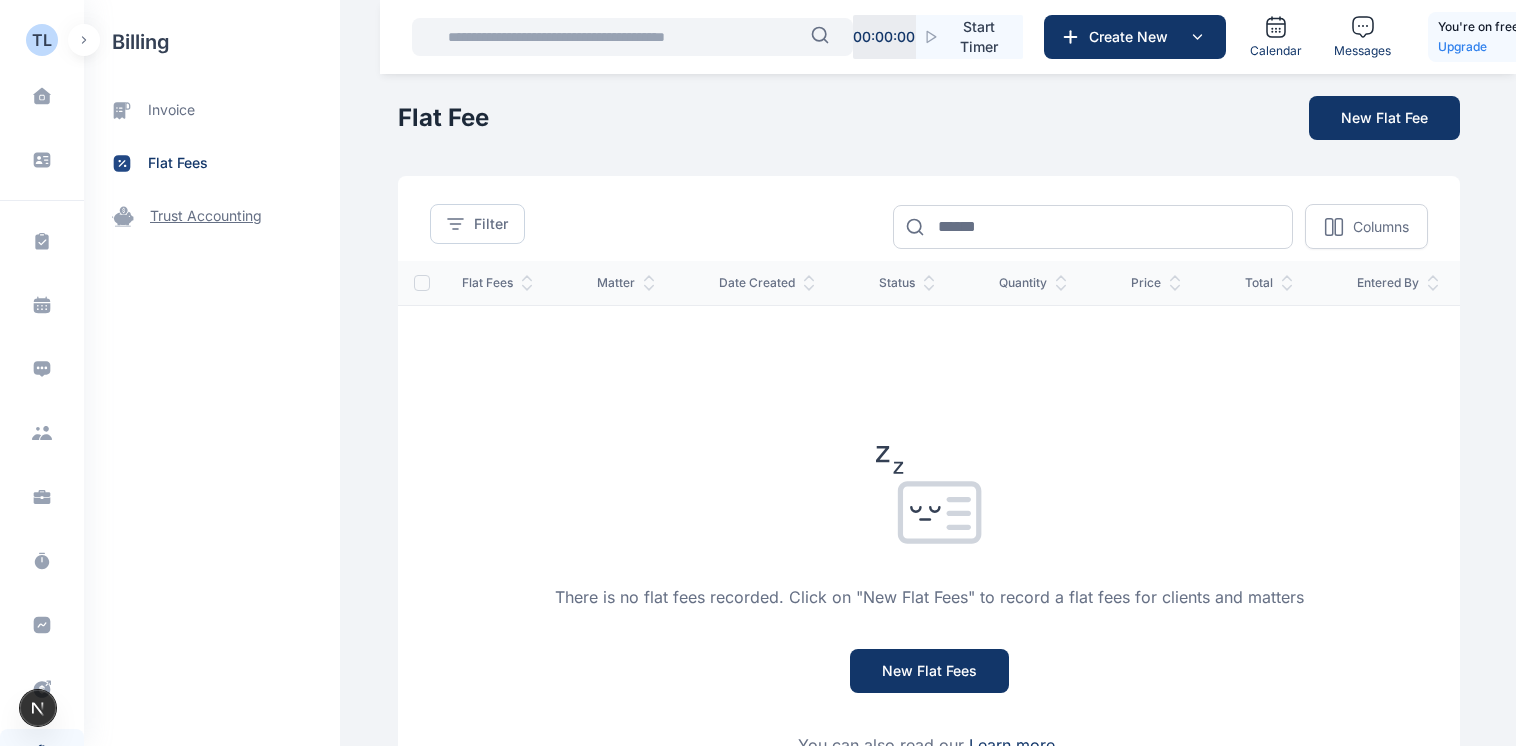 click on "trust accounting" at bounding box center (206, 216) 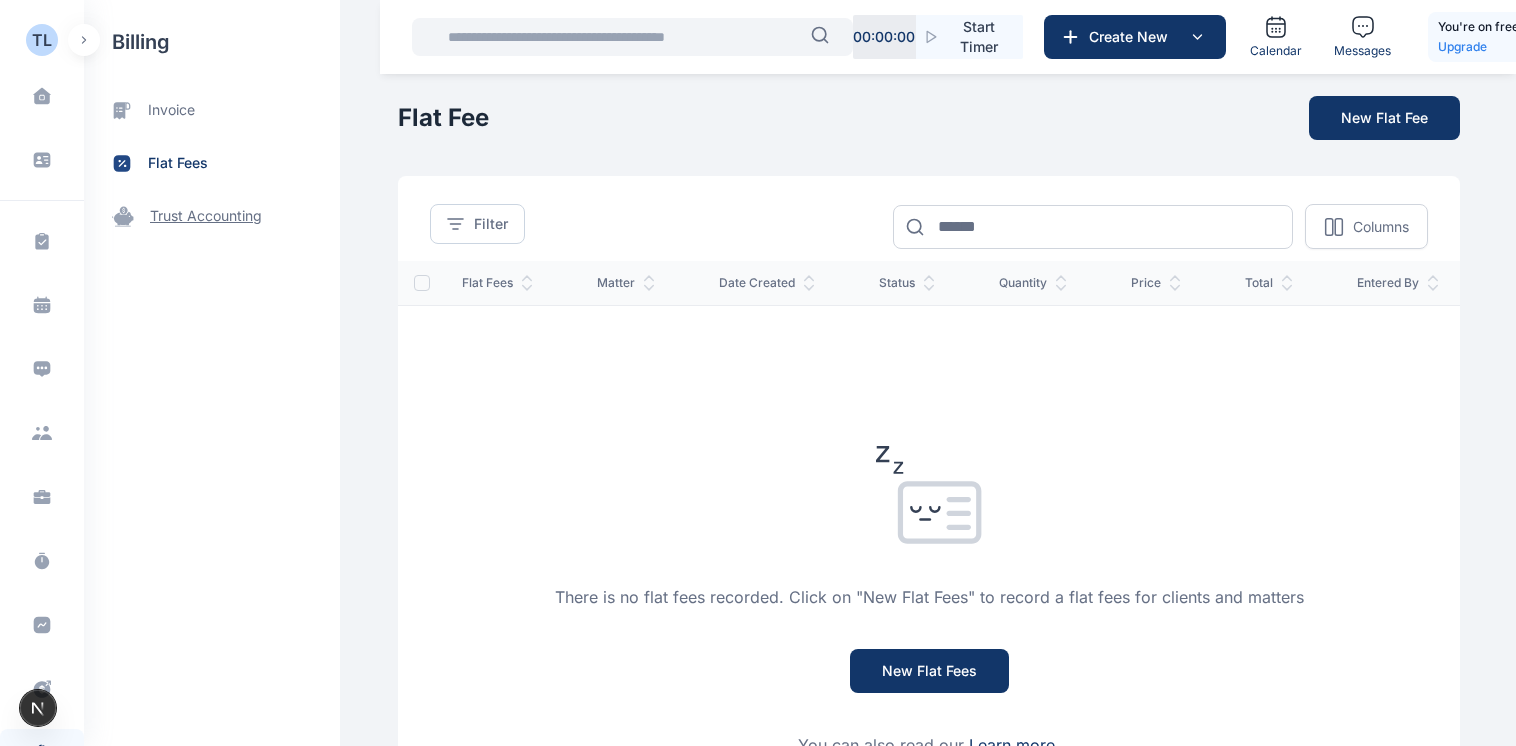 click on "trust accounting" at bounding box center (206, 216) 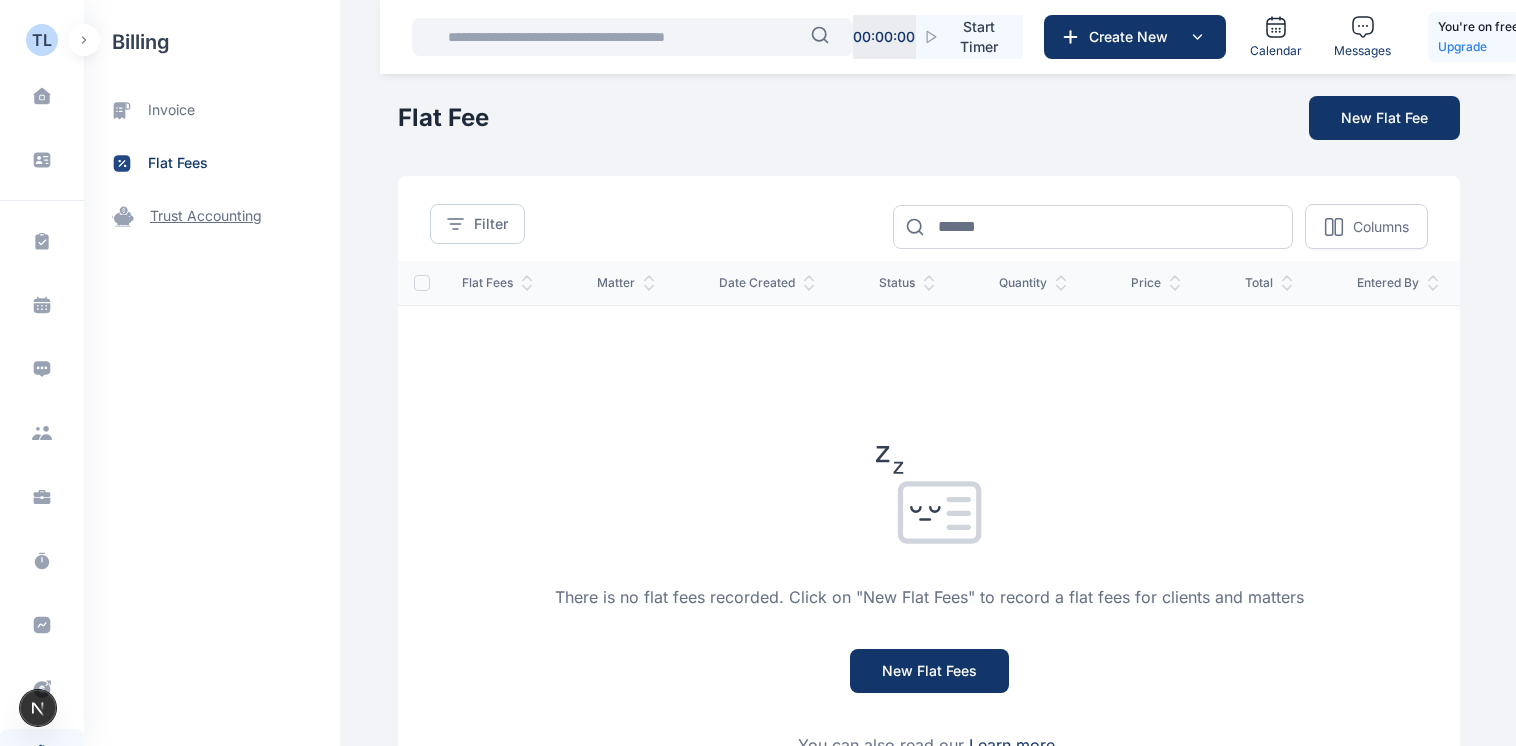 click on "trust accounting" at bounding box center (206, 216) 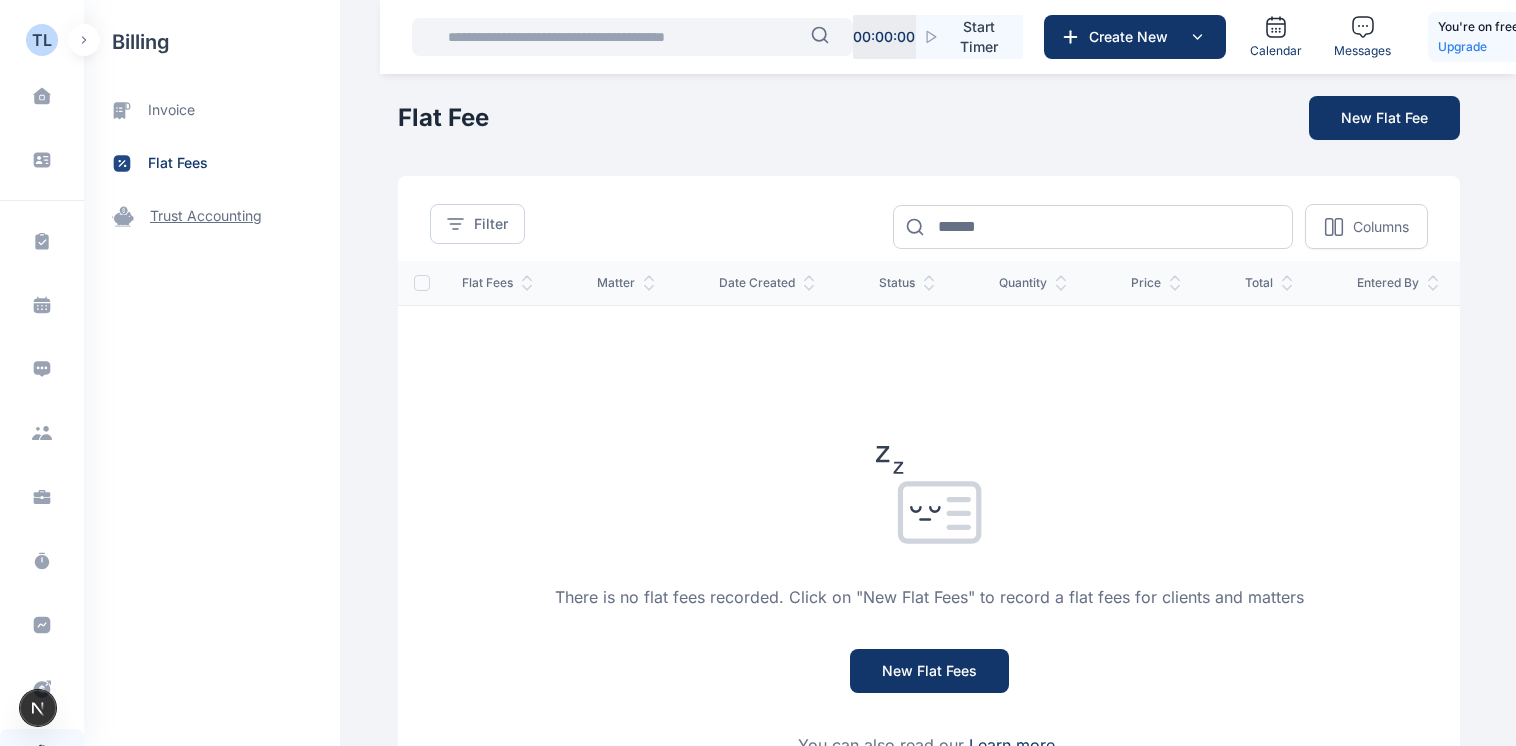 click on "trust accounting" at bounding box center [206, 216] 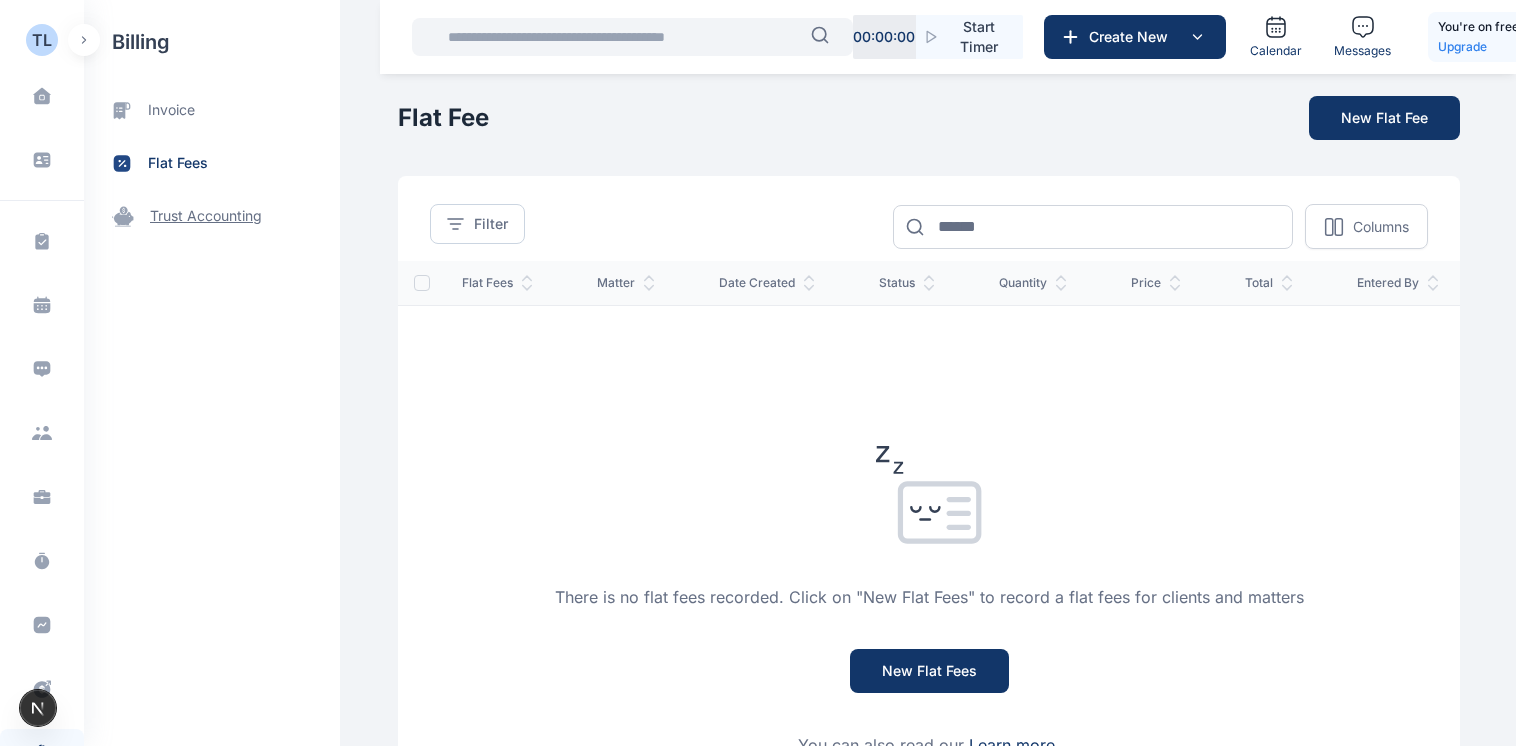 click on "trust accounting" at bounding box center [206, 216] 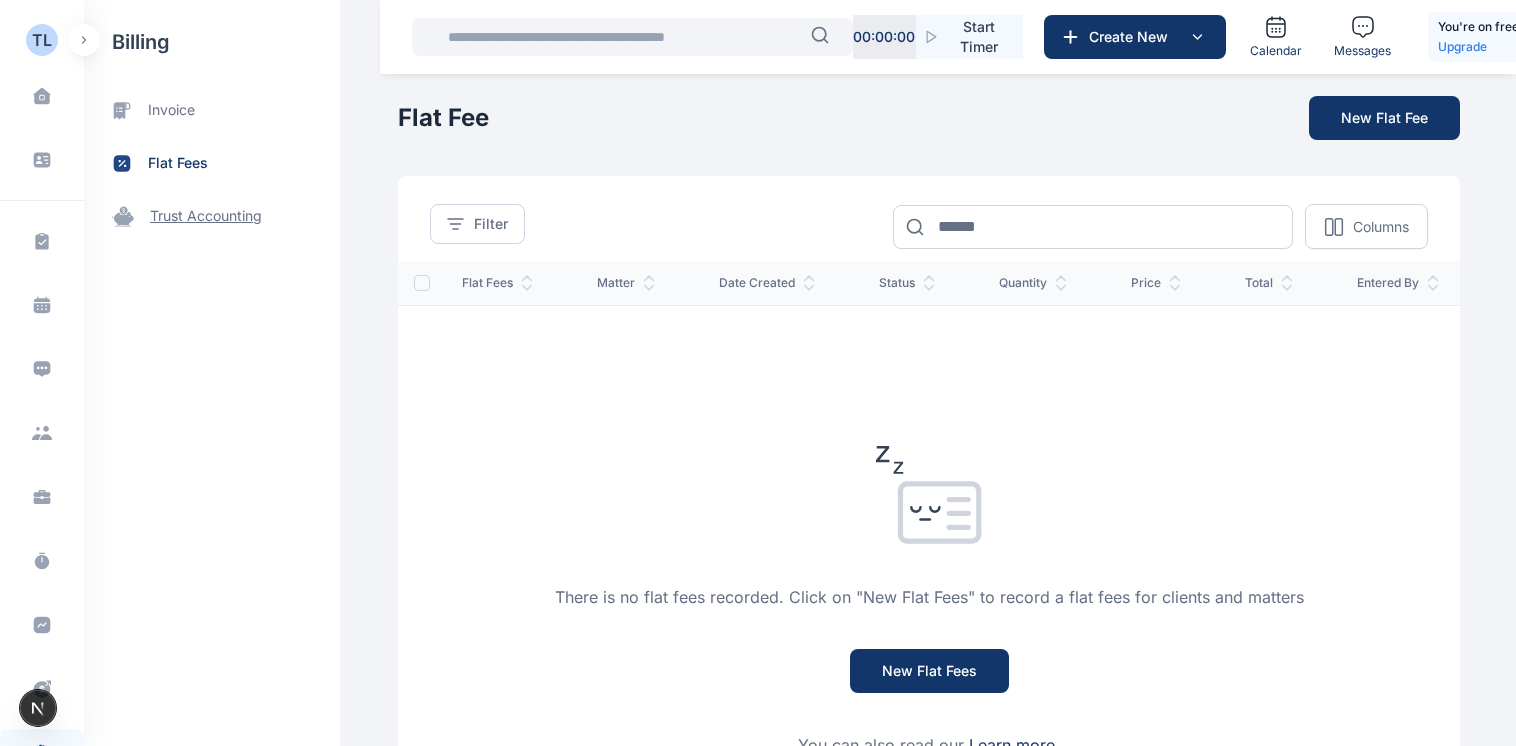 click on "trust accounting" at bounding box center (206, 216) 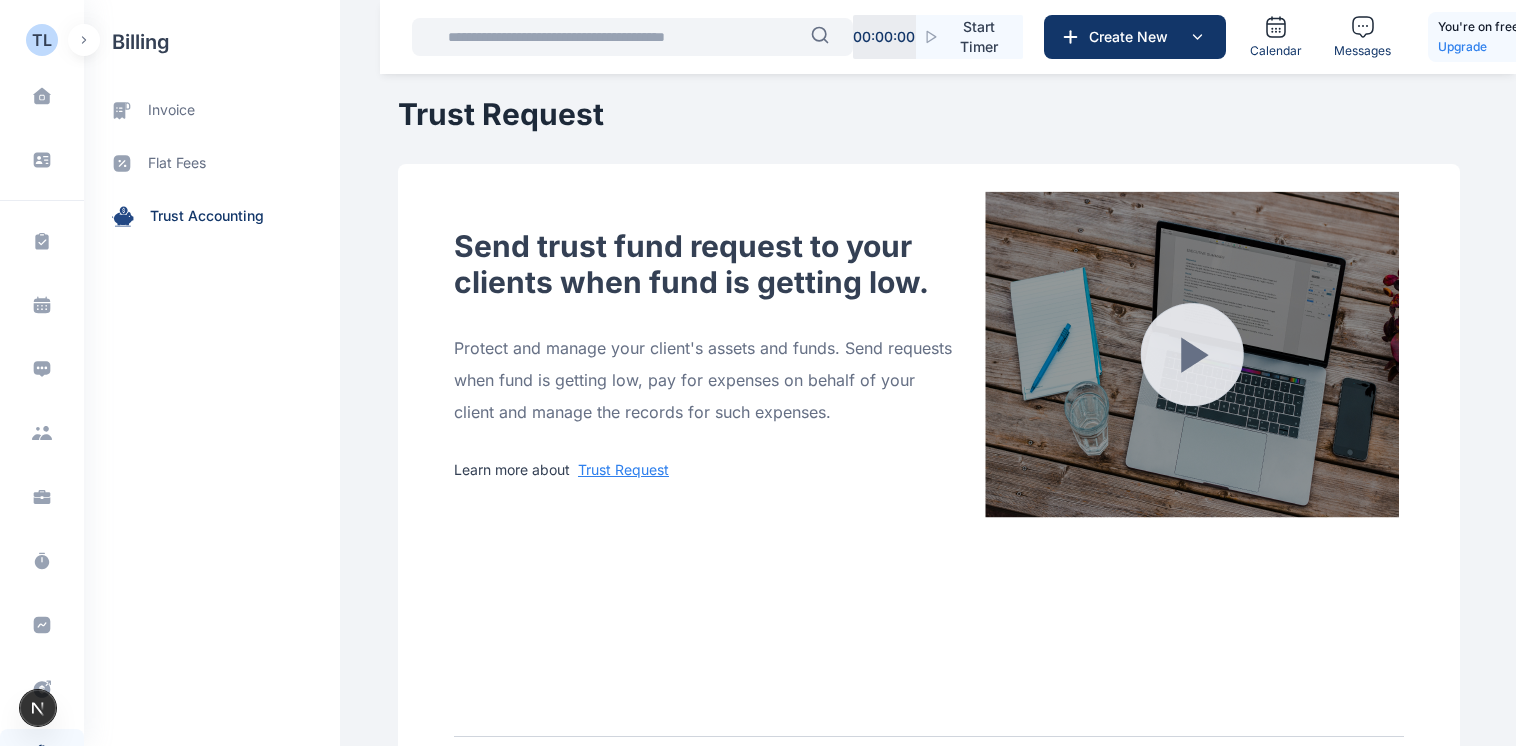 click at bounding box center [84, 40] 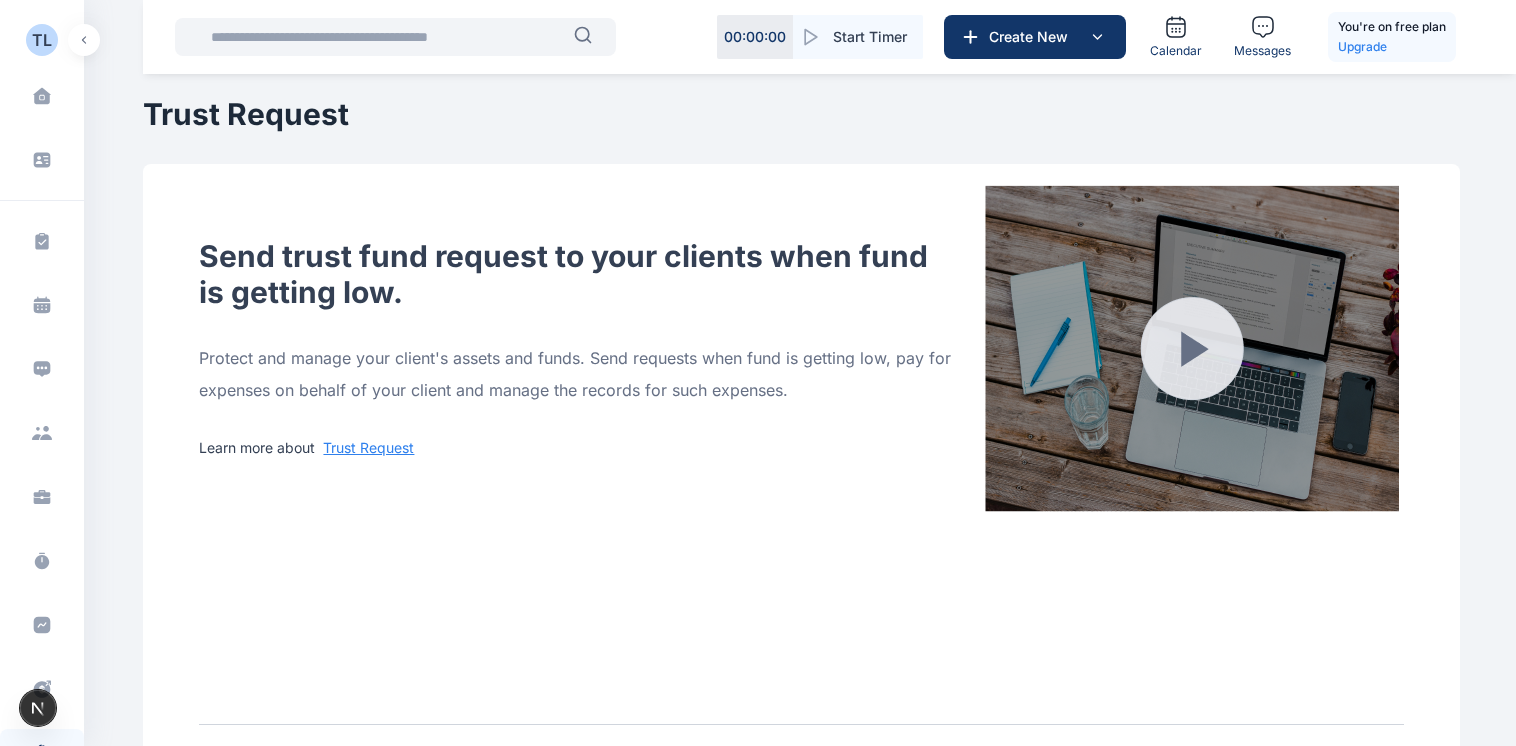click at bounding box center (84, 40) 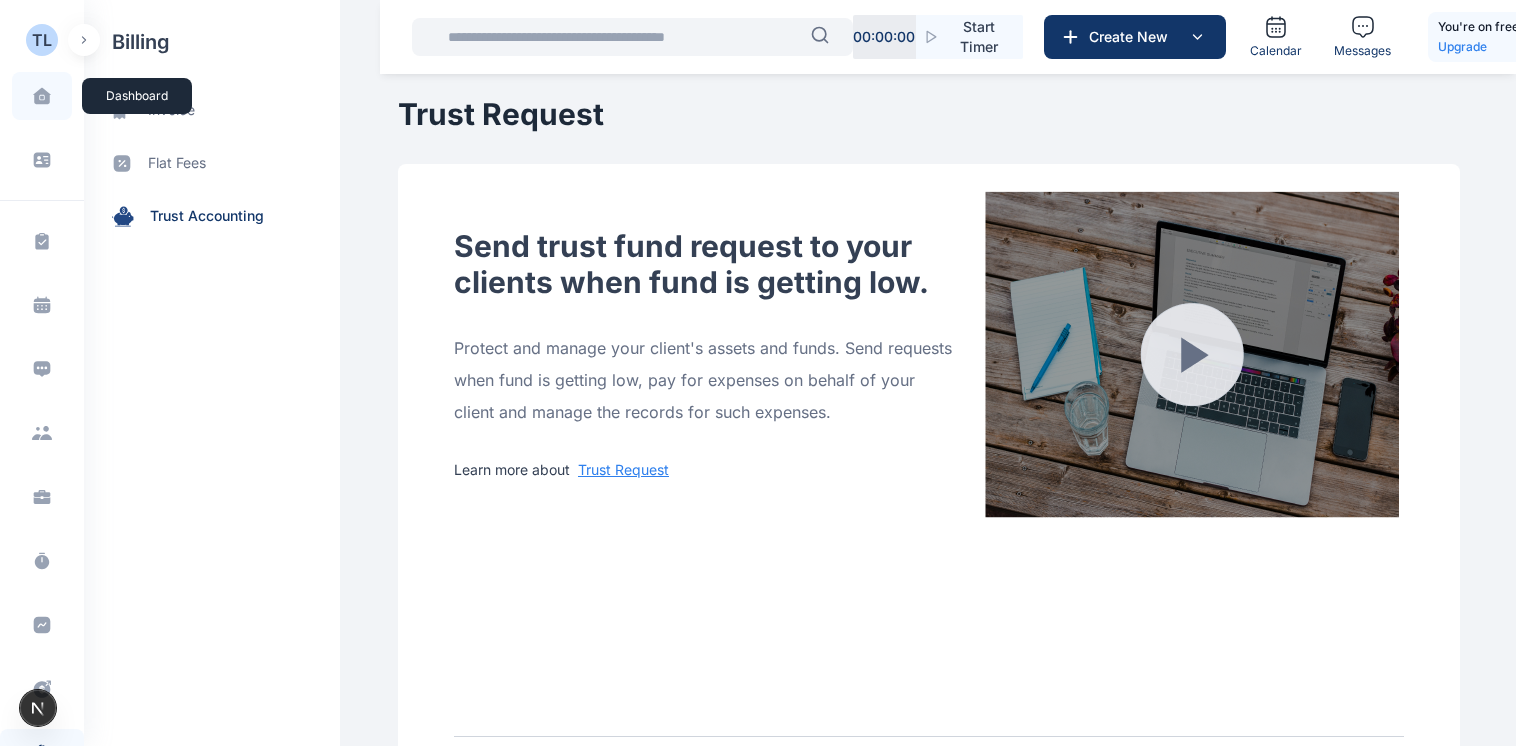 click 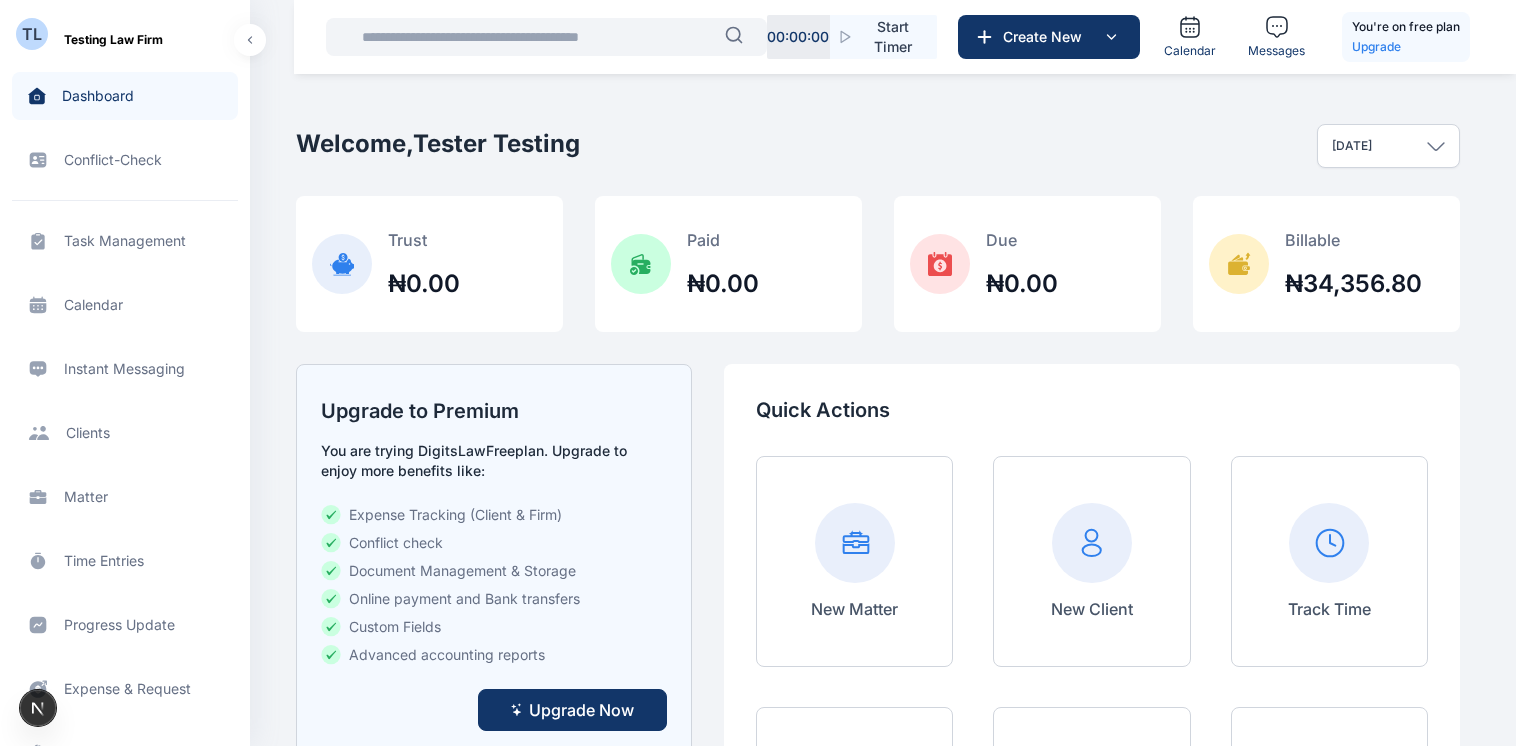 click on "Billable" at bounding box center (1353, 240) 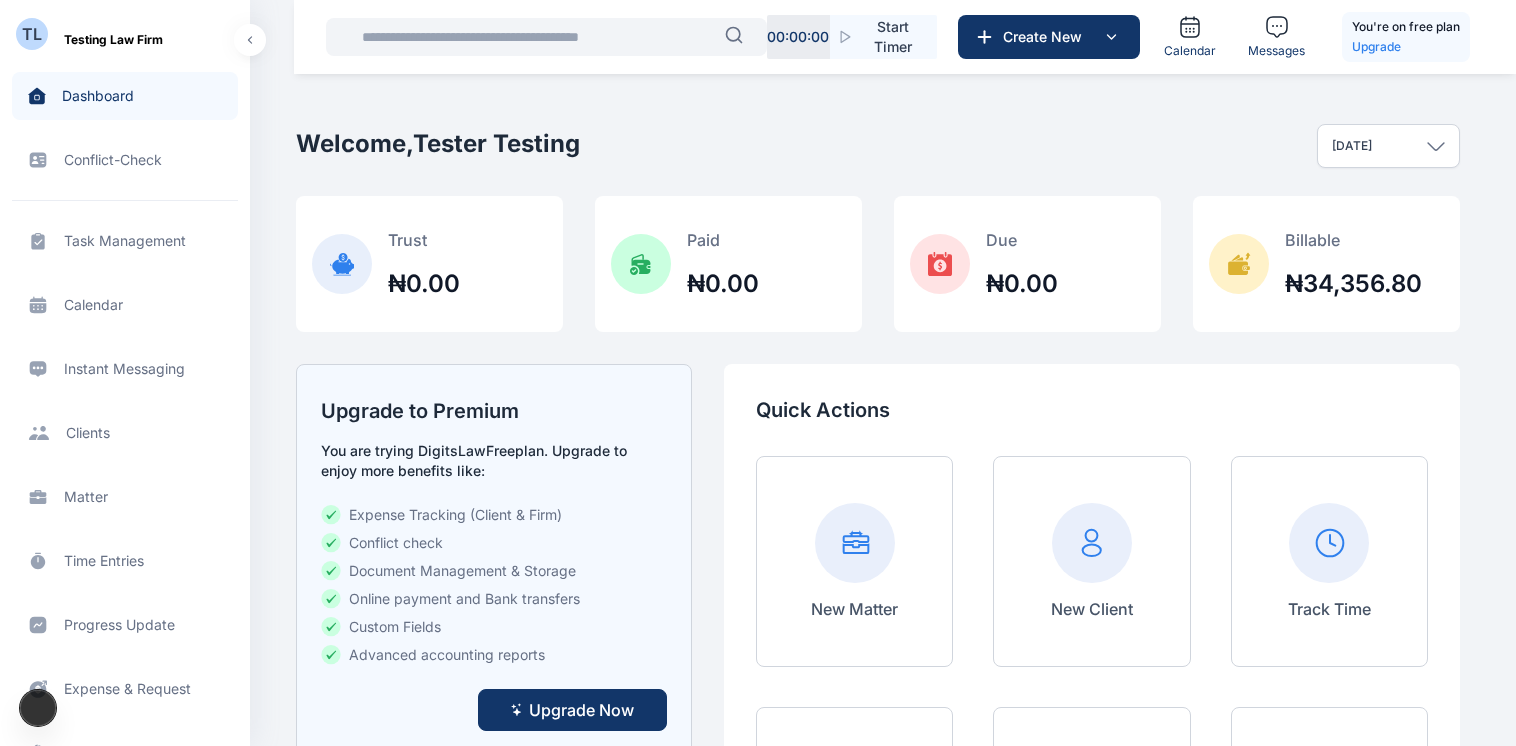 click on "[DATE]" at bounding box center (1388, 146) 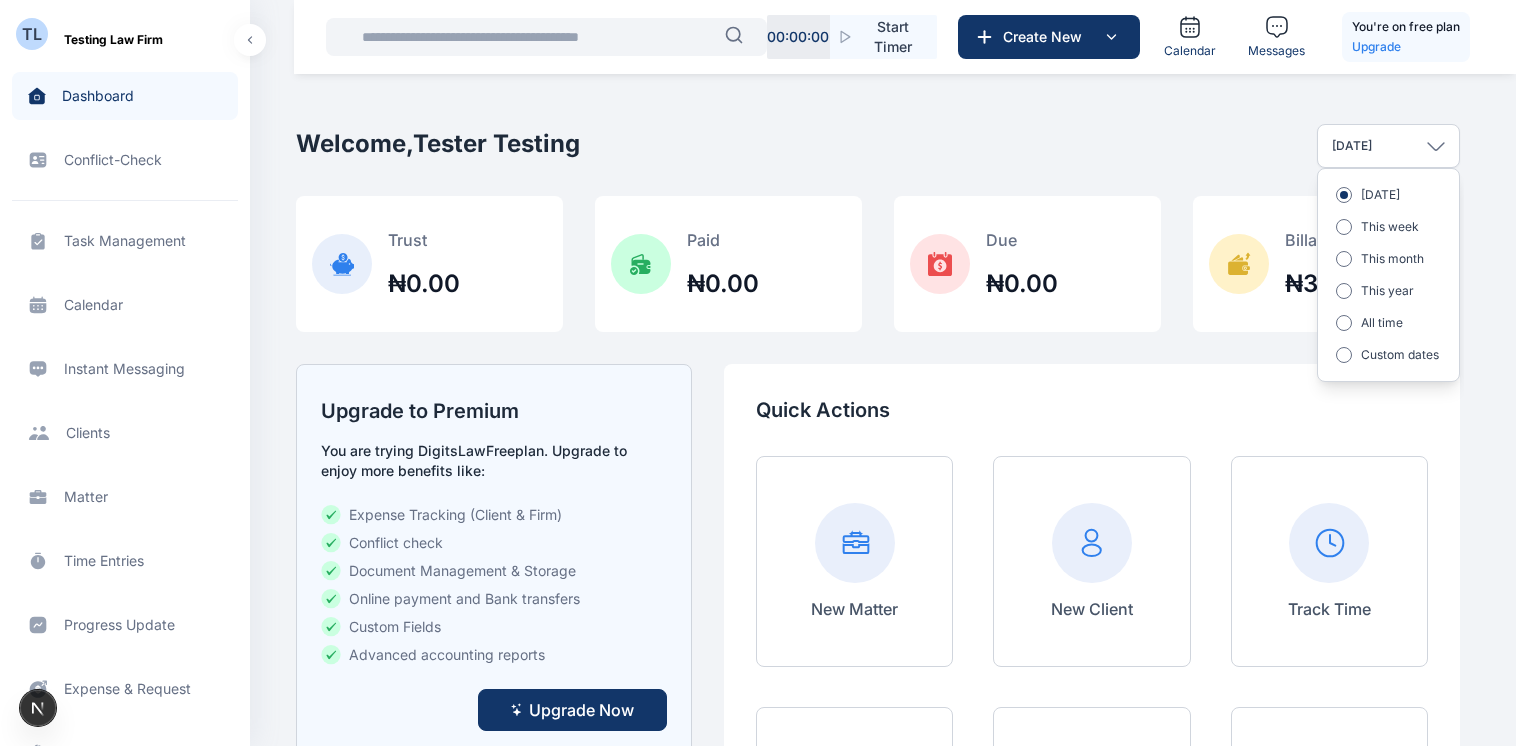 click on "Welcome,  Tester Testing Today Today This week This month This year All time Custom dates" at bounding box center (878, 146) 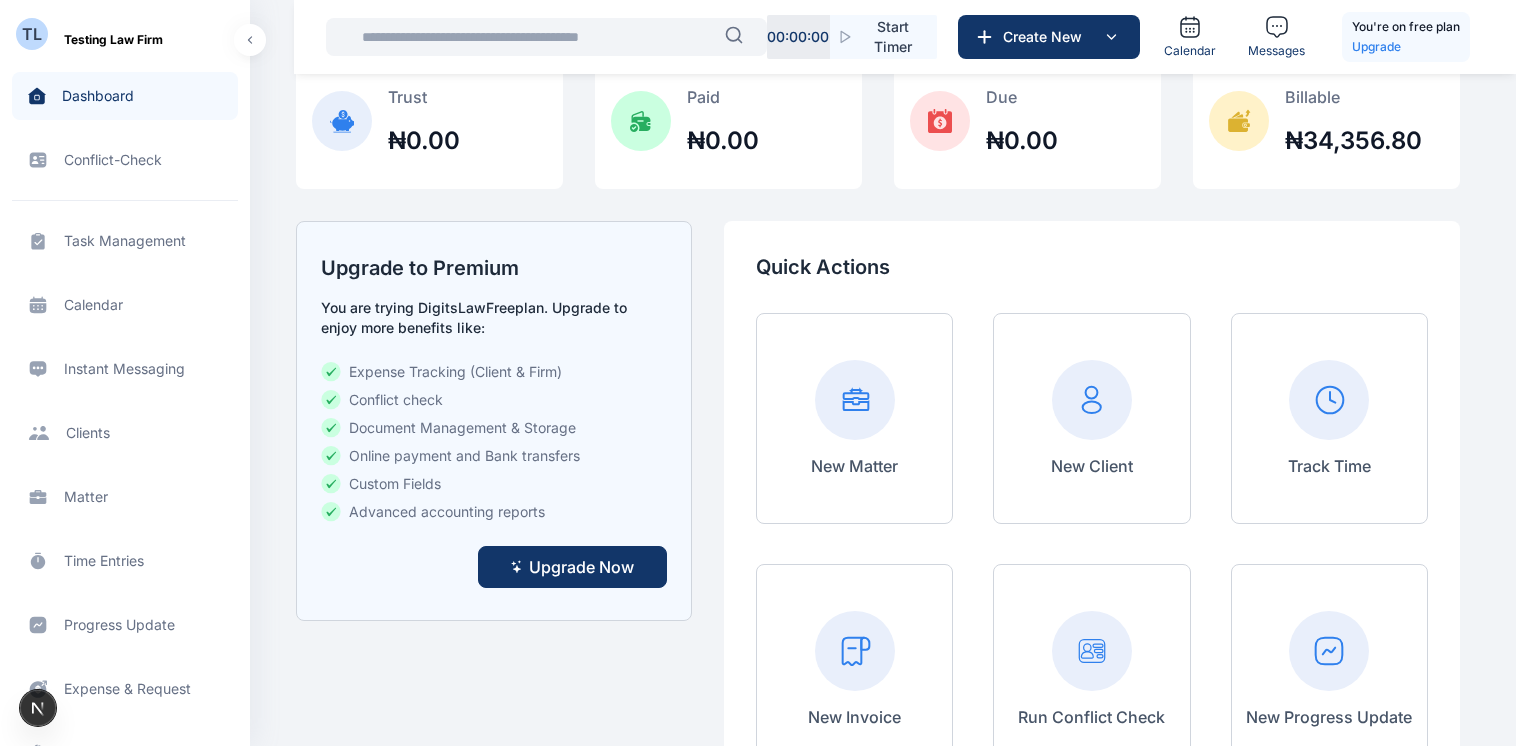 scroll, scrollTop: 153, scrollLeft: 0, axis: vertical 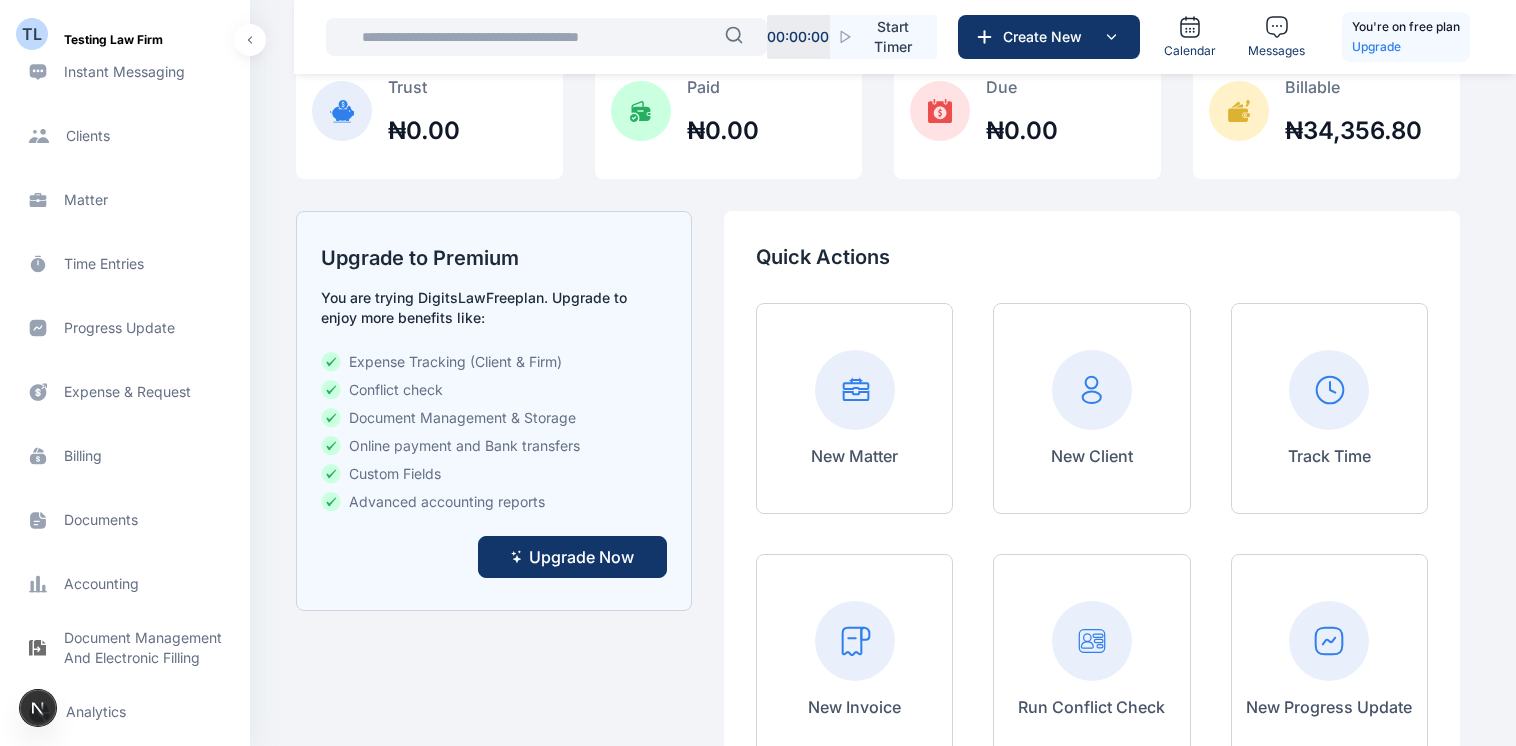 click on "Time Entries time entries time entries" at bounding box center [125, 264] 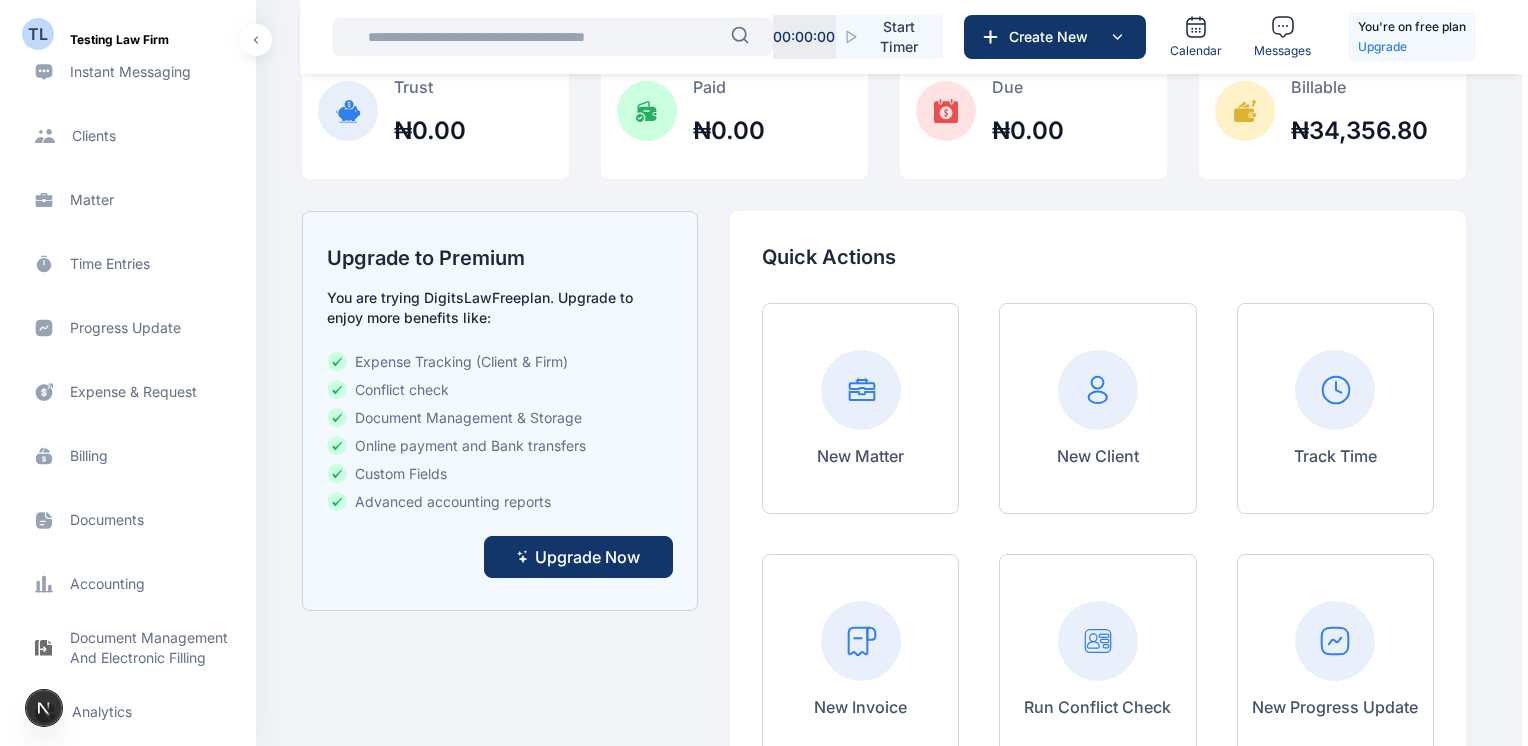 scroll, scrollTop: 0, scrollLeft: 0, axis: both 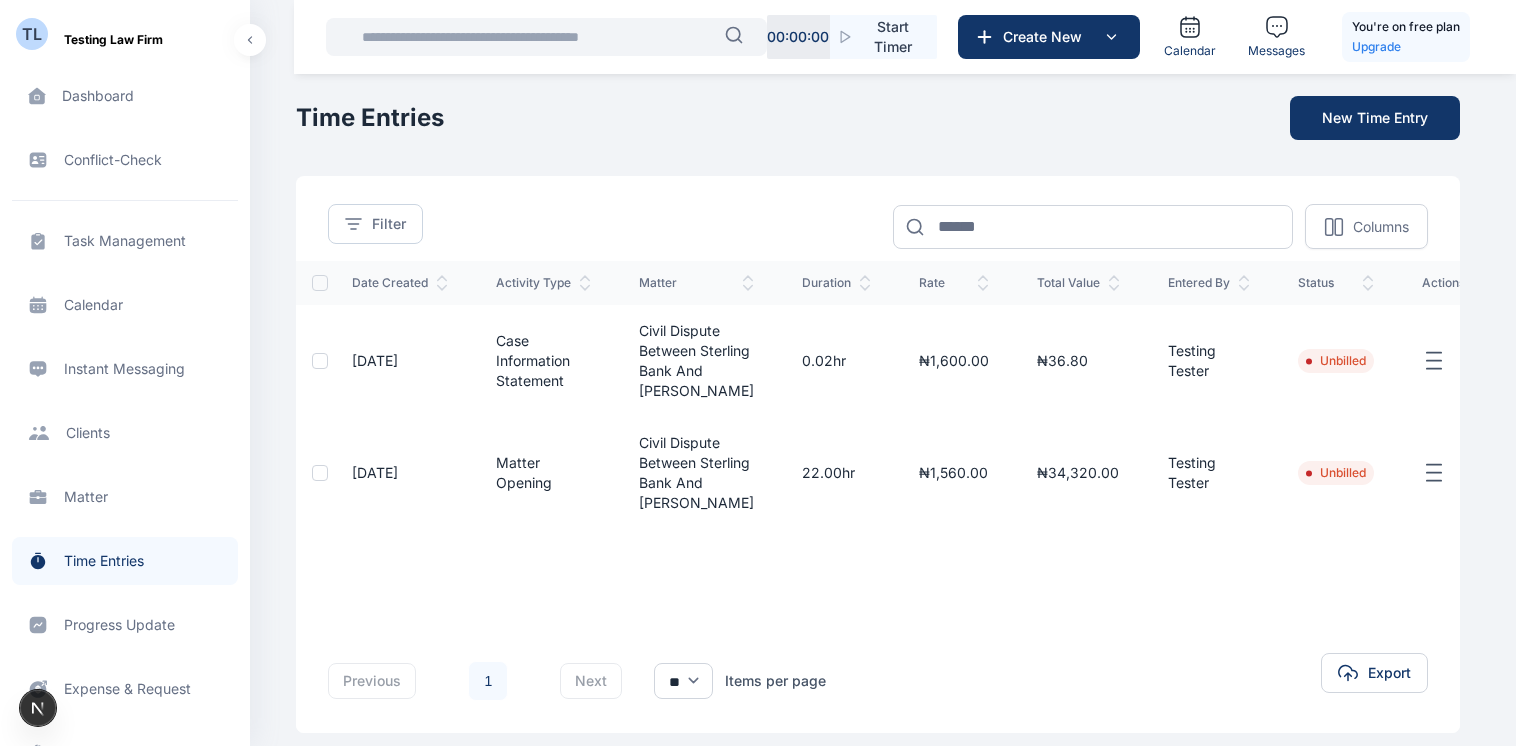 click at bounding box center (320, 361) 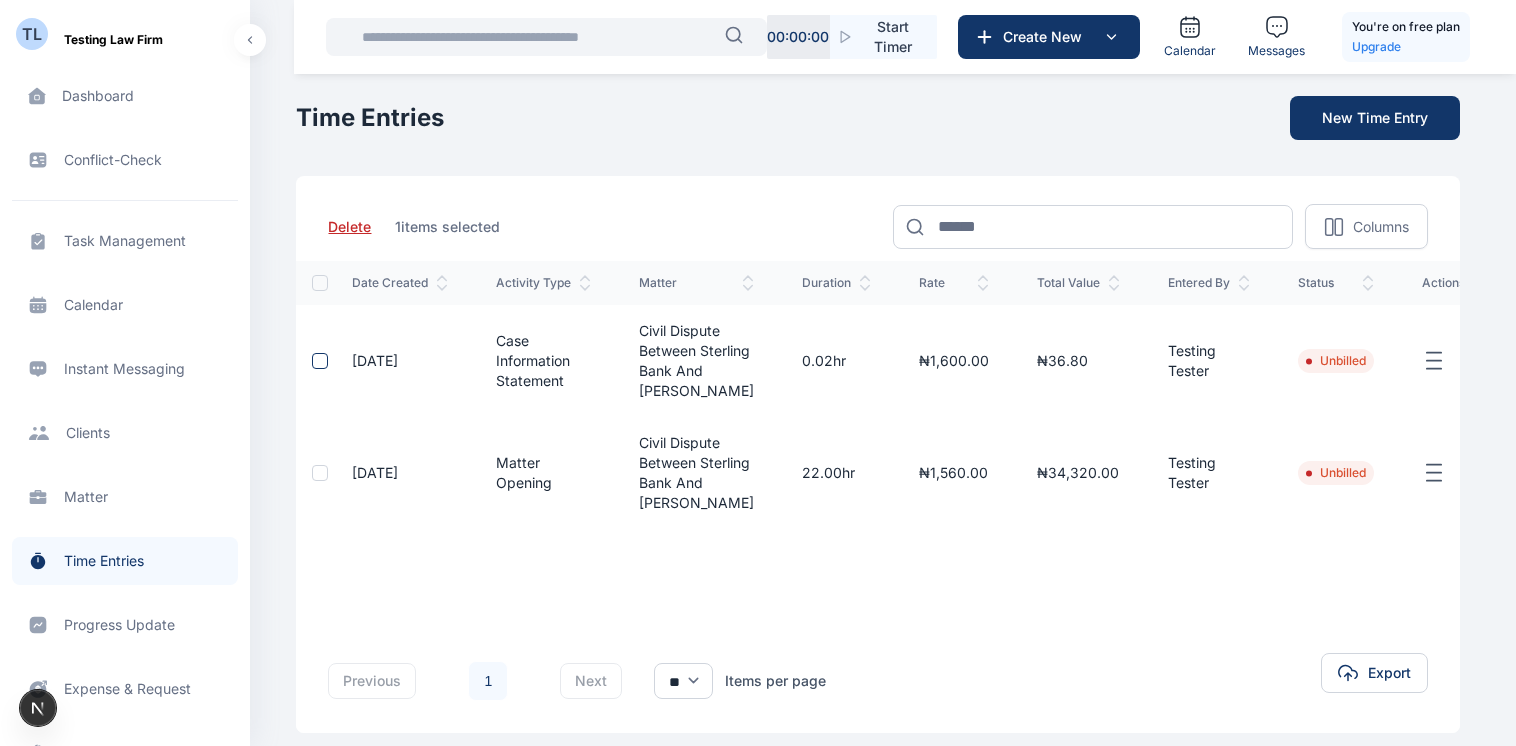 click at bounding box center (320, 361) 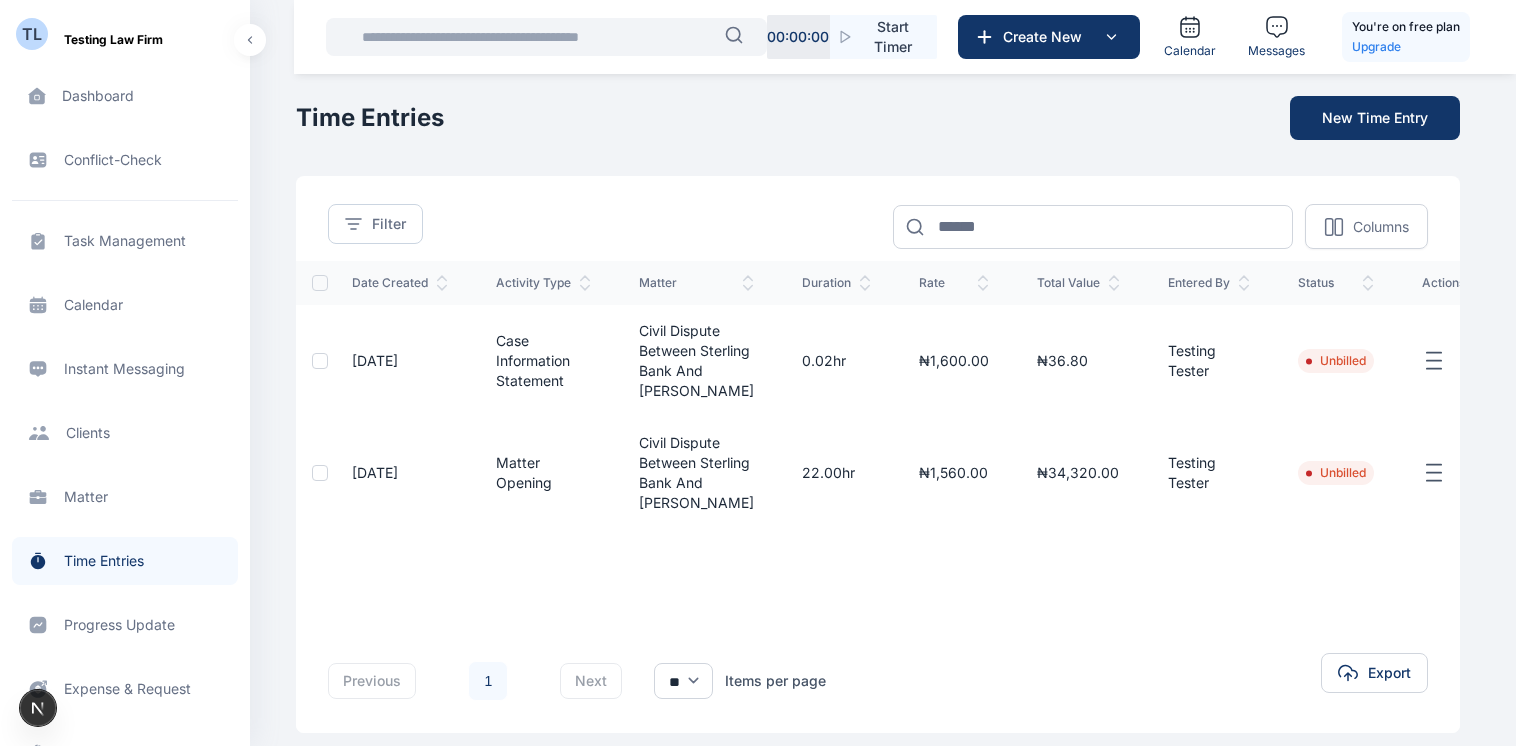 click 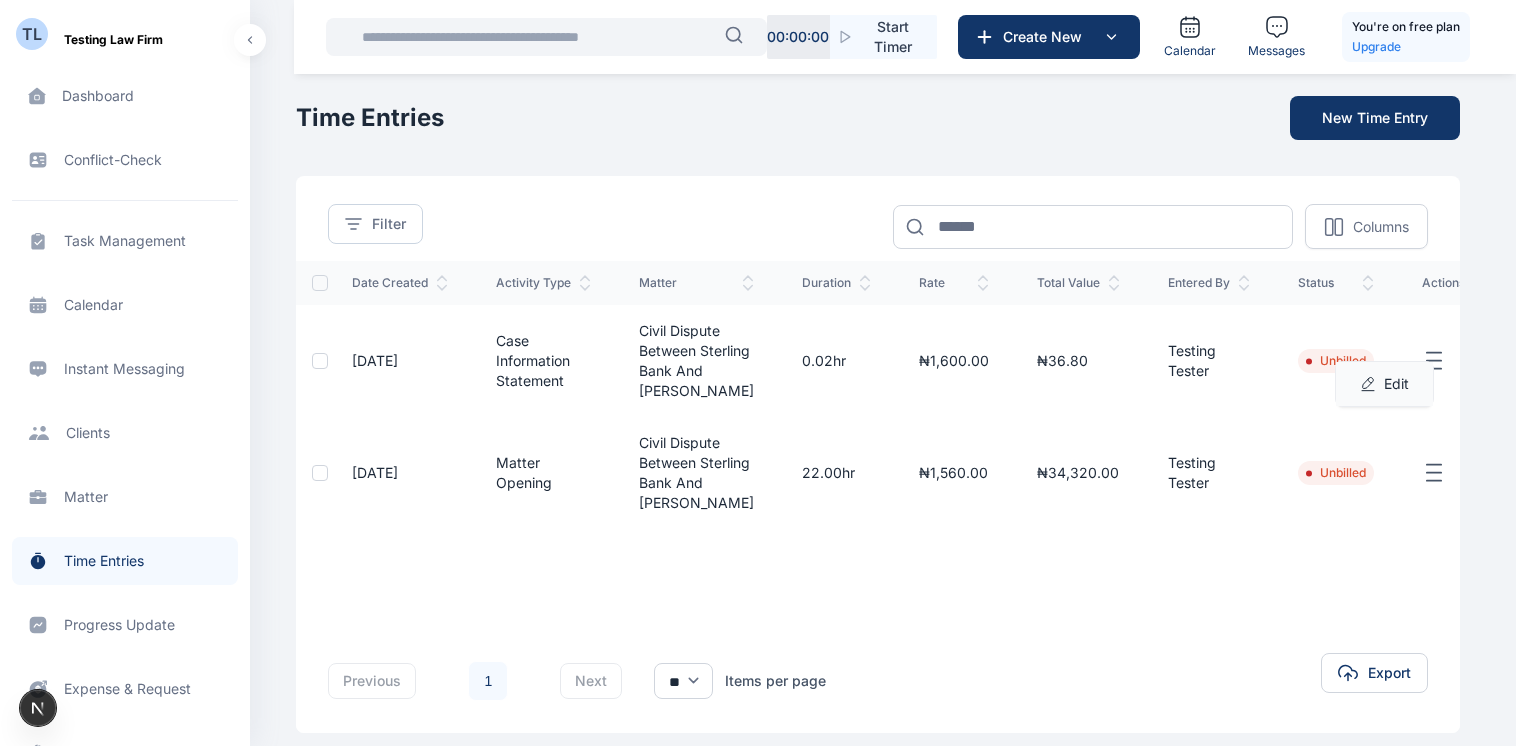 click on "Edit" at bounding box center (1396, 384) 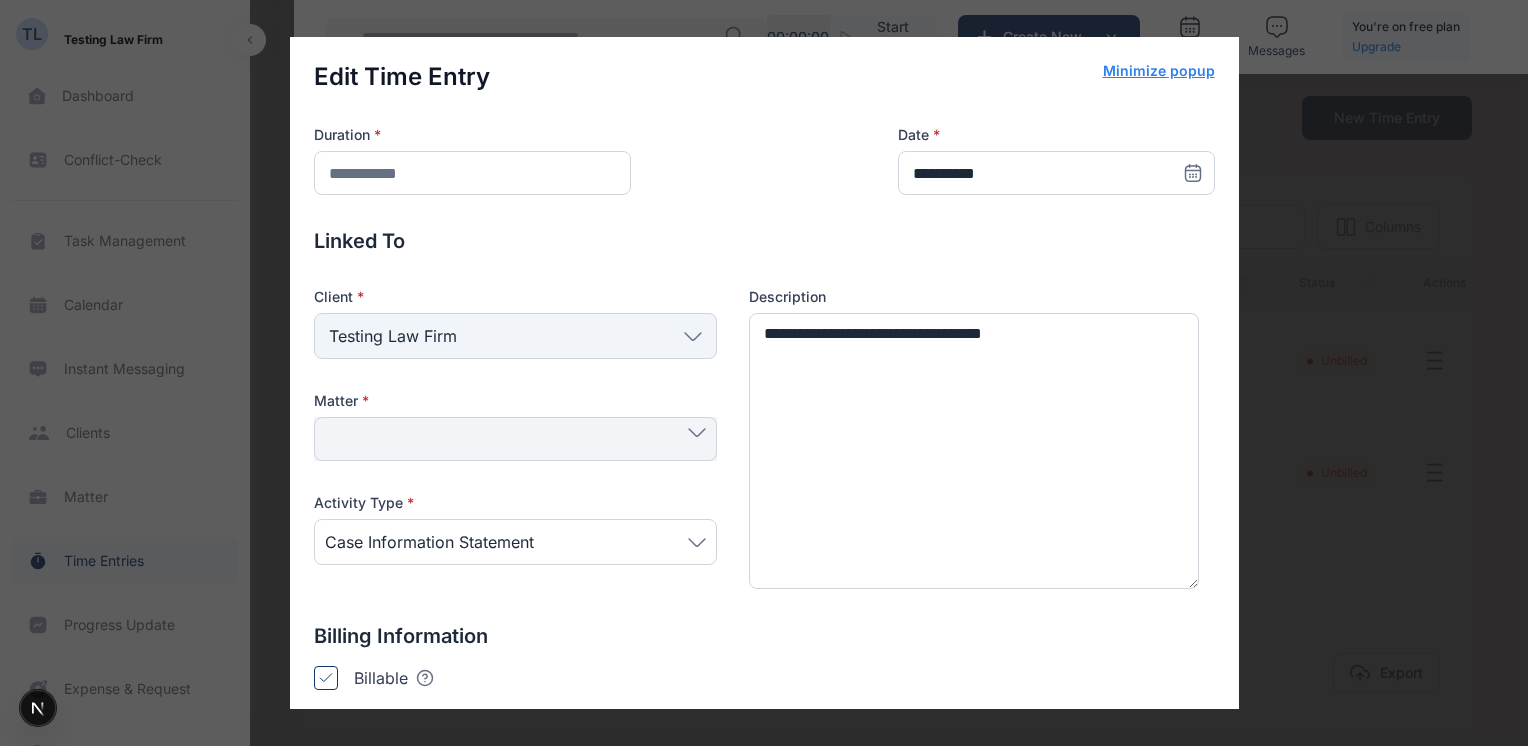 type on "*****" 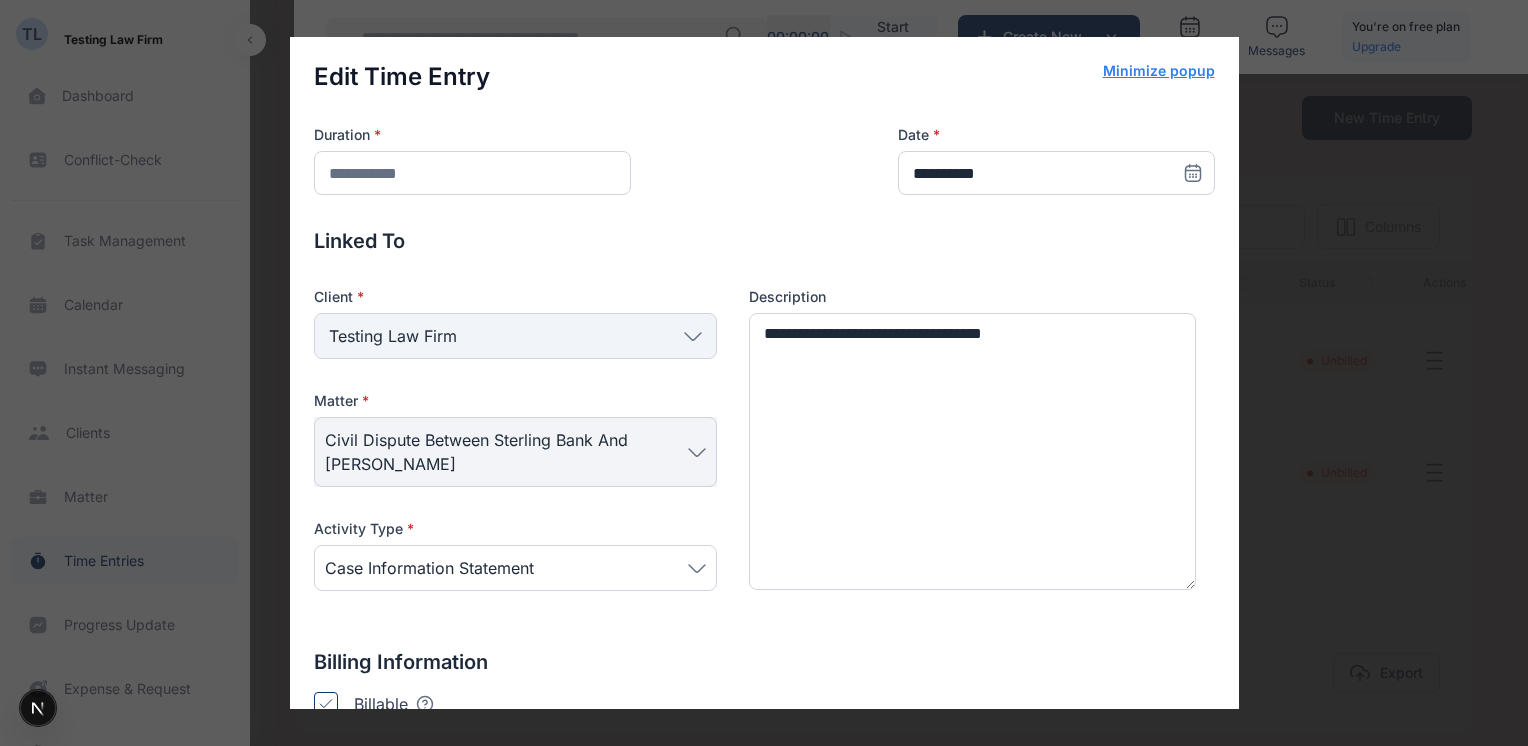 click on "**********" at bounding box center (764, 451) 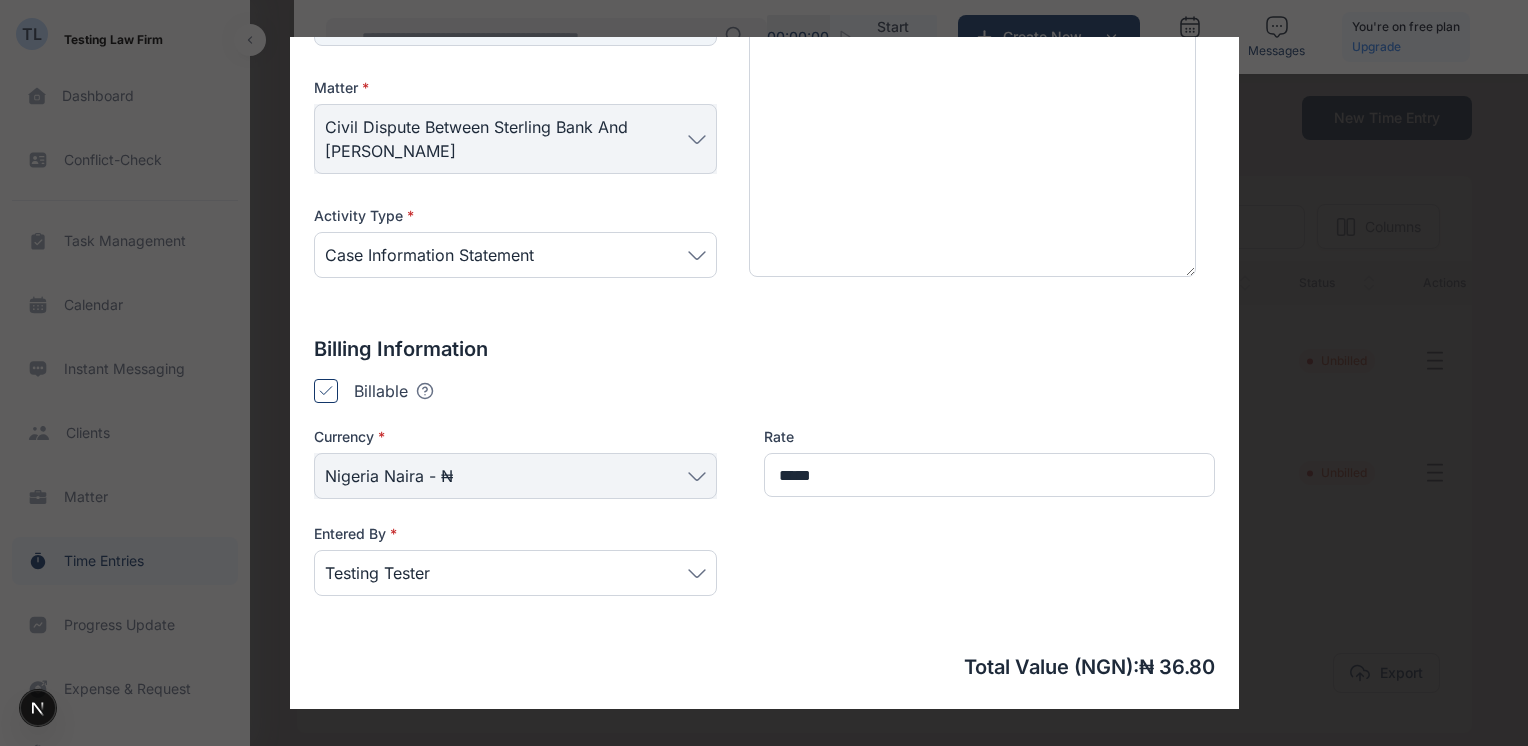 scroll, scrollTop: 374, scrollLeft: 0, axis: vertical 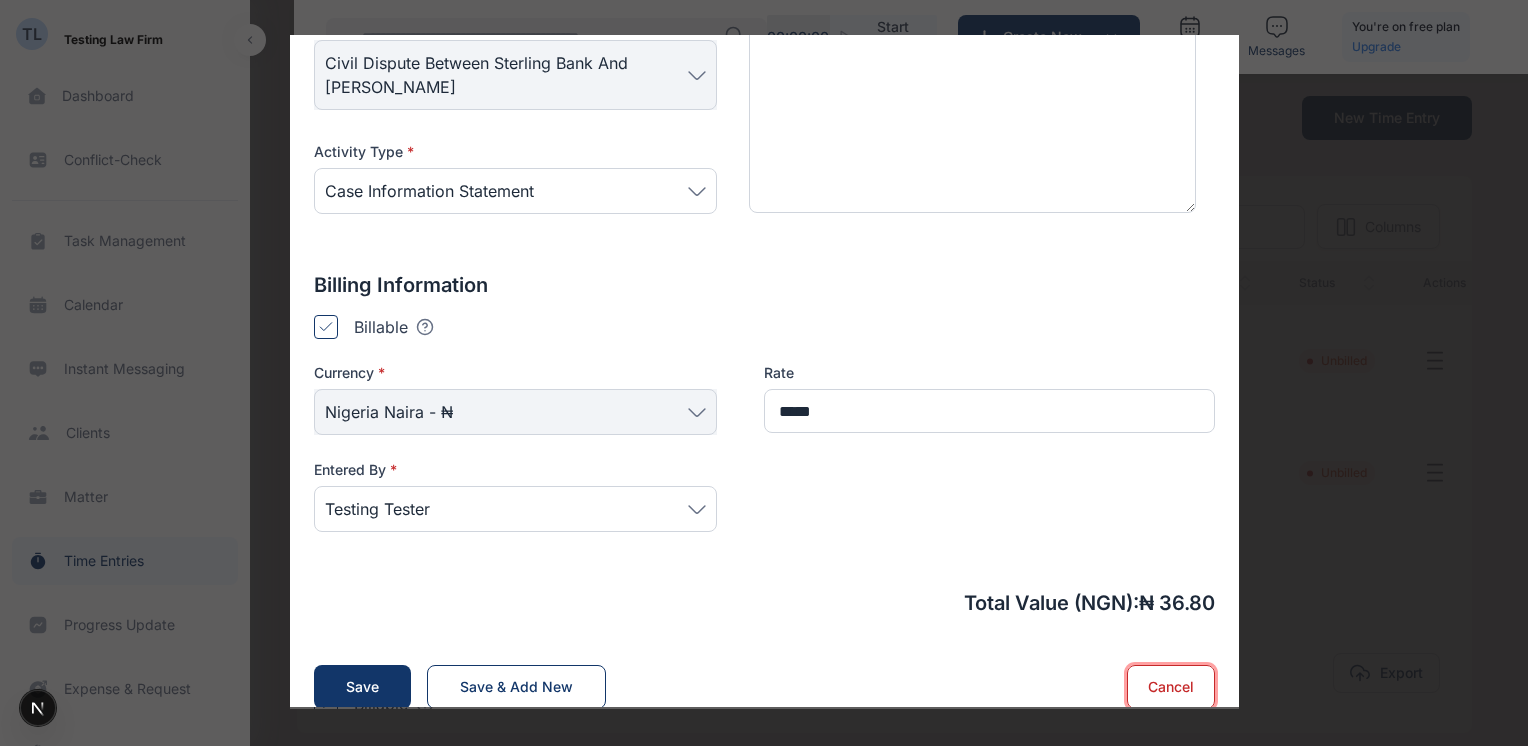 click on "Cancel" at bounding box center [1171, 687] 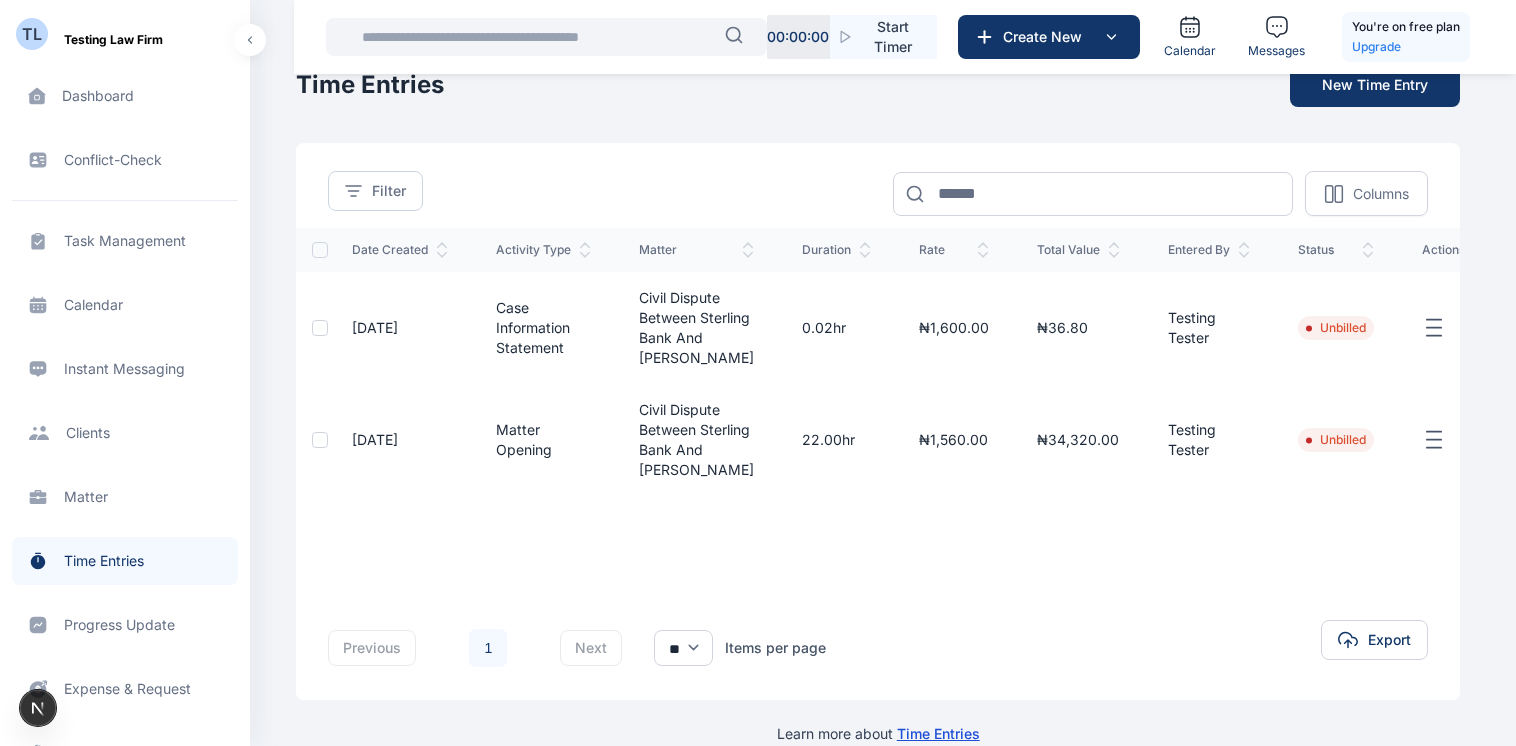 scroll, scrollTop: 0, scrollLeft: 0, axis: both 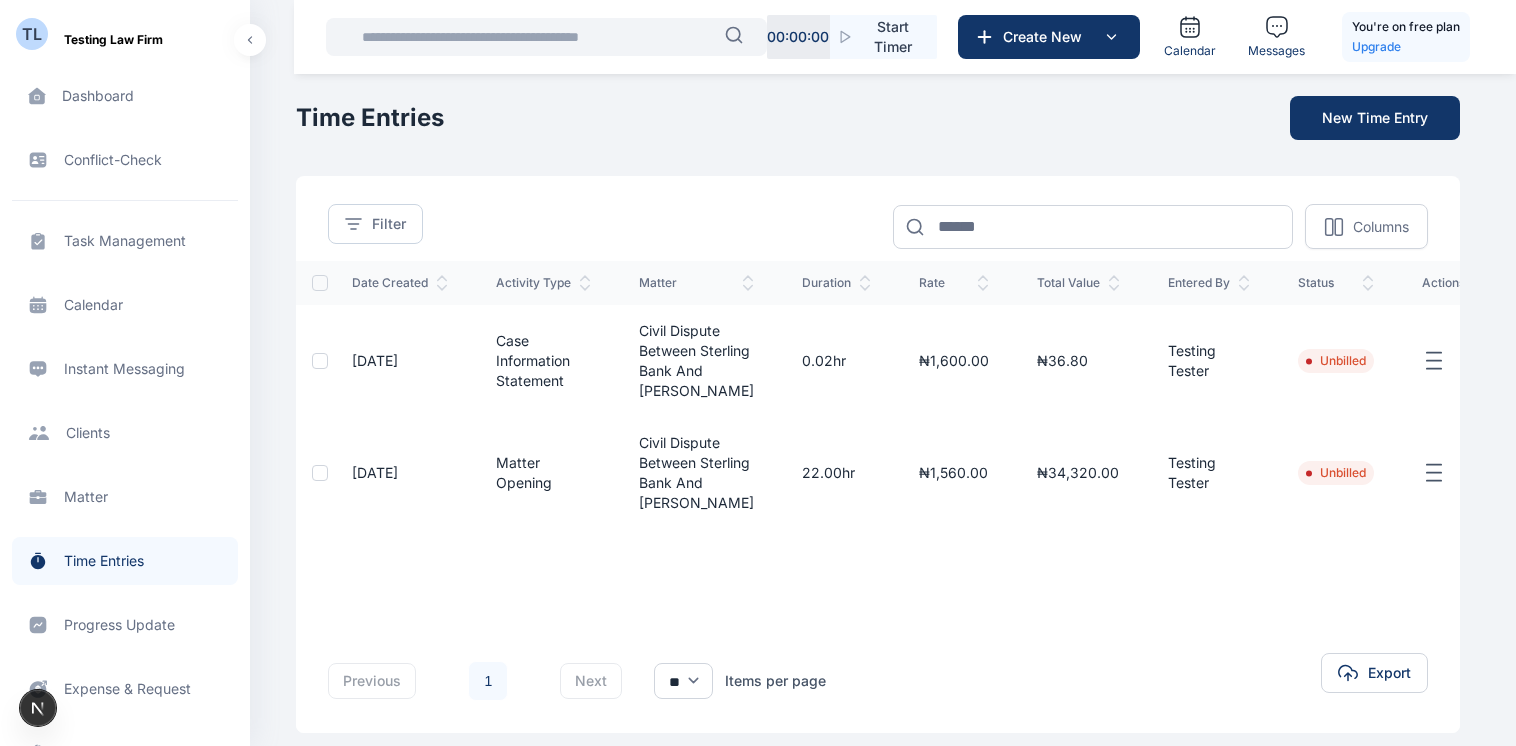 click on "Client clients clients" at bounding box center (125, 433) 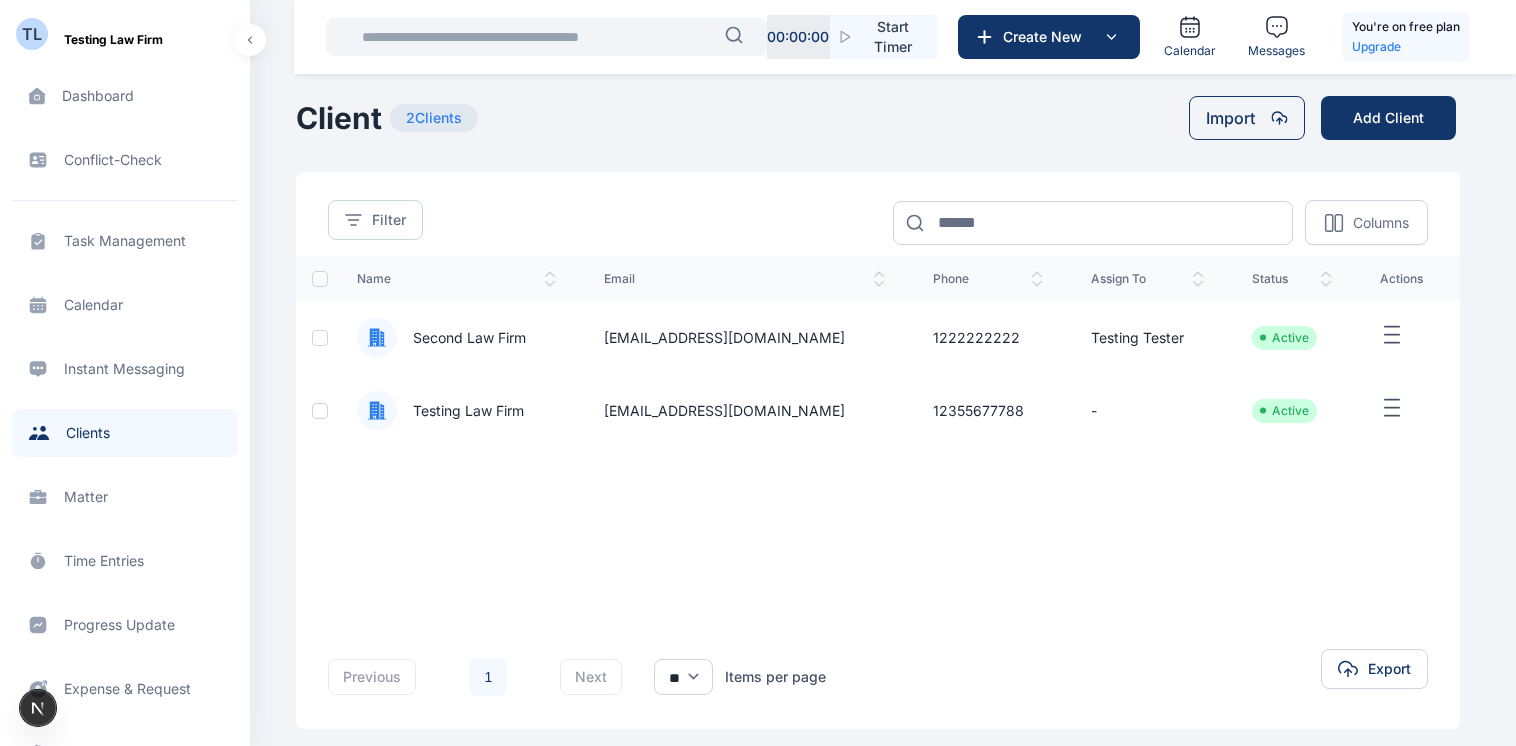 click at bounding box center (320, 411) 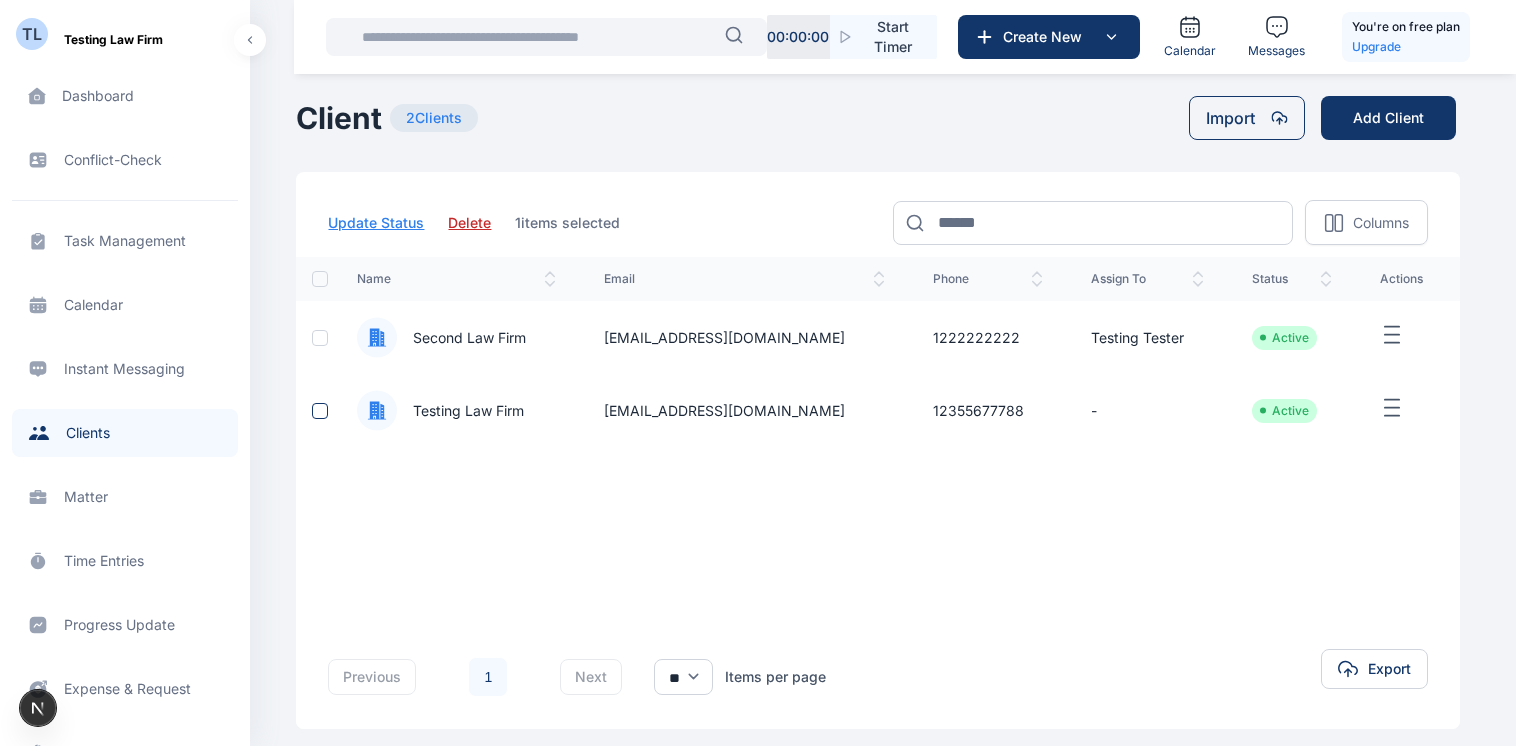 click at bounding box center (320, 411) 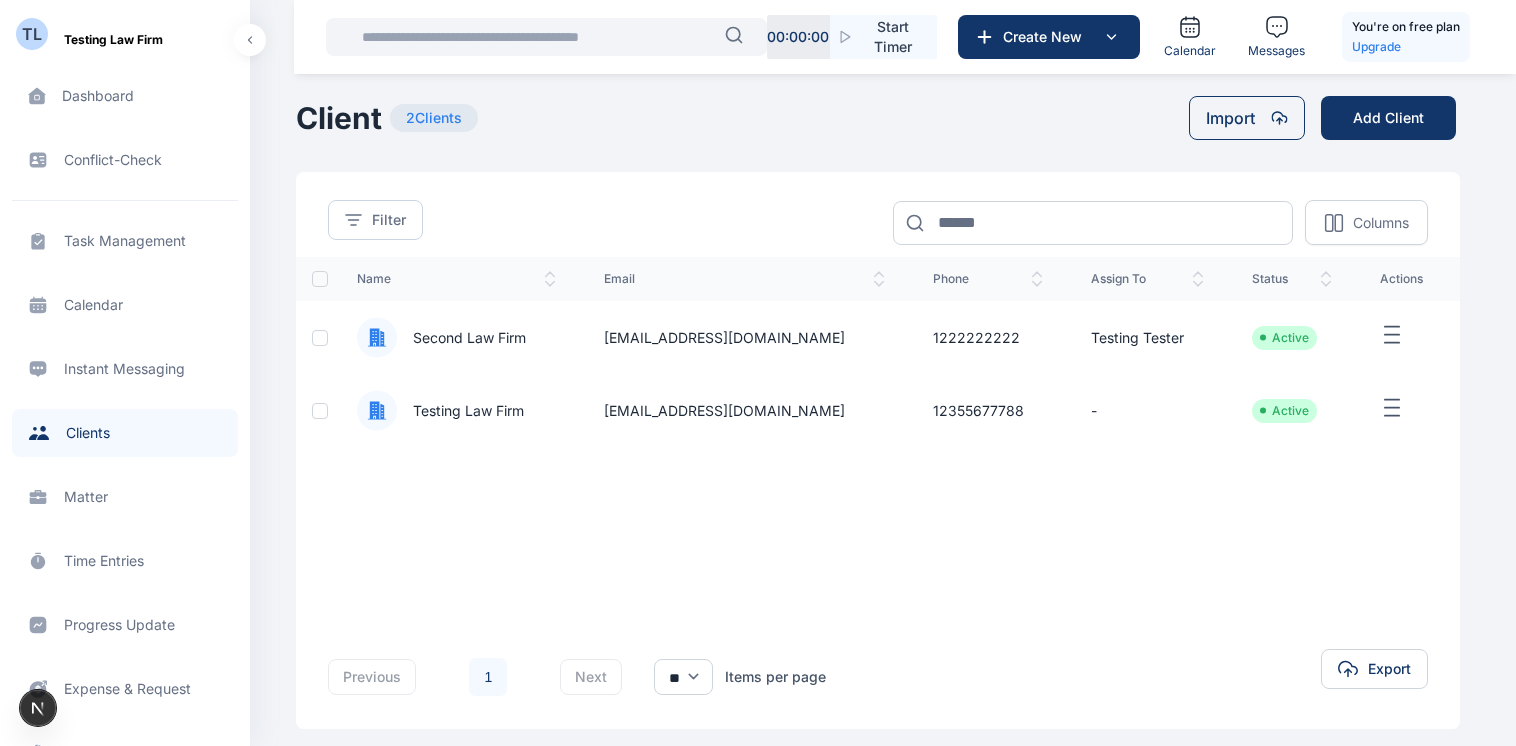 click at bounding box center (320, 411) 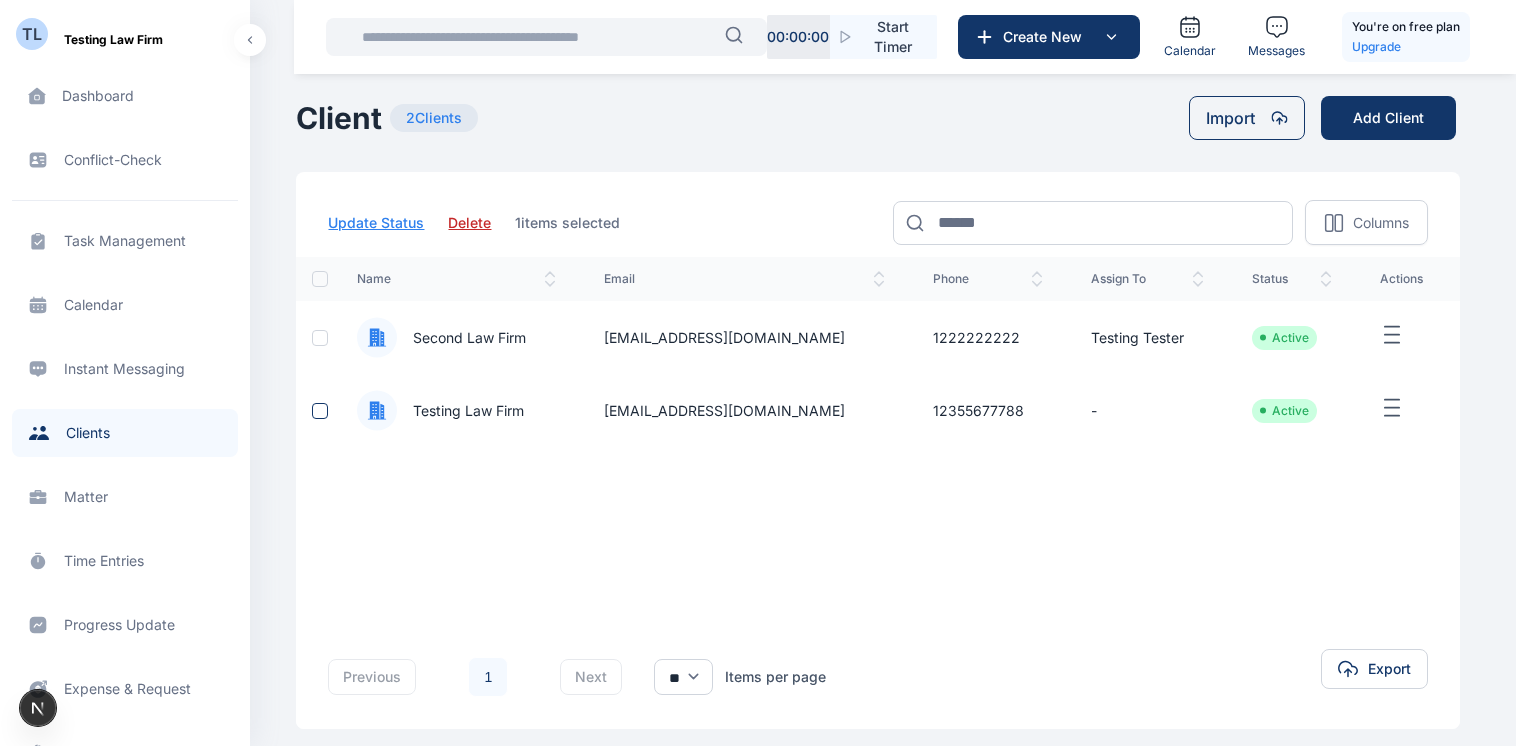 click at bounding box center [320, 411] 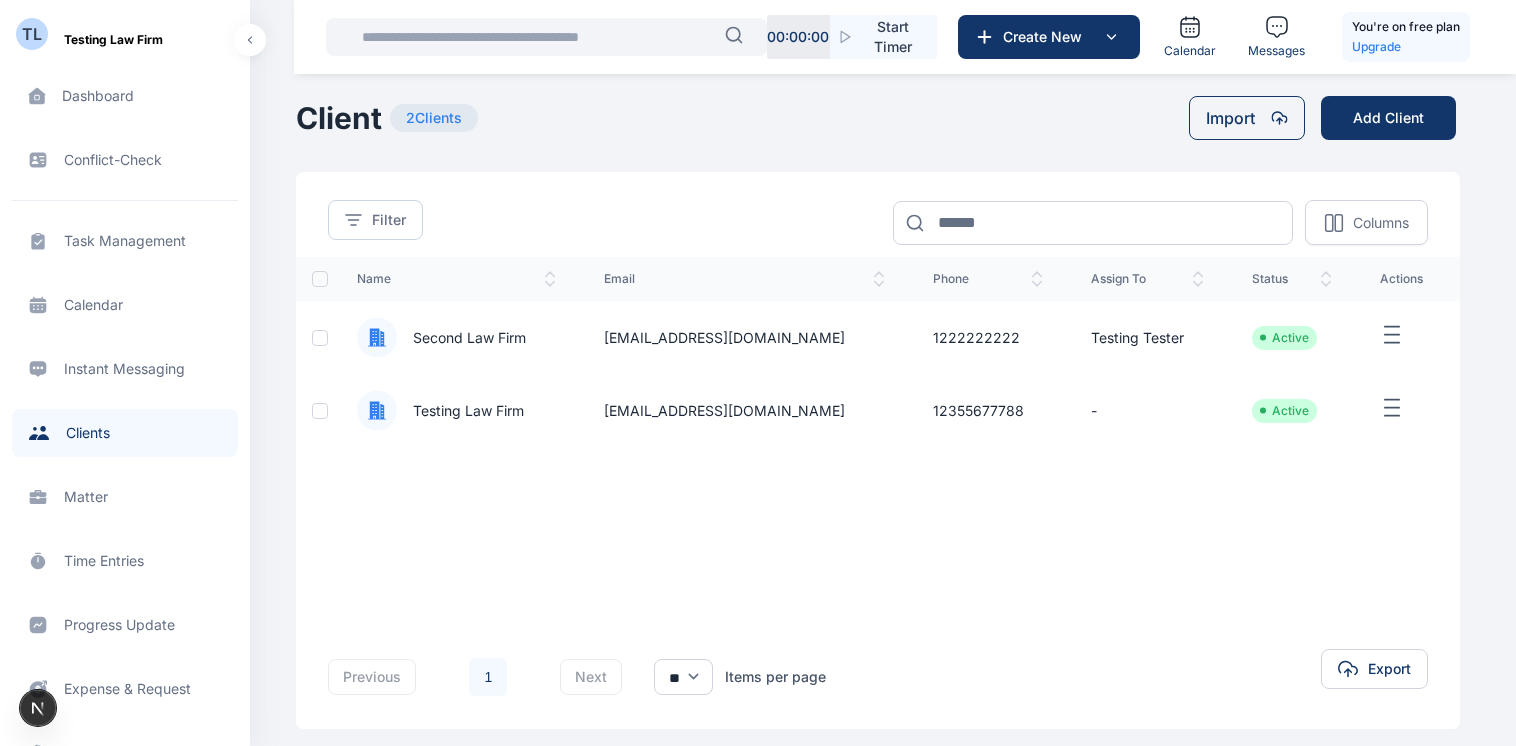 click 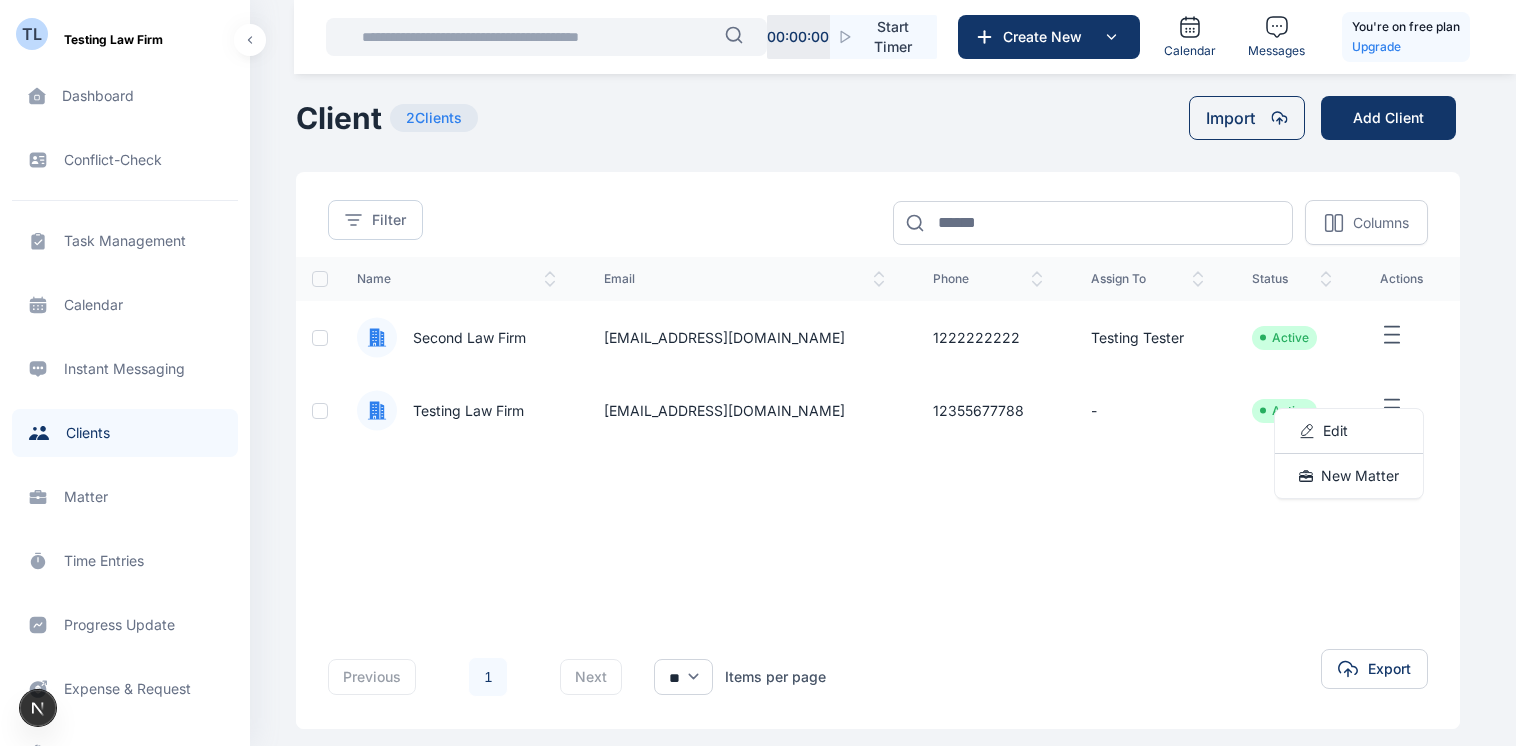 click on "Testing Law Firm" at bounding box center [460, 411] 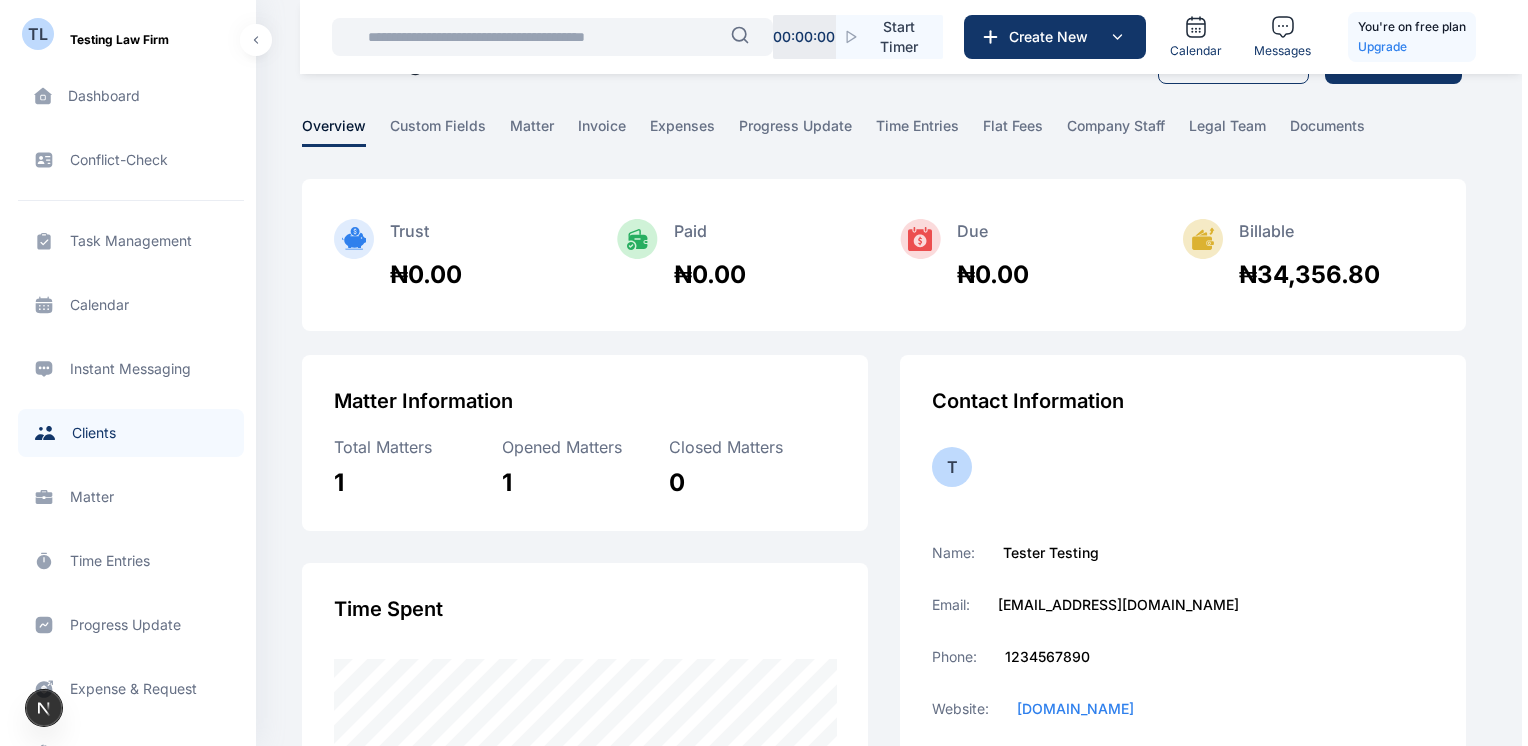 scroll, scrollTop: 0, scrollLeft: 0, axis: both 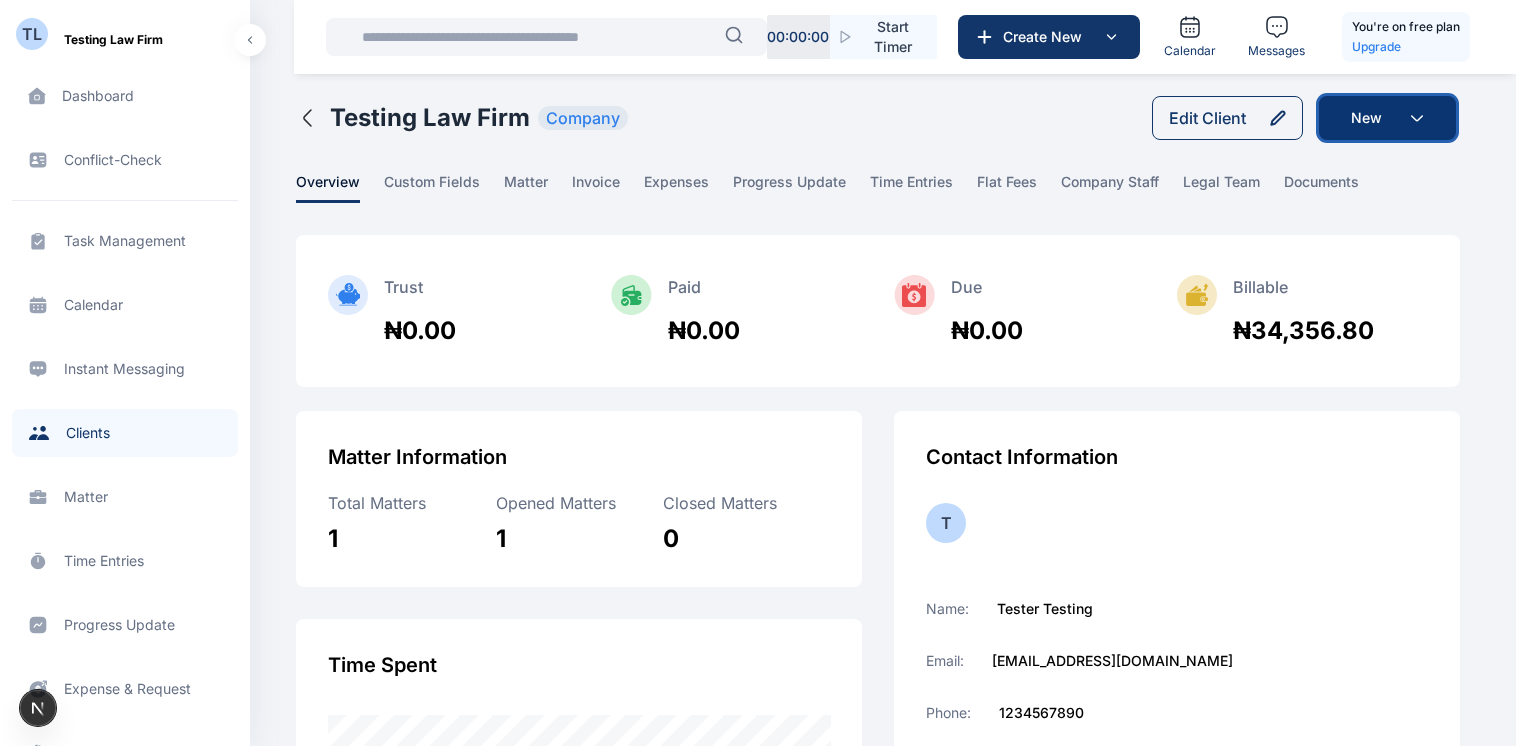 click on "New" at bounding box center (1387, 118) 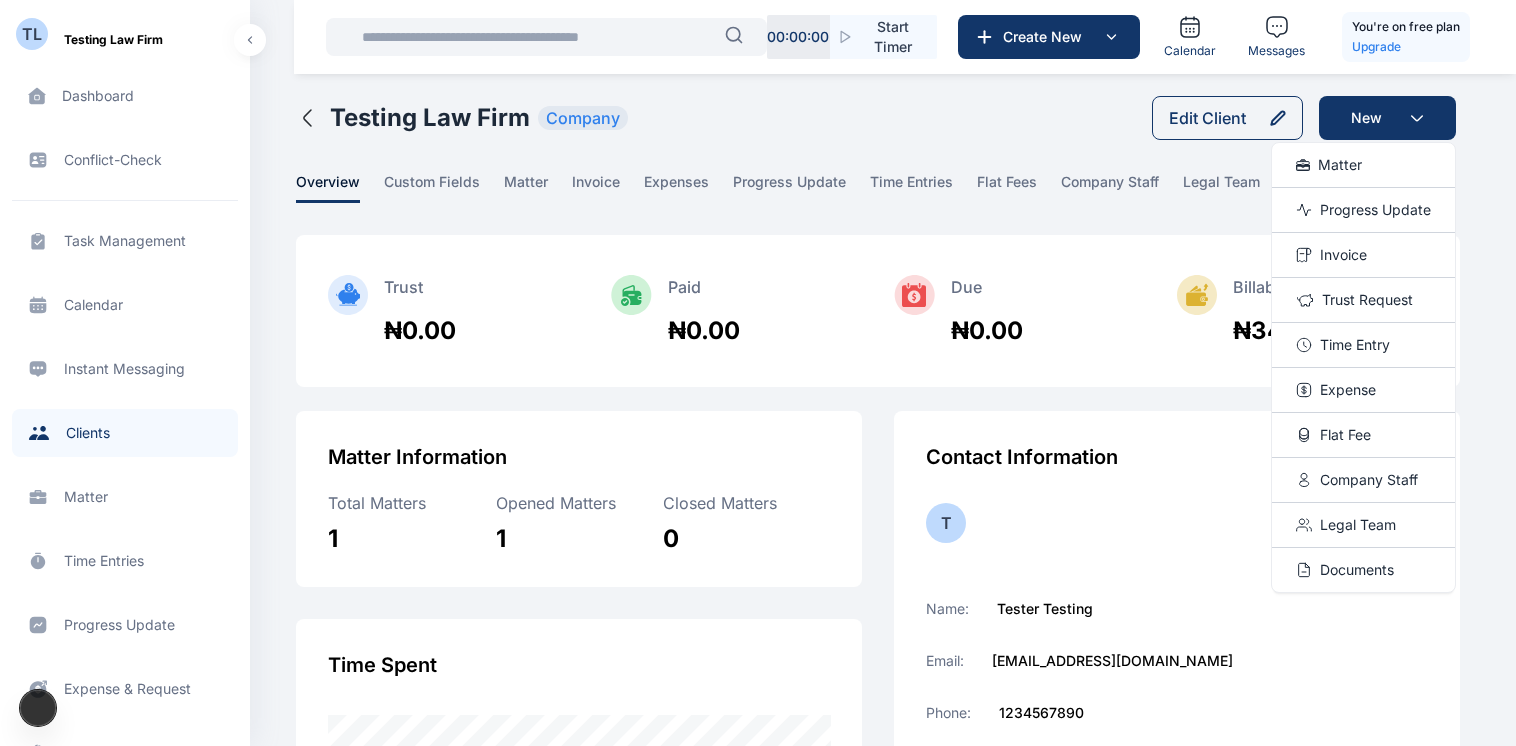 click on "Testing Law Firm Company Edit Client New Matter Progress Update Invoice Trust Request Time Entry Expense Flat Fee Company Staff Legal Team Documents" at bounding box center [876, 118] 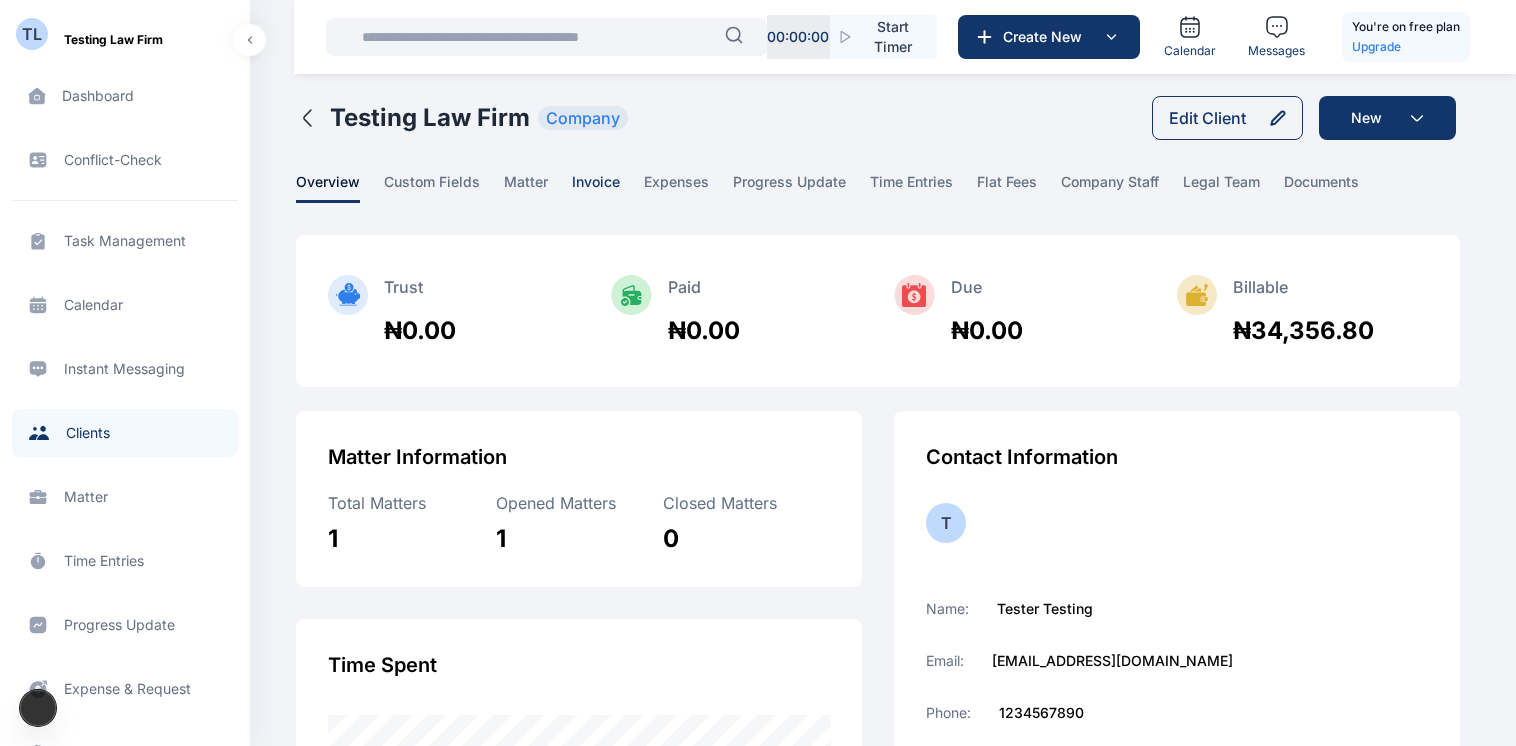 click on "invoice" at bounding box center [596, 187] 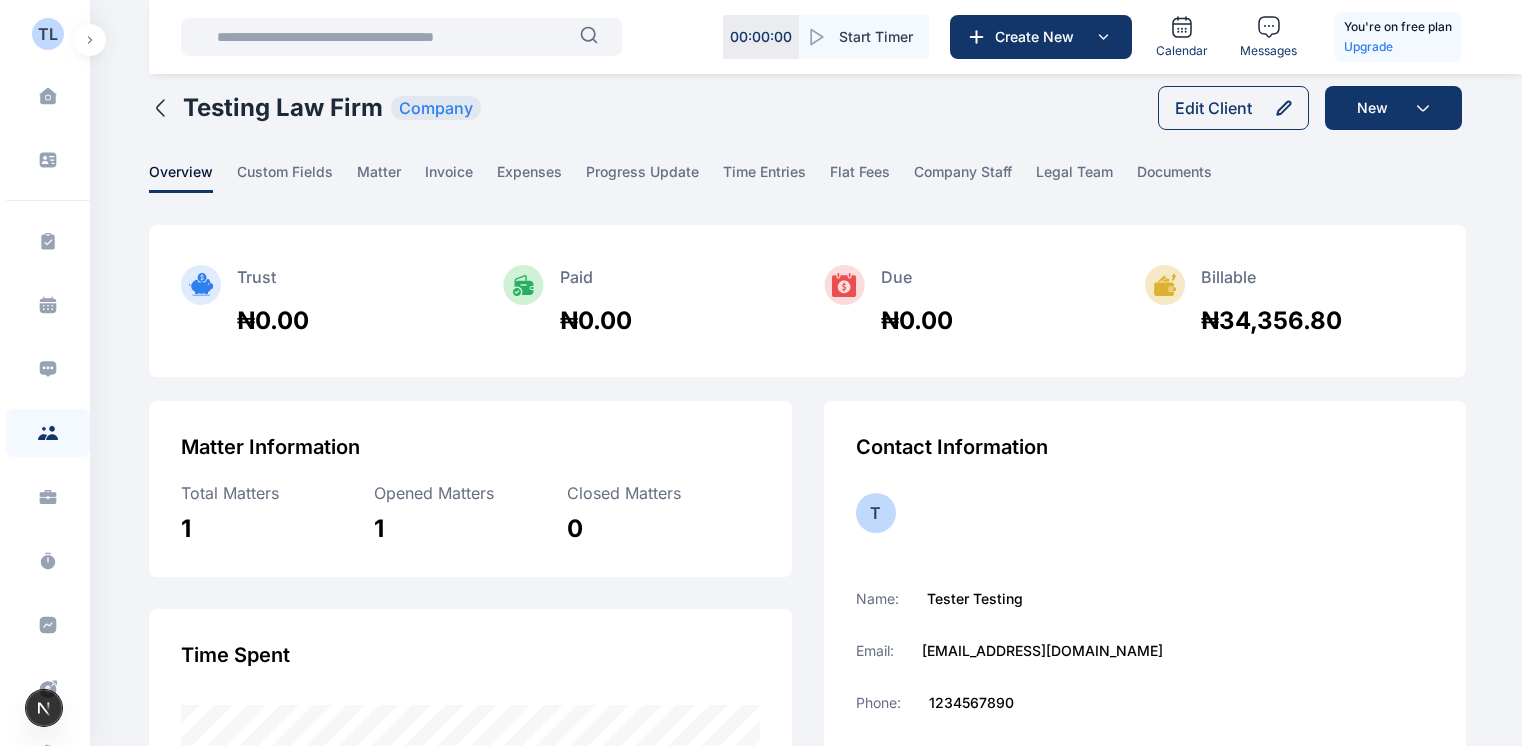 scroll, scrollTop: 0, scrollLeft: 0, axis: both 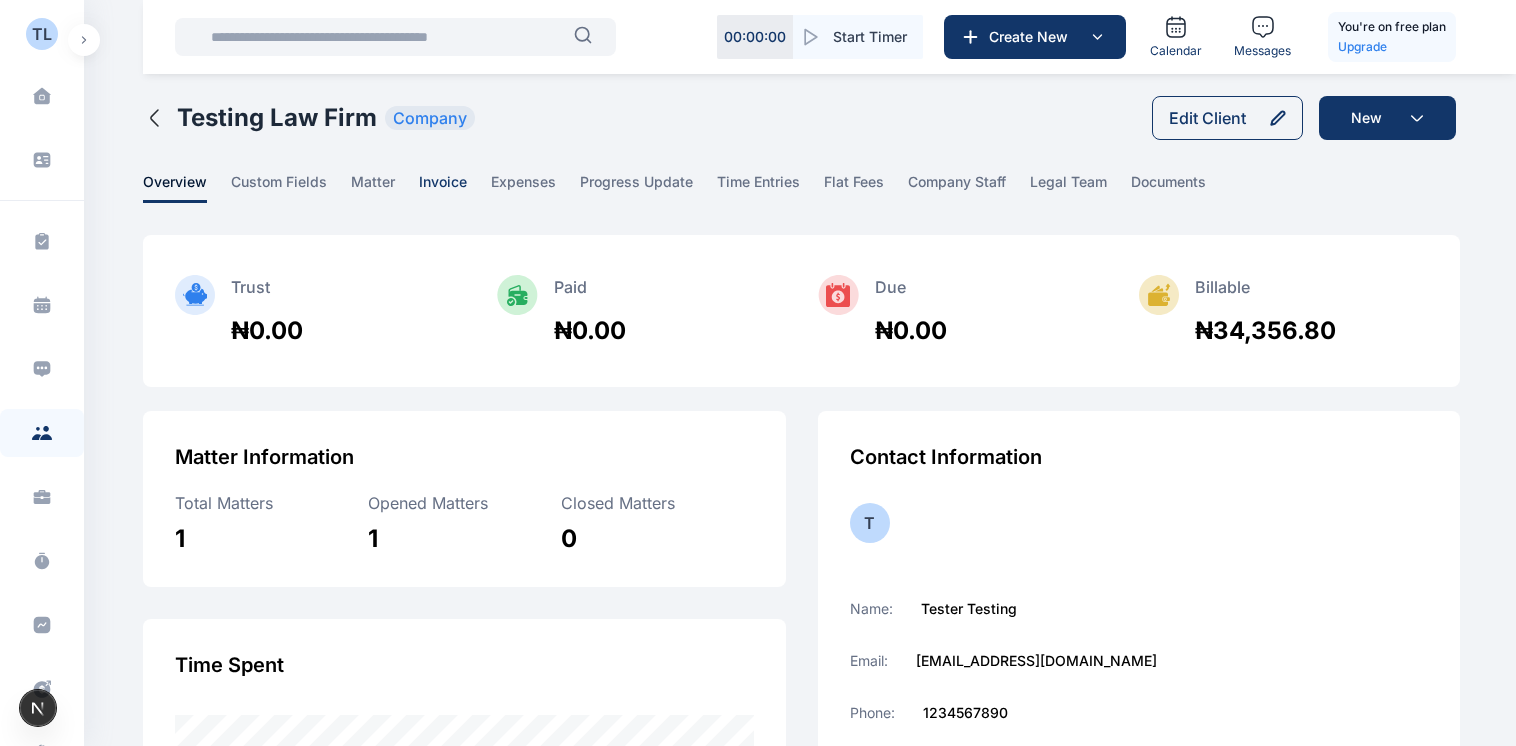 click on "invoice" at bounding box center [443, 187] 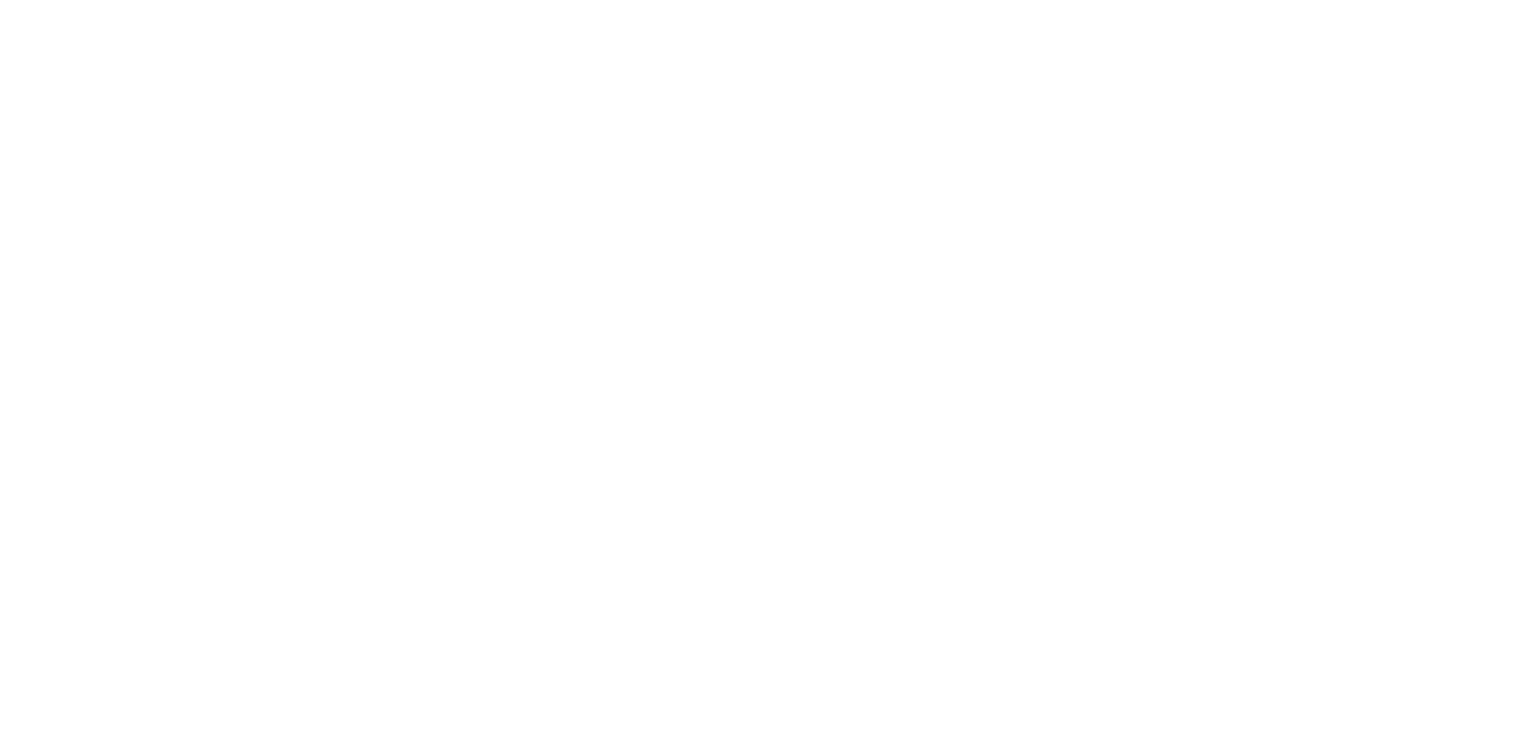 scroll, scrollTop: 0, scrollLeft: 0, axis: both 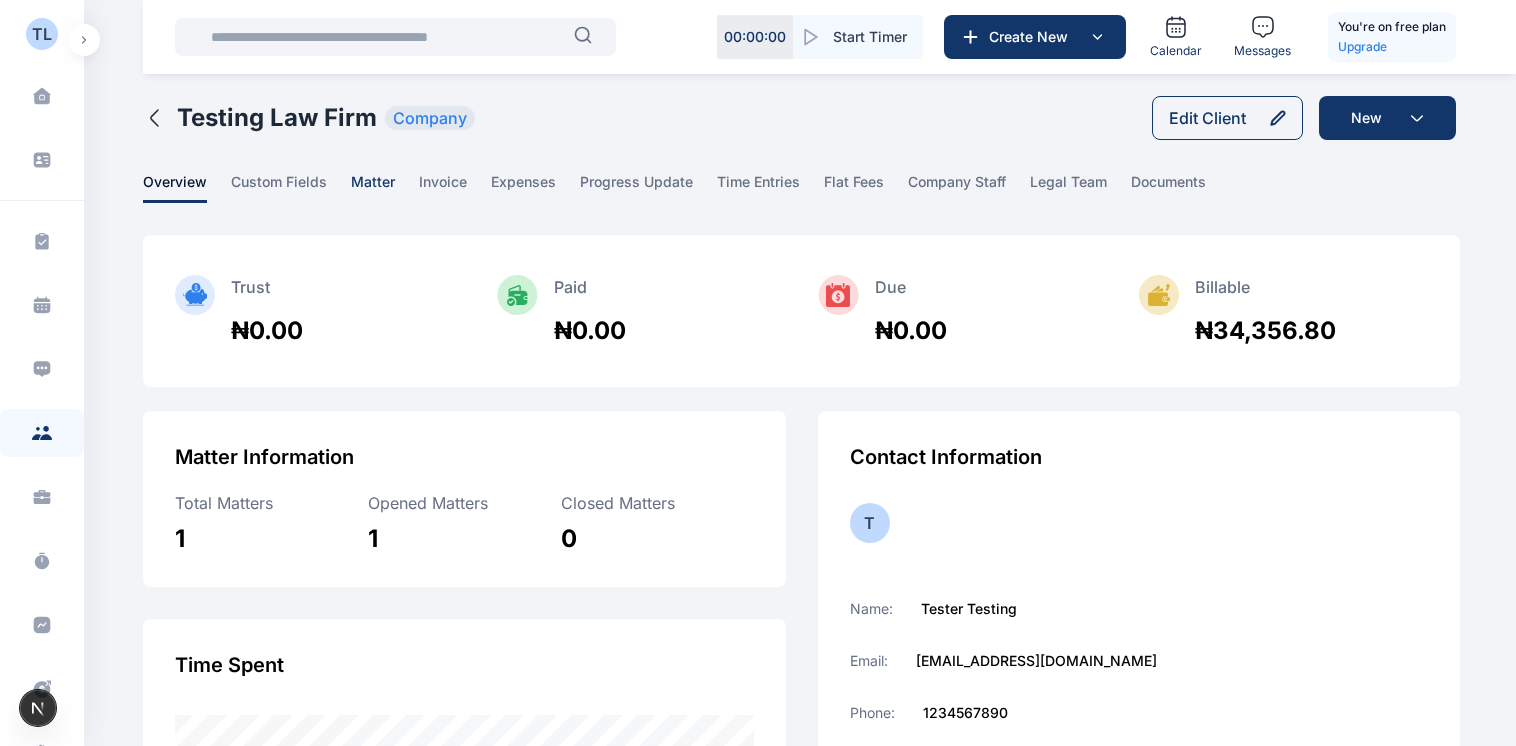 click on "matter" at bounding box center (373, 187) 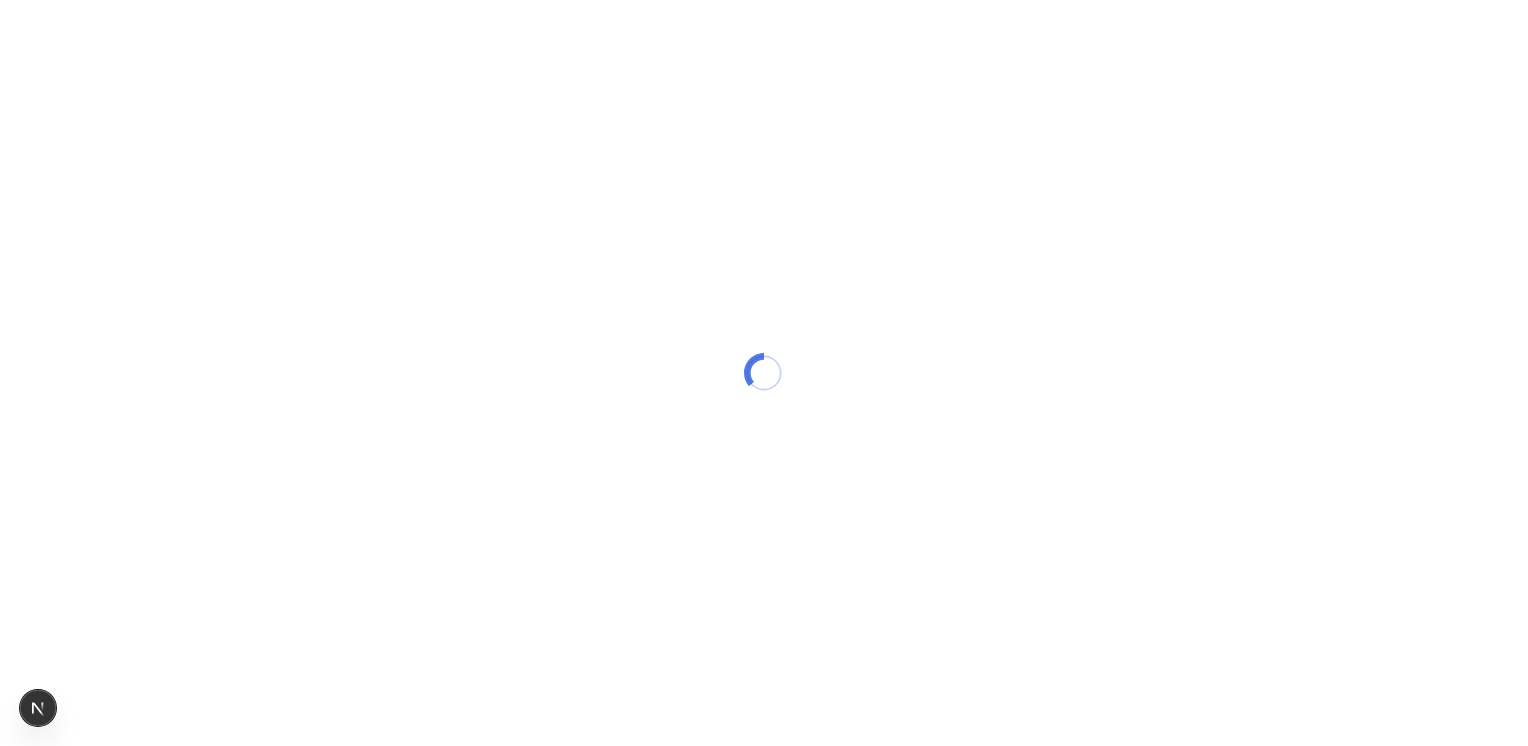 scroll, scrollTop: 0, scrollLeft: 0, axis: both 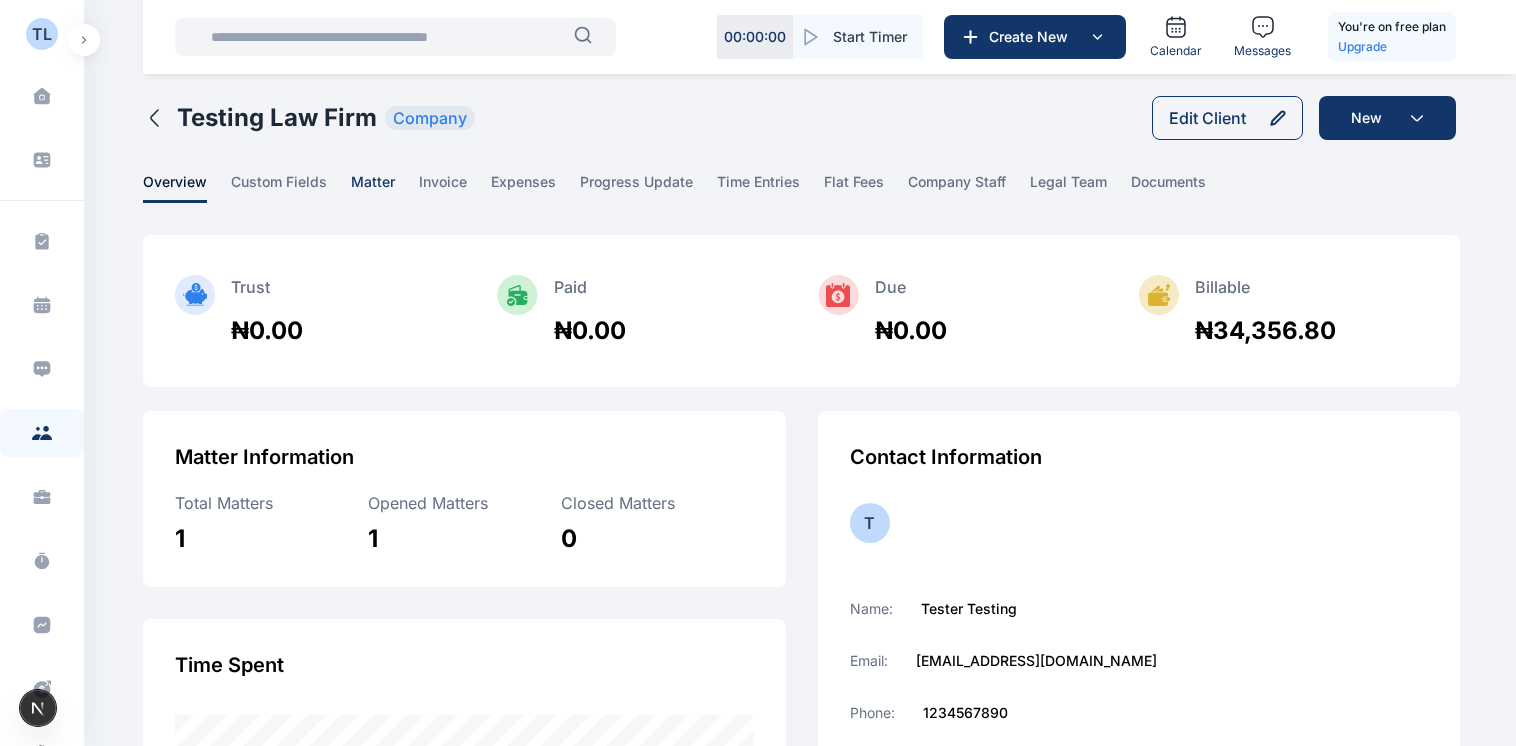 click on "matter" at bounding box center (373, 187) 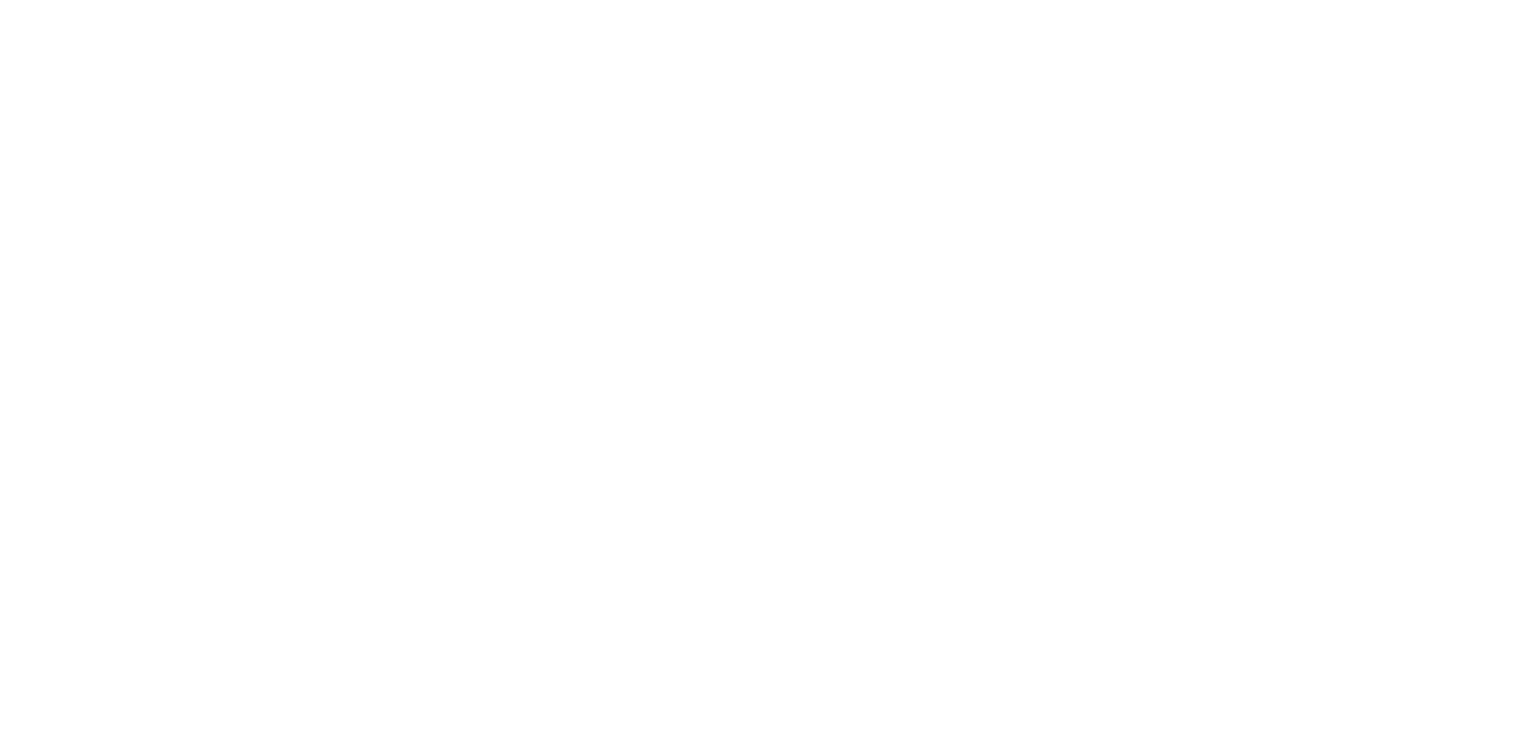 scroll, scrollTop: 0, scrollLeft: 0, axis: both 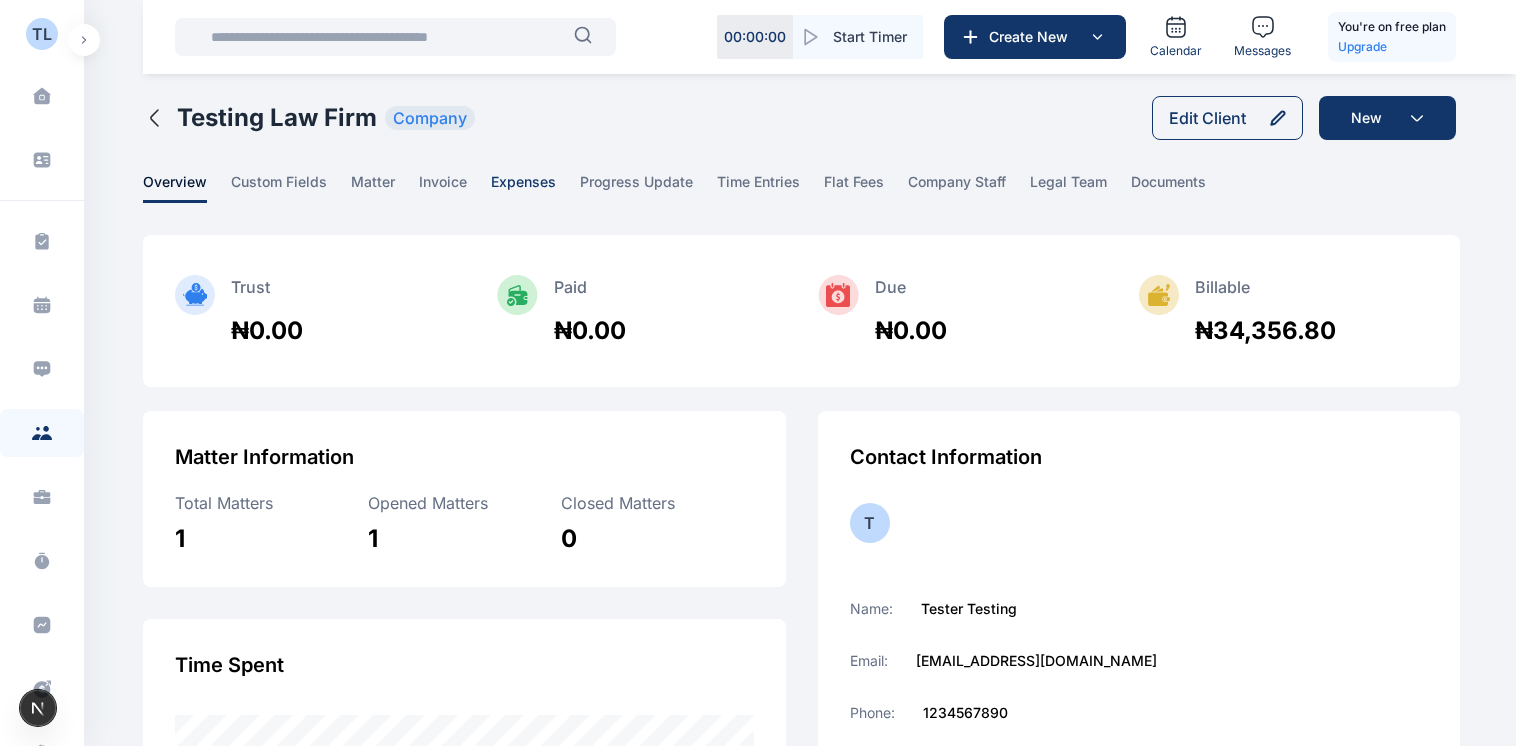 click on "expenses" at bounding box center [523, 187] 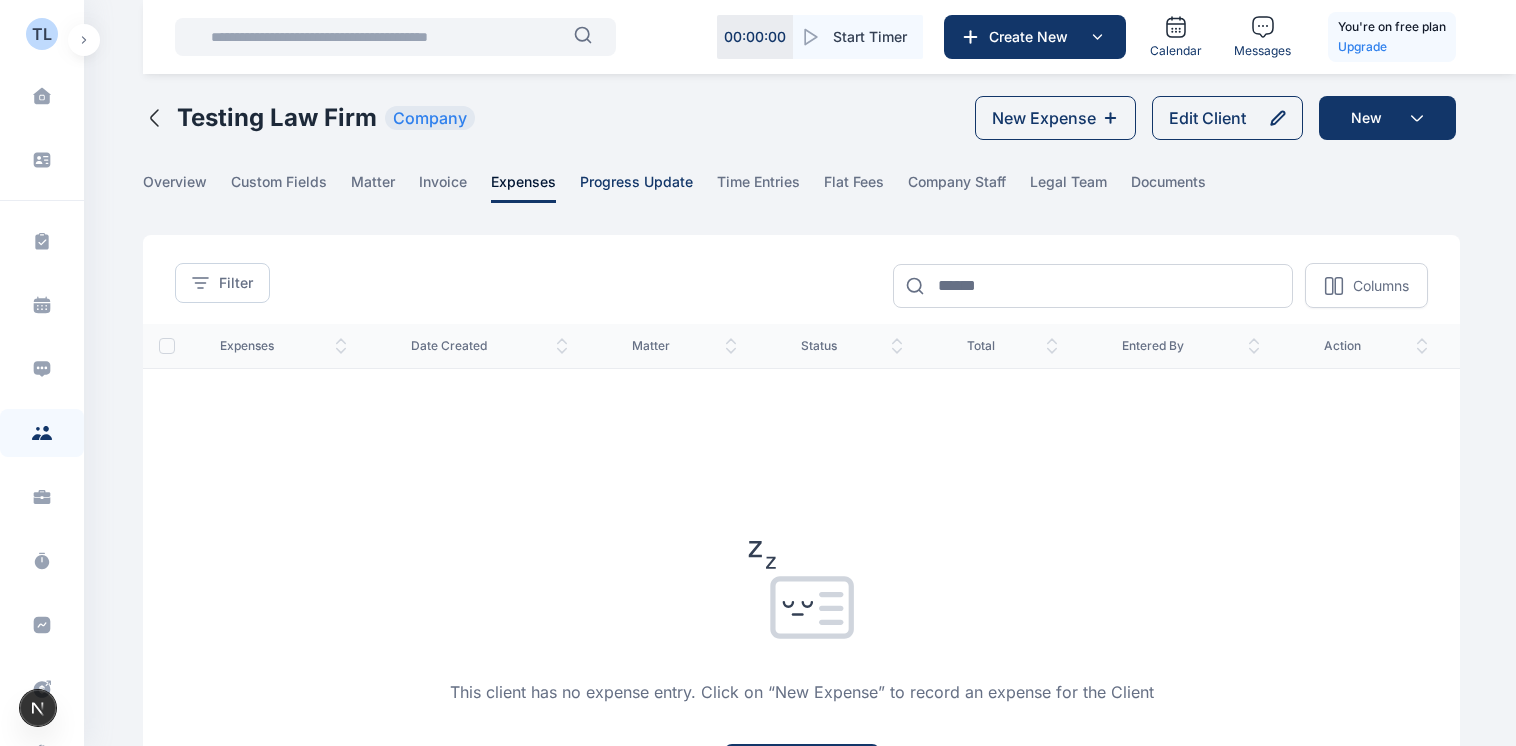 click on "progress update" at bounding box center [636, 187] 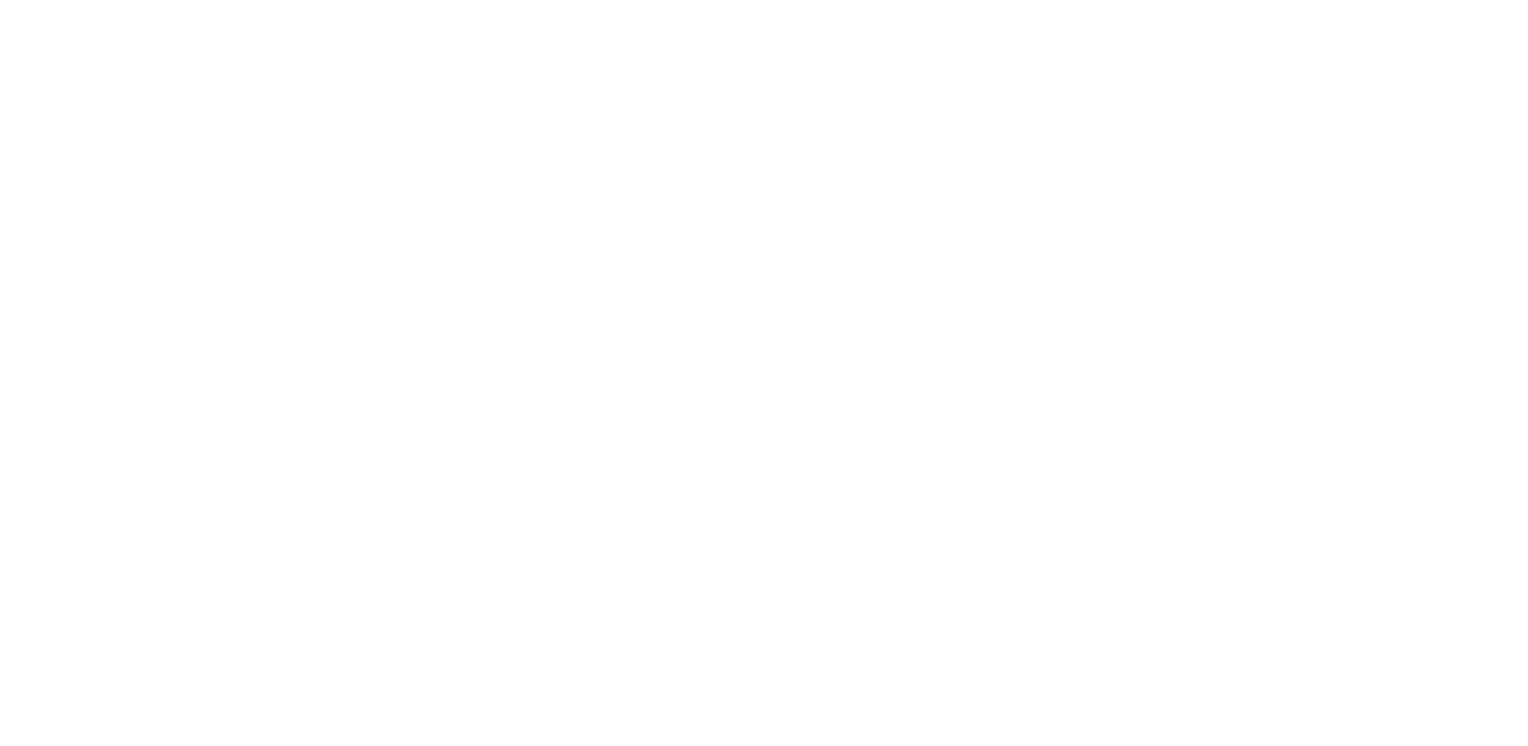scroll, scrollTop: 0, scrollLeft: 0, axis: both 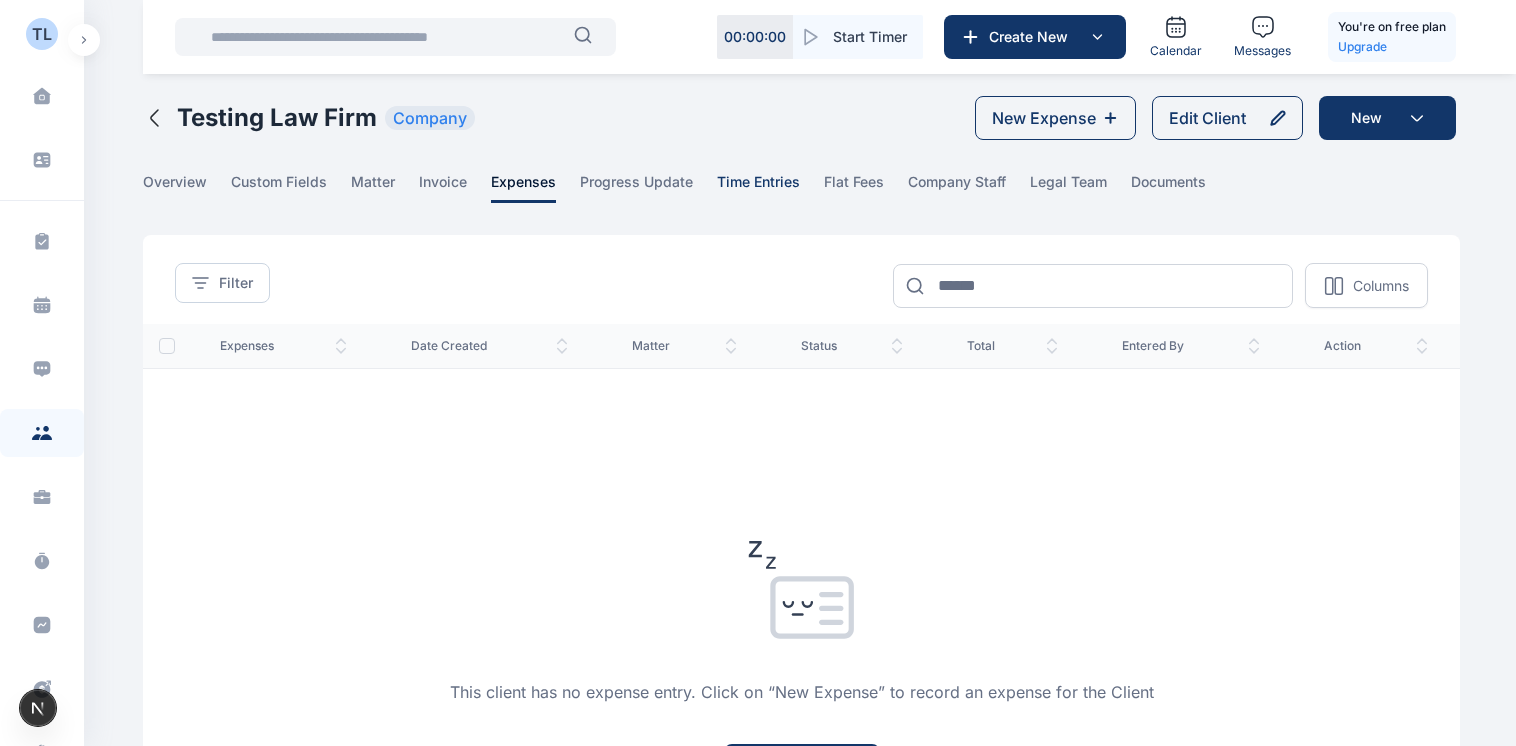 click on "time entries" at bounding box center [758, 187] 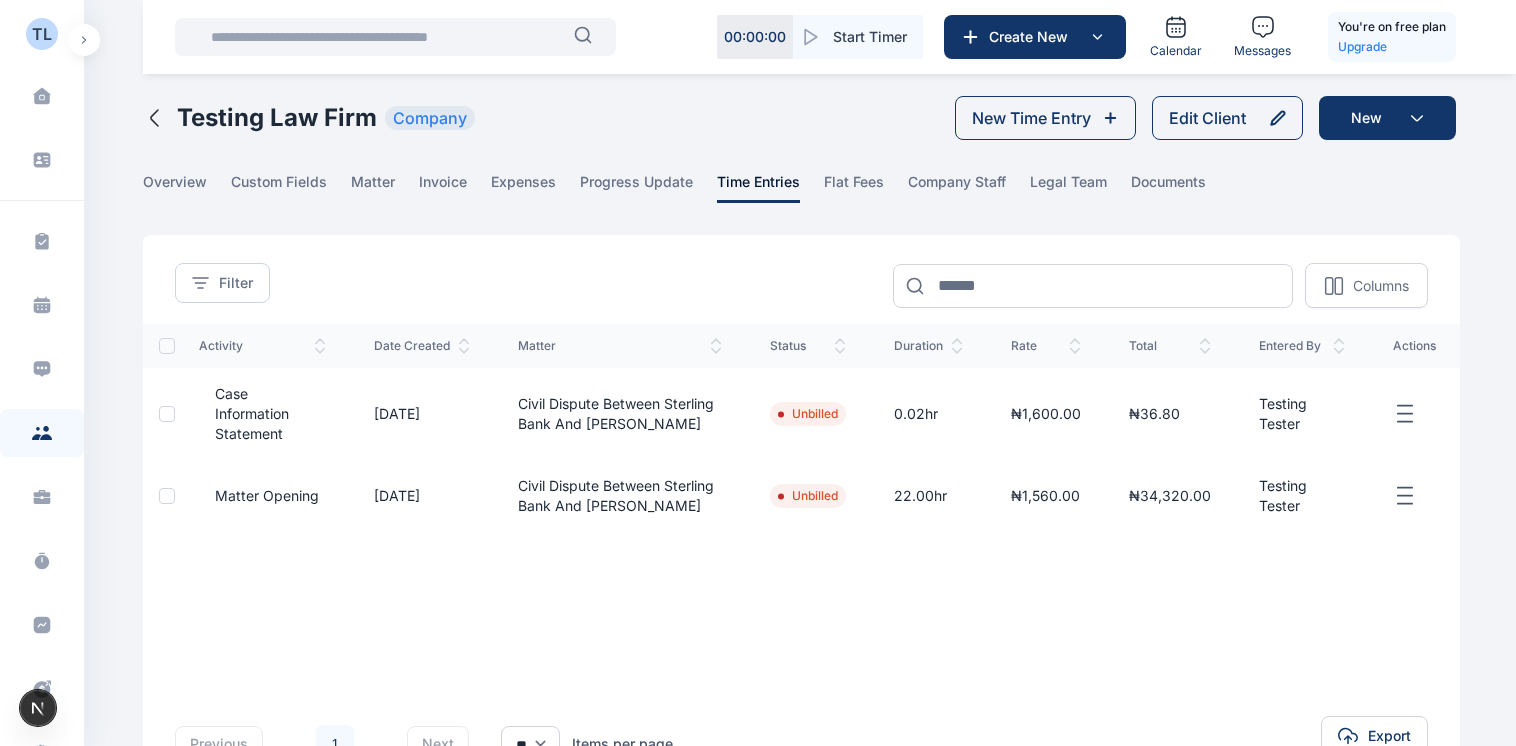 click 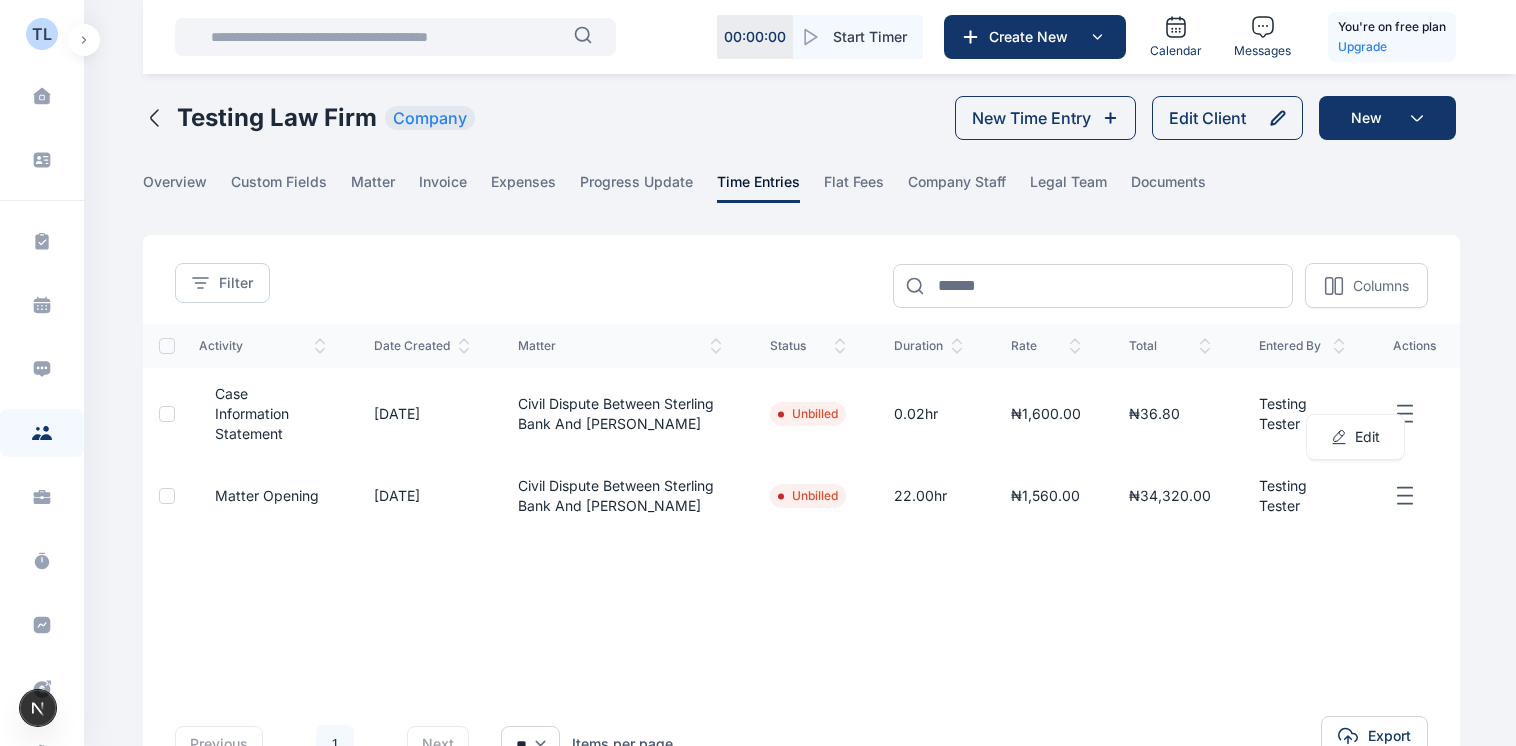 click 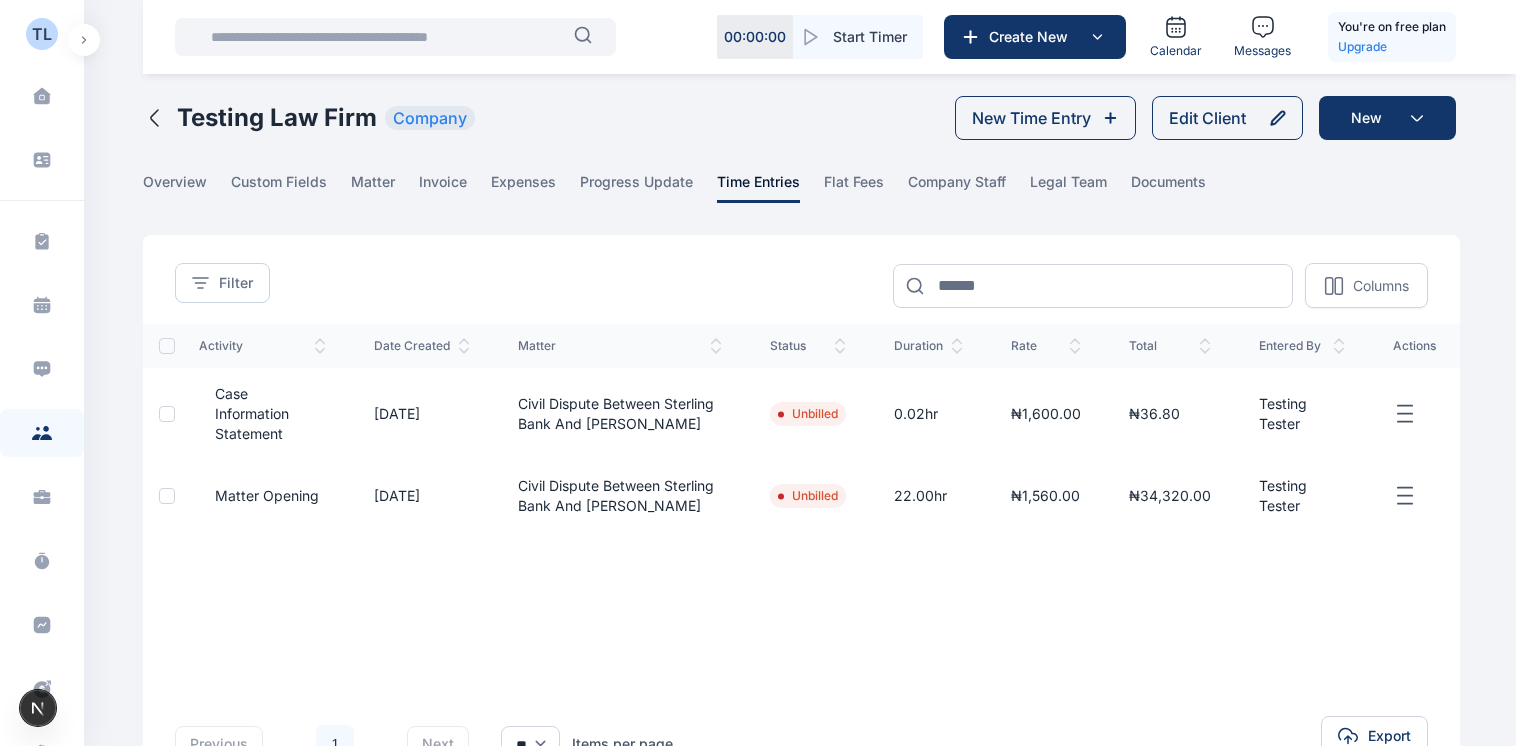 click at bounding box center [167, 414] 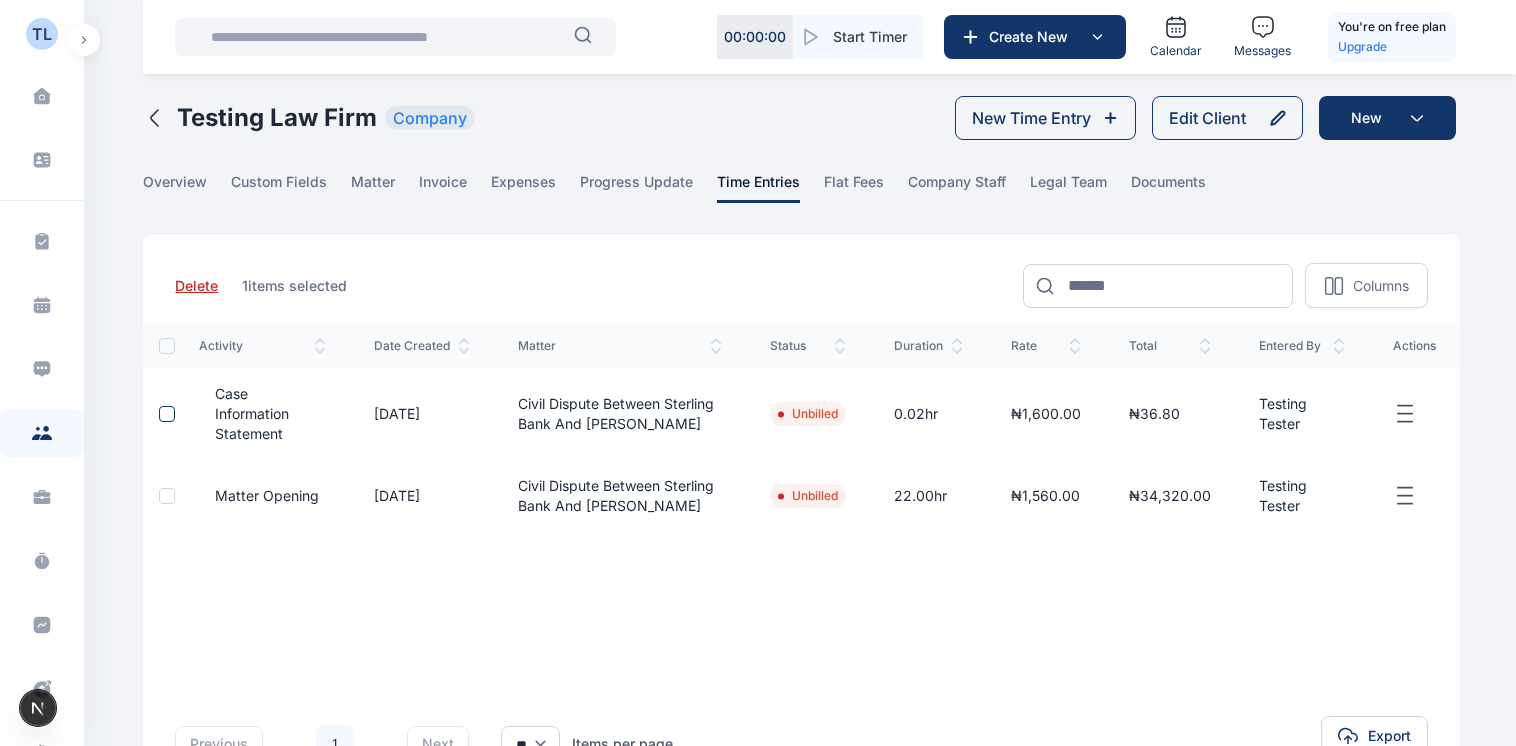 click 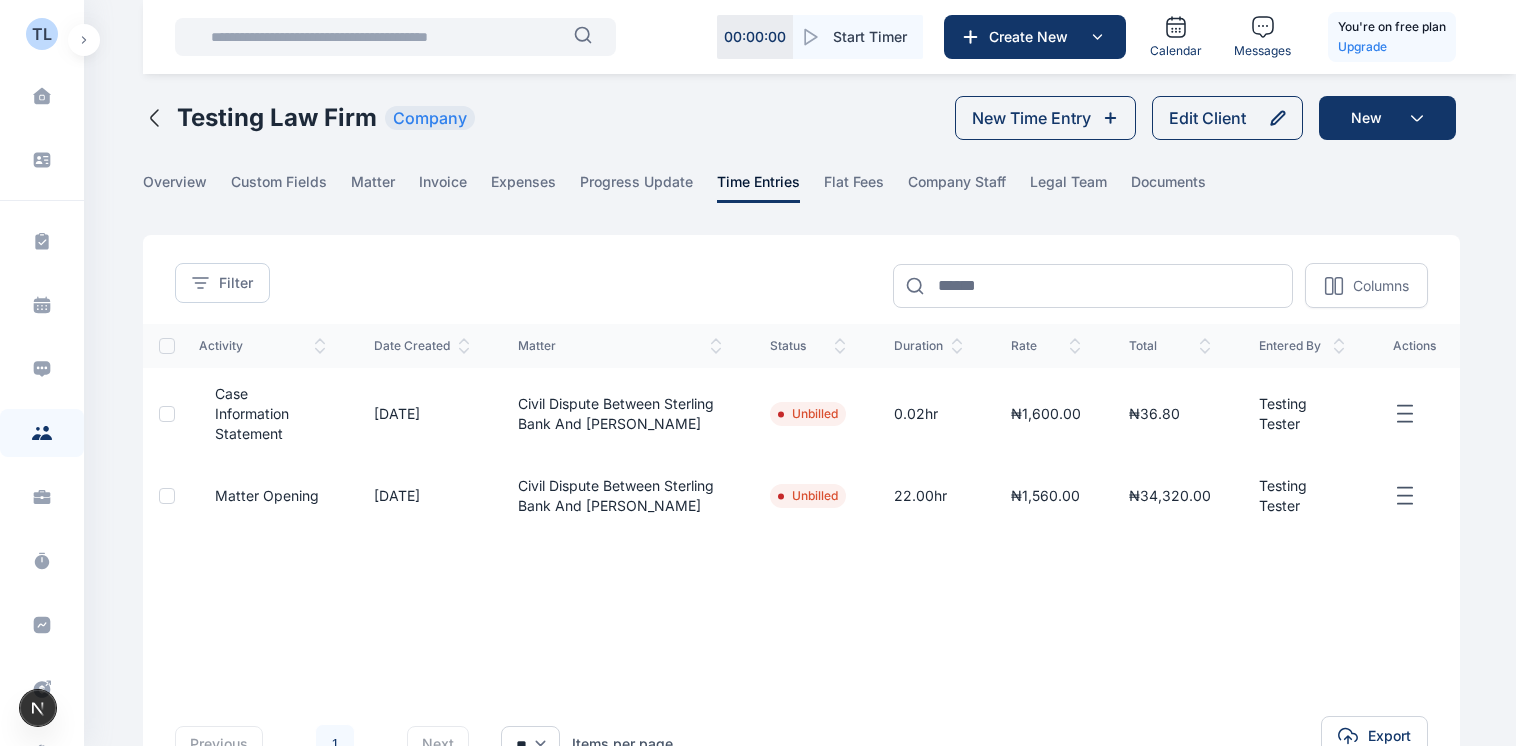 click at bounding box center [167, 414] 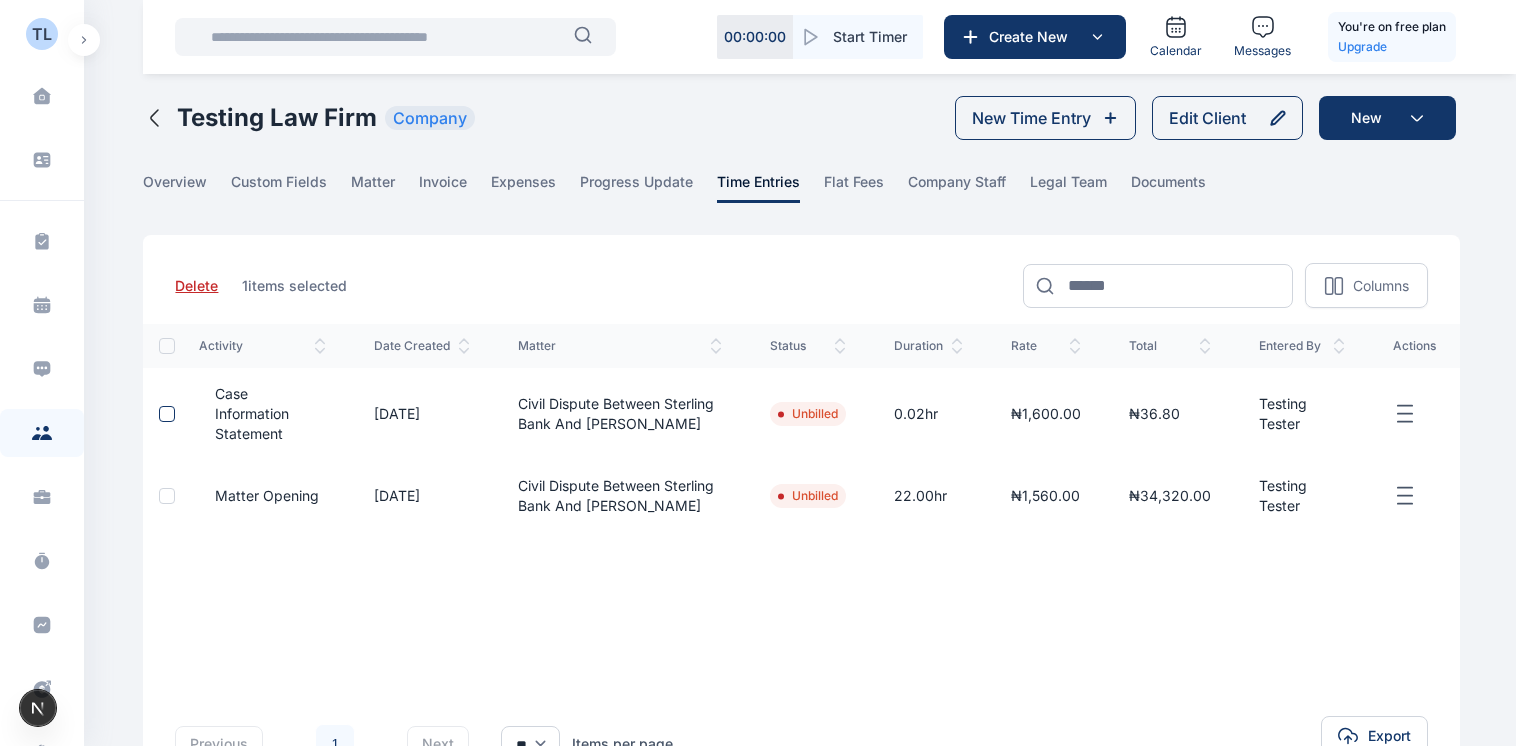 click 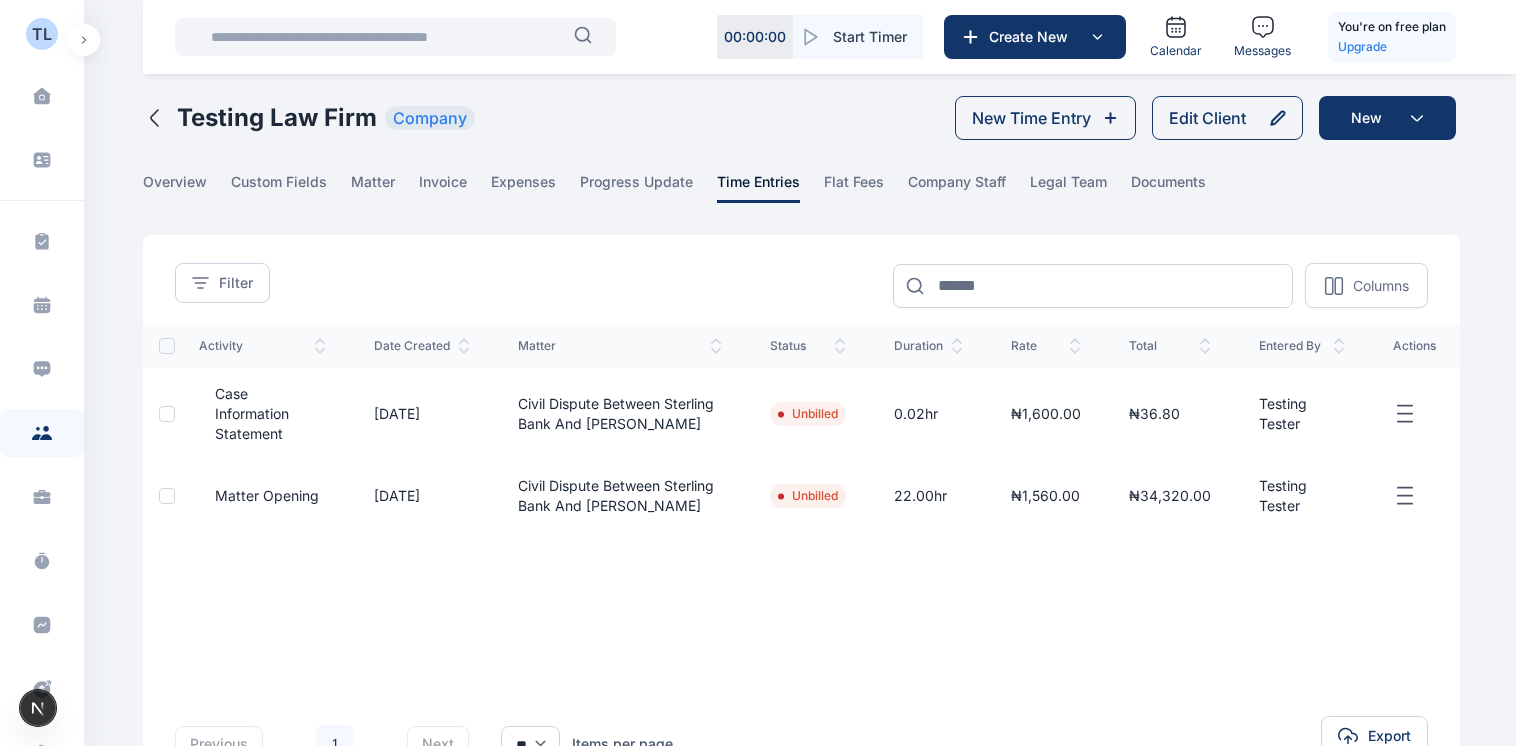 click at bounding box center (167, 414) 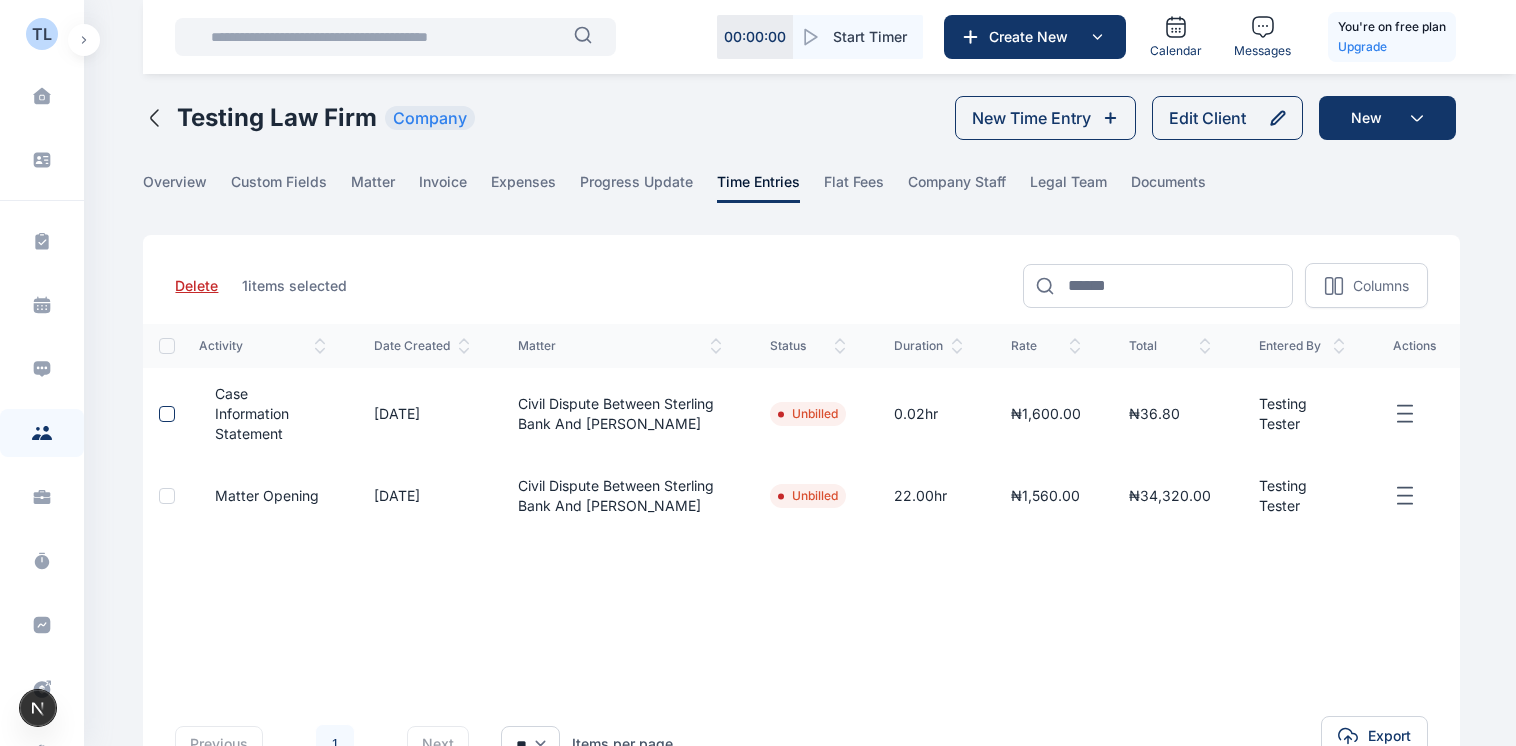 click 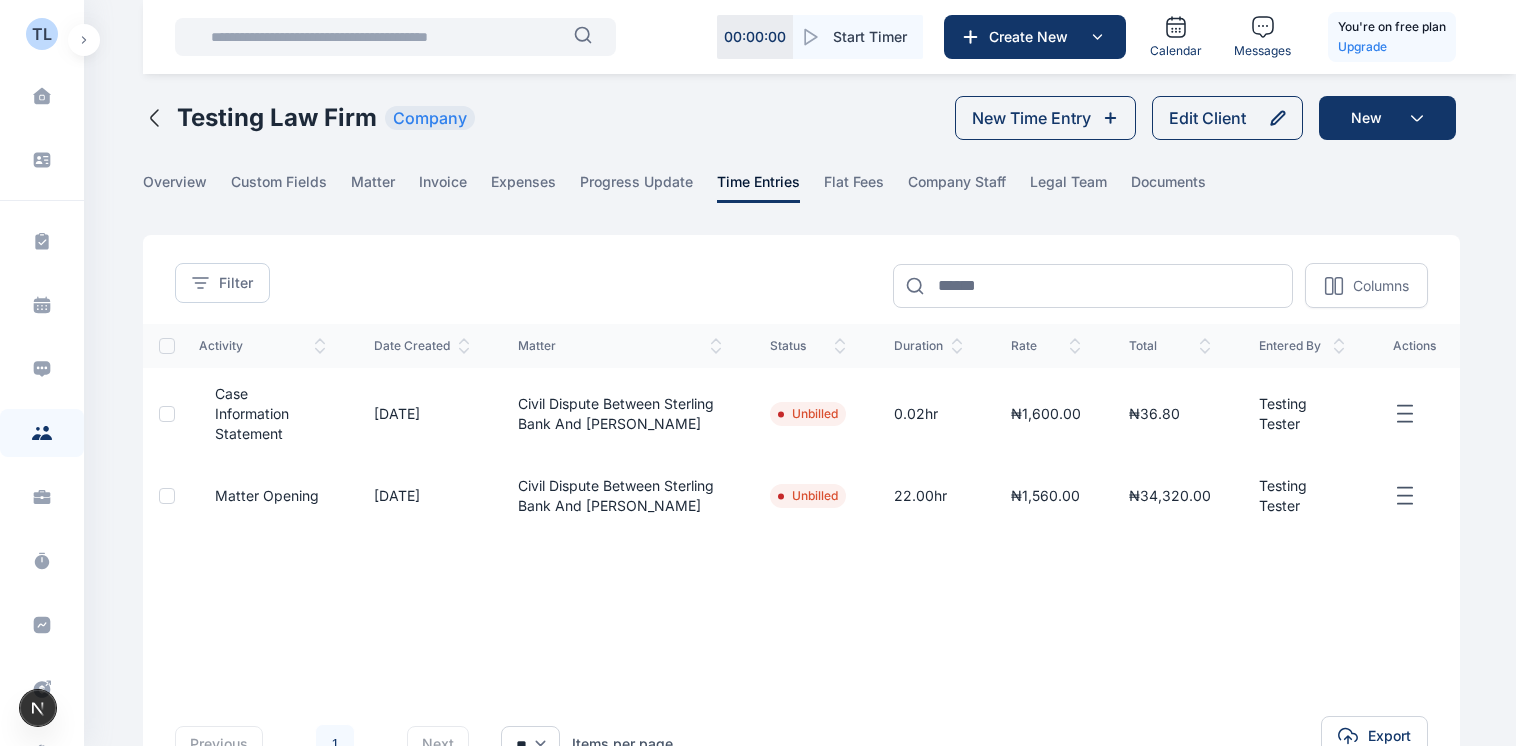 click at bounding box center (167, 496) 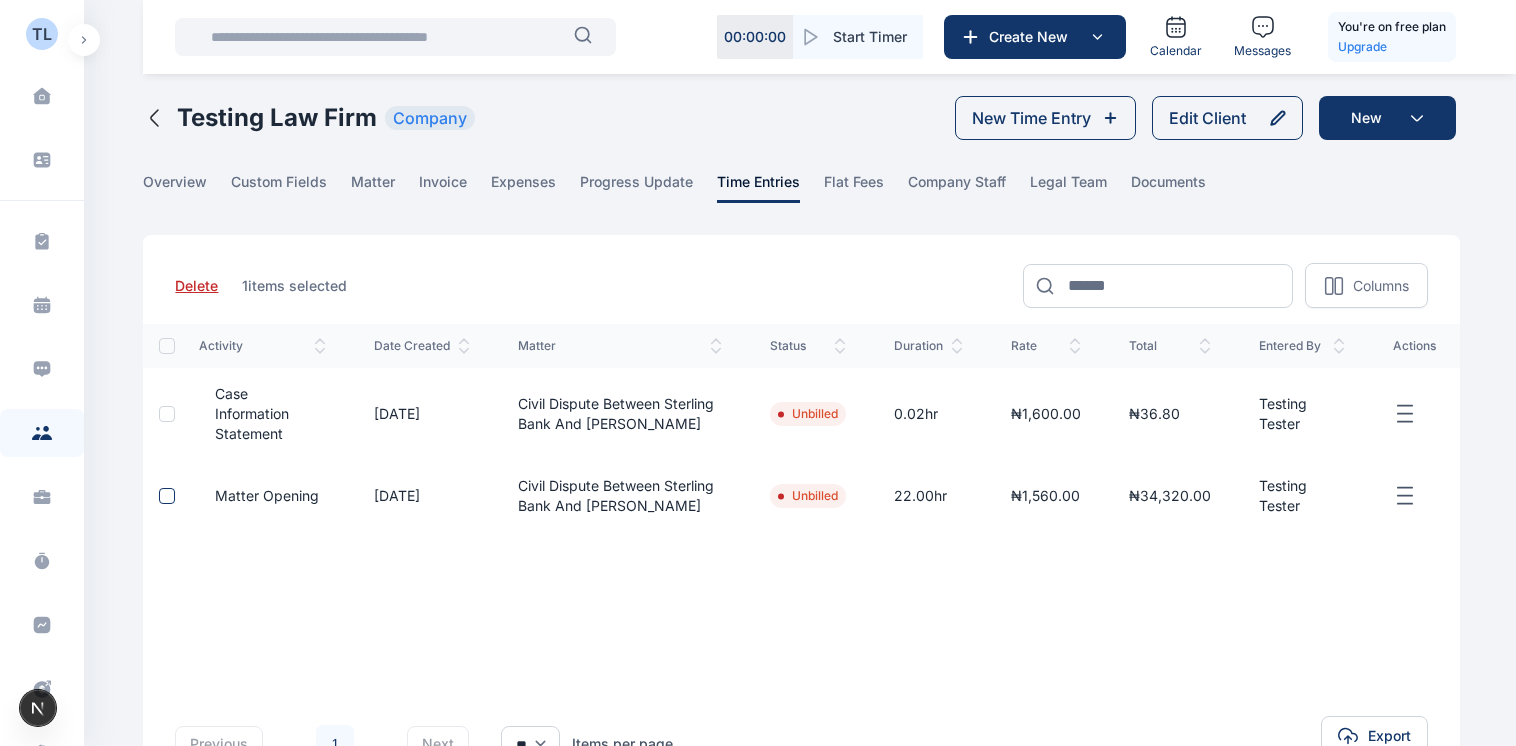 click at bounding box center (167, 414) 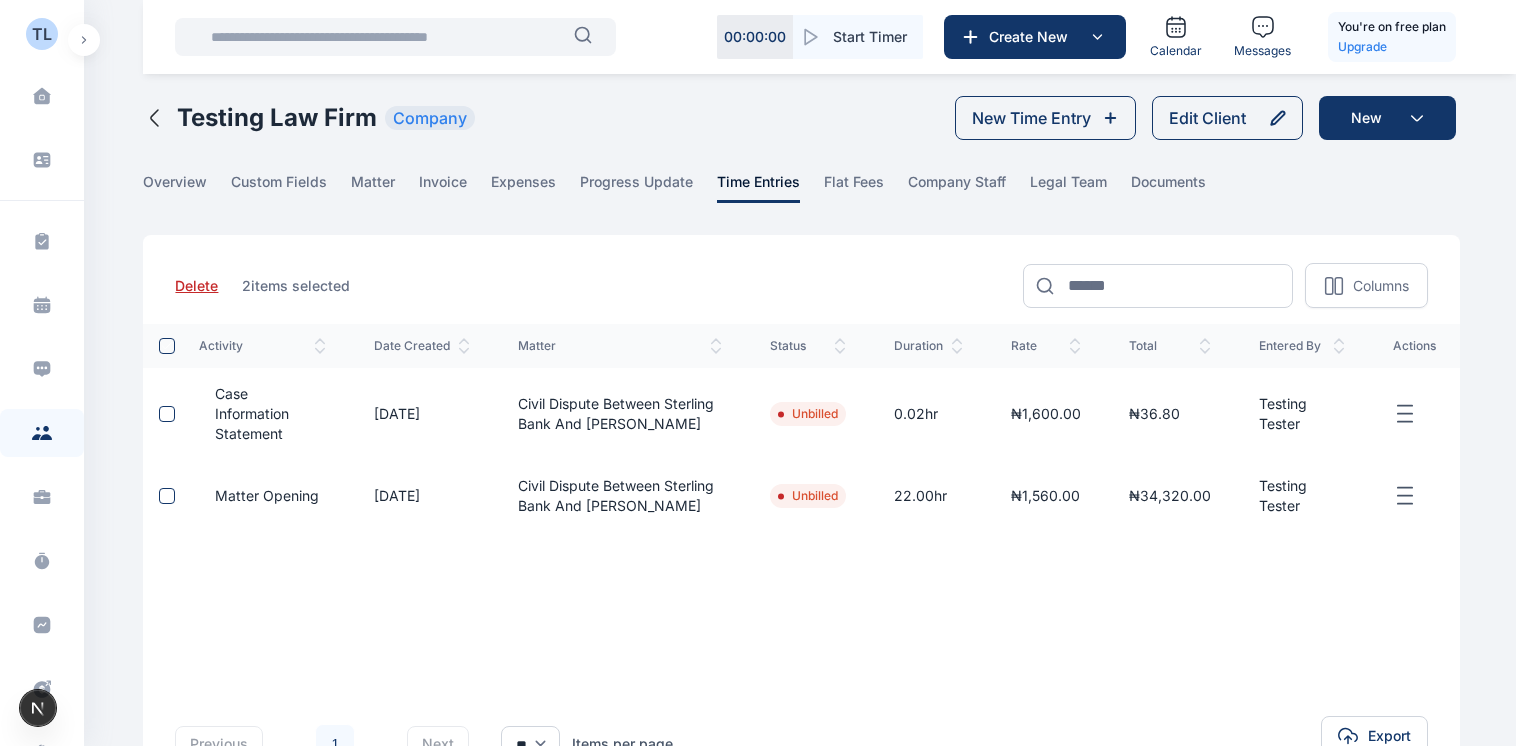 click 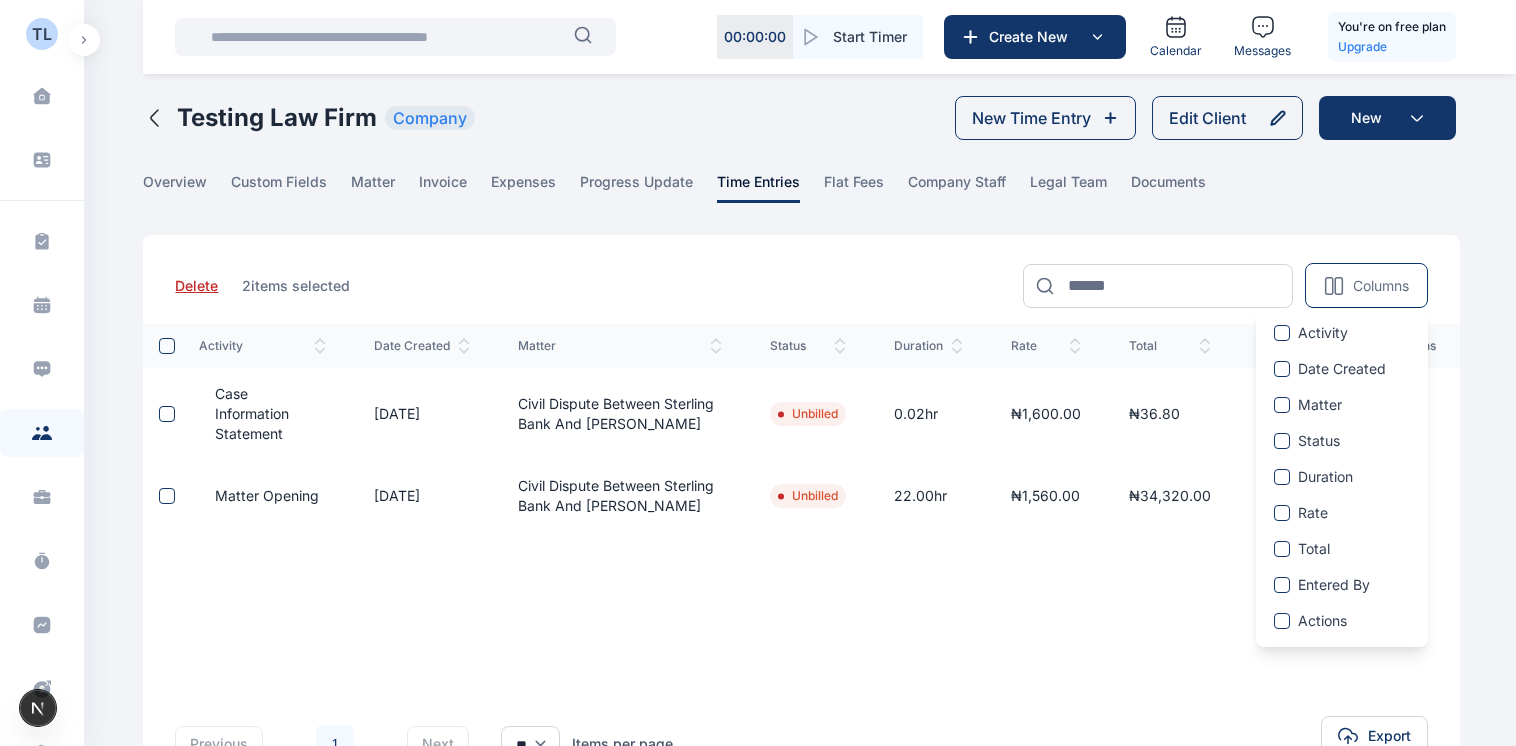 click on "Delete 2  items selected Columns activity date created matter status duration rate total entered by actions" at bounding box center (801, 271) 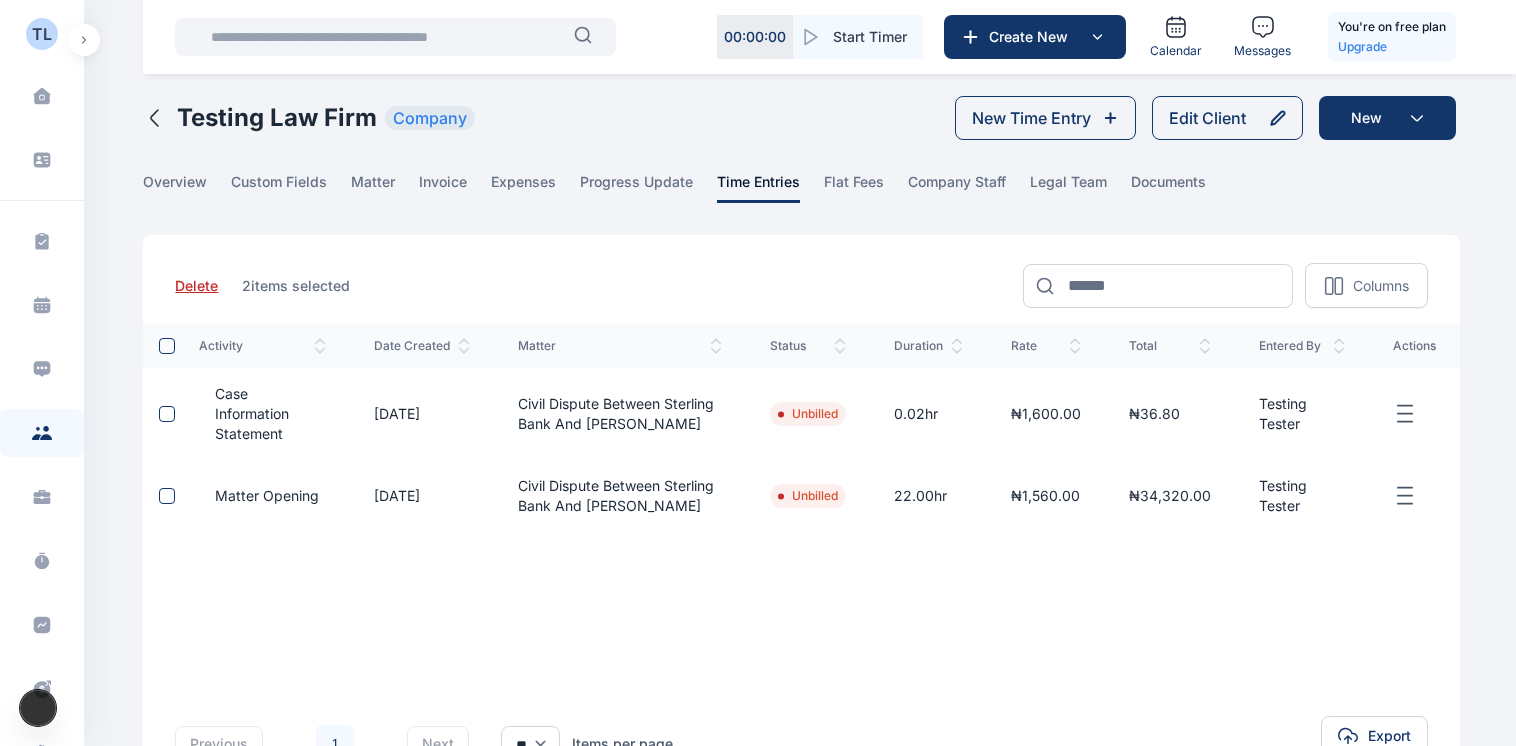 click 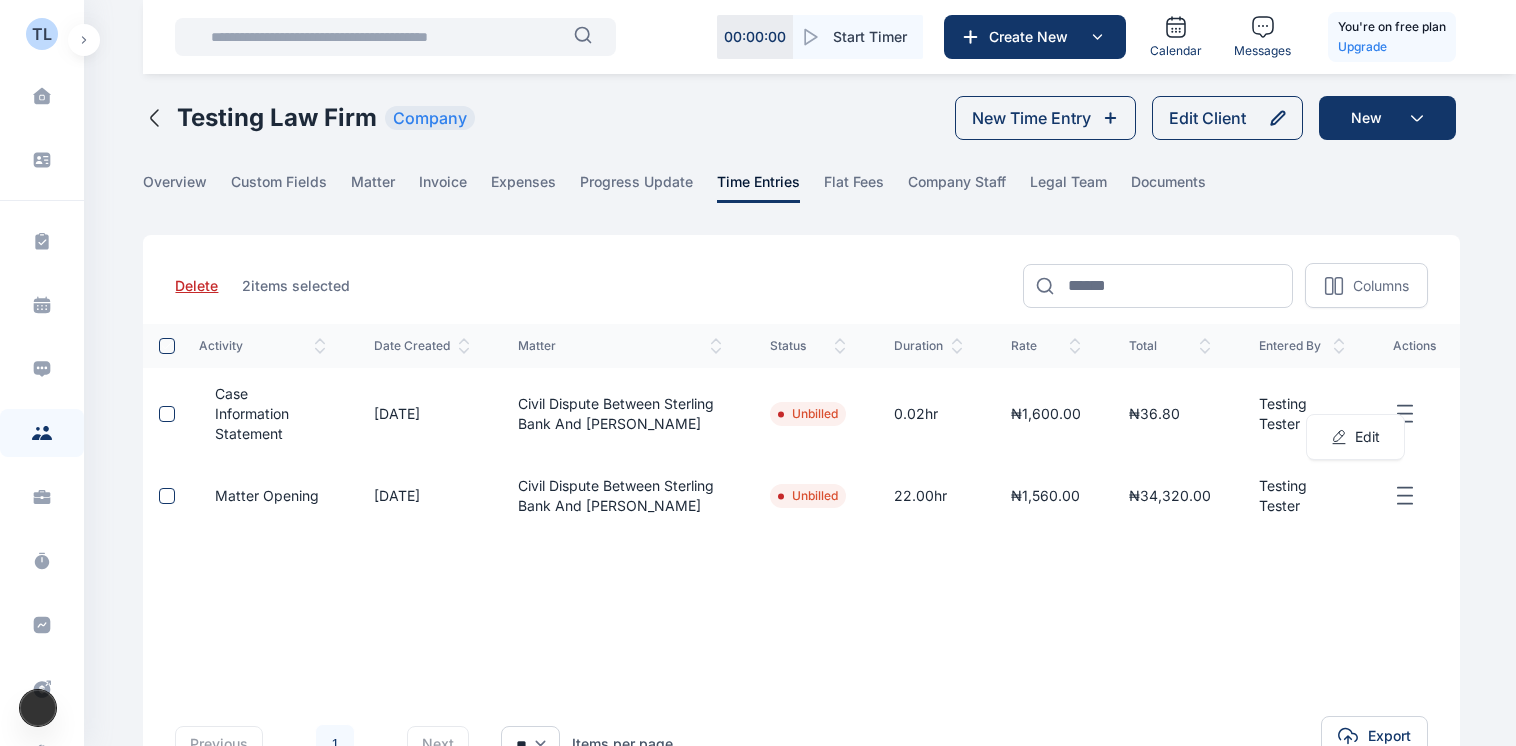click 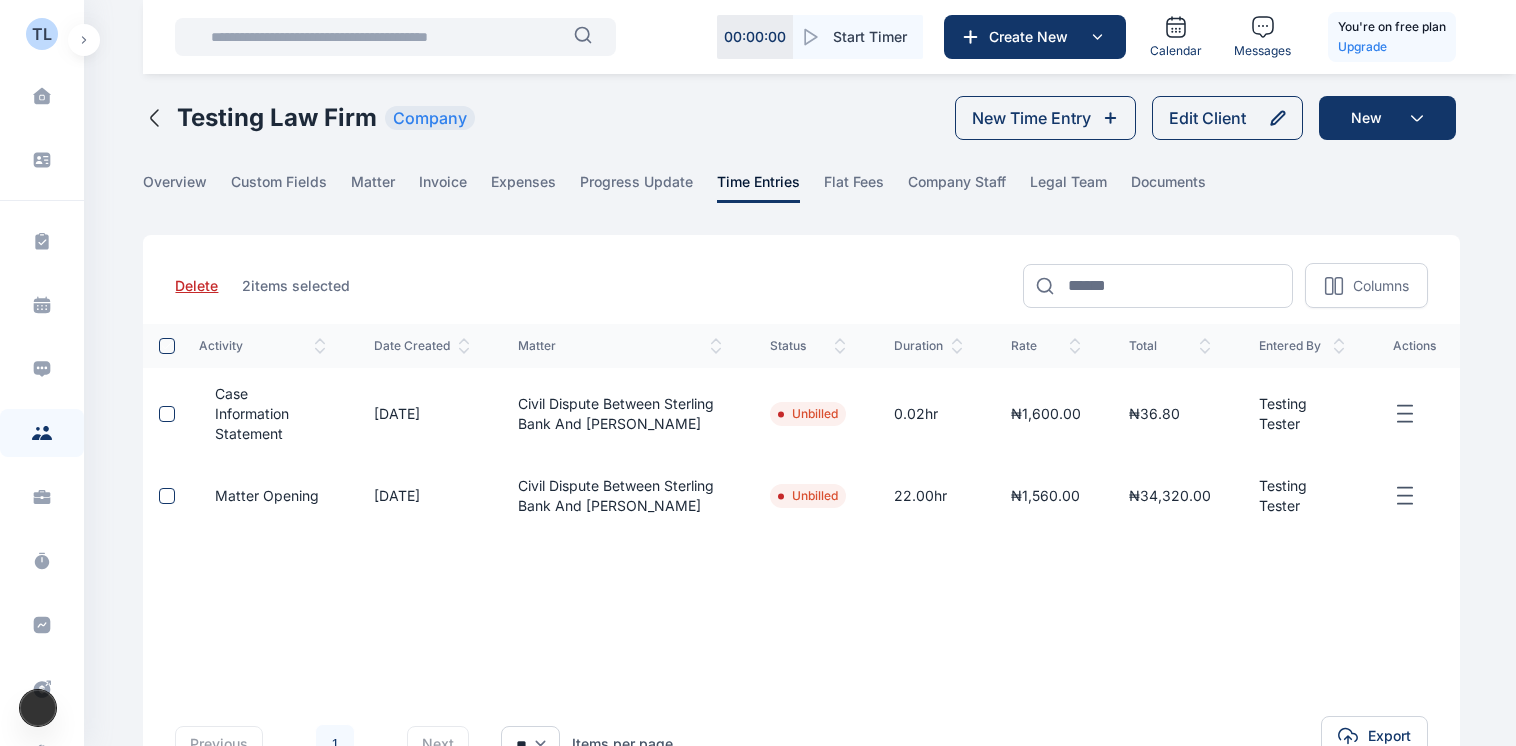 click 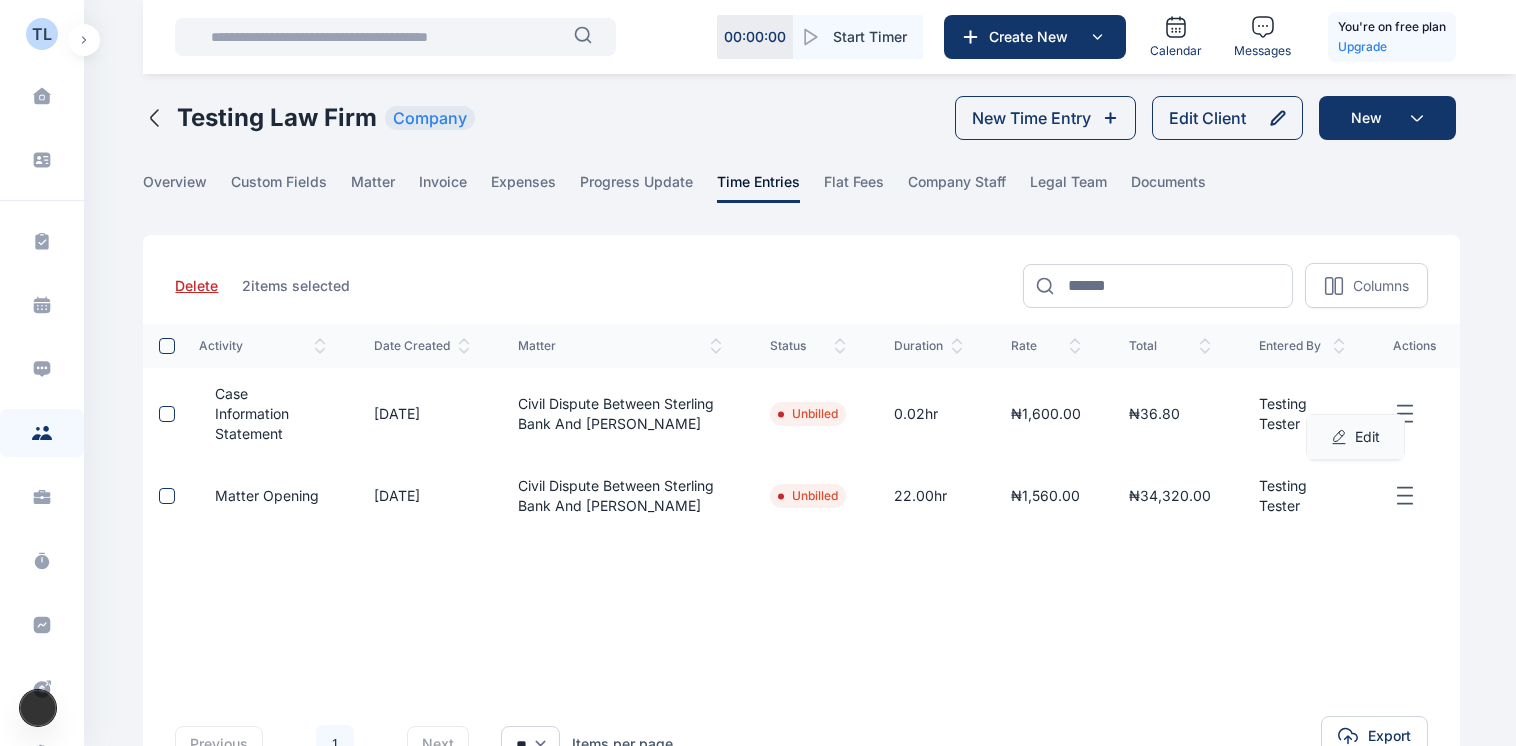click on "Edit" at bounding box center [1367, 437] 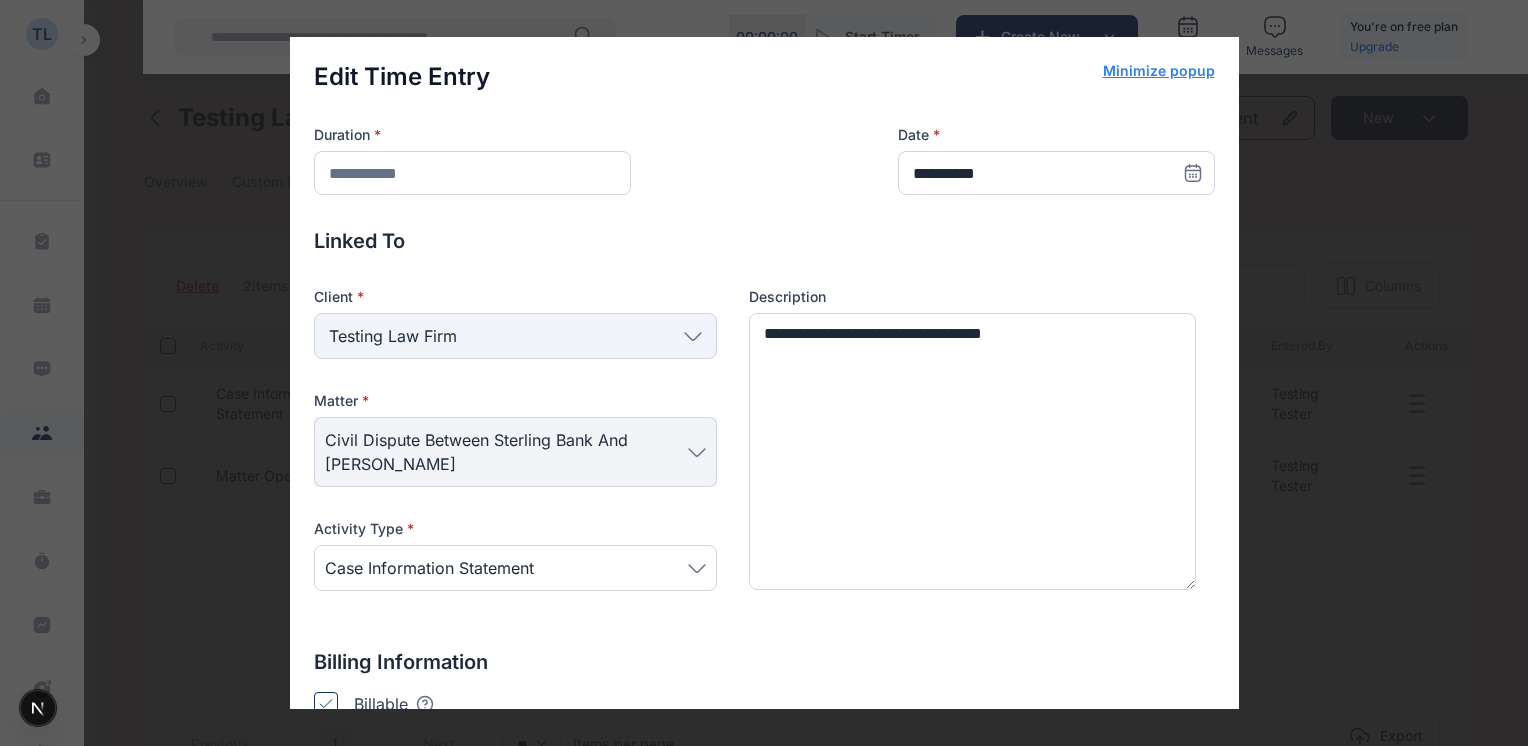 click on "**********" at bounding box center (764, 421) 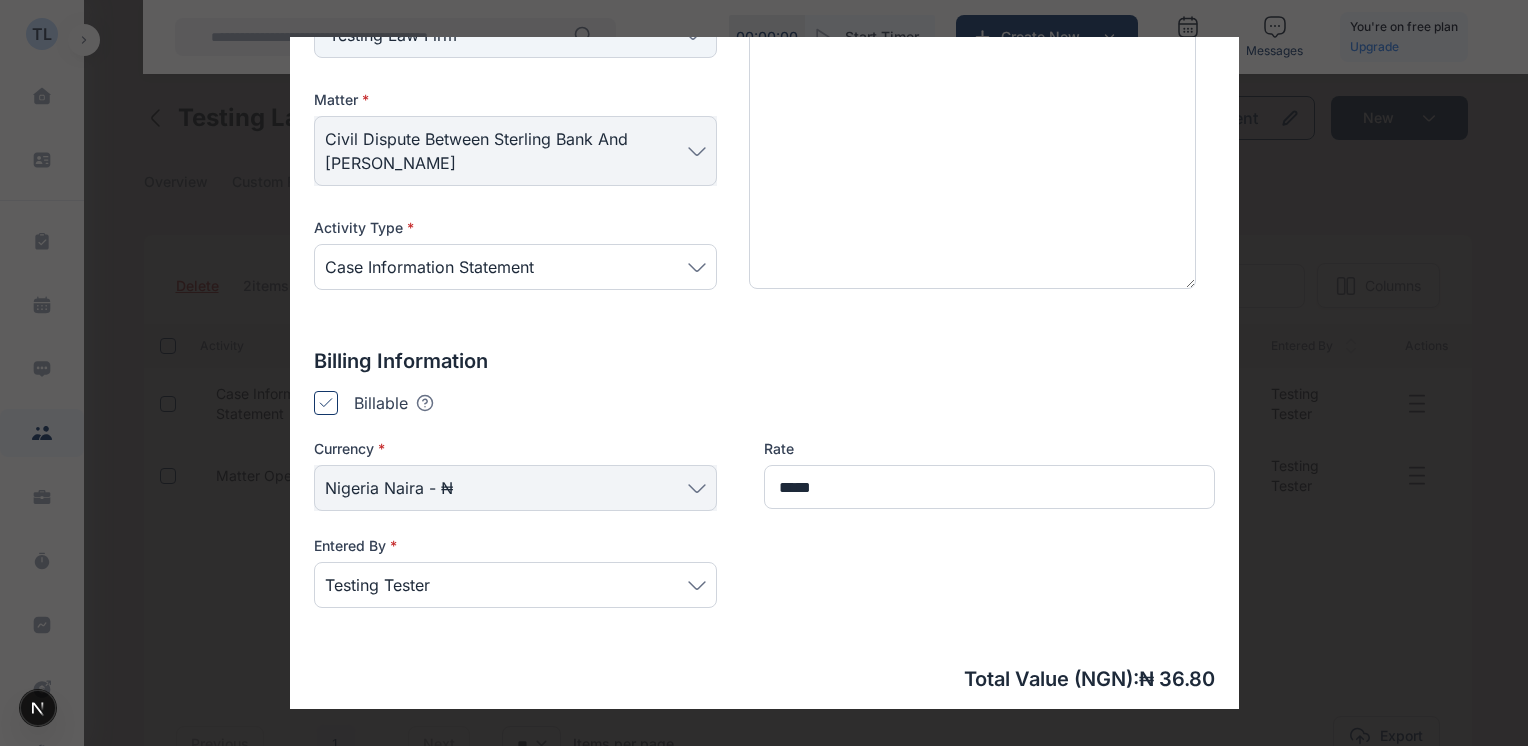 scroll, scrollTop: 374, scrollLeft: 0, axis: vertical 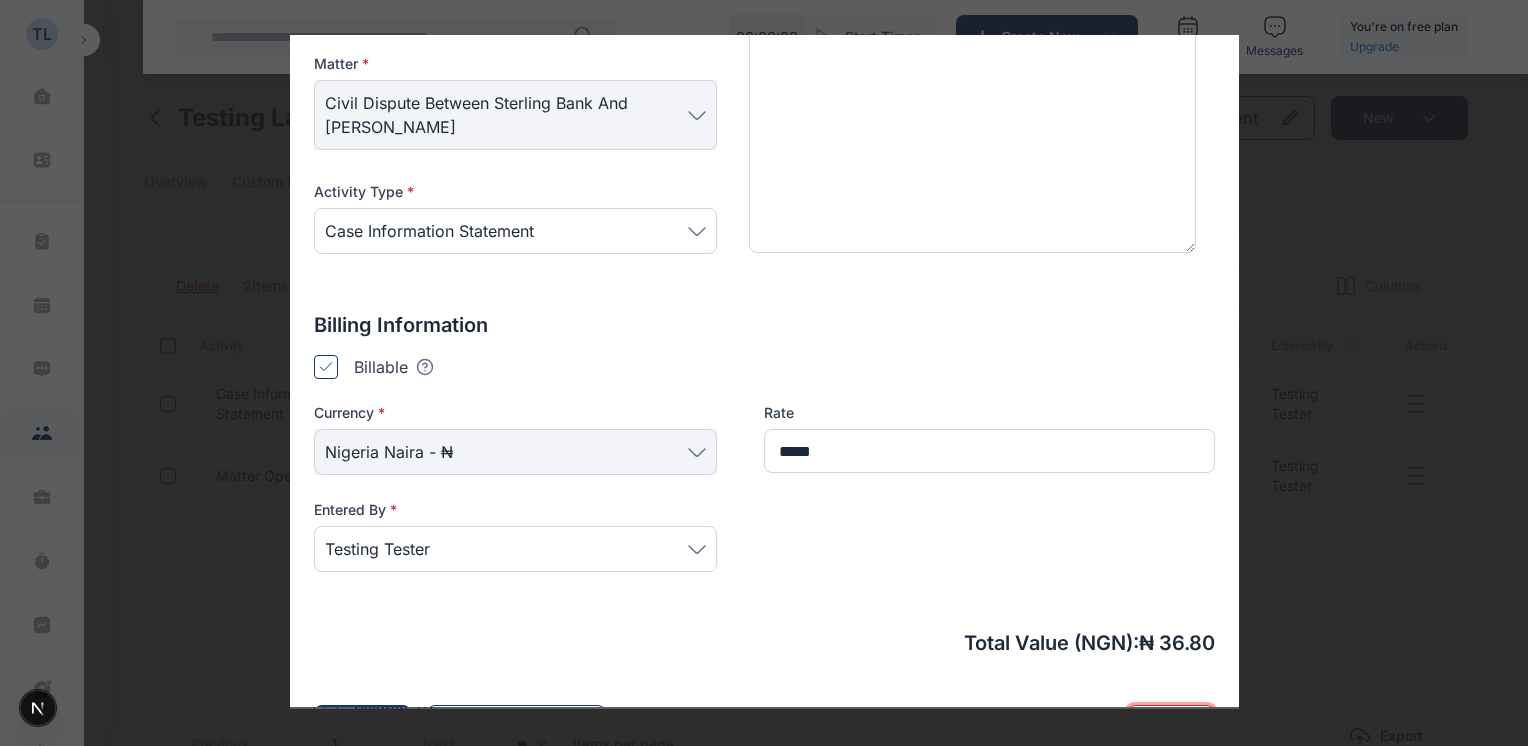 click on "Cancel" at bounding box center (1171, 727) 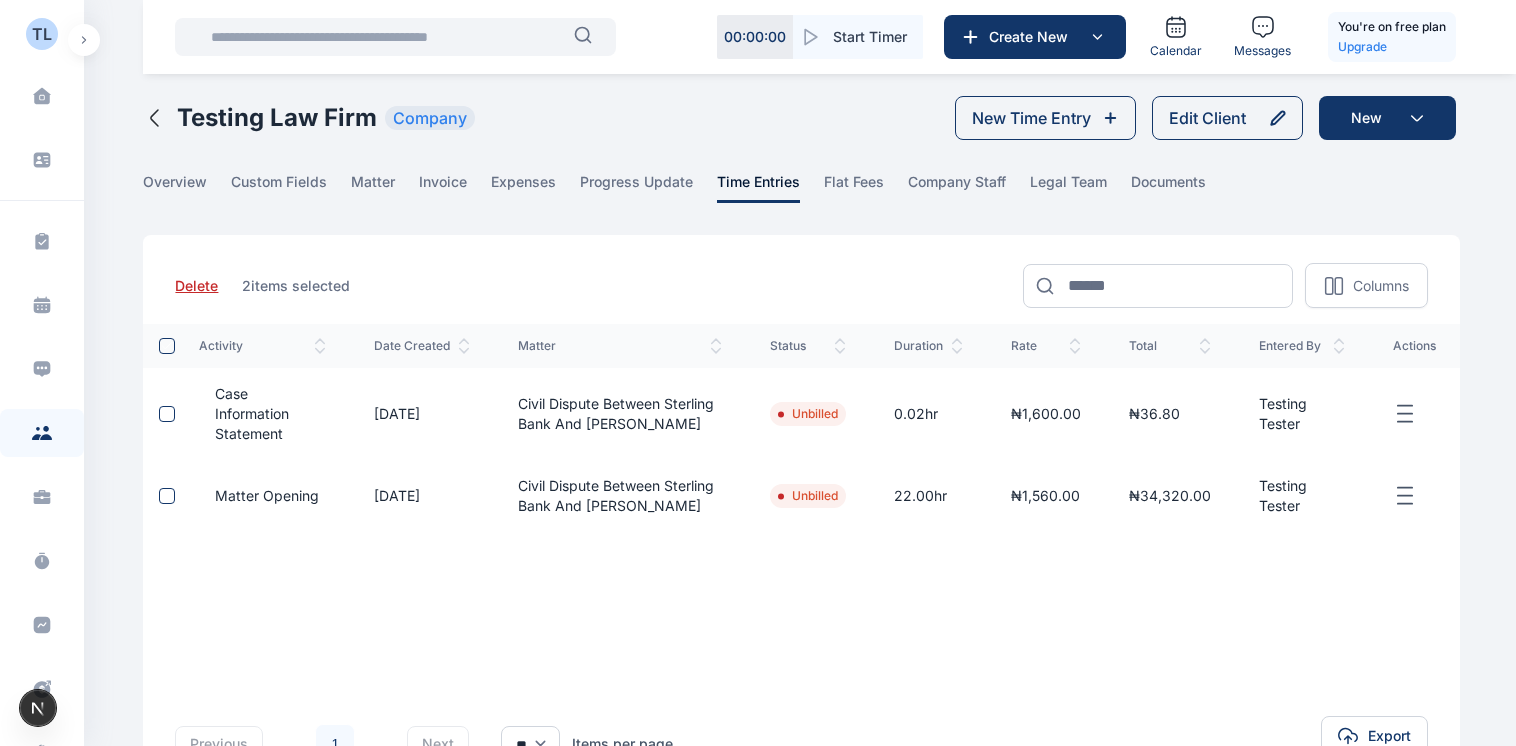 click at bounding box center (84, 40) 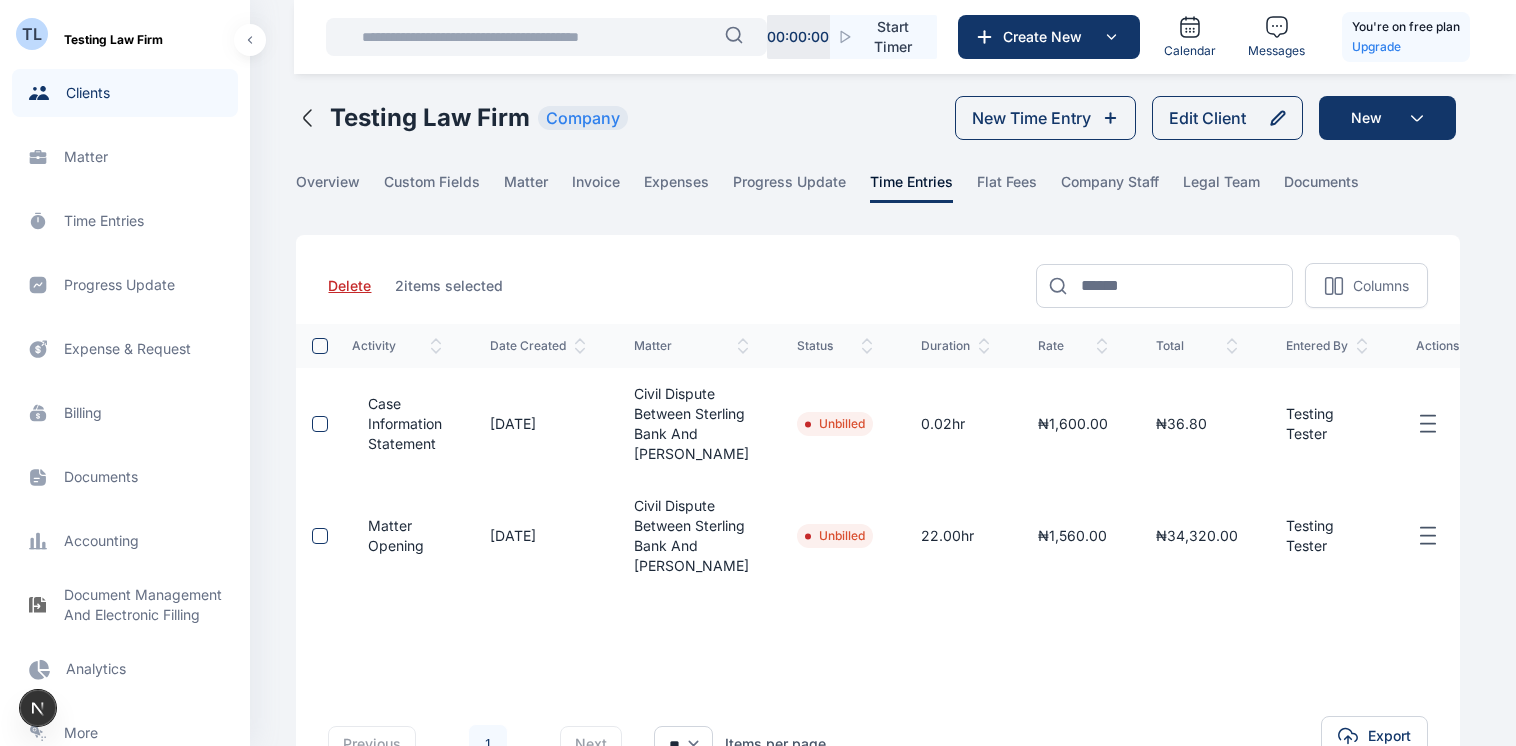 scroll, scrollTop: 336, scrollLeft: 0, axis: vertical 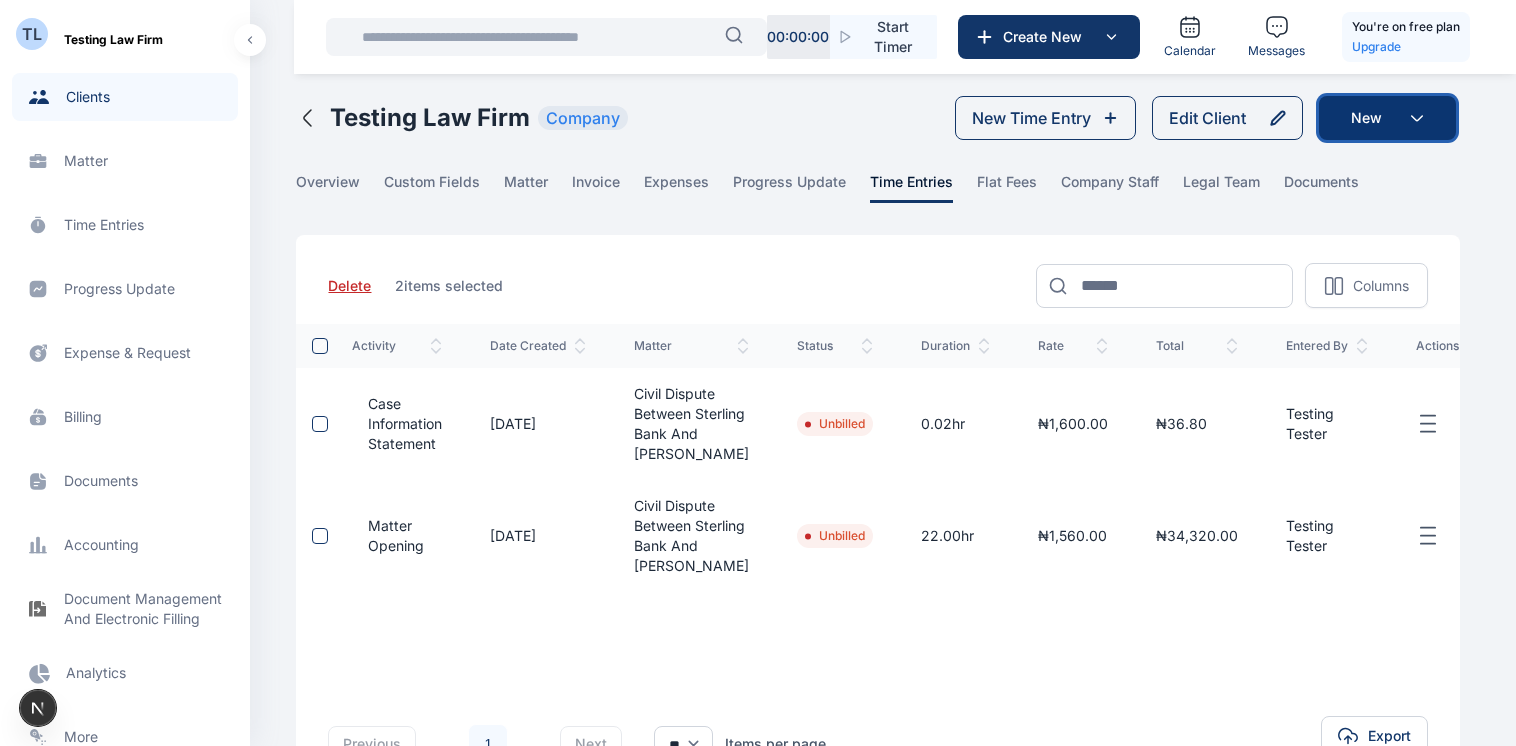 click on "New" at bounding box center (1387, 118) 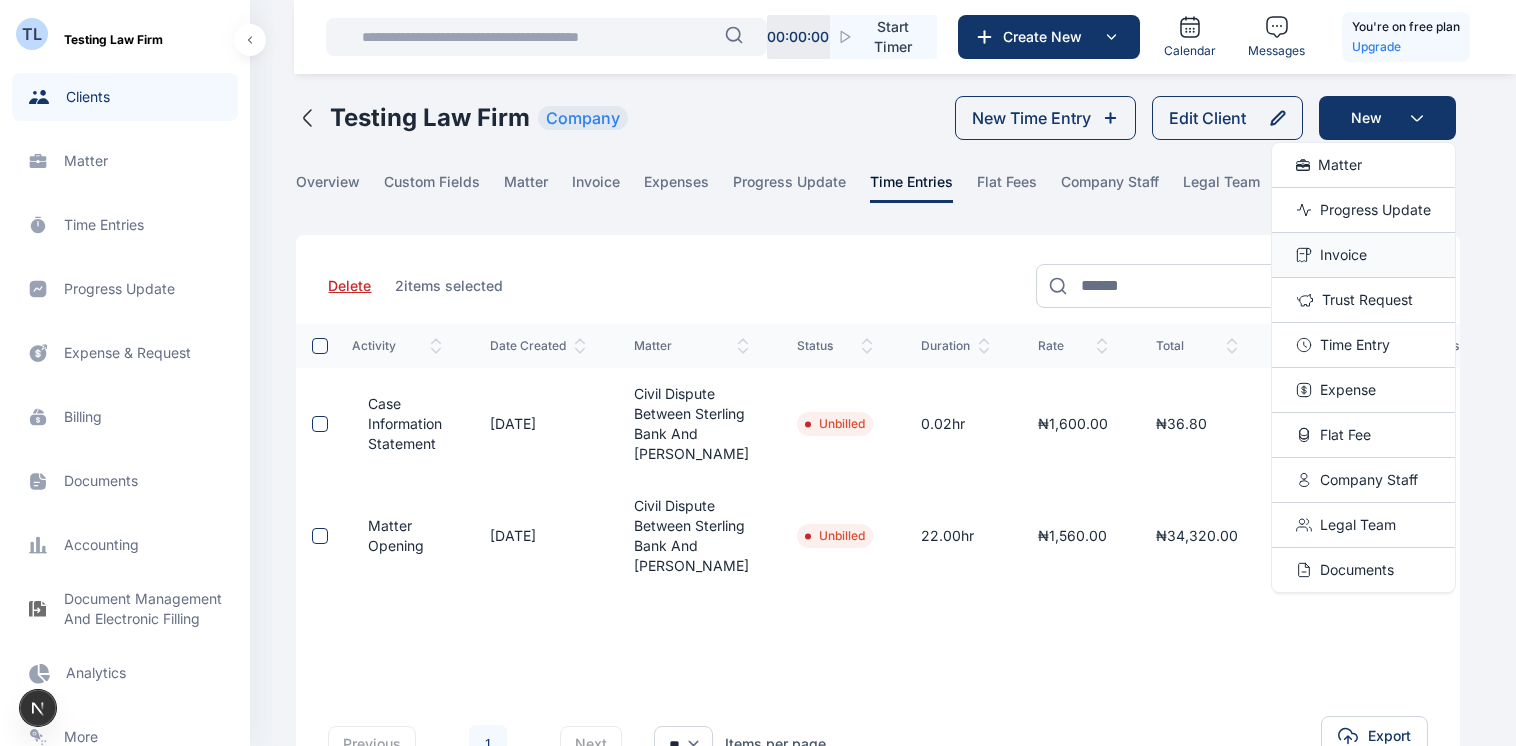 click on "Invoice" at bounding box center [1343, 255] 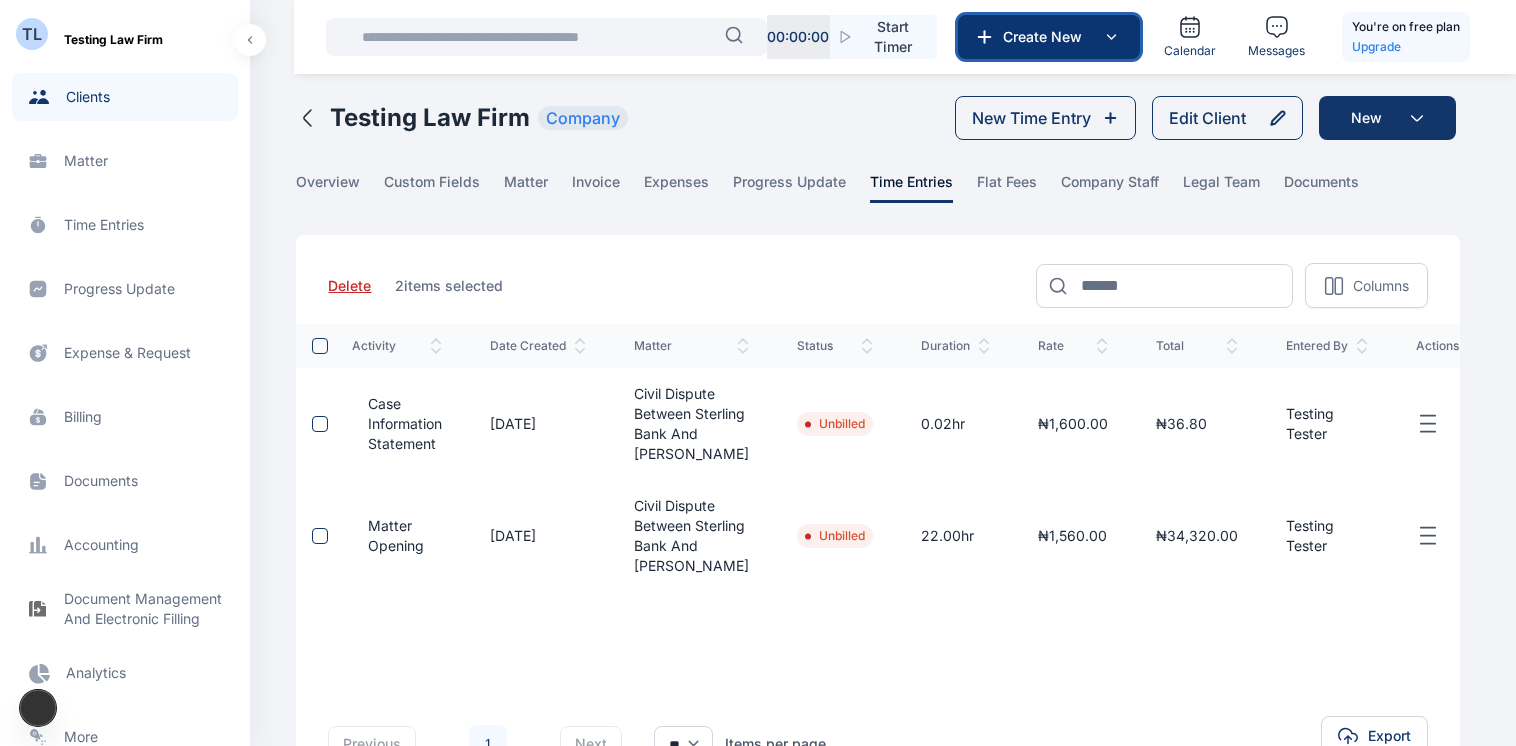 click on "Create New" at bounding box center (1047, 37) 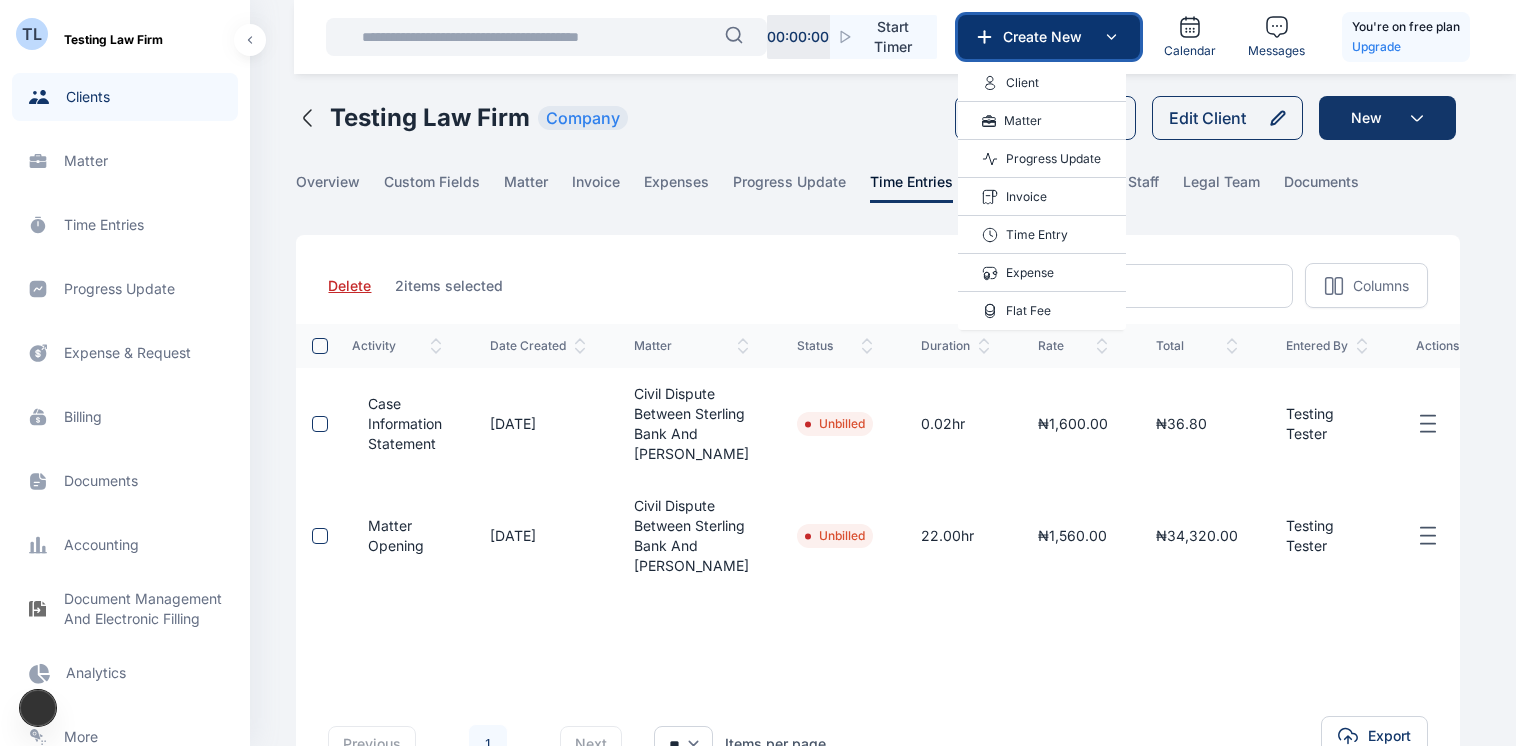 click on "Create New" at bounding box center (1047, 37) 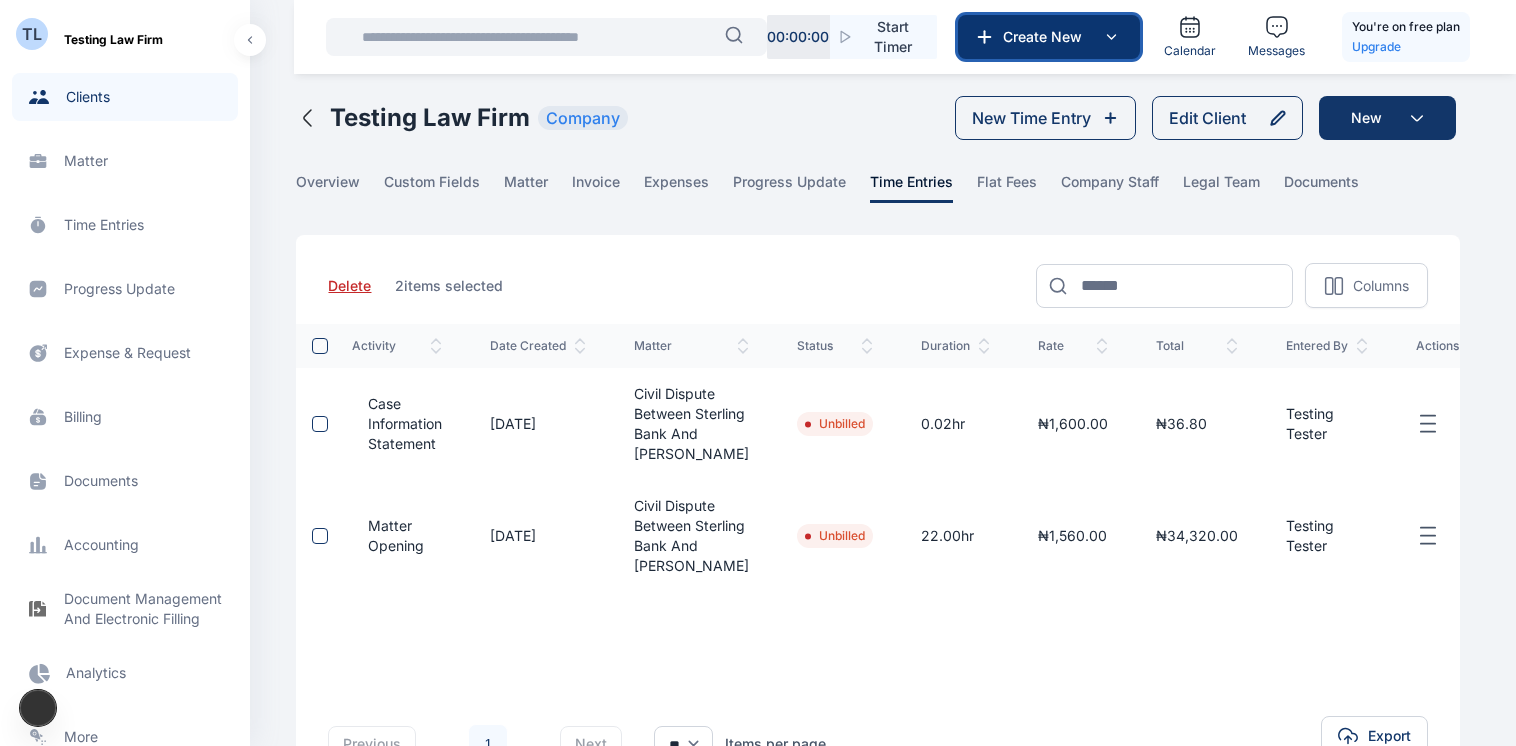click on "Create New" at bounding box center [1047, 37] 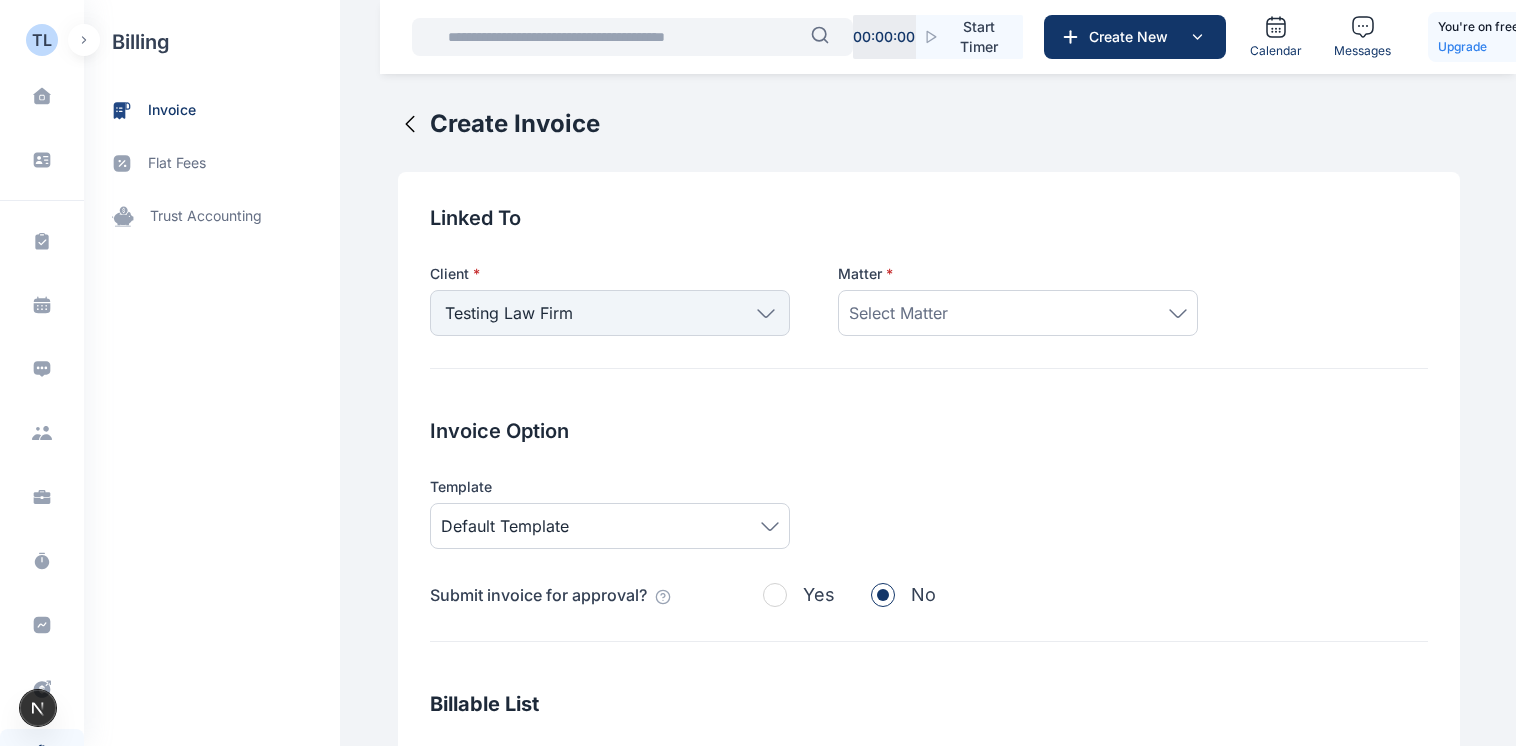 click on "Create Invoice" at bounding box center (929, 118) 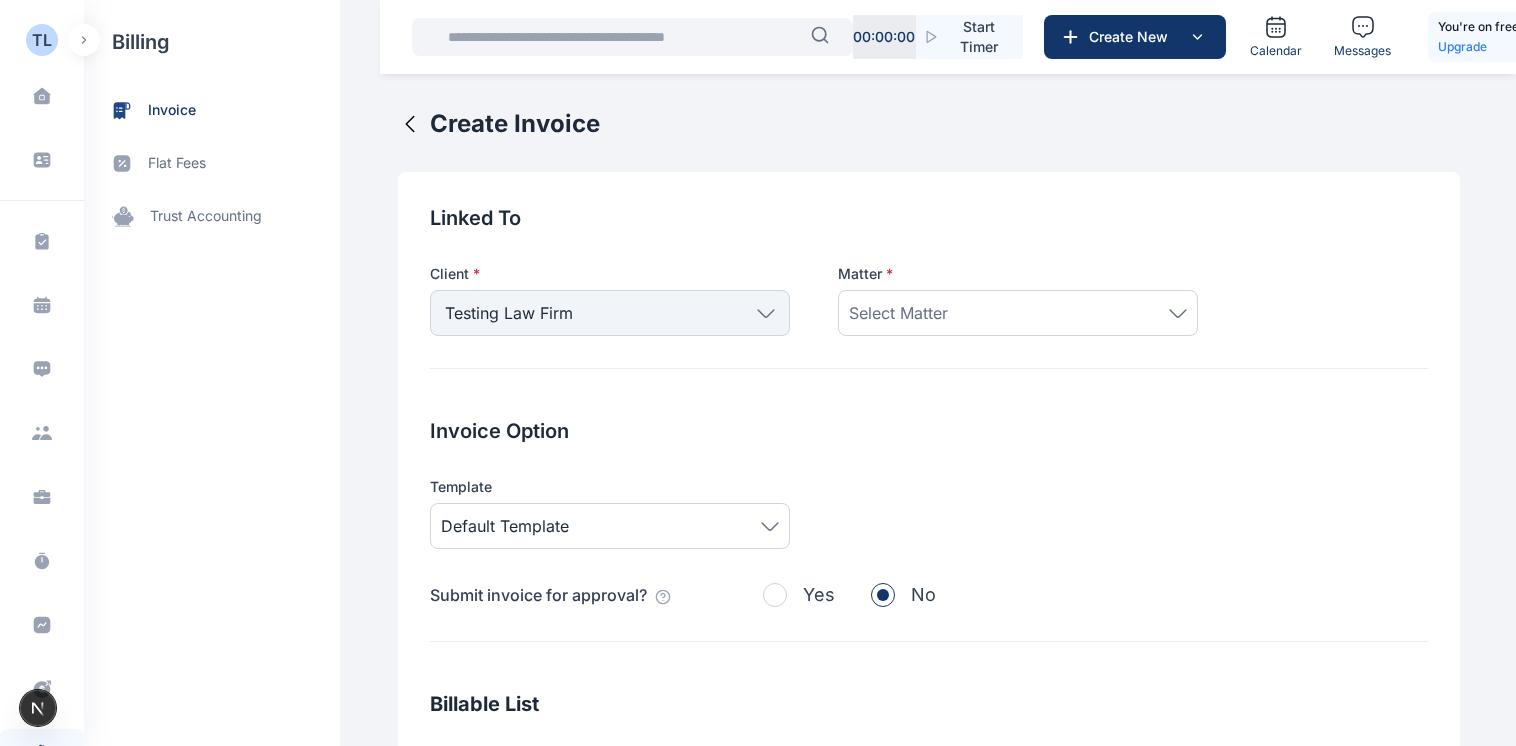 click on "Select Matter" at bounding box center [1018, 313] 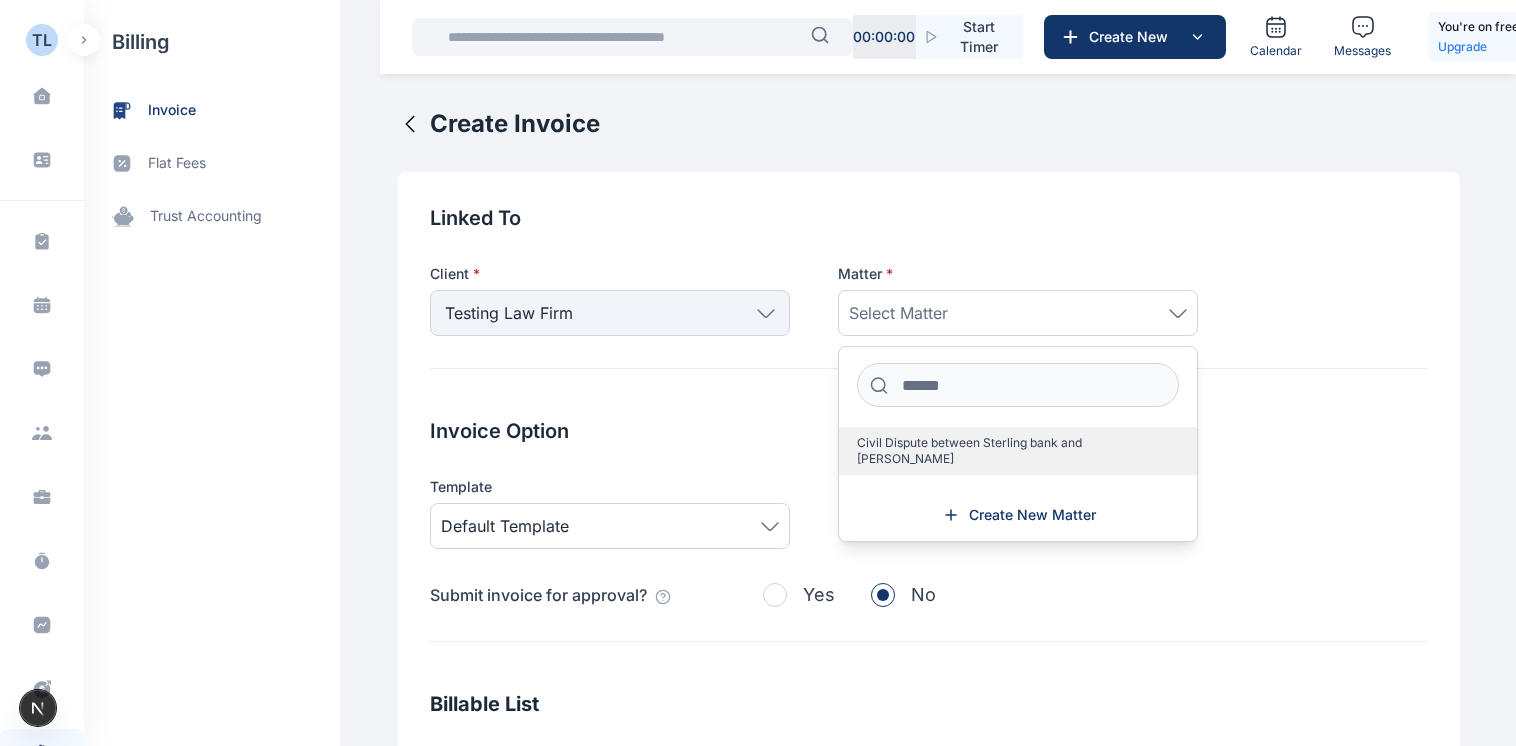 click on "Civil Dispute between Sterling bank and [PERSON_NAME]" at bounding box center (1010, 451) 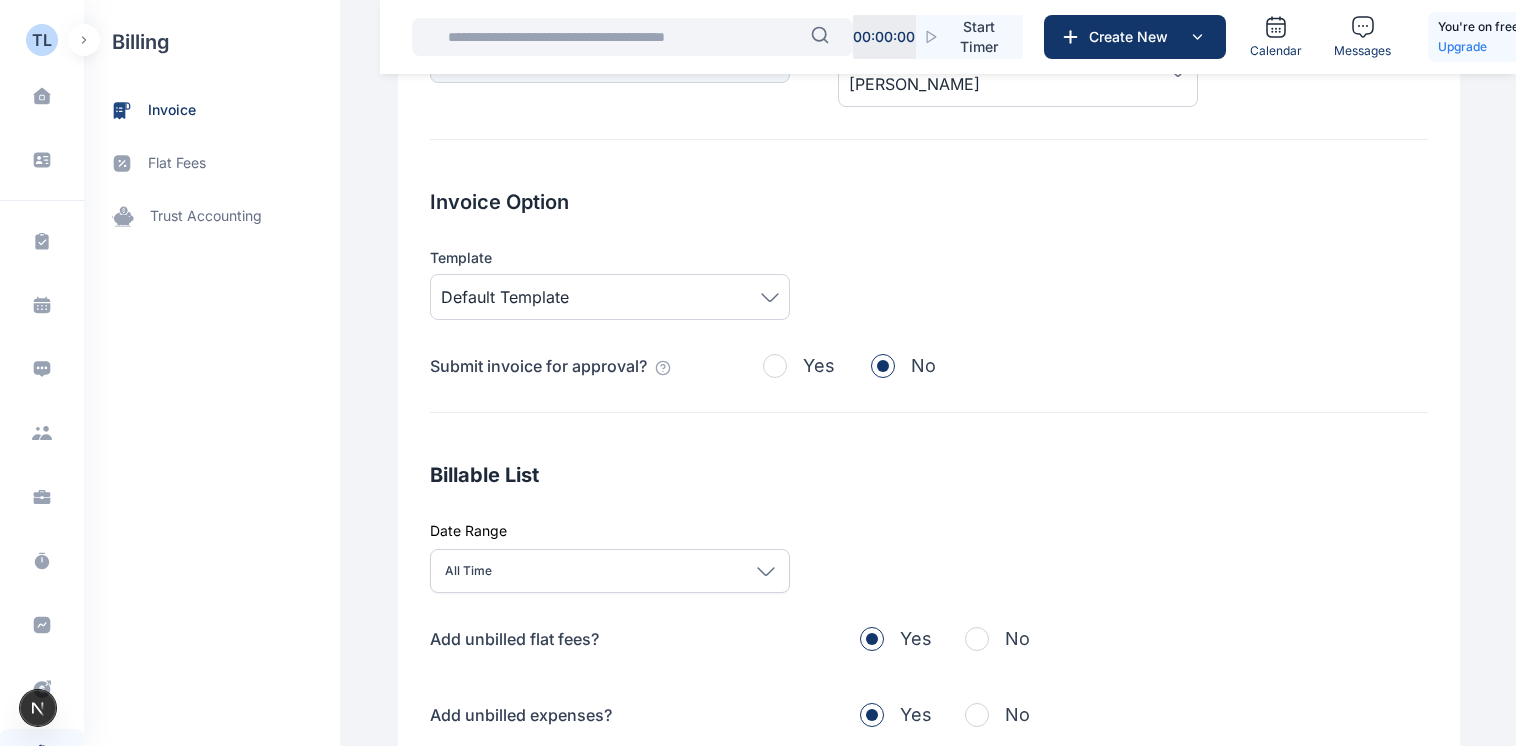 scroll, scrollTop: 257, scrollLeft: 0, axis: vertical 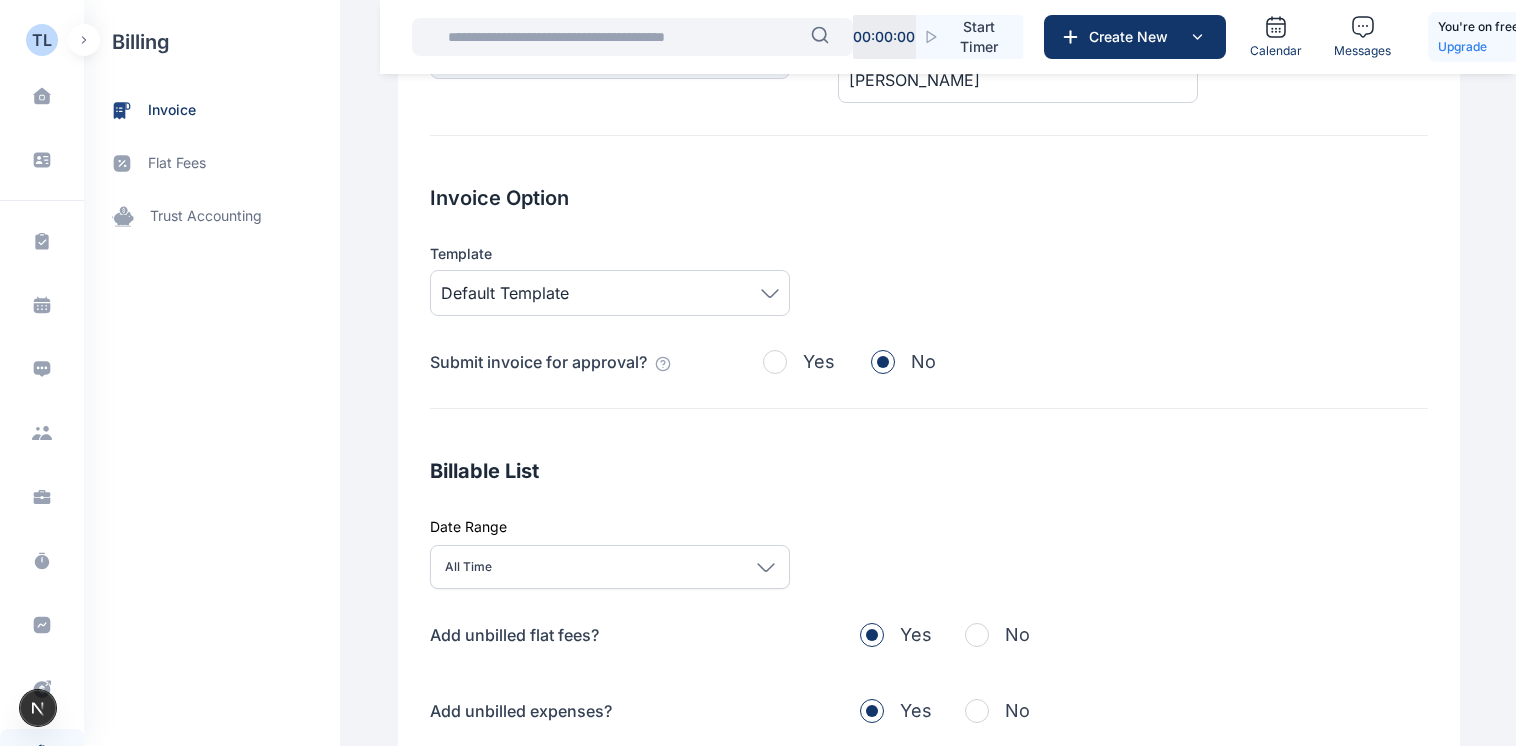 click on "Default Template" at bounding box center (610, 293) 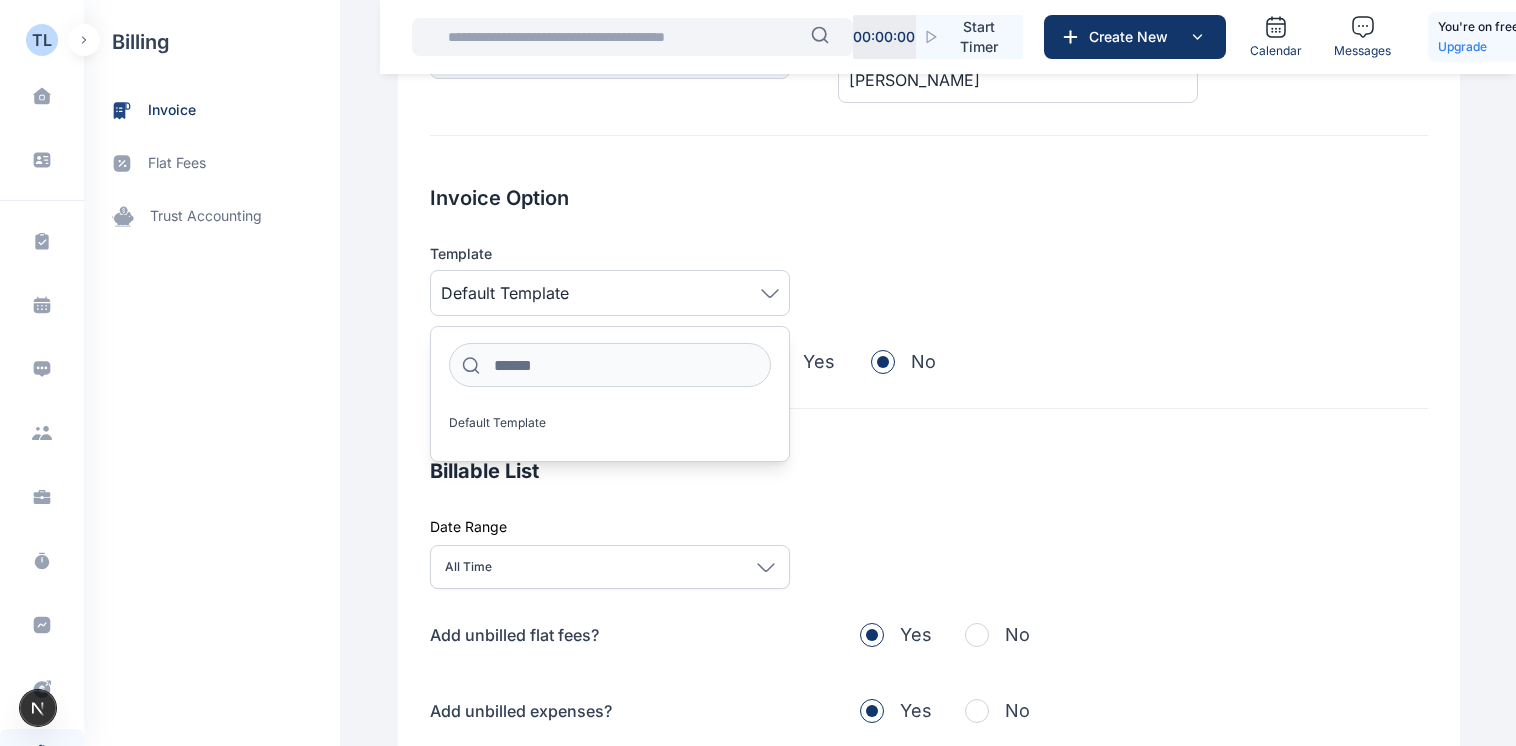 click on "Default Template" at bounding box center [610, 293] 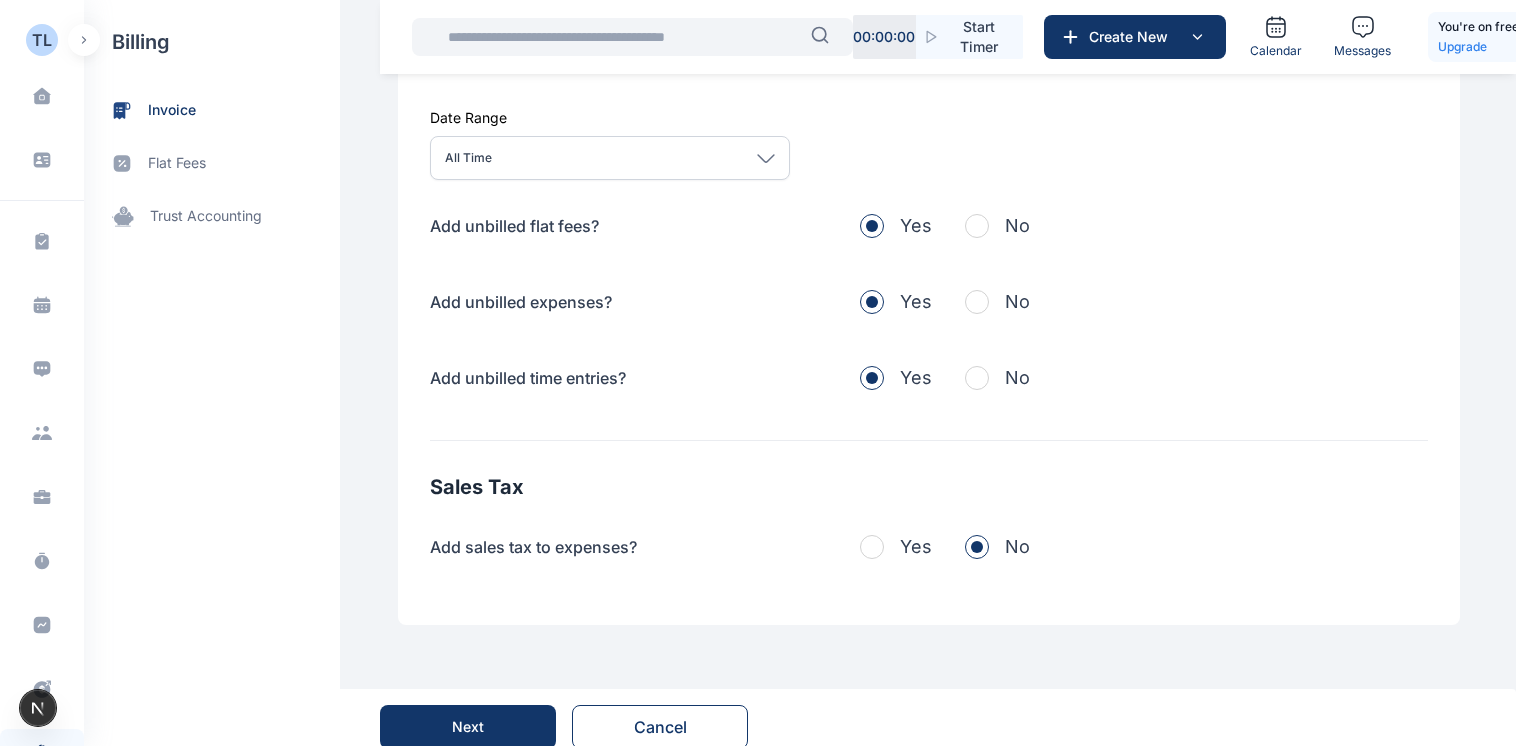 scroll, scrollTop: 668, scrollLeft: 0, axis: vertical 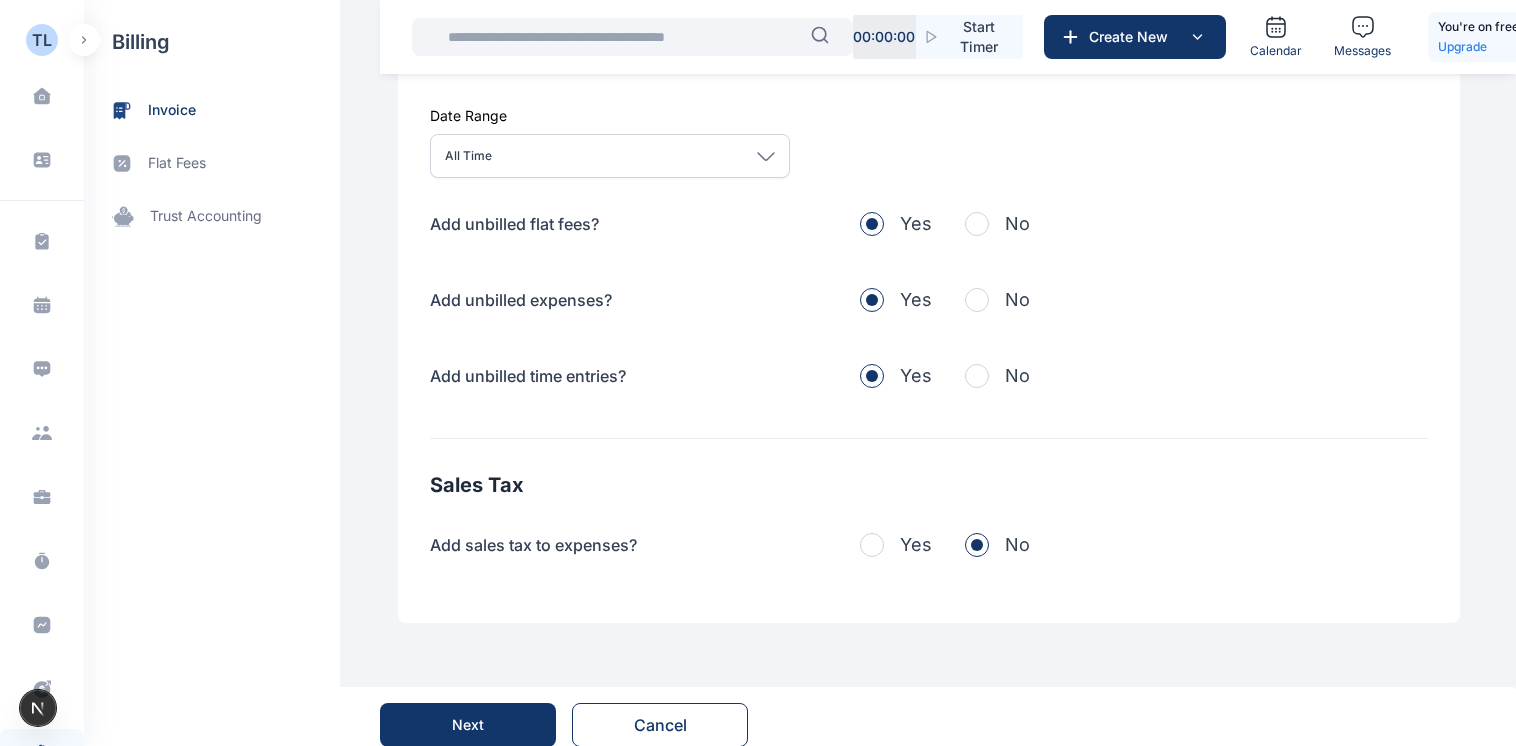 click at bounding box center [872, 545] 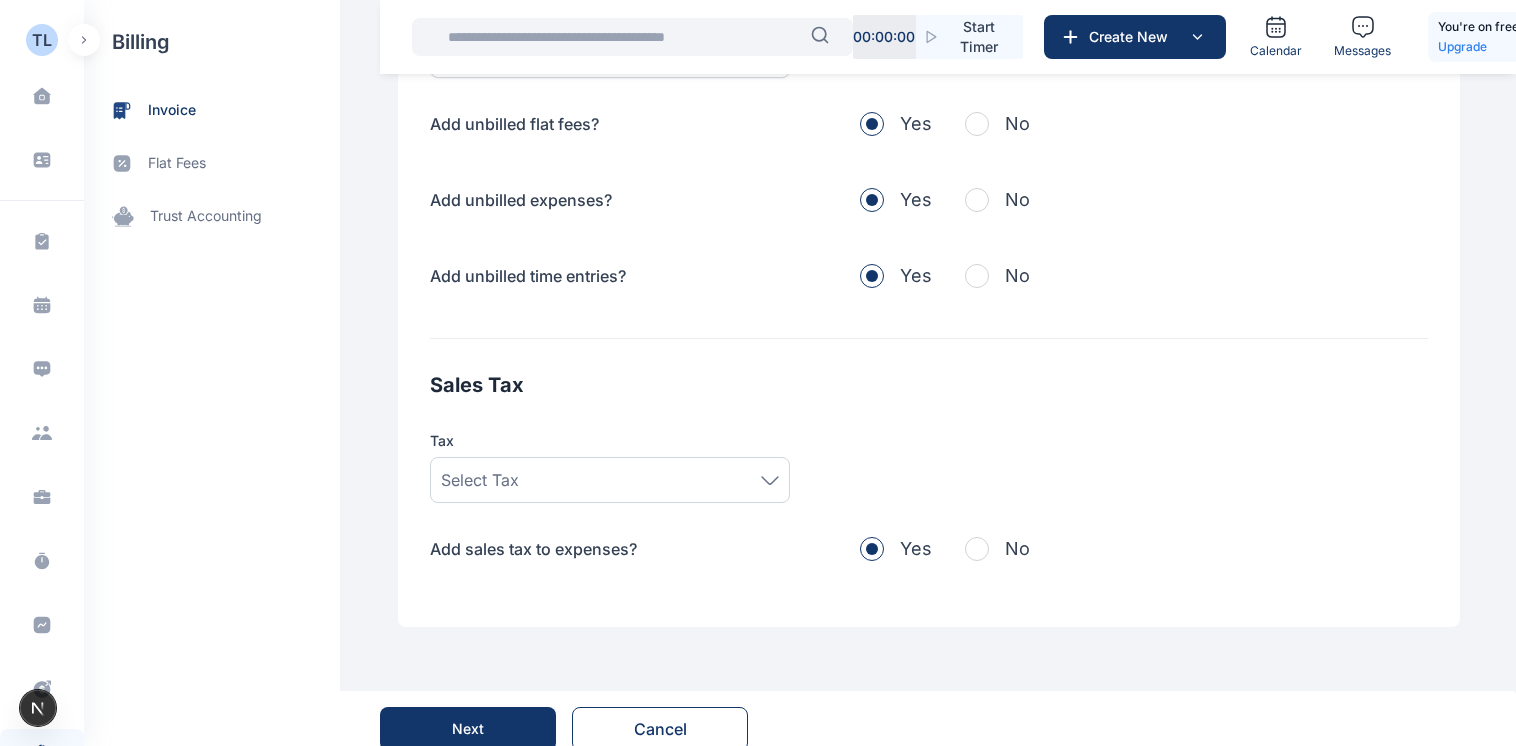 scroll, scrollTop: 787, scrollLeft: 0, axis: vertical 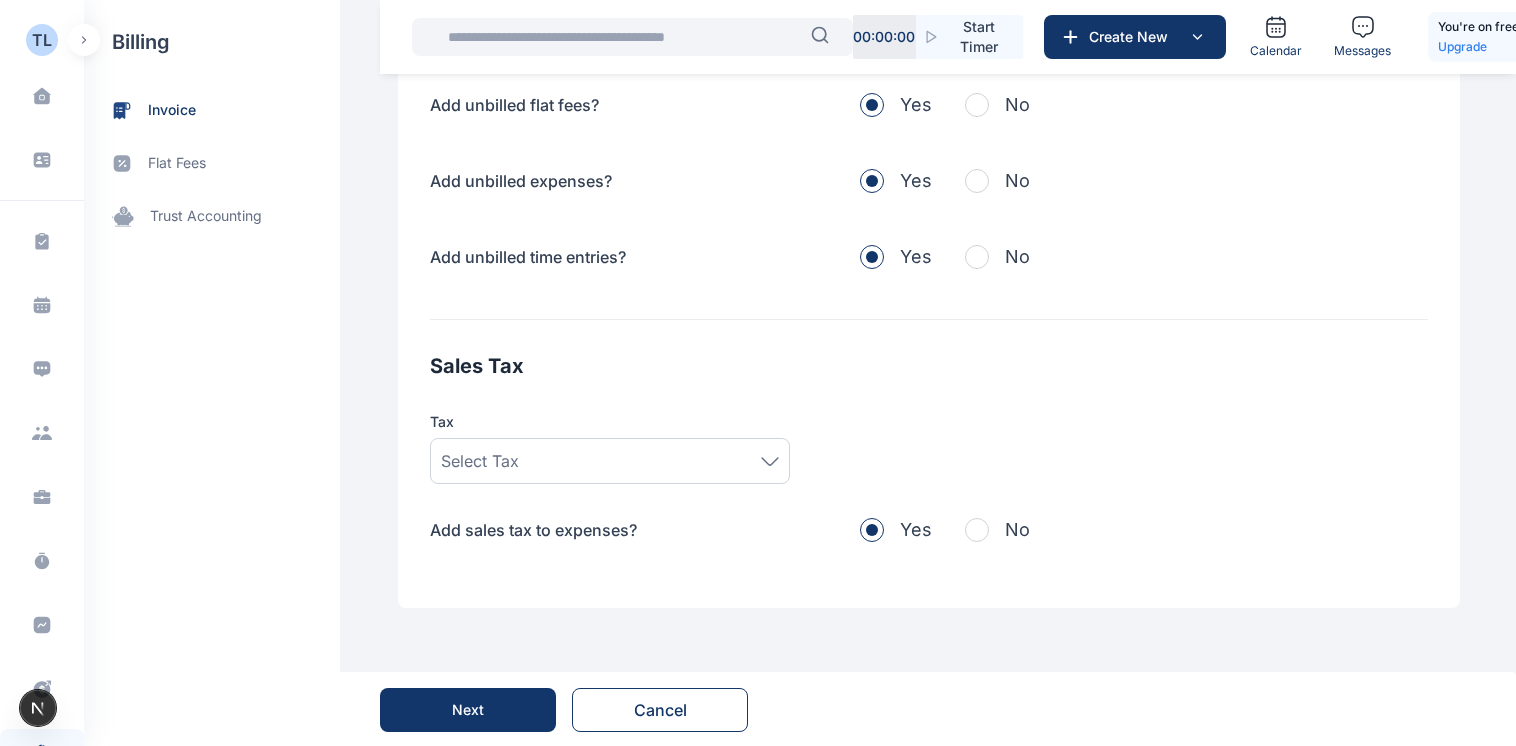click on "Select Tax" at bounding box center (610, 461) 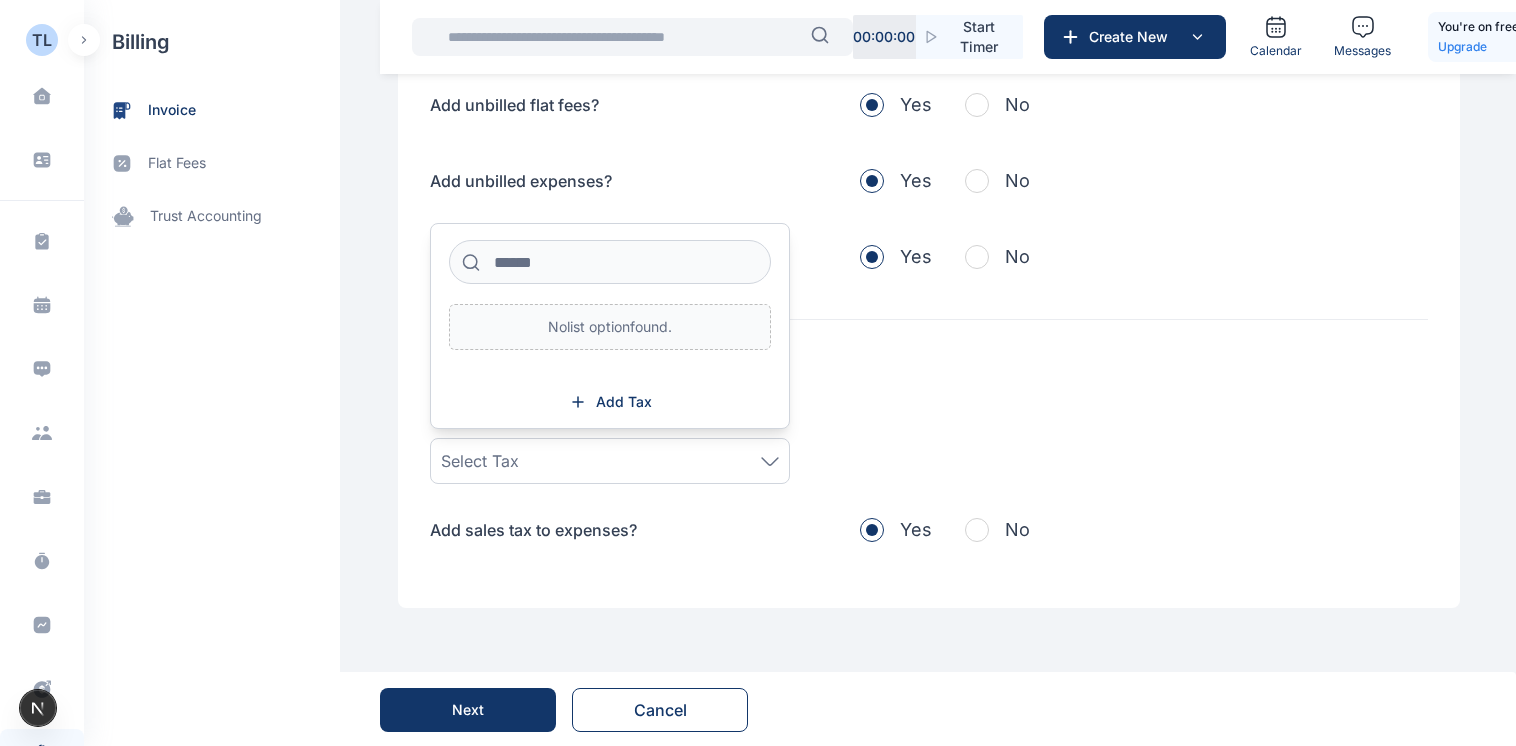 click at bounding box center (977, 530) 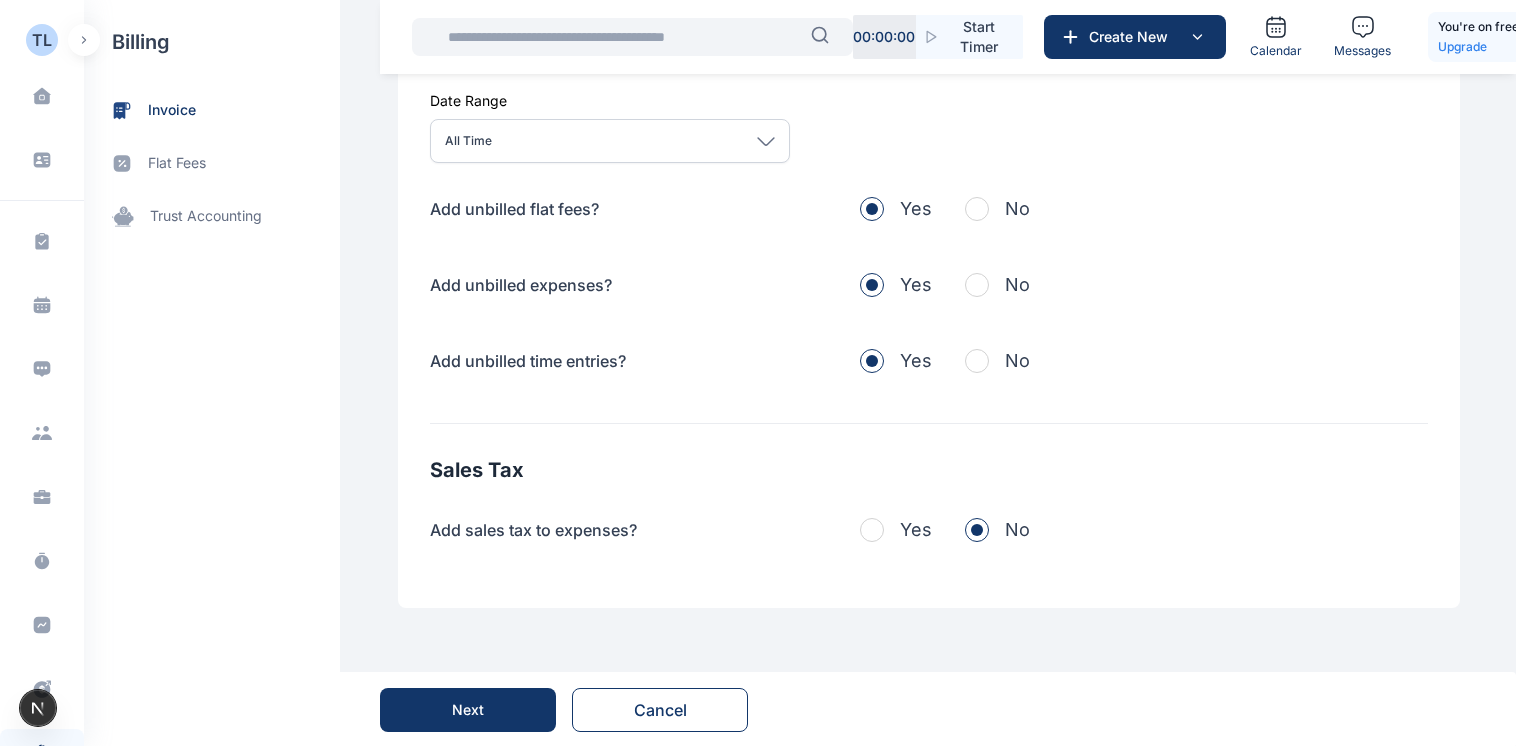 click on "Sales Tax Add sales tax to expenses? Yes No" at bounding box center (929, 500) 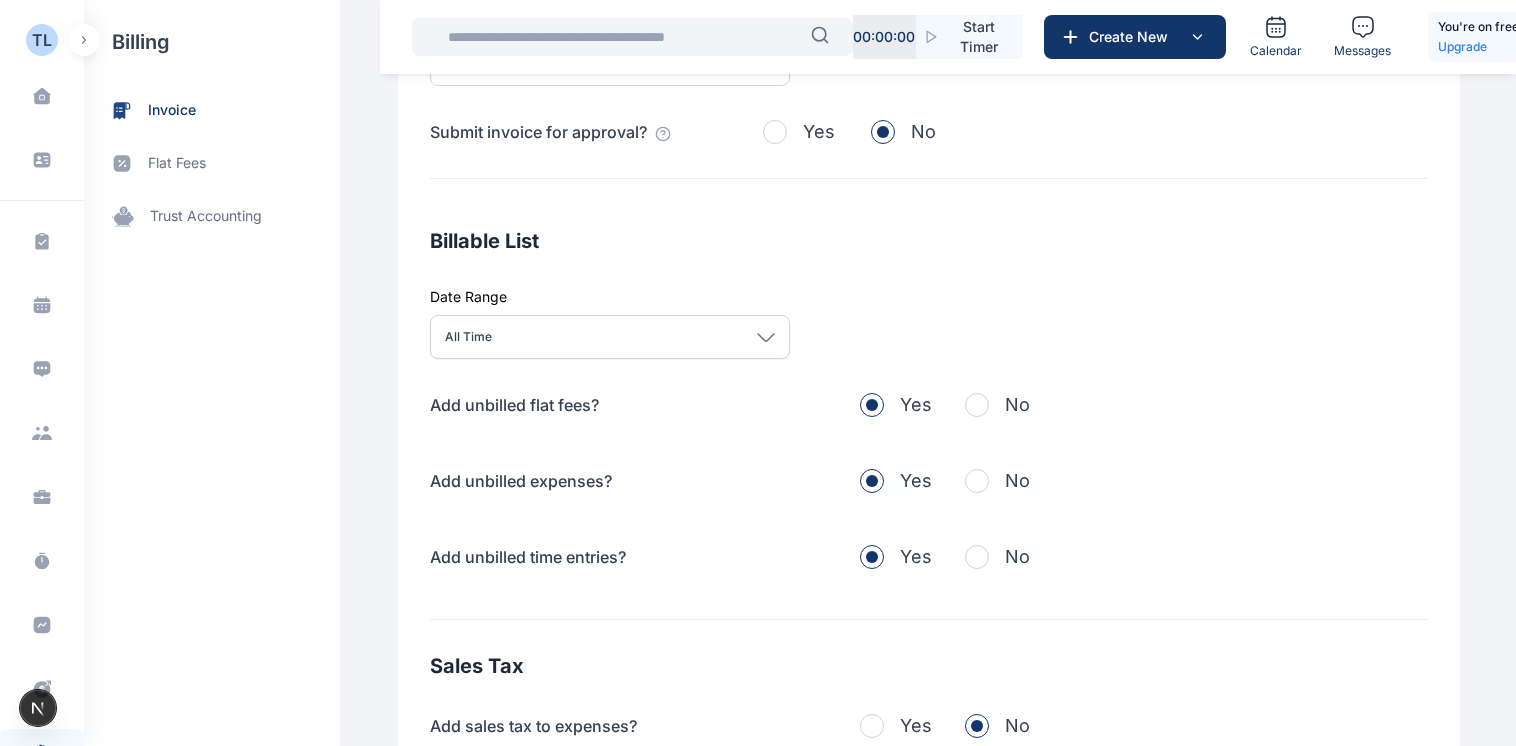 scroll, scrollTop: 453, scrollLeft: 0, axis: vertical 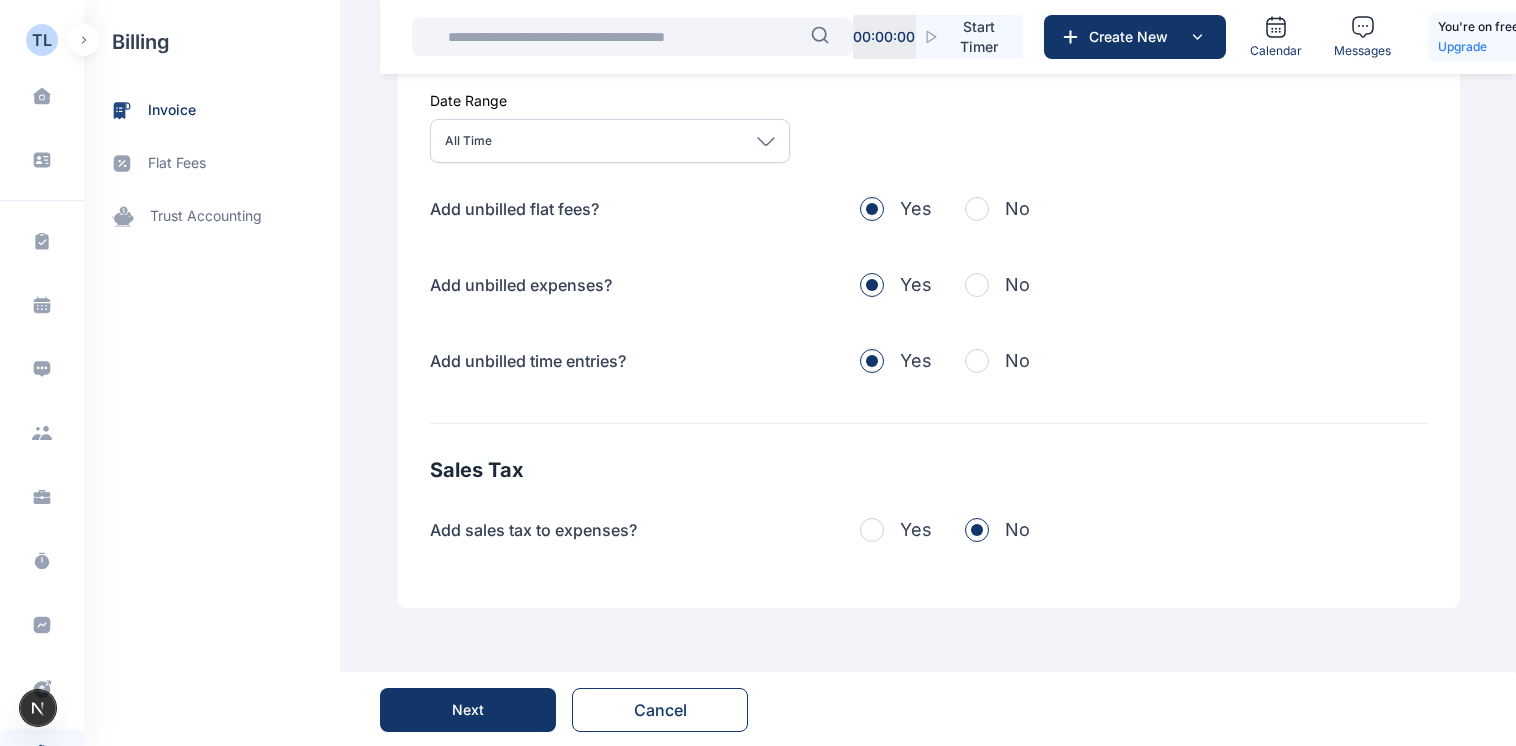 click on "Next" at bounding box center [468, 710] 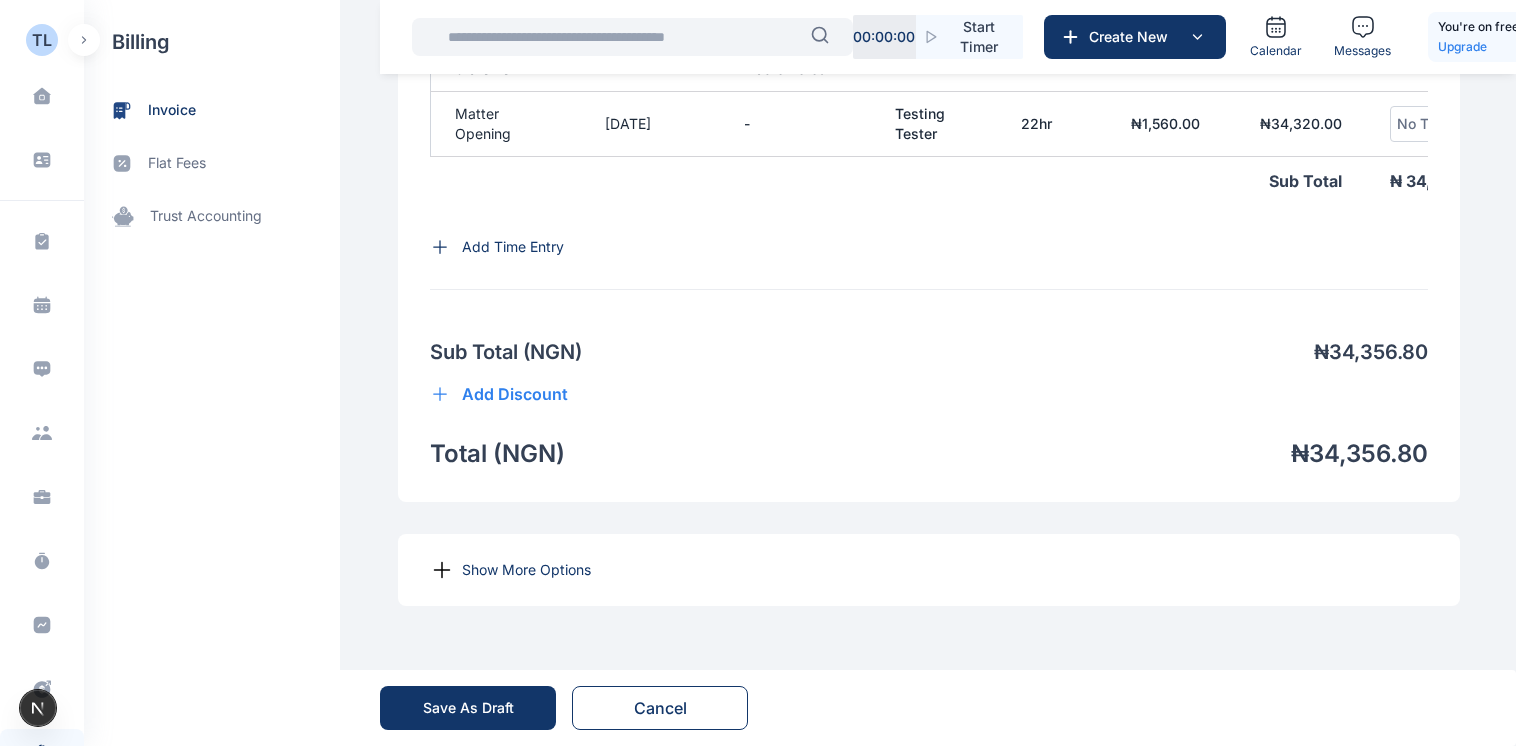 scroll, scrollTop: 1462, scrollLeft: 0, axis: vertical 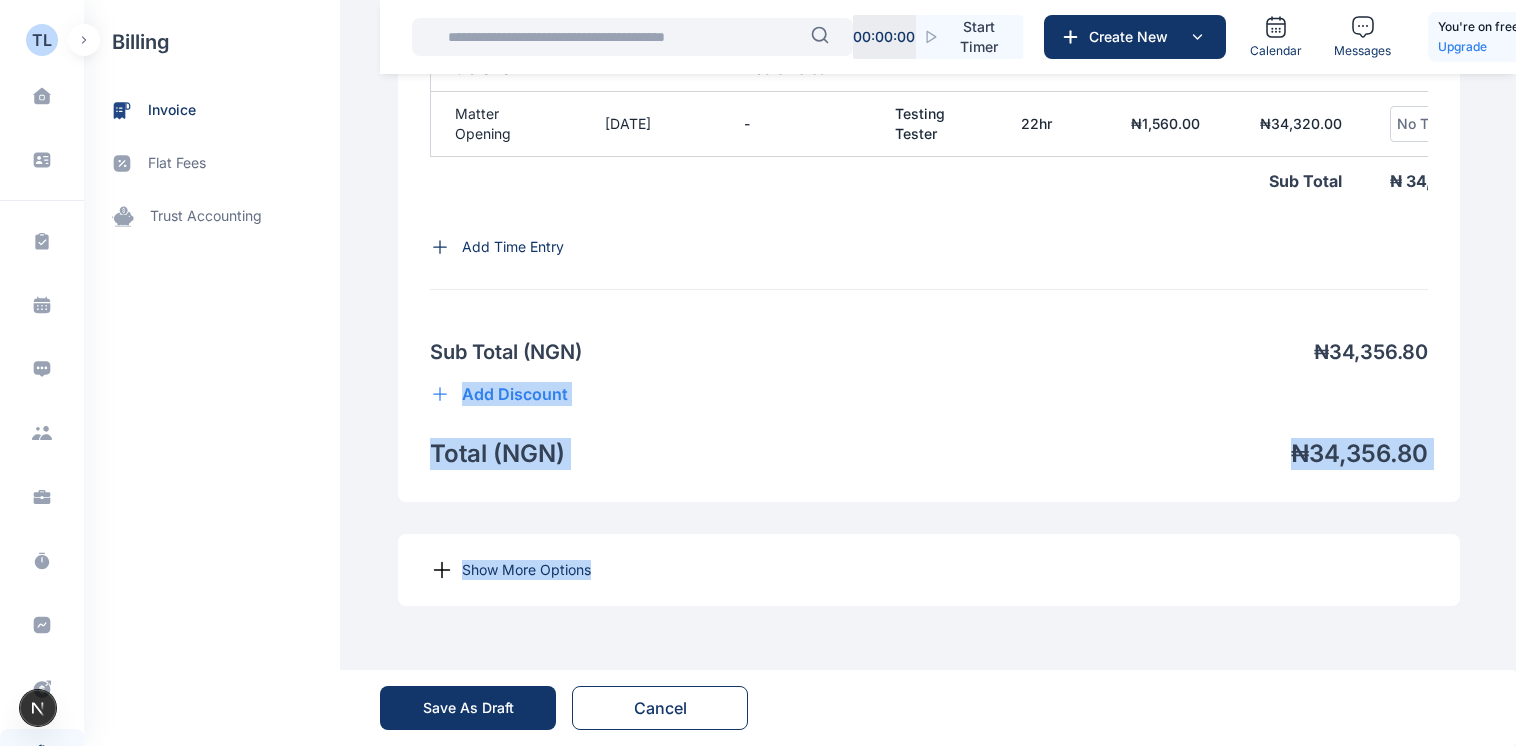 drag, startPoint x: 1514, startPoint y: 523, endPoint x: 1513, endPoint y: 306, distance: 217.0023 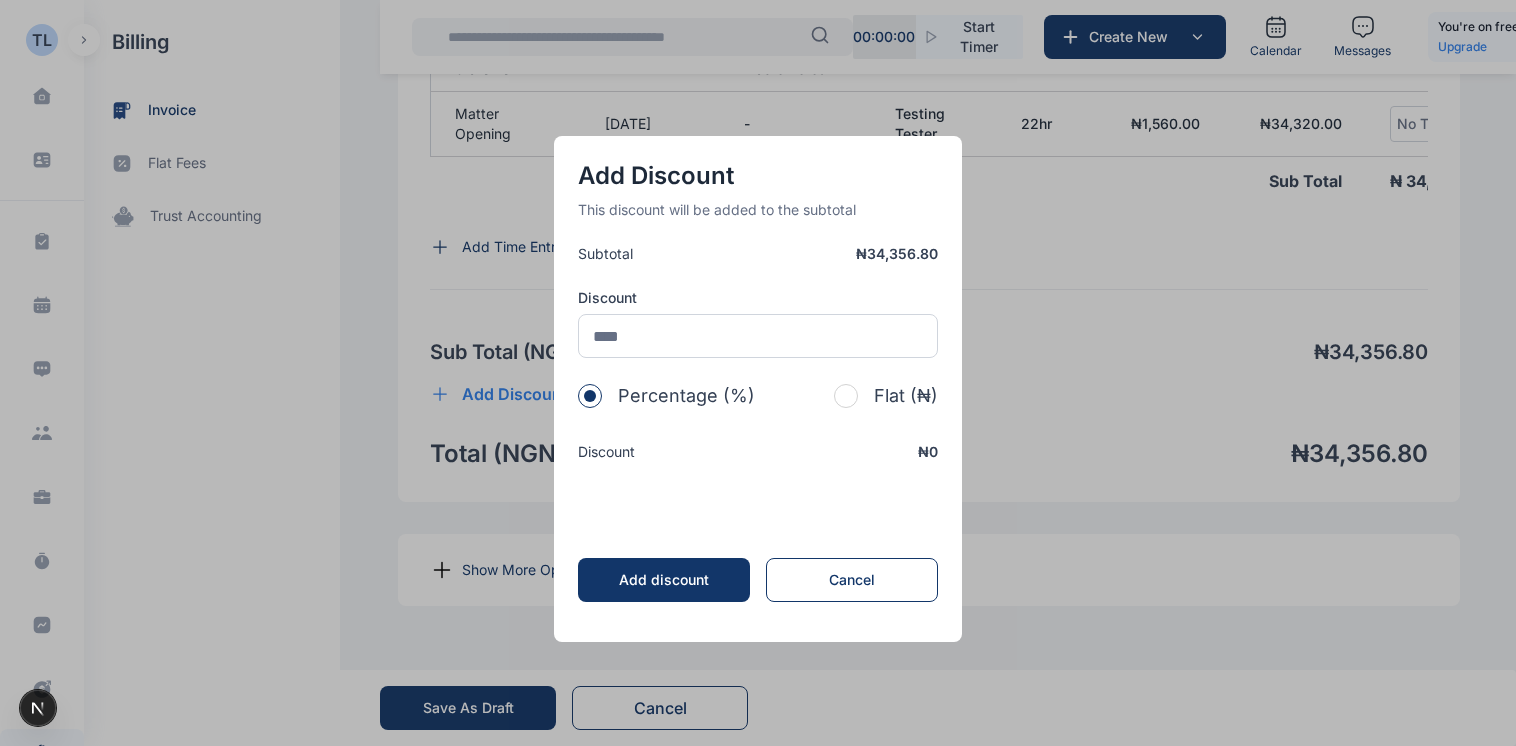 click on "Cancel" at bounding box center [852, 580] 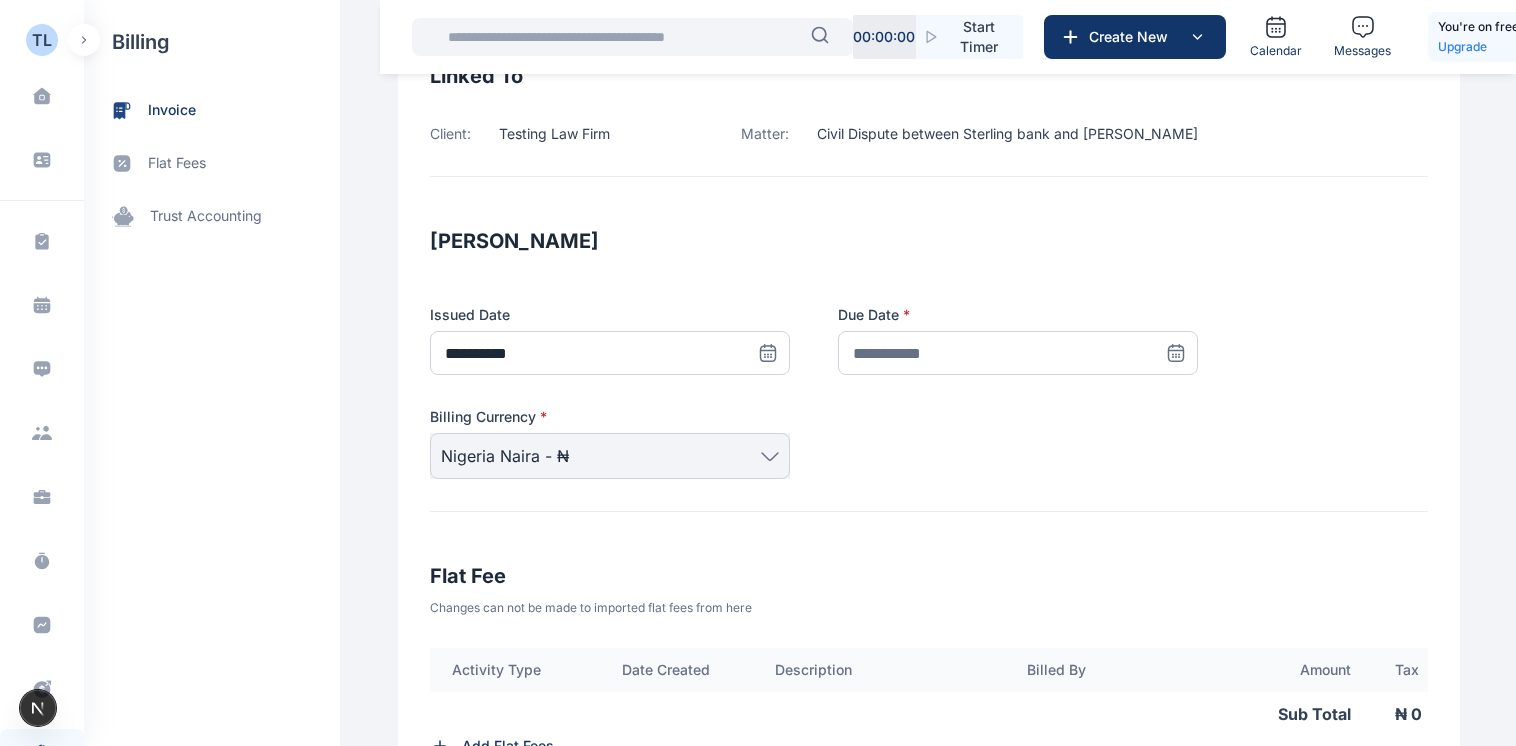 scroll, scrollTop: 234, scrollLeft: 0, axis: vertical 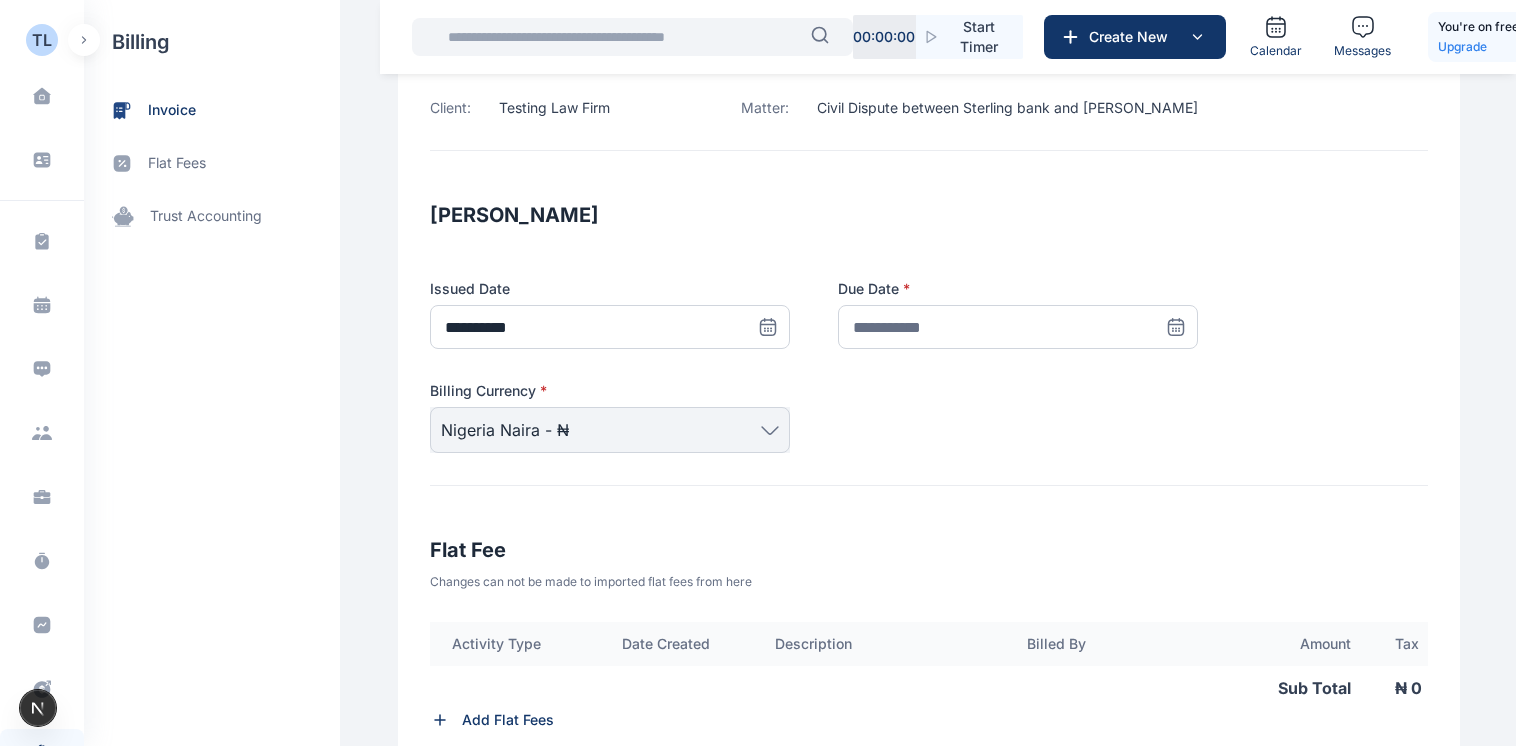 click at bounding box center [768, 327] 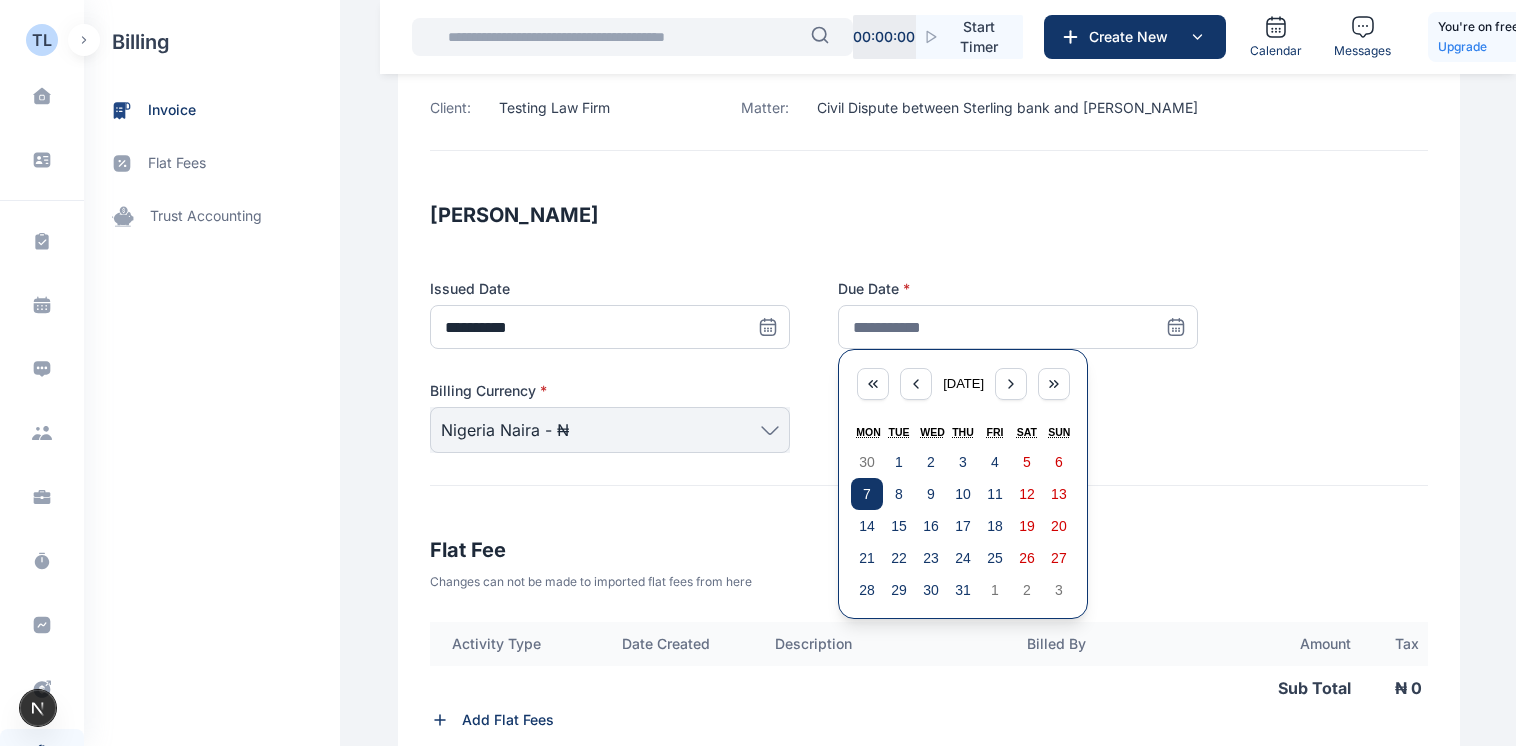click on "7" at bounding box center (867, 494) 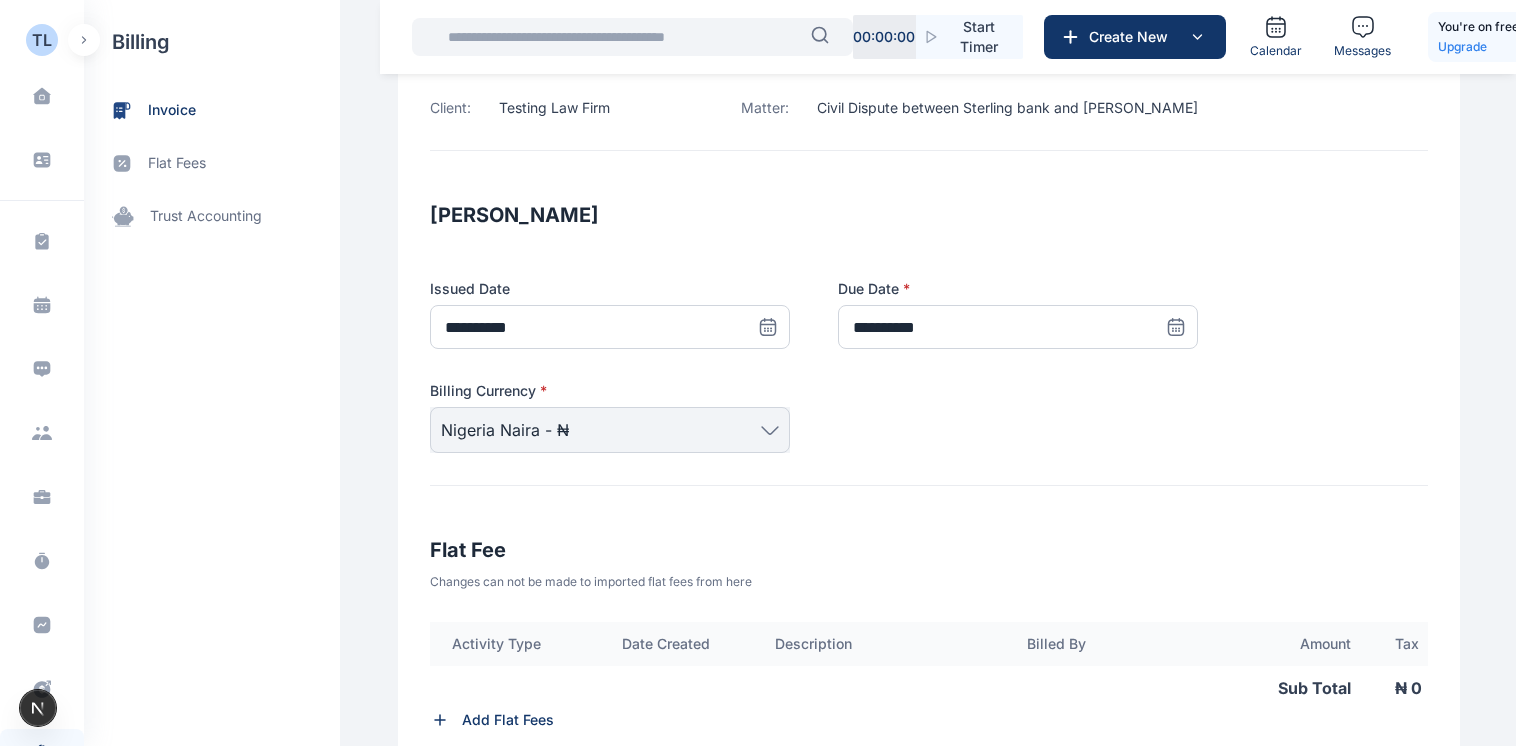 click on "**********" at bounding box center [929, 342] 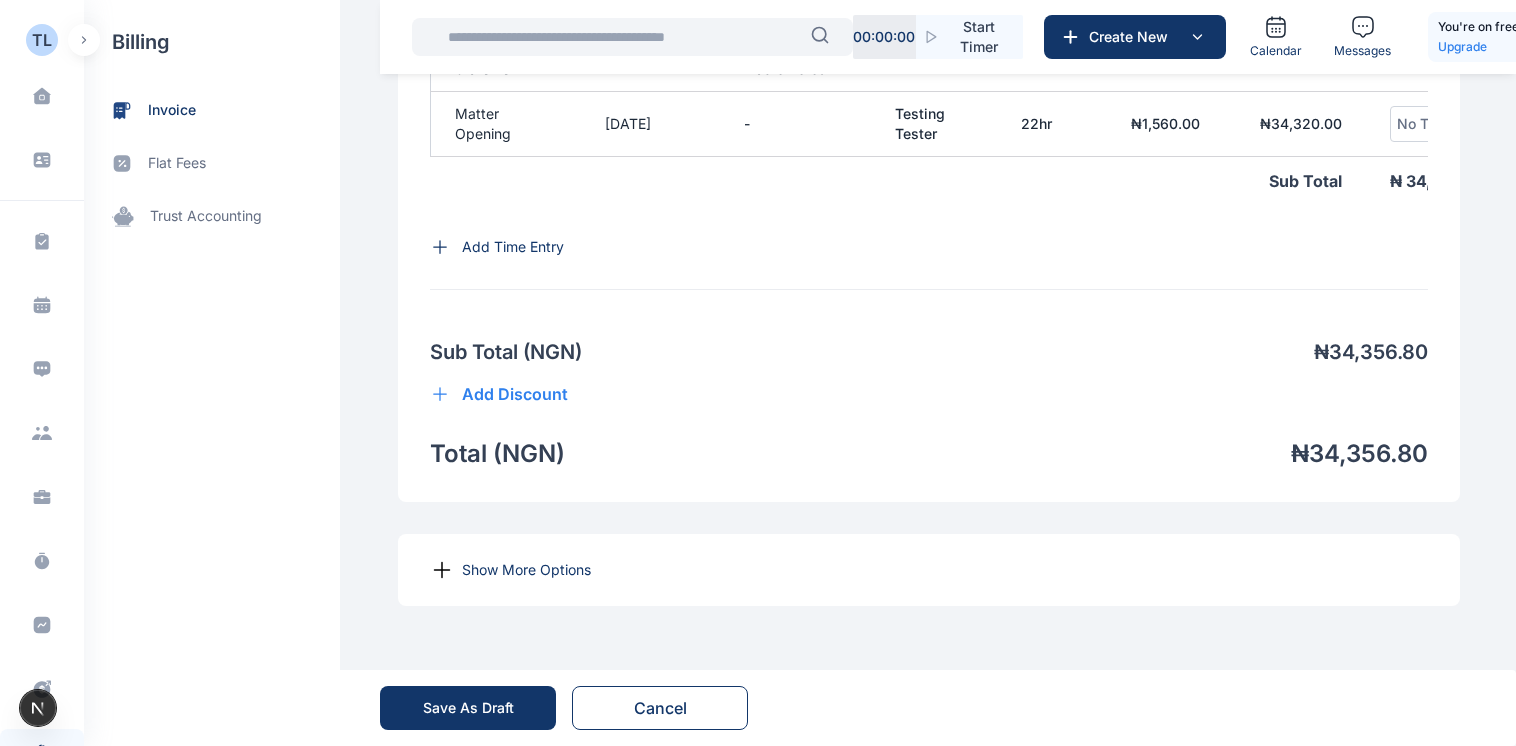 scroll, scrollTop: 1462, scrollLeft: 0, axis: vertical 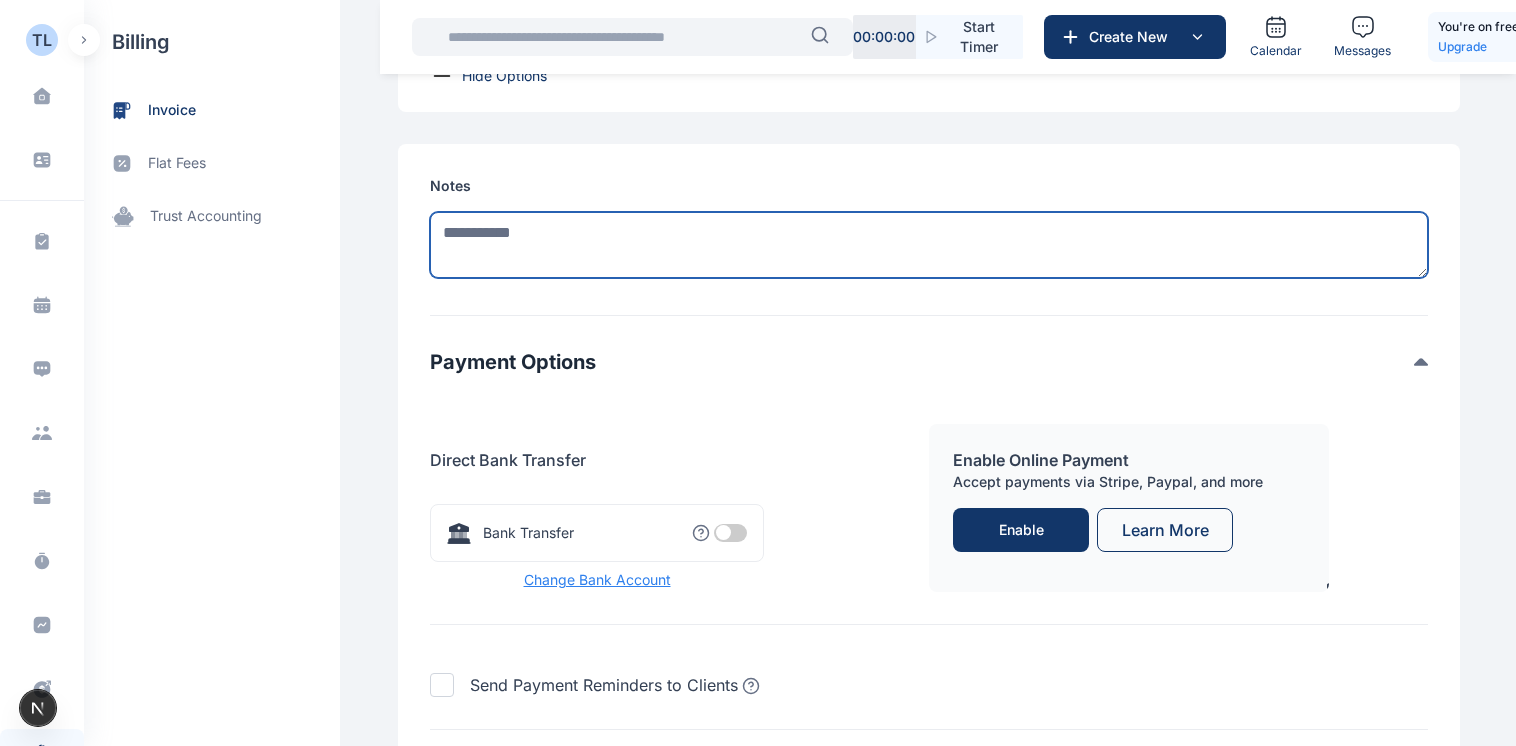 click at bounding box center [929, 245] 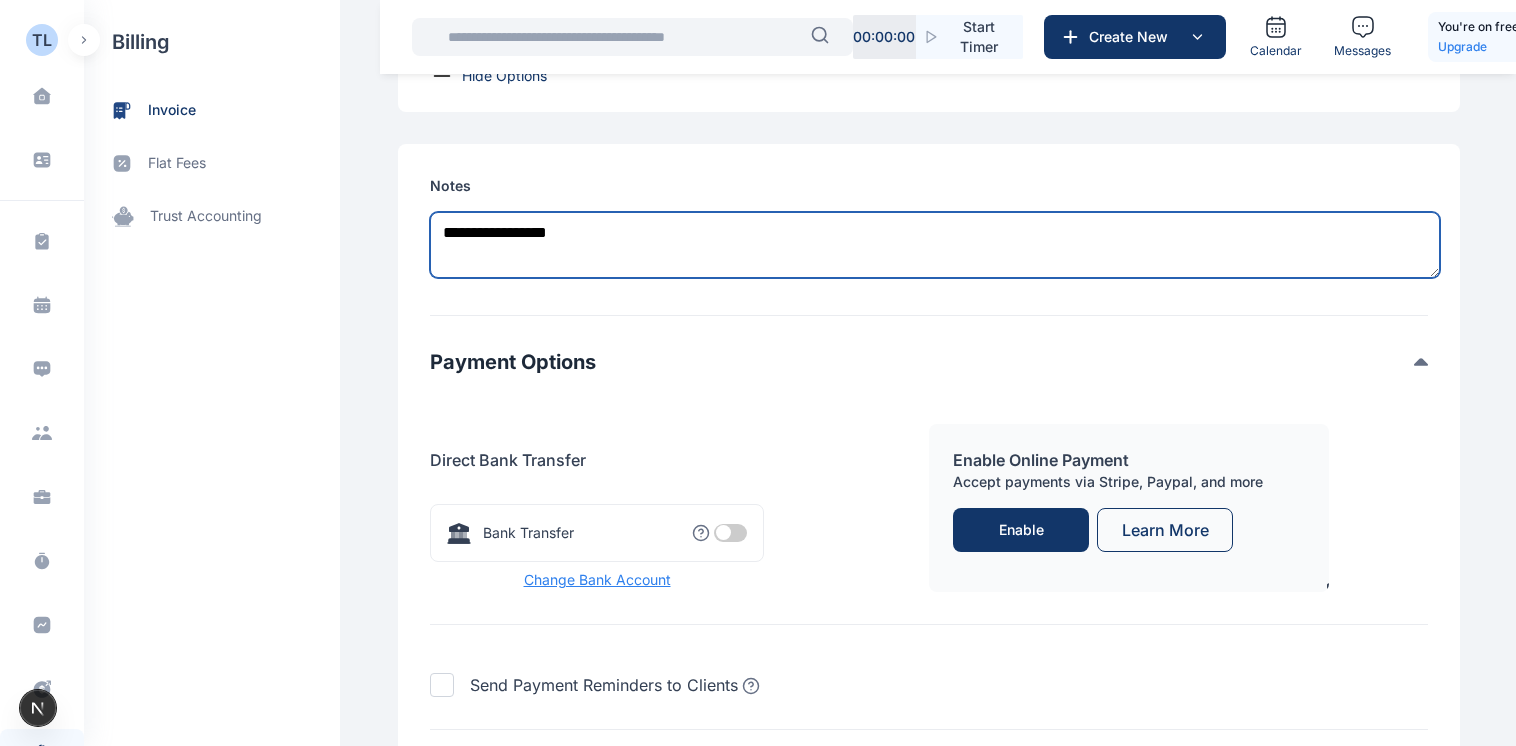type on "**********" 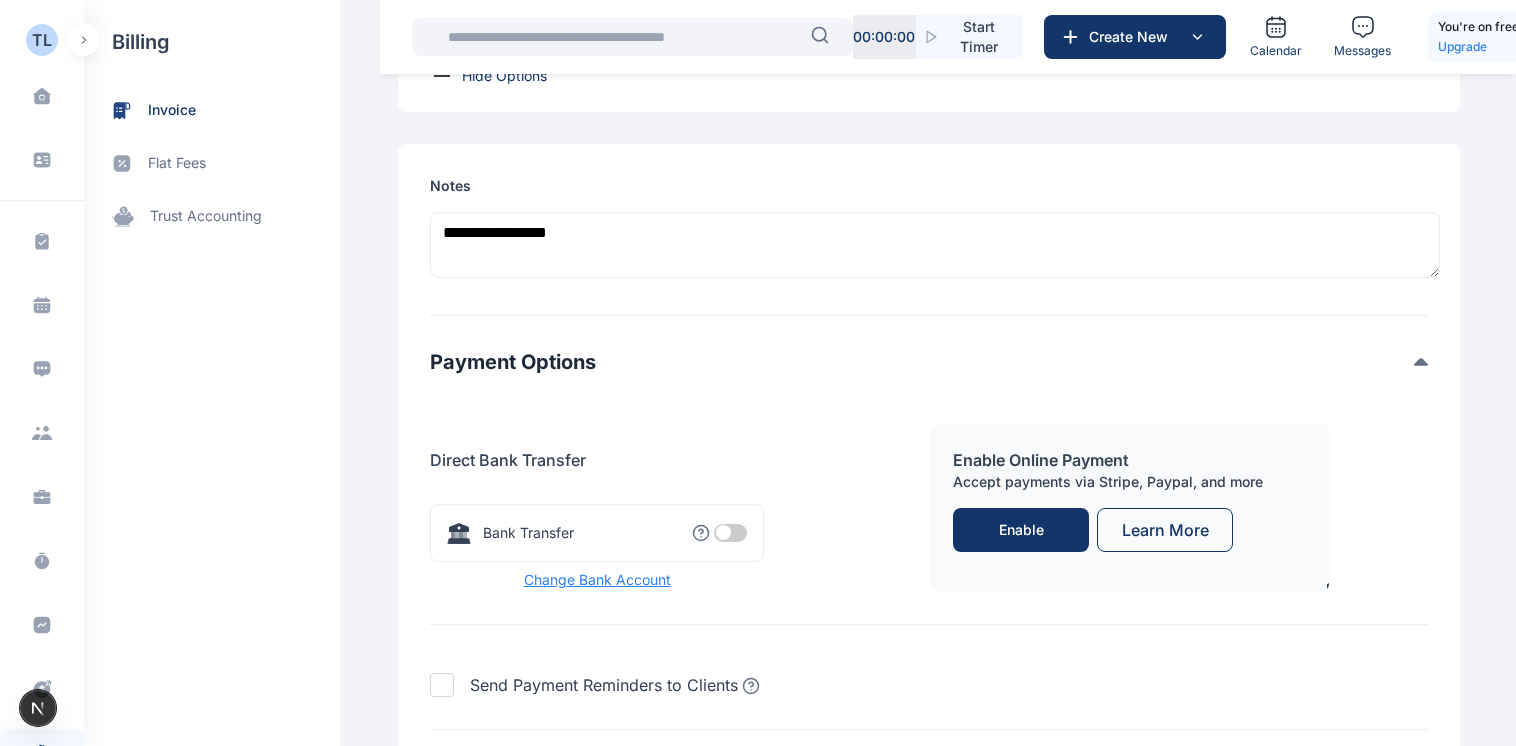 click on "**********" at bounding box center [929, 453] 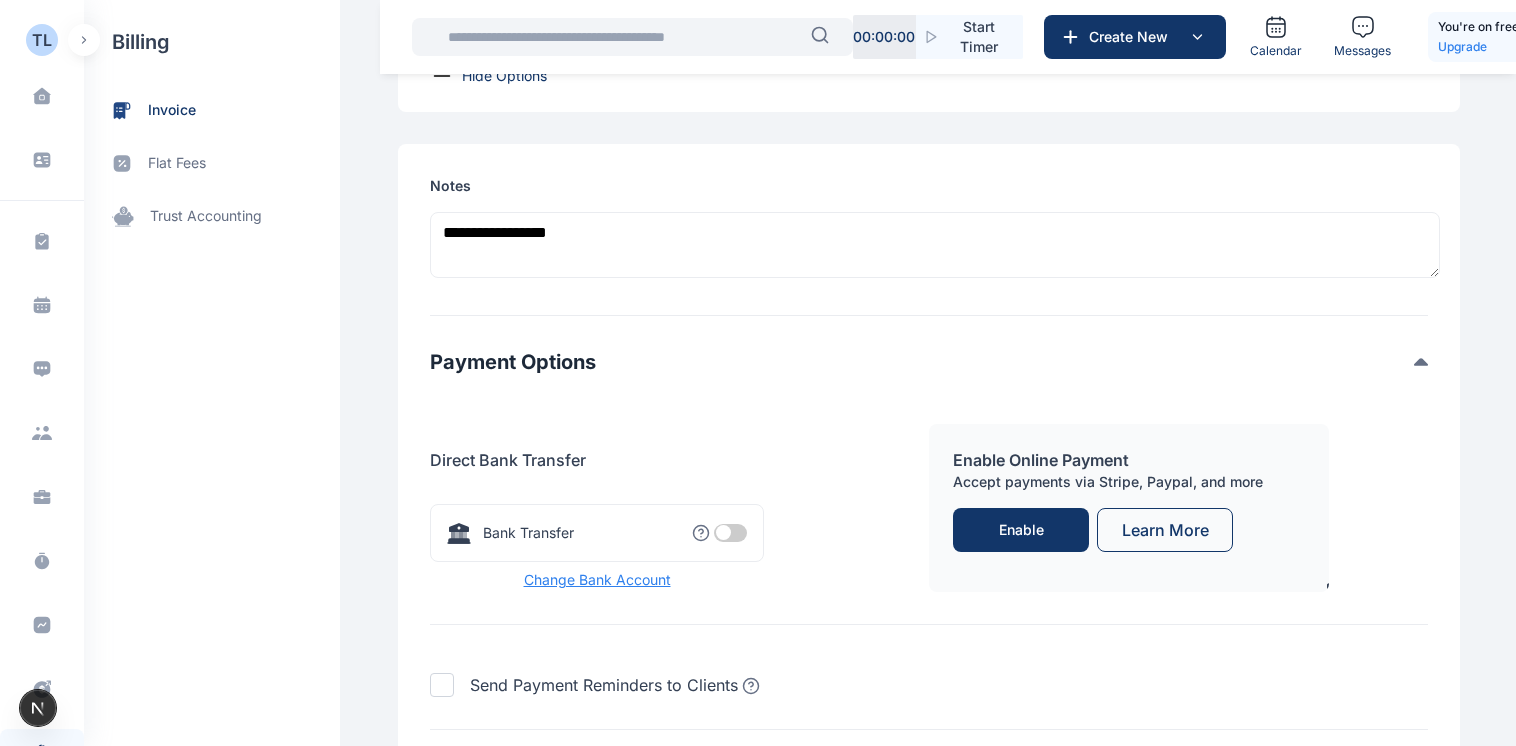 click at bounding box center [730, 533] 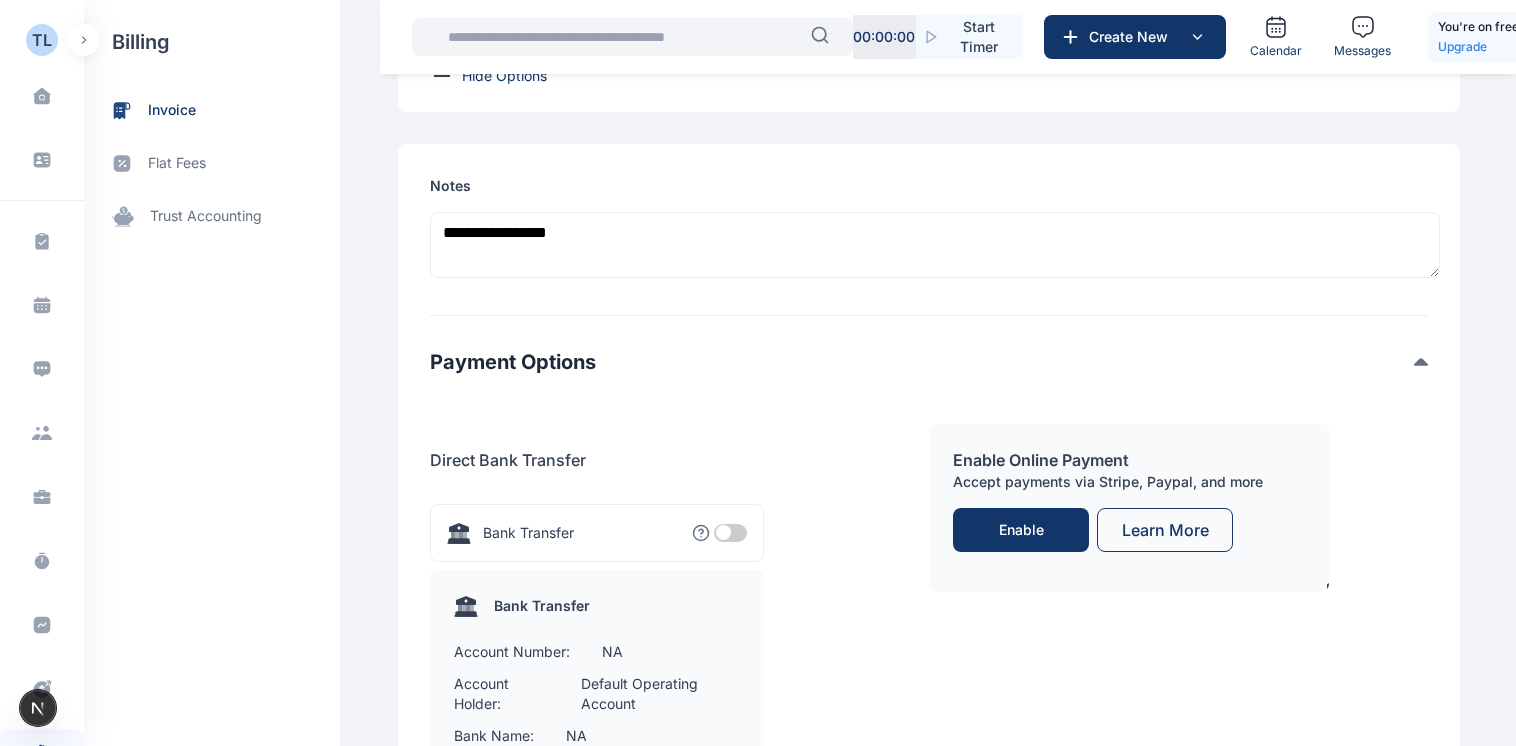 click at bounding box center (730, 533) 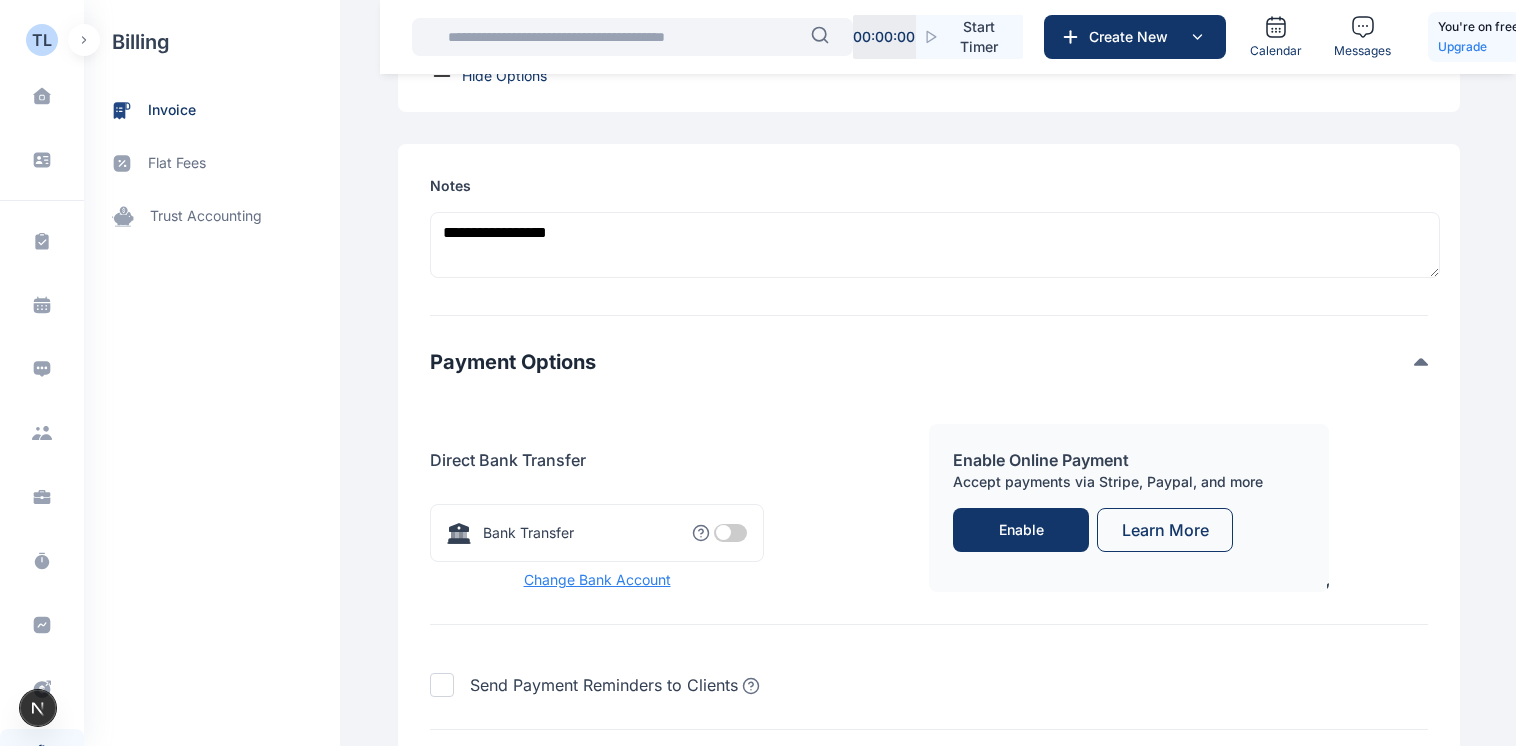 click at bounding box center [730, 533] 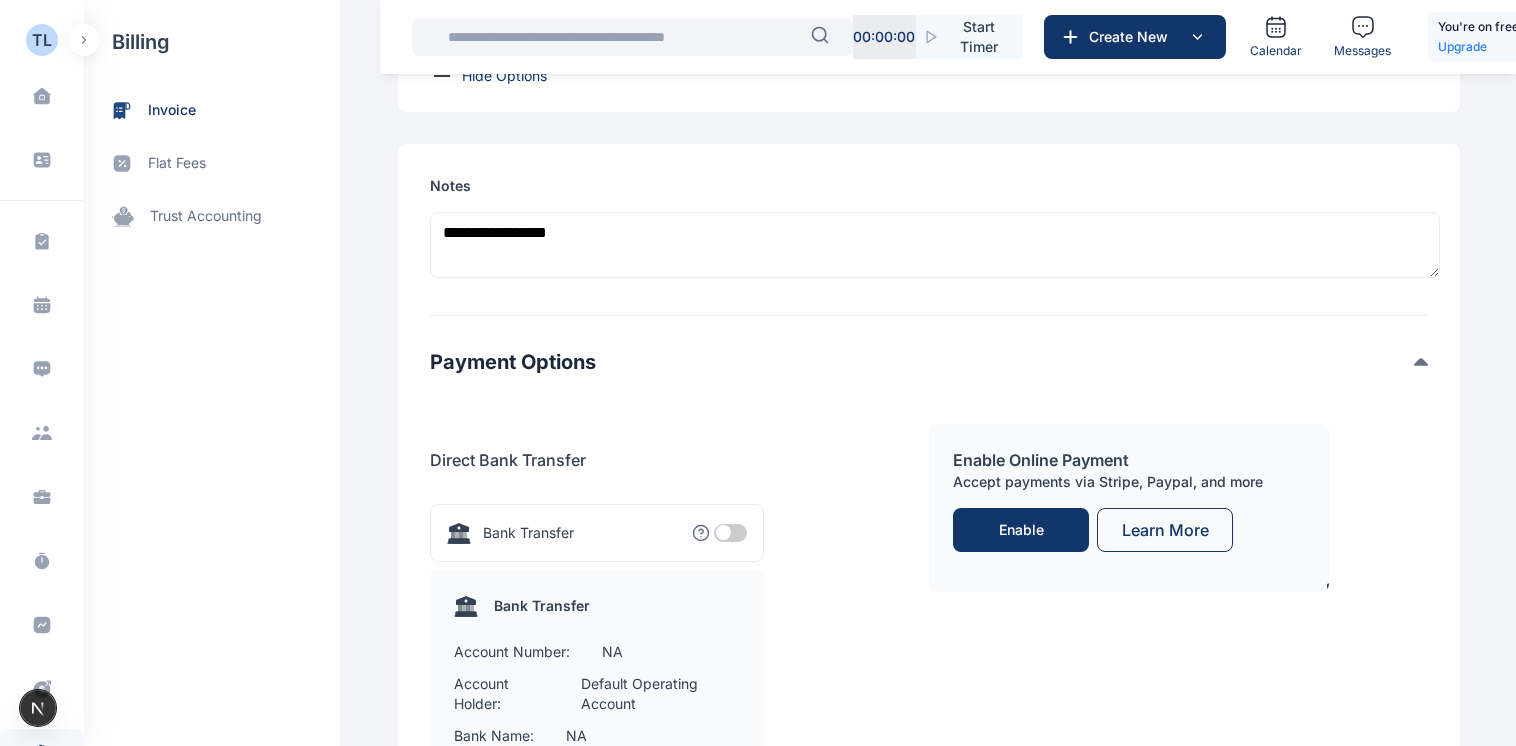 click at bounding box center [730, 533] 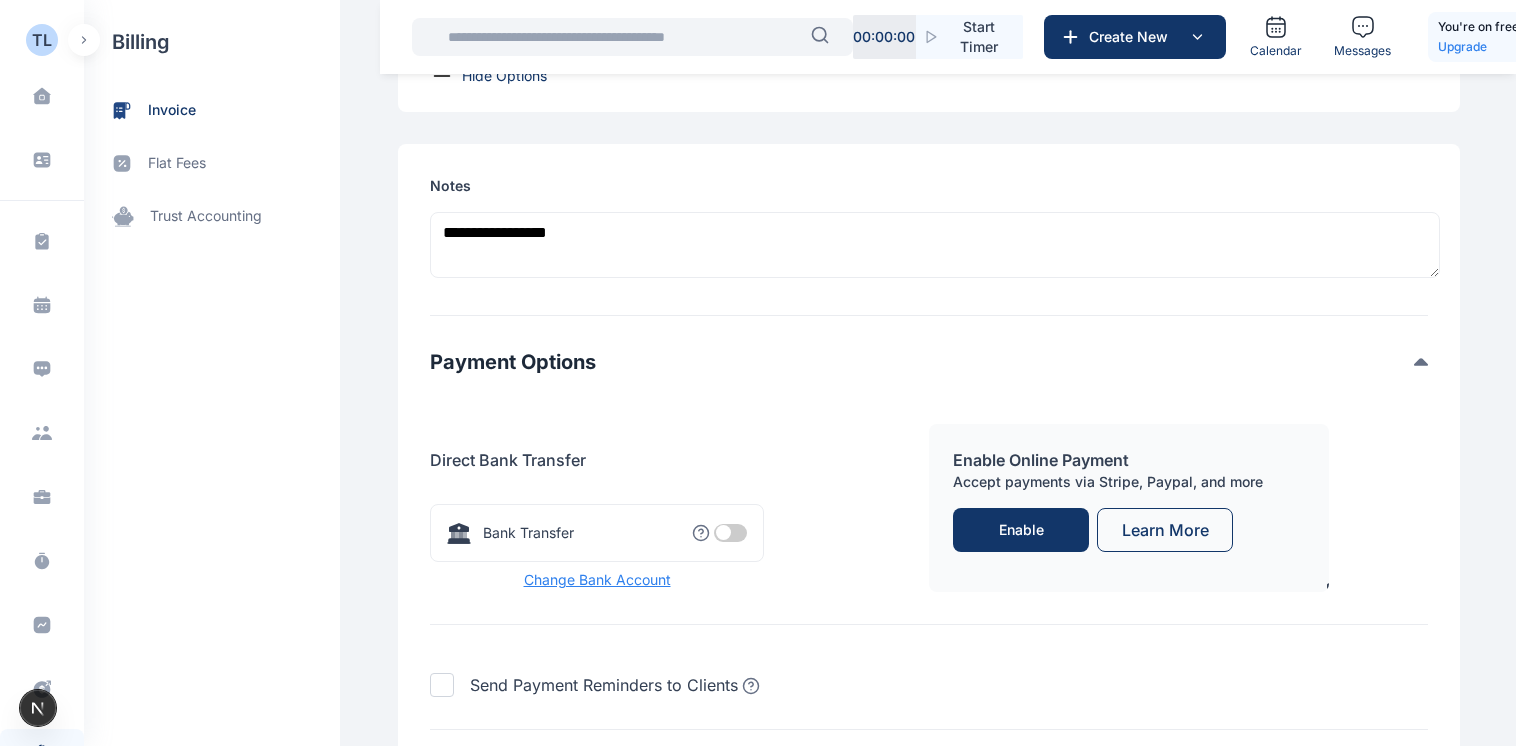 click at bounding box center (730, 533) 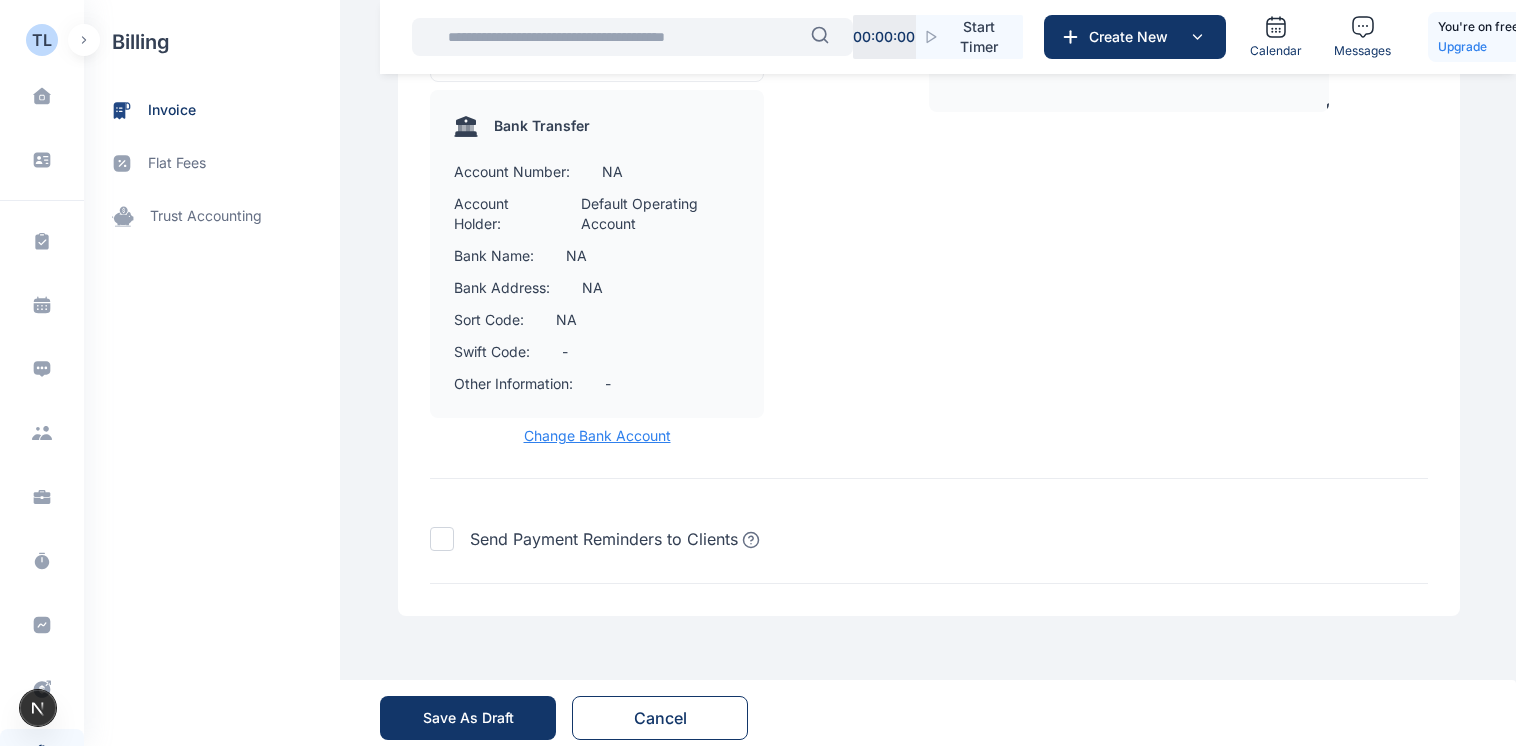 scroll, scrollTop: 2444, scrollLeft: 0, axis: vertical 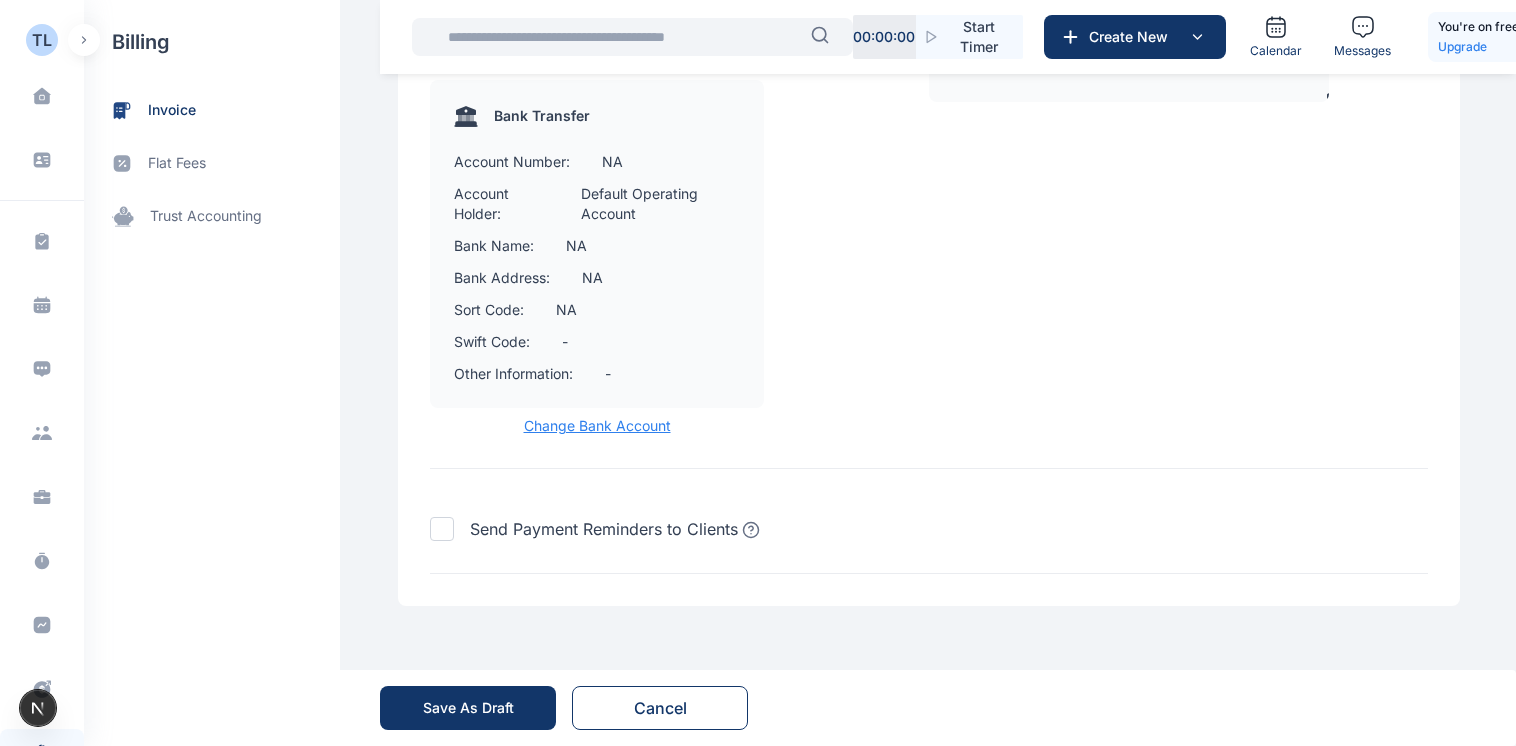 click on "Save As Draft" at bounding box center (468, 708) 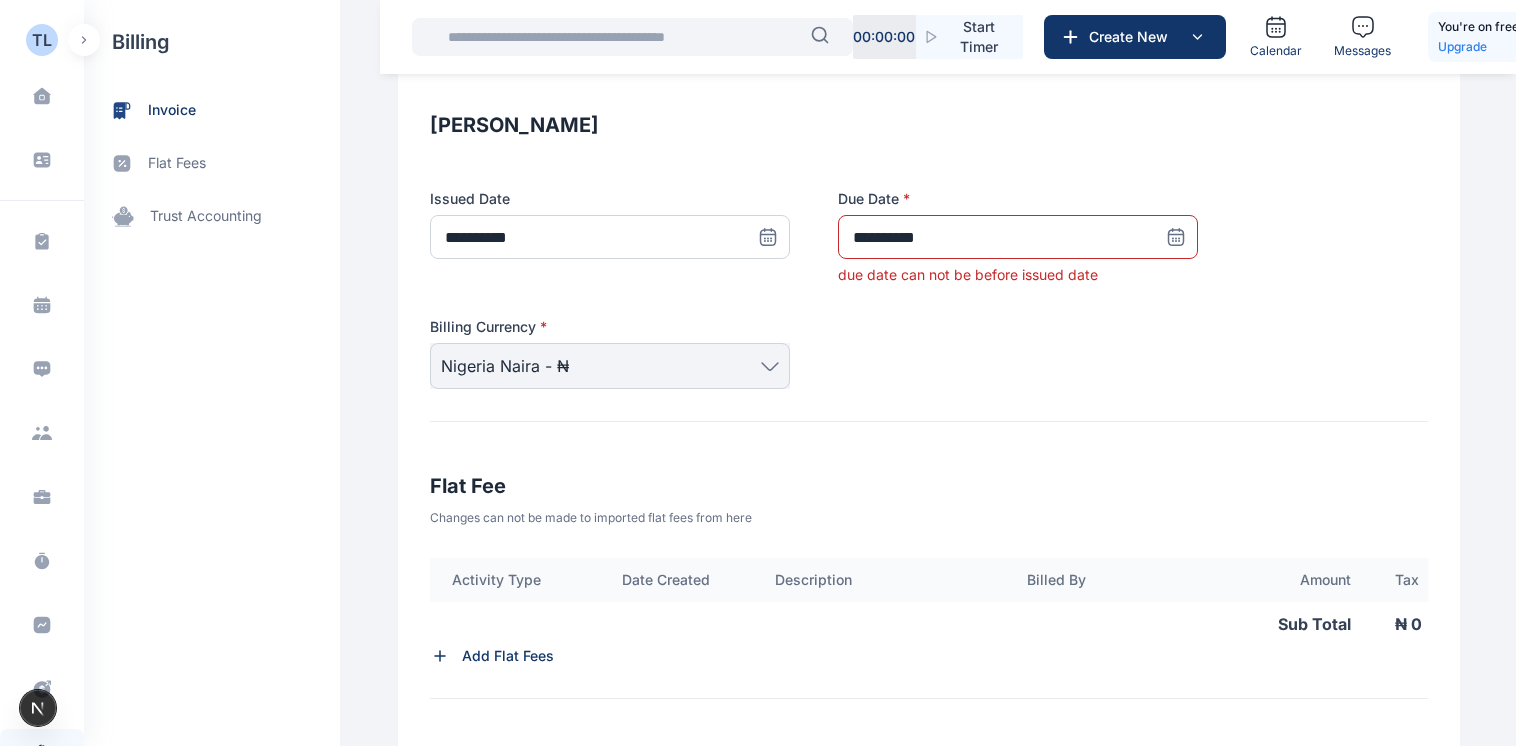 scroll, scrollTop: 316, scrollLeft: 0, axis: vertical 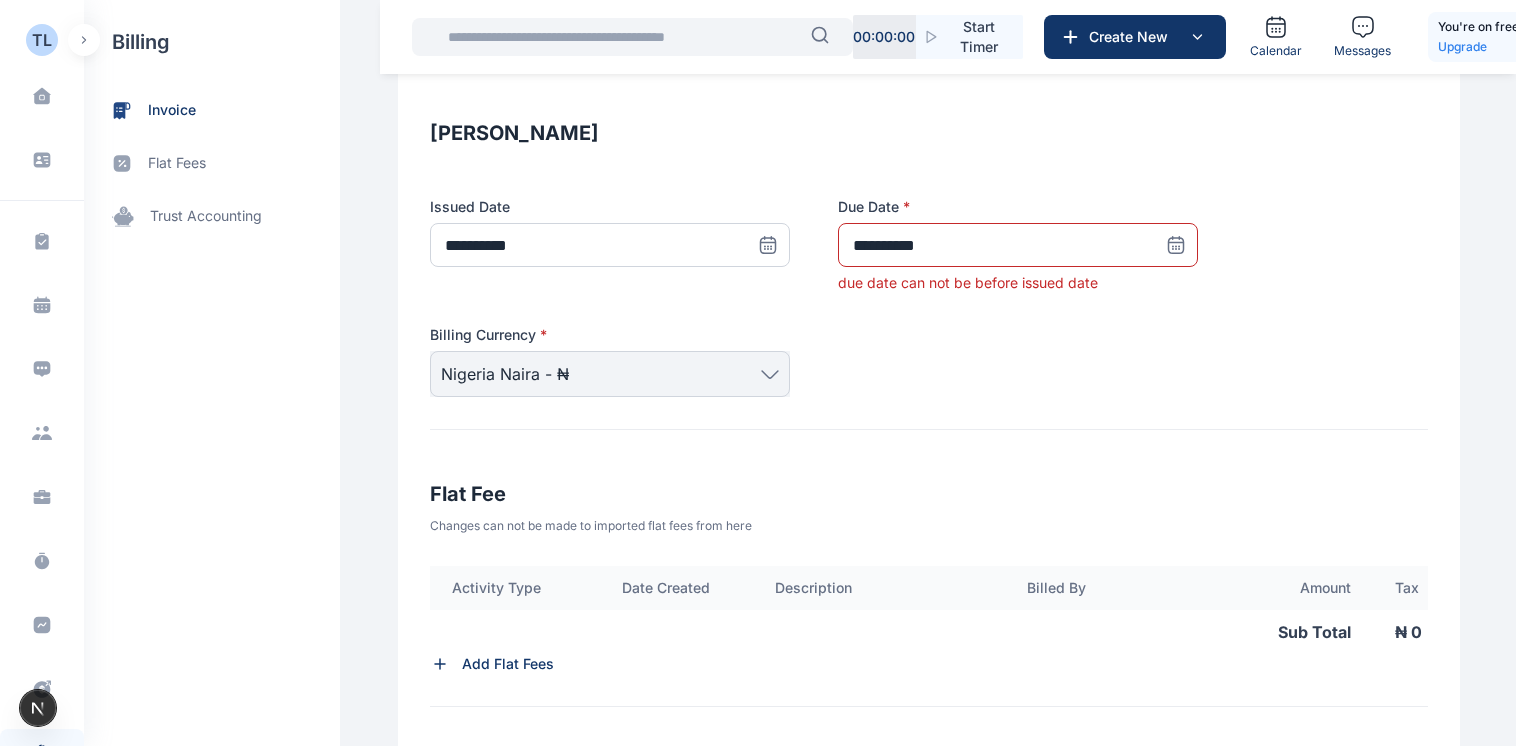 click 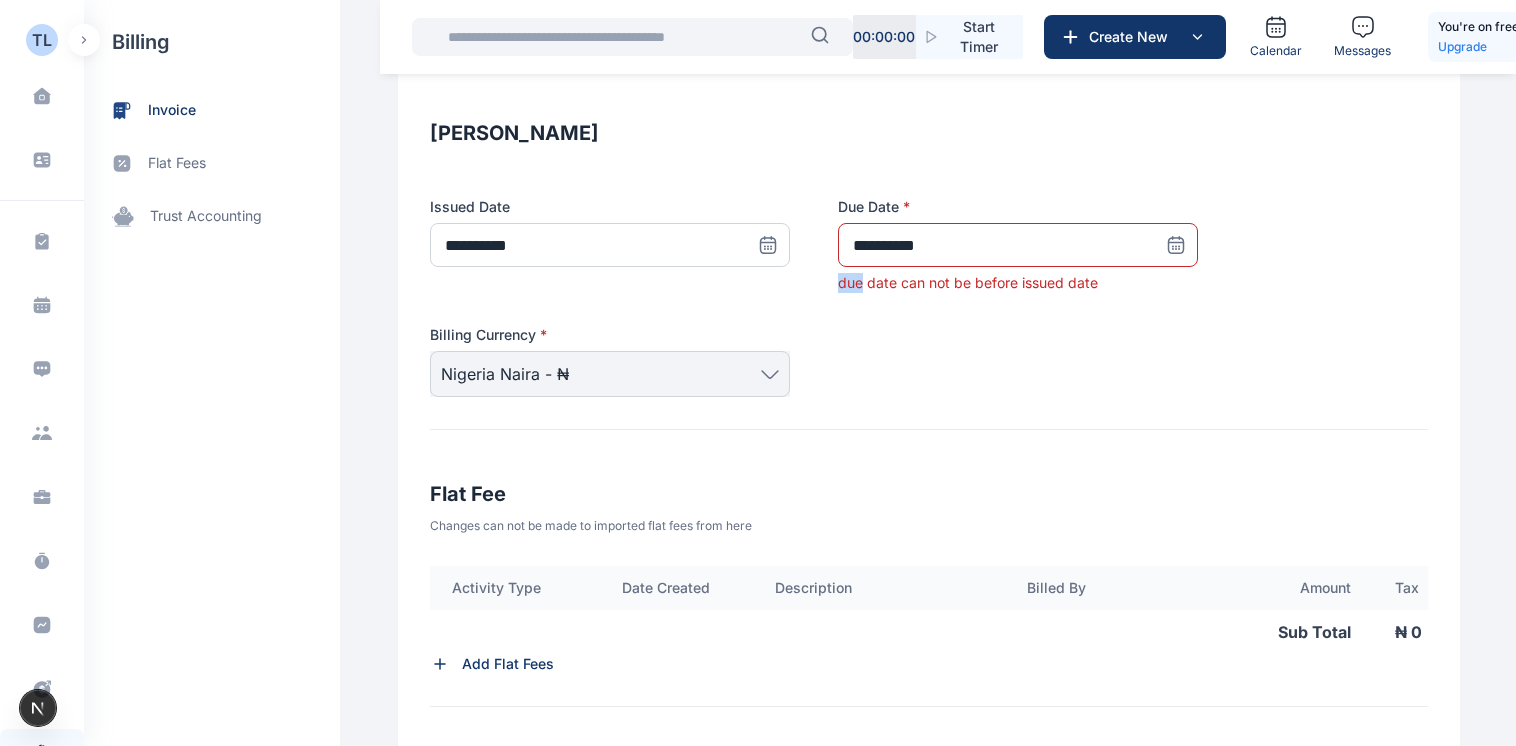 click 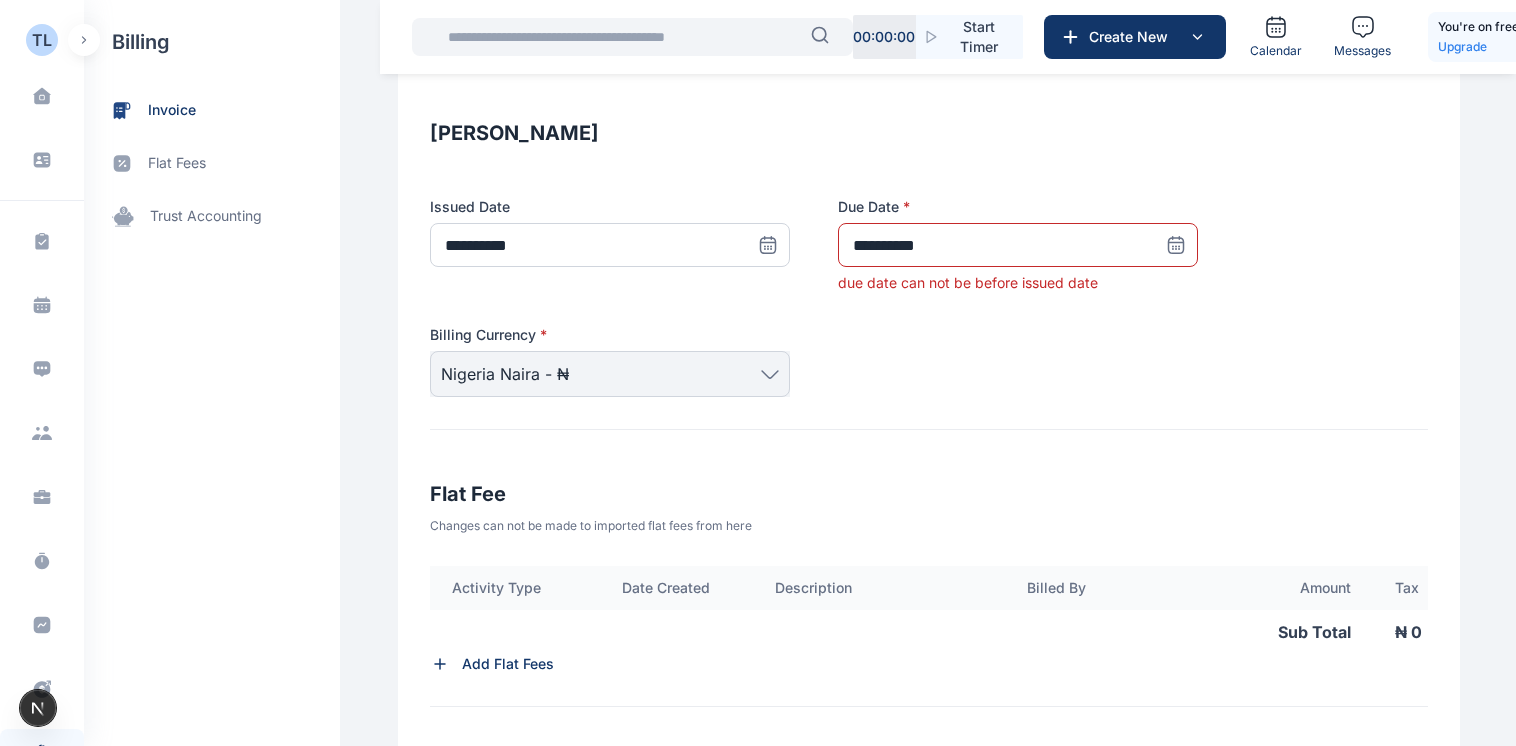 click 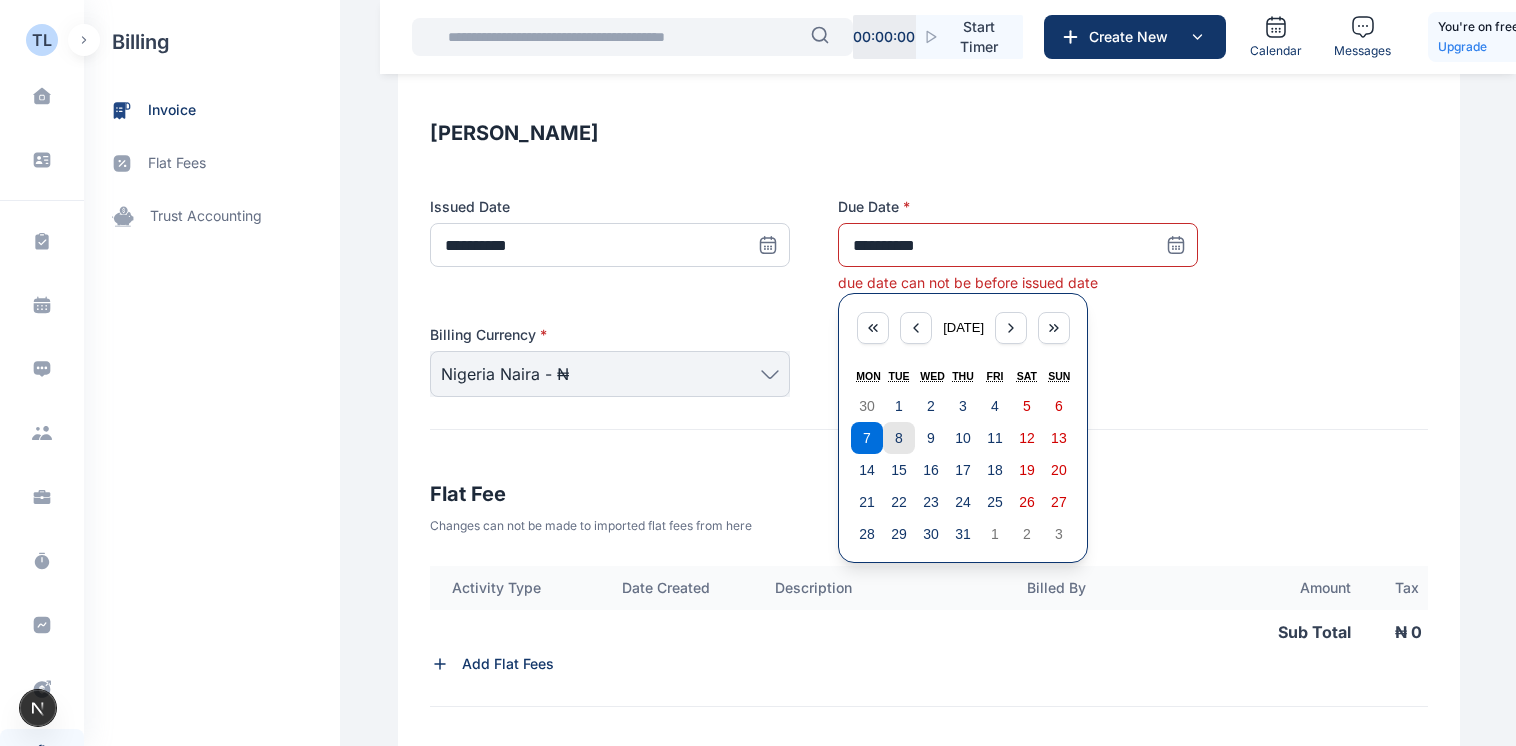 click on "8" at bounding box center [899, 438] 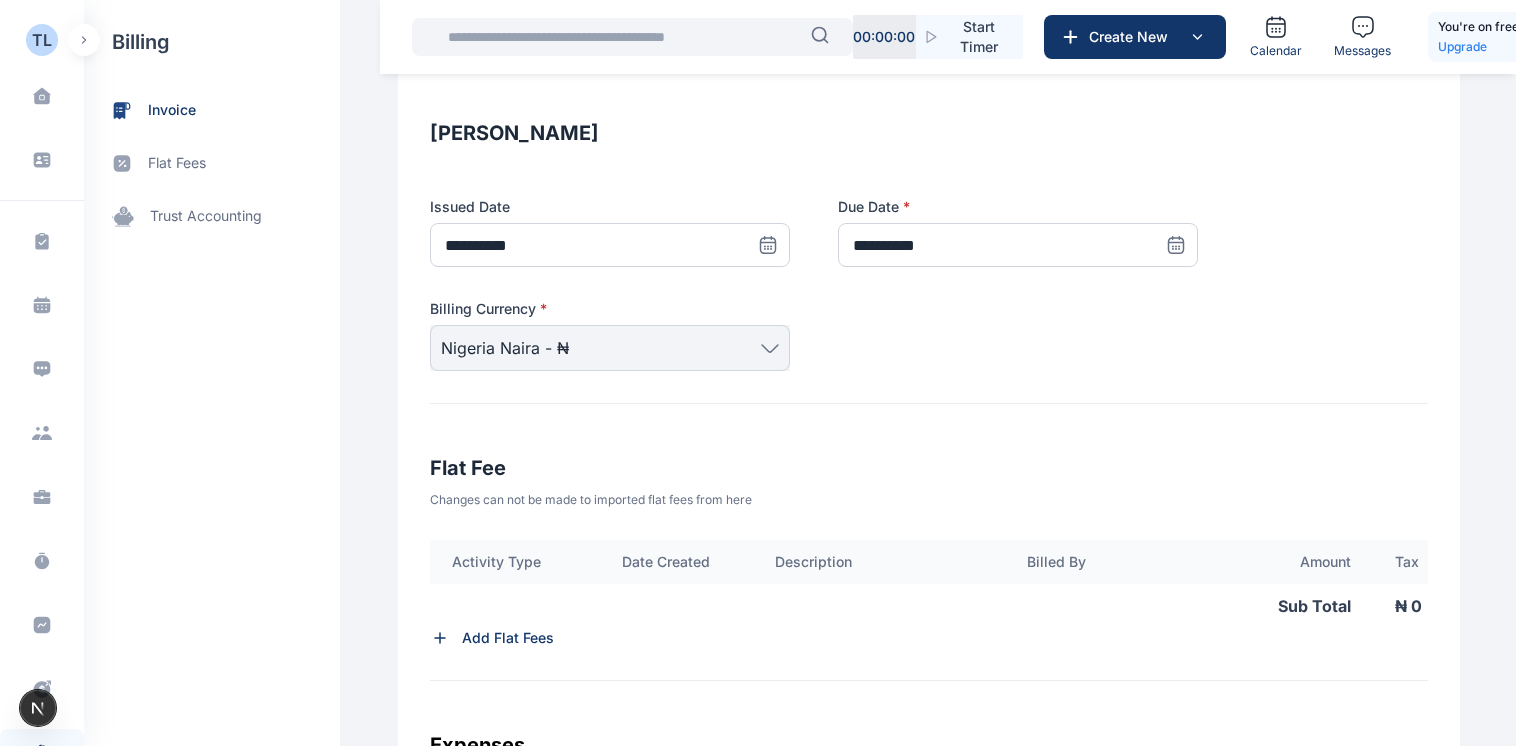 click on "**********" at bounding box center [929, 260] 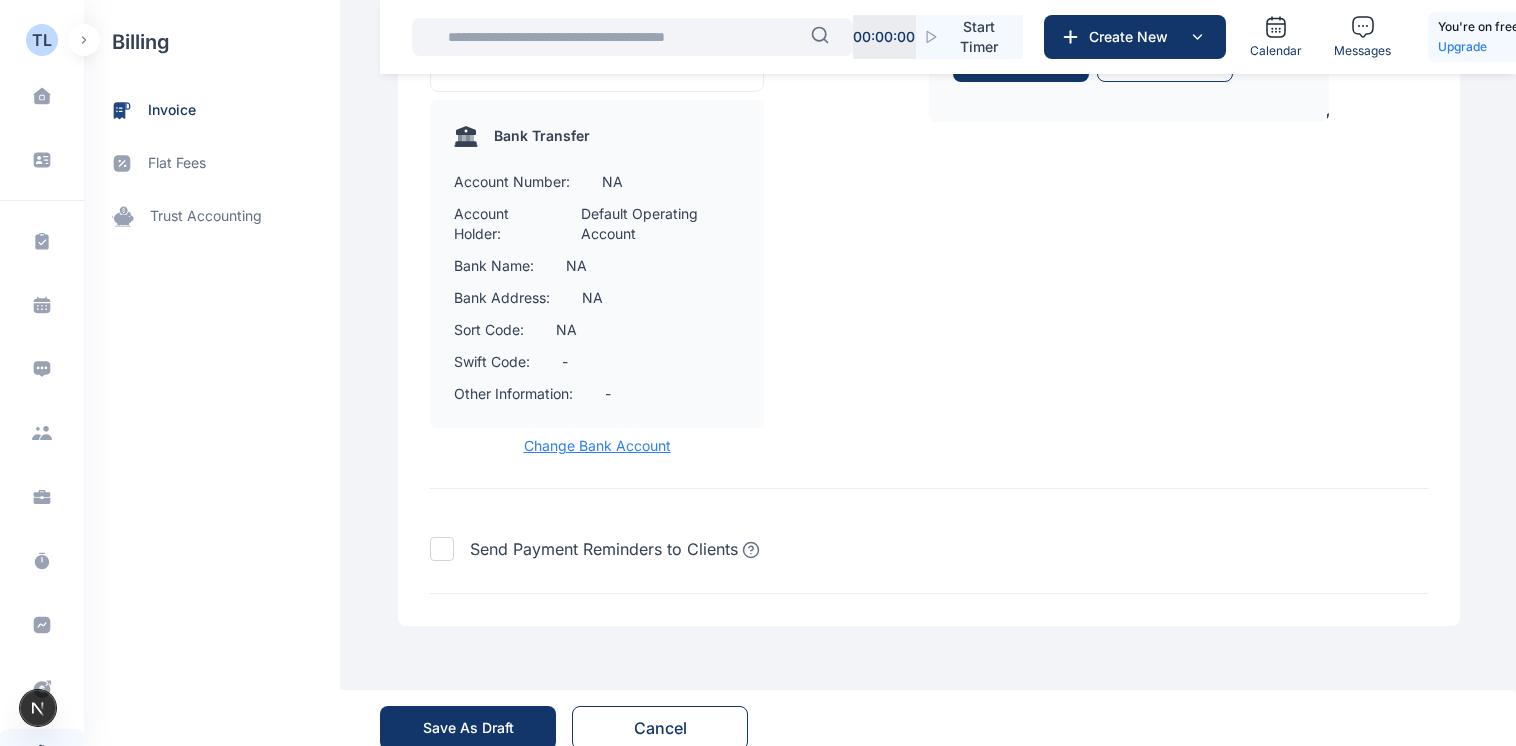 scroll, scrollTop: 2444, scrollLeft: 0, axis: vertical 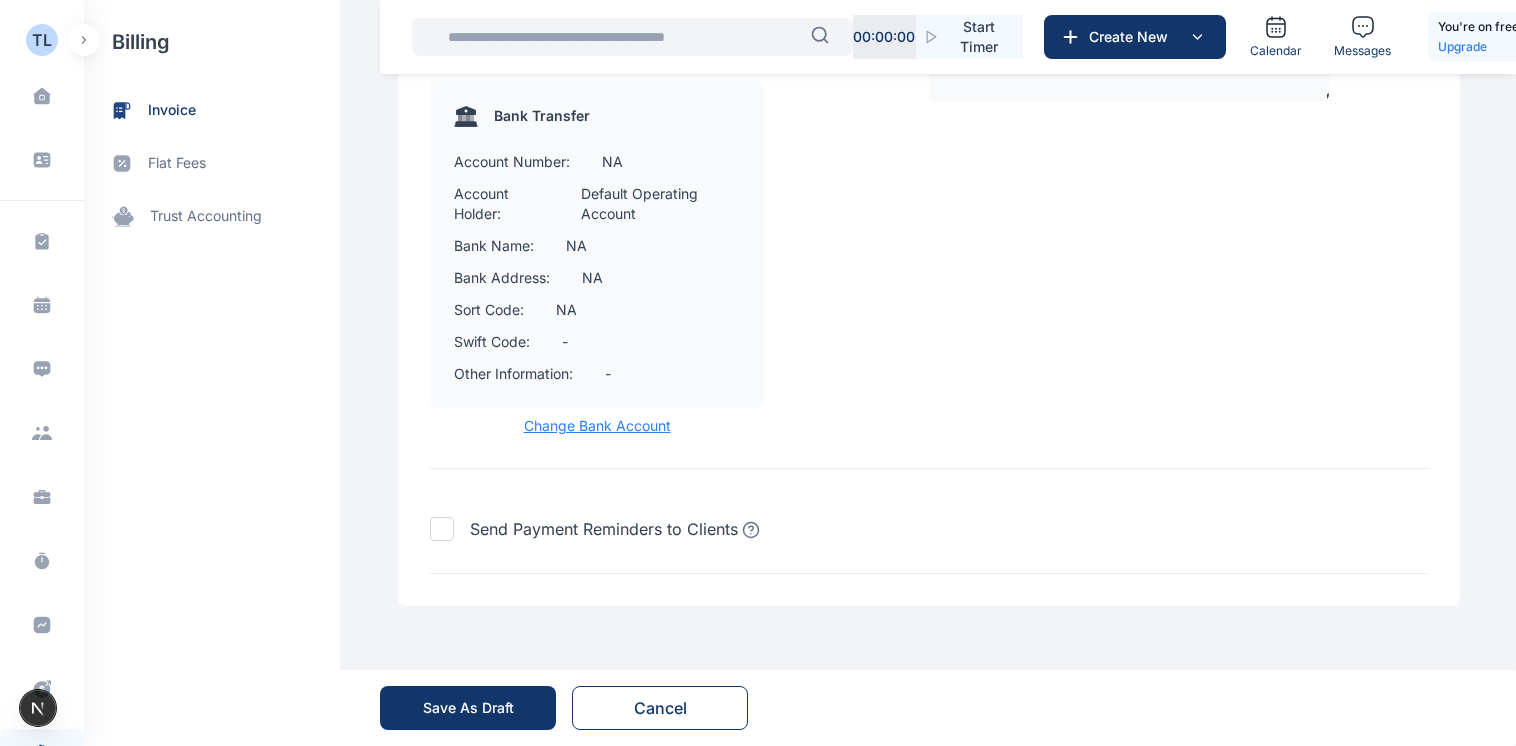 click on "Save As Draft" at bounding box center (468, 708) 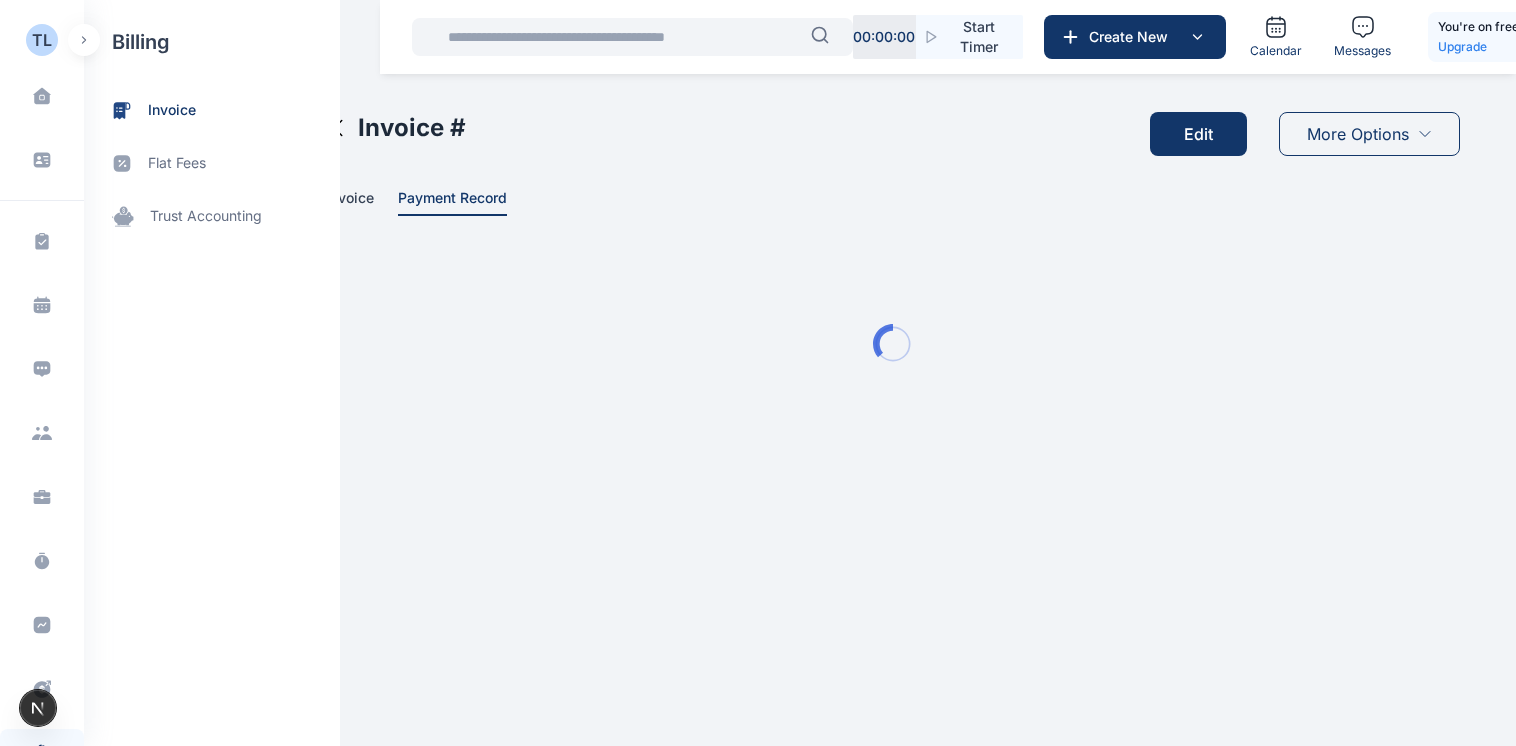 scroll, scrollTop: 0, scrollLeft: 0, axis: both 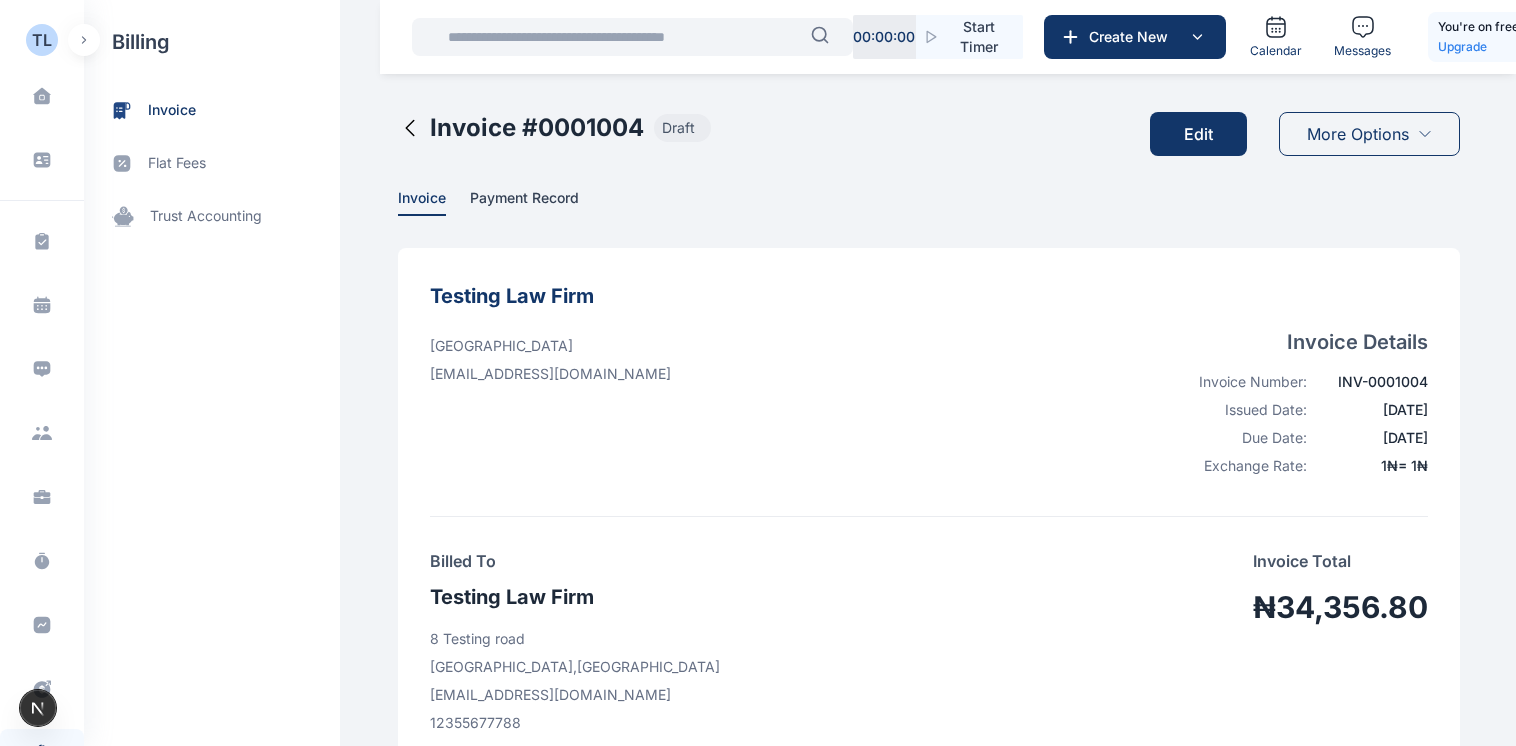 click on "Payment Record" at bounding box center (524, 199) 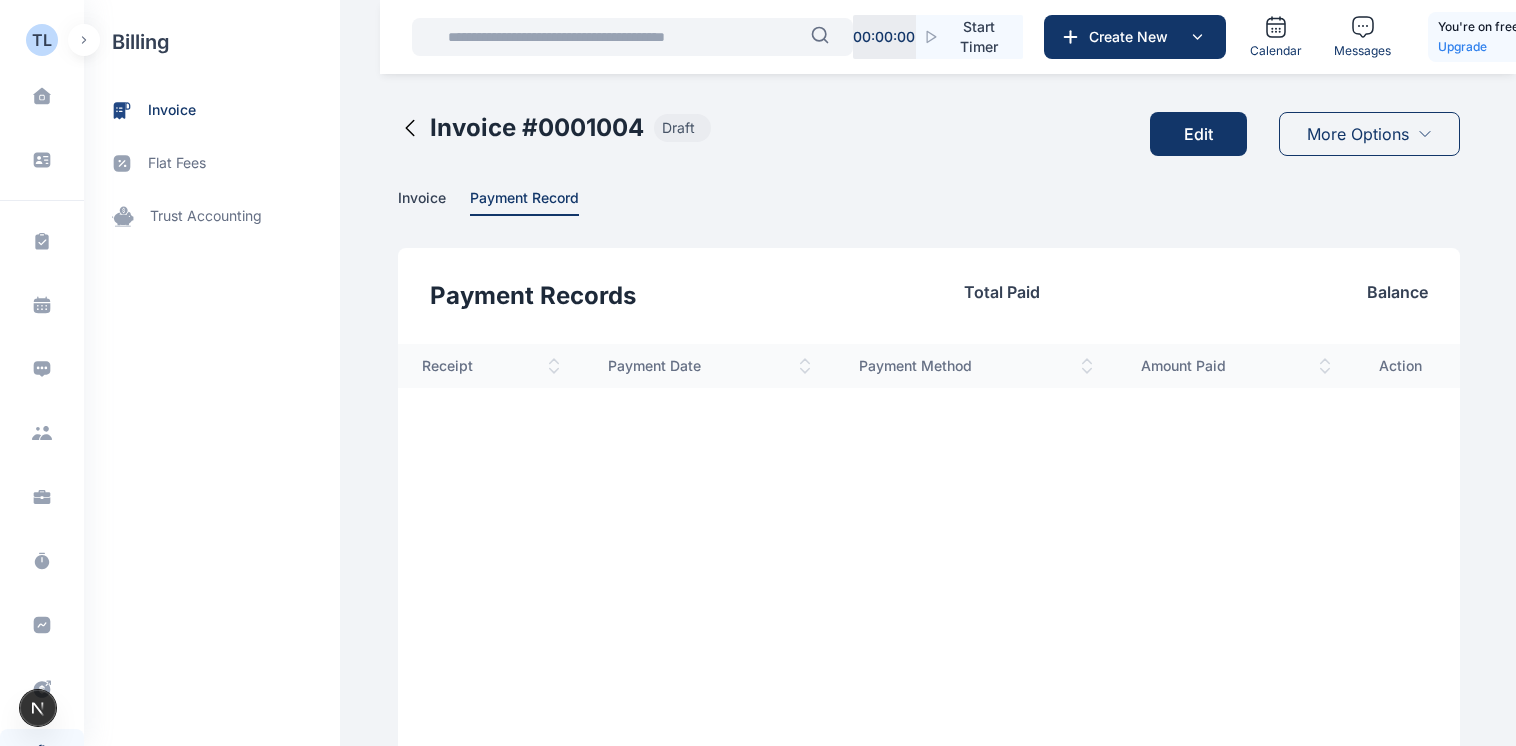 click on "Invoice" at bounding box center (422, 199) 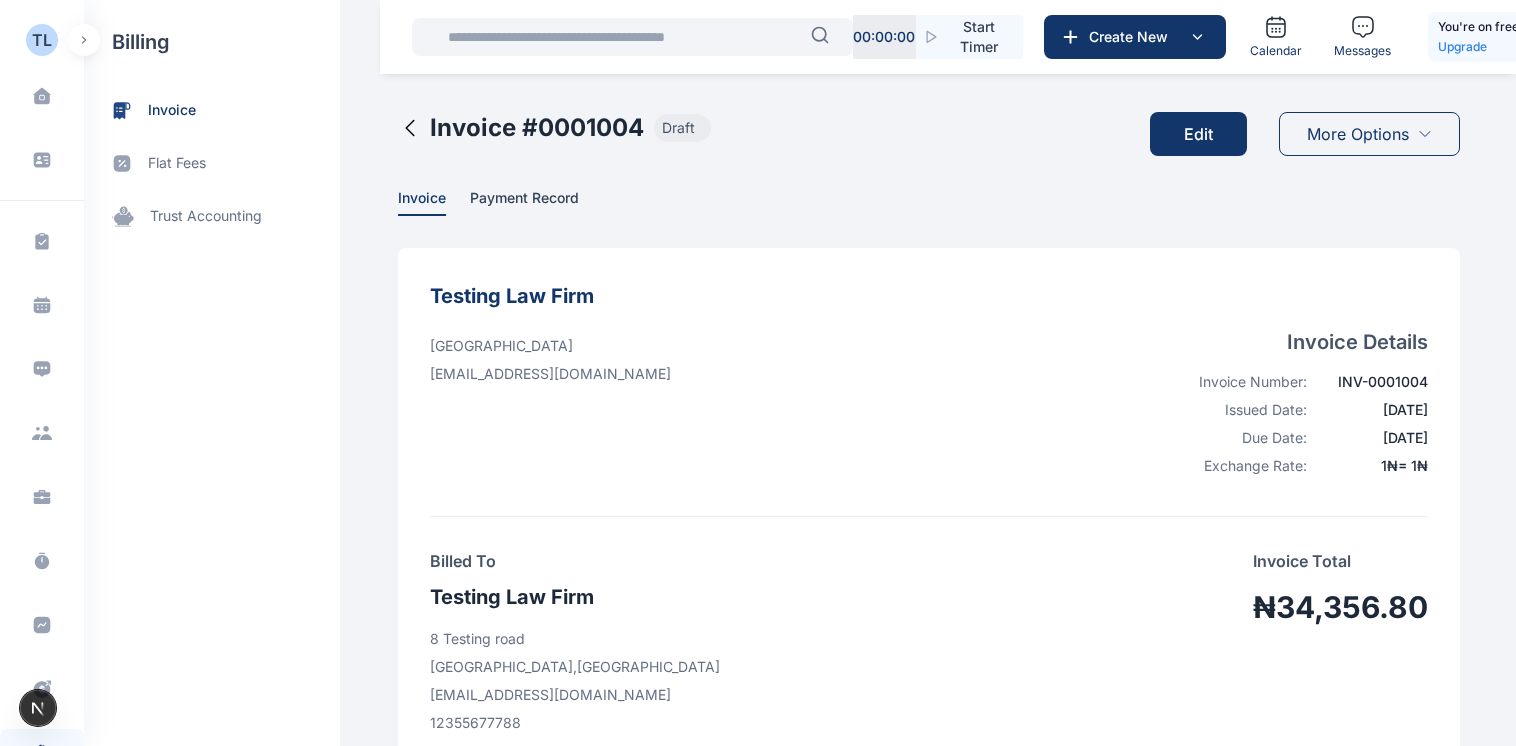 click at bounding box center [84, 40] 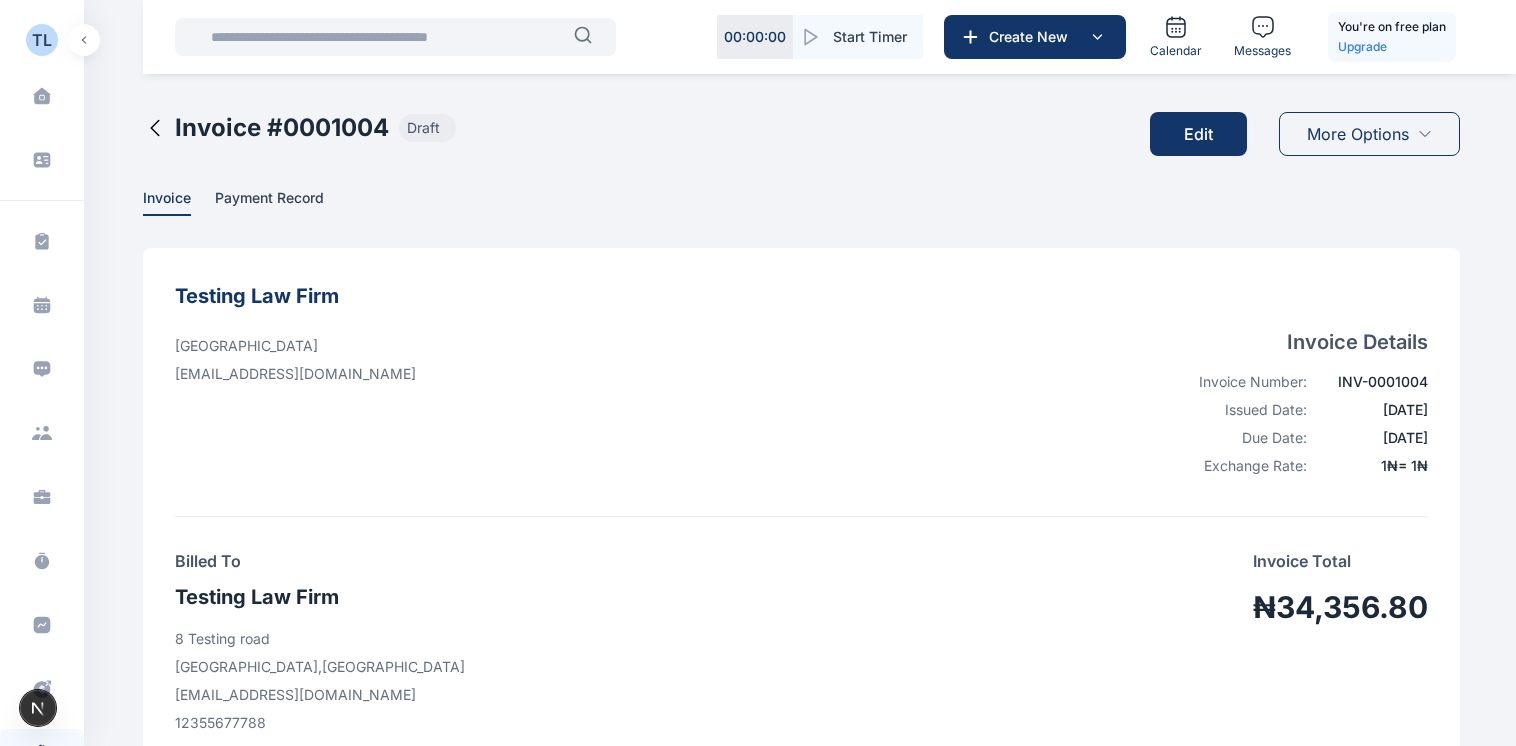 click at bounding box center [84, 40] 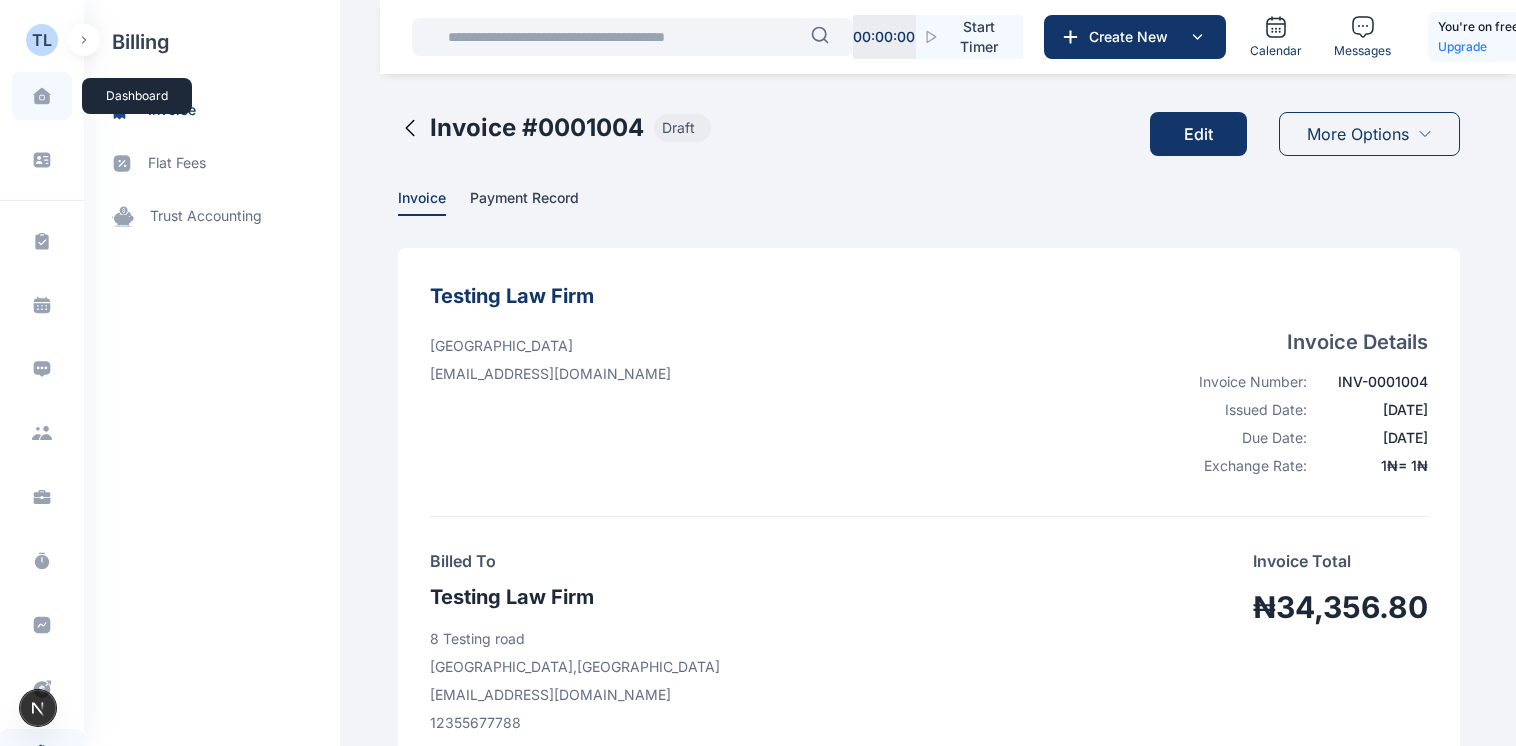 click 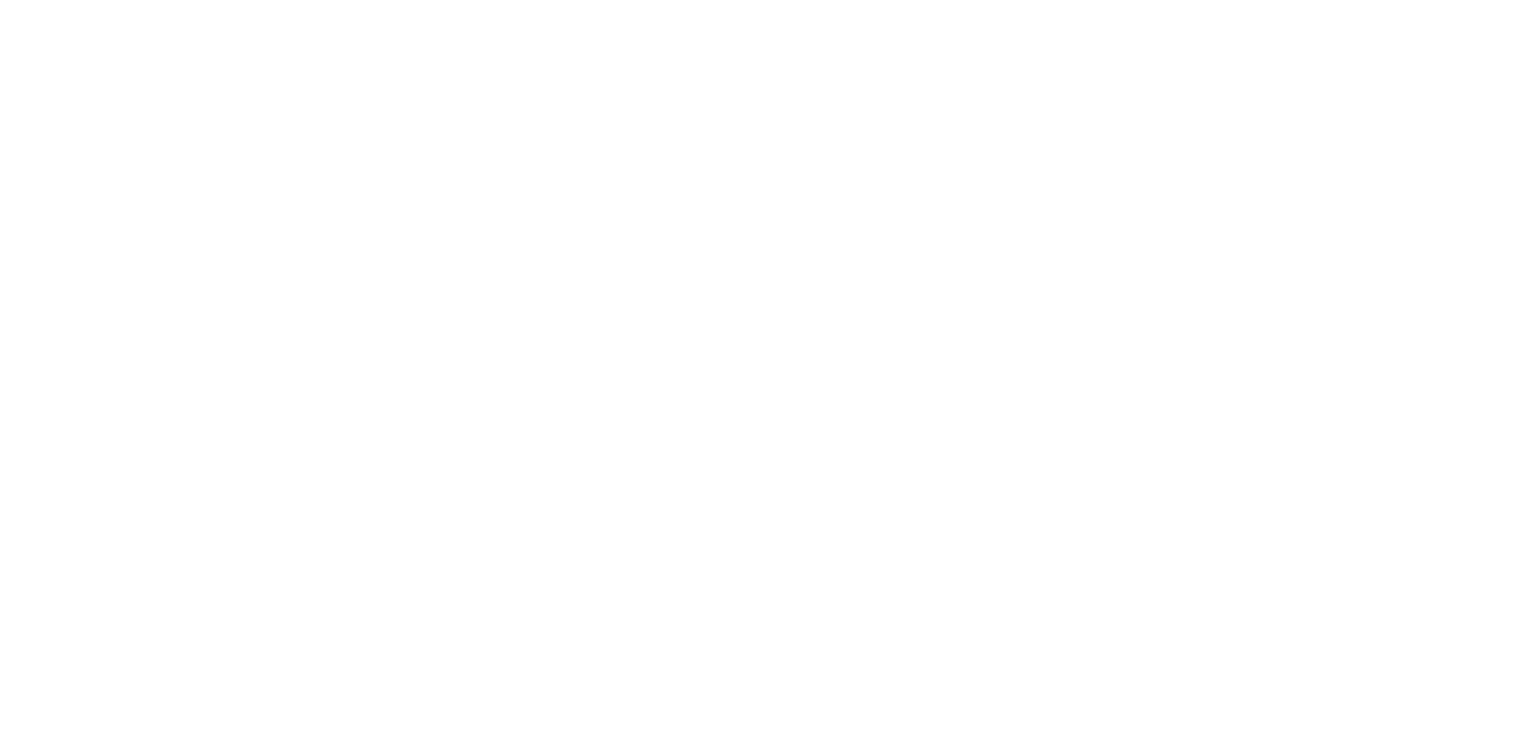 scroll, scrollTop: 0, scrollLeft: 0, axis: both 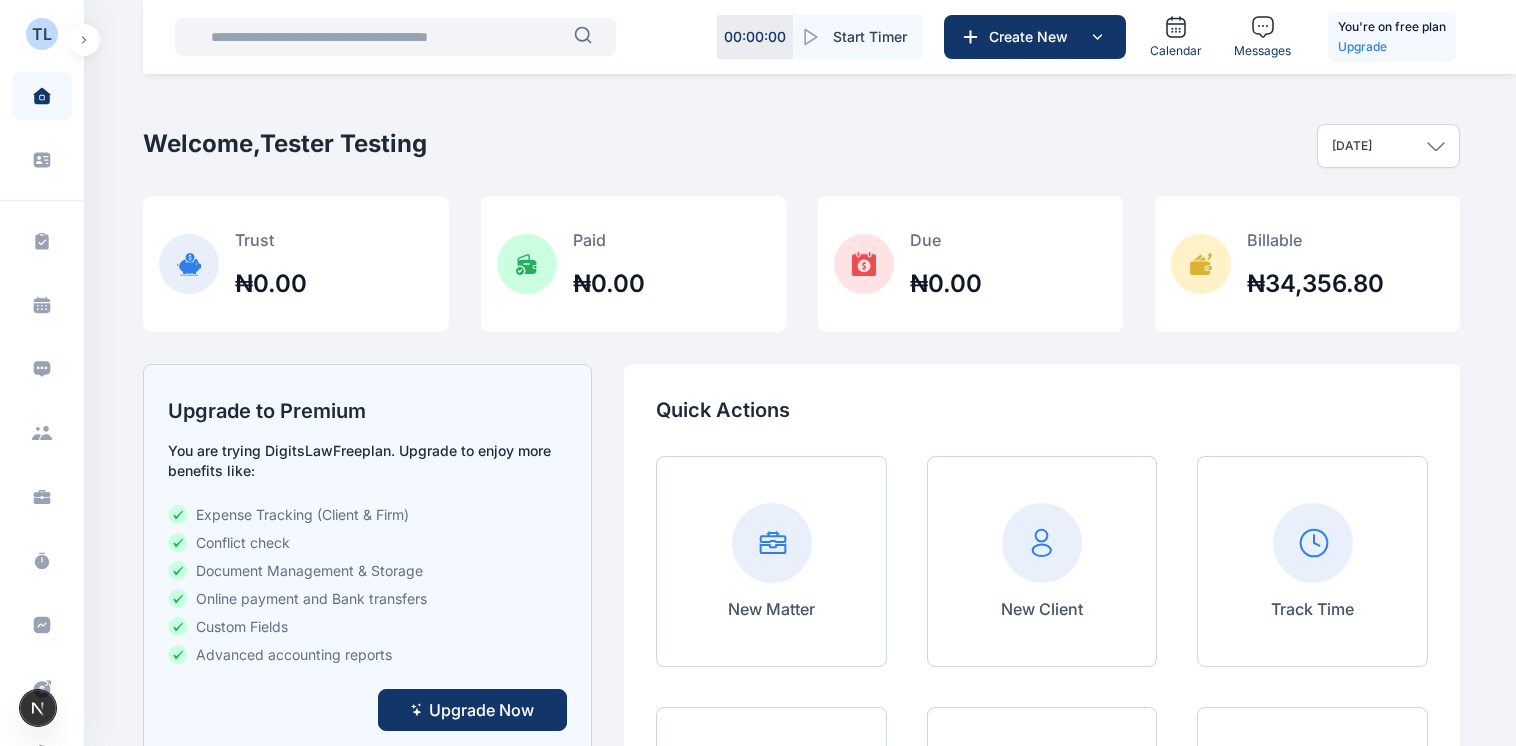 click at bounding box center [84, 40] 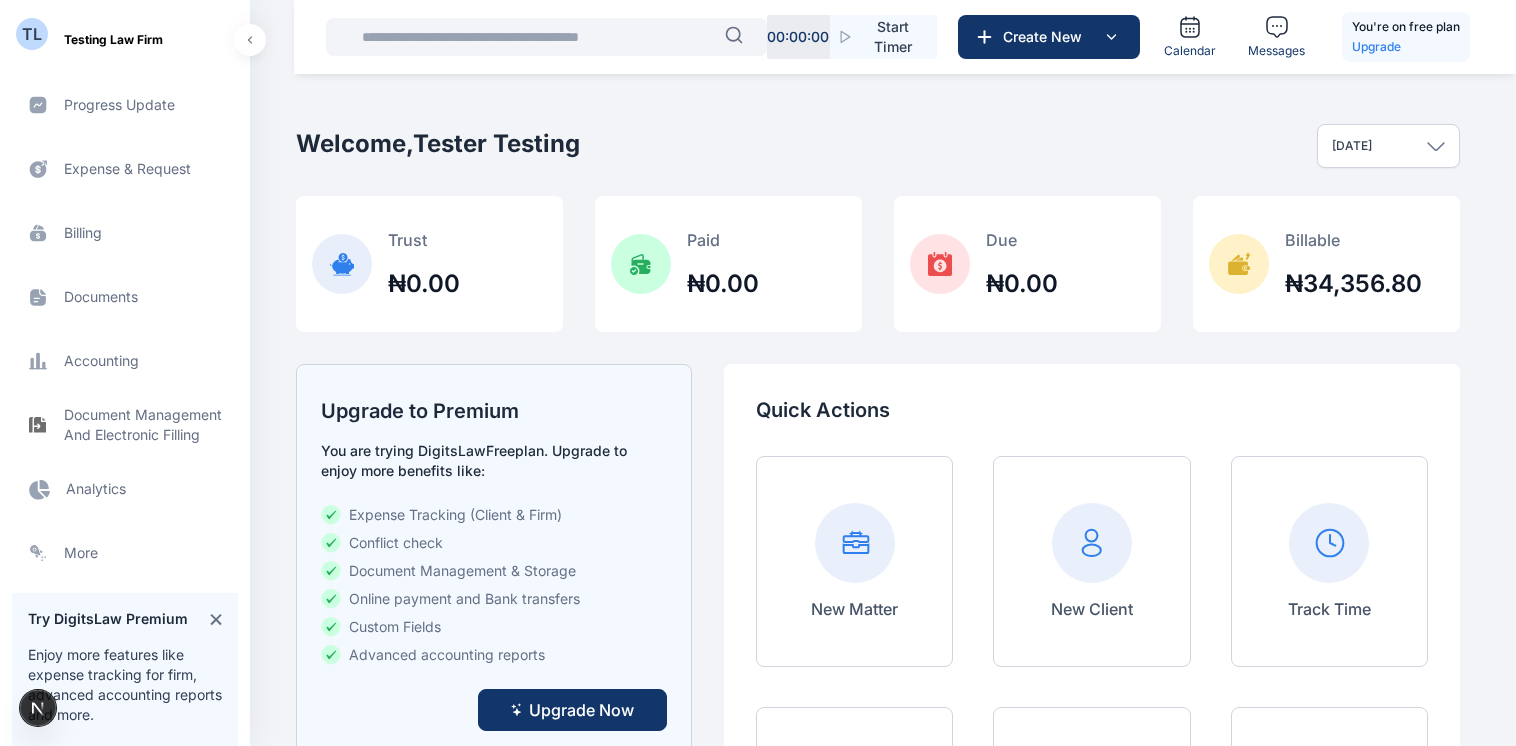 scroll, scrollTop: 518, scrollLeft: 0, axis: vertical 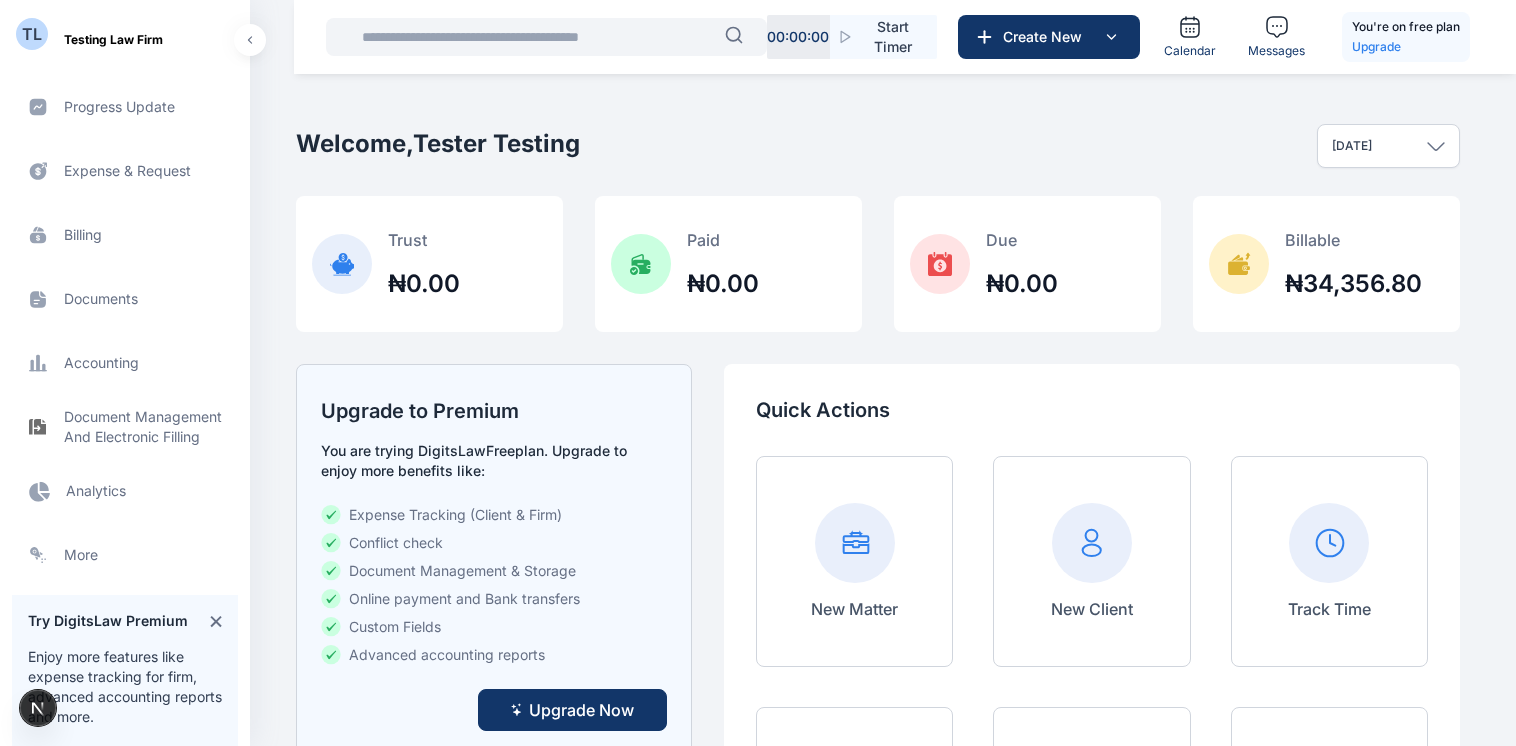 click on "Analytics Analytics Analytics" at bounding box center (125, 491) 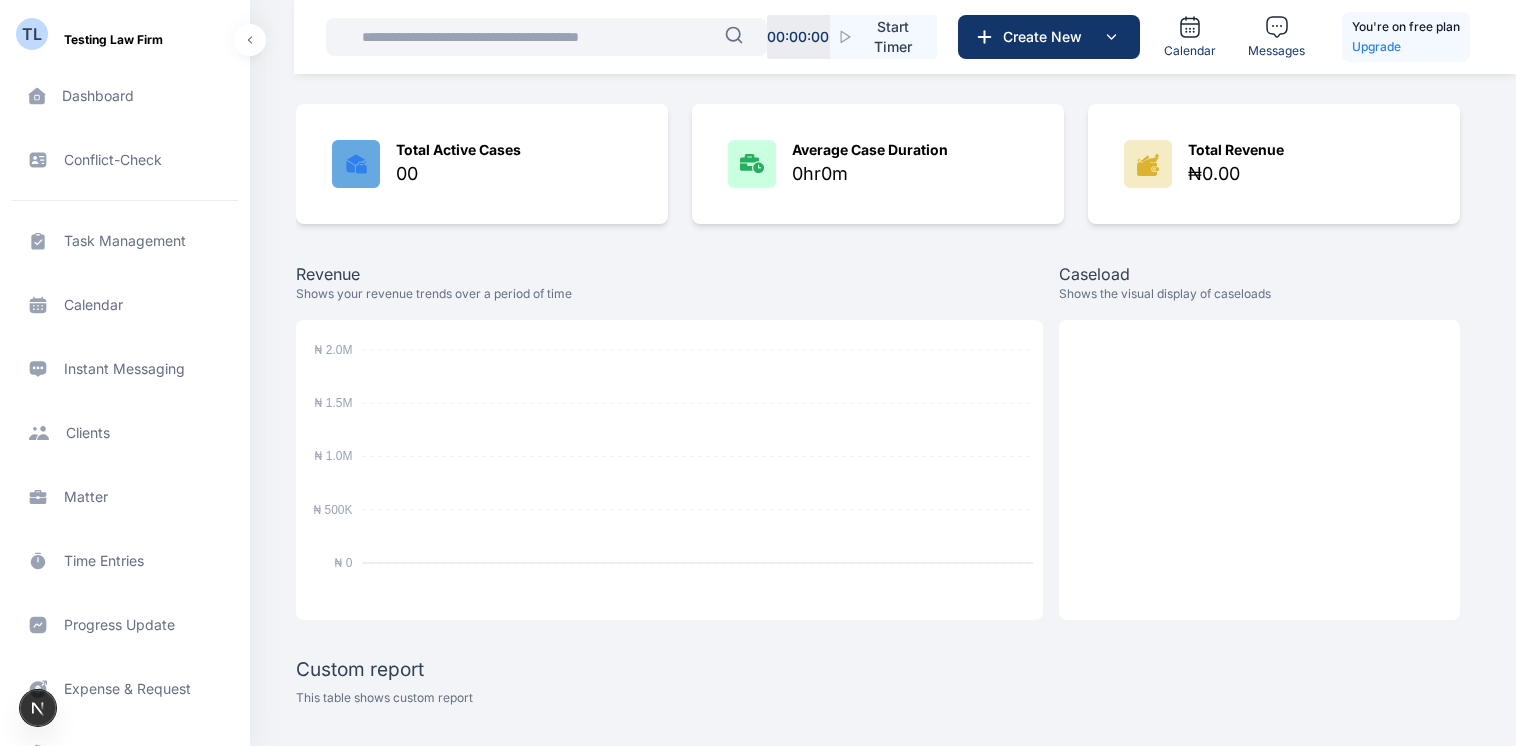 scroll, scrollTop: 136, scrollLeft: 0, axis: vertical 